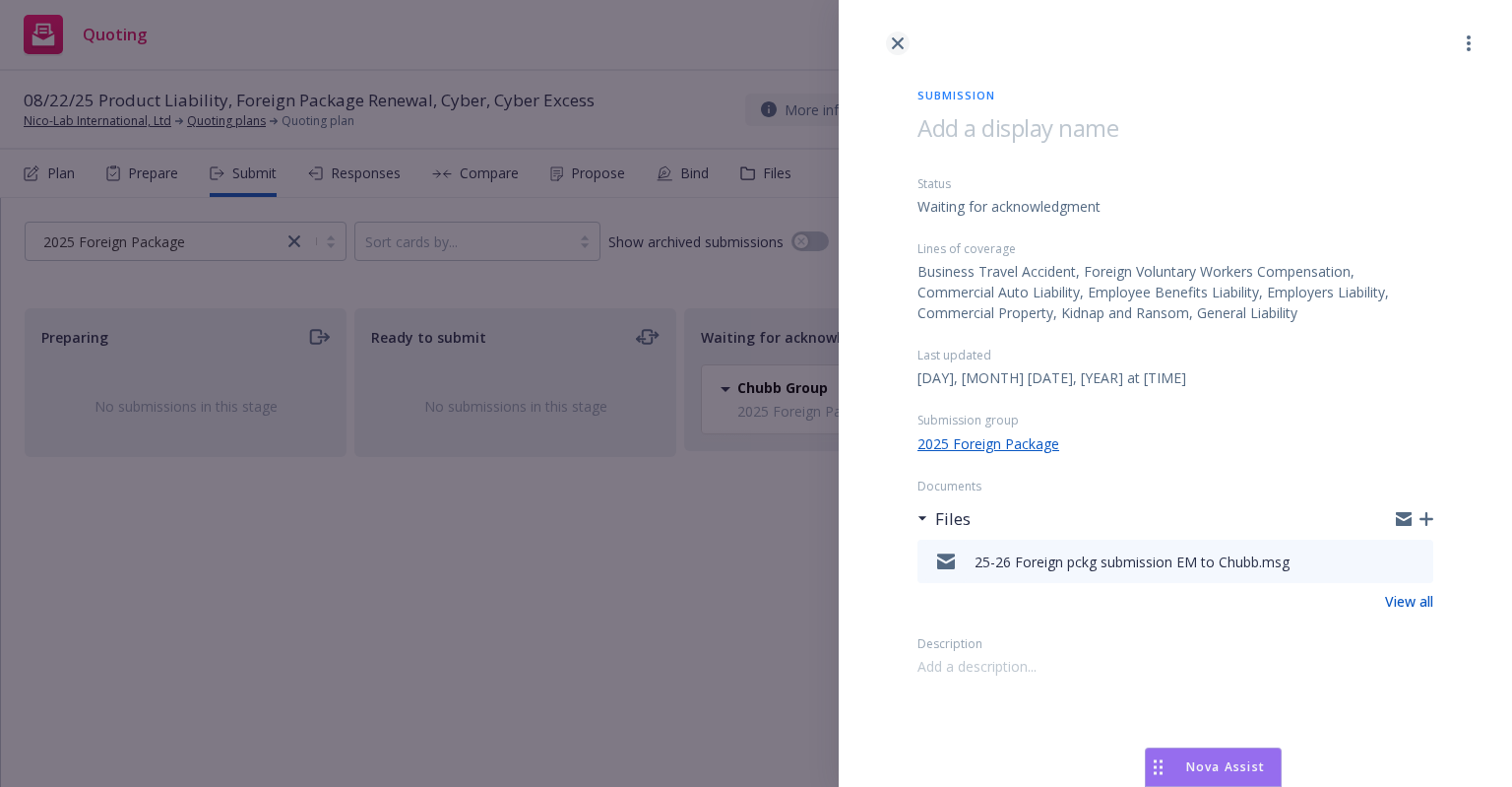 scroll, scrollTop: 0, scrollLeft: 0, axis: both 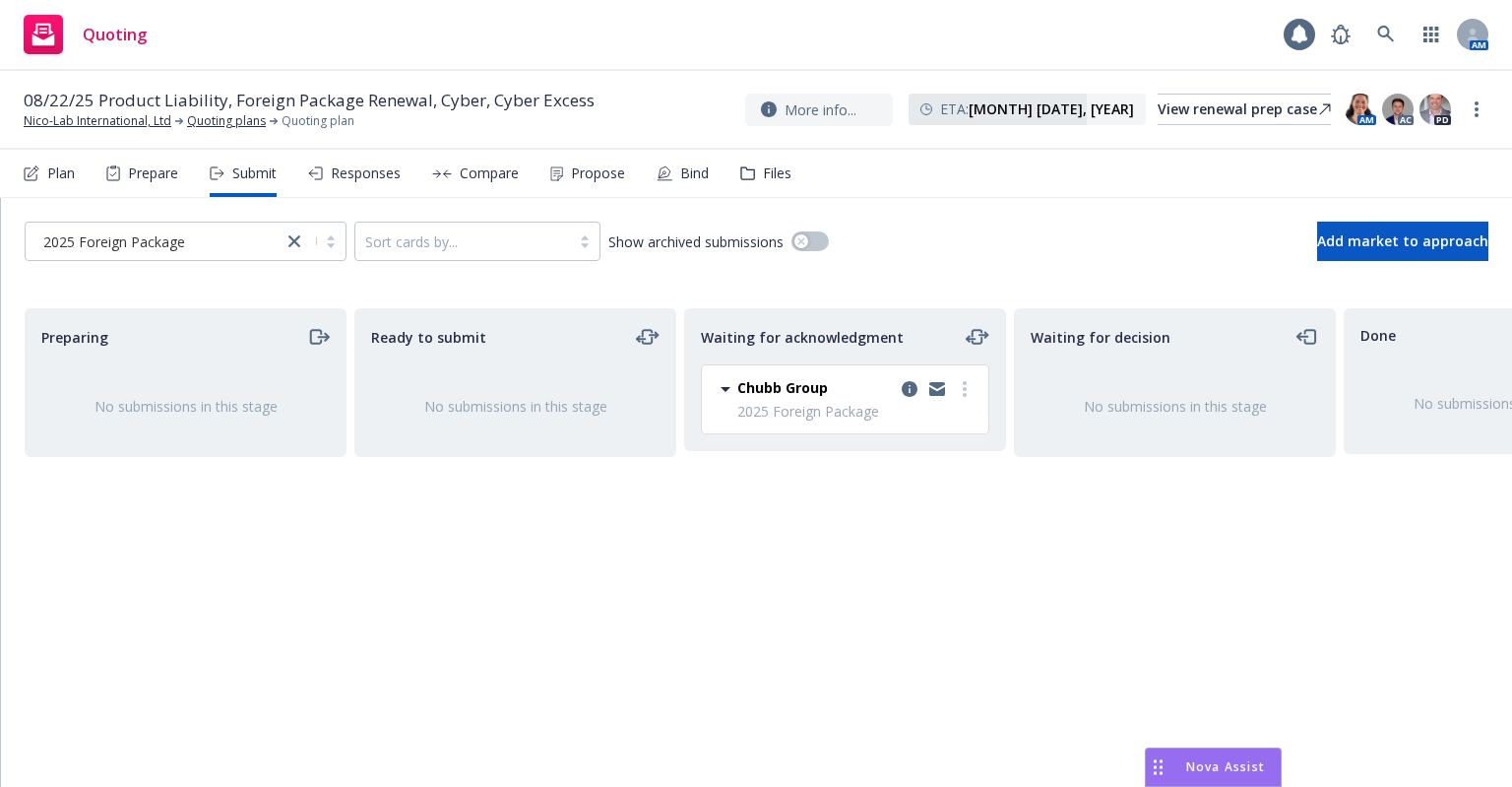 click on "Ready to submit No submissions in this stage" at bounding box center (515, 527) 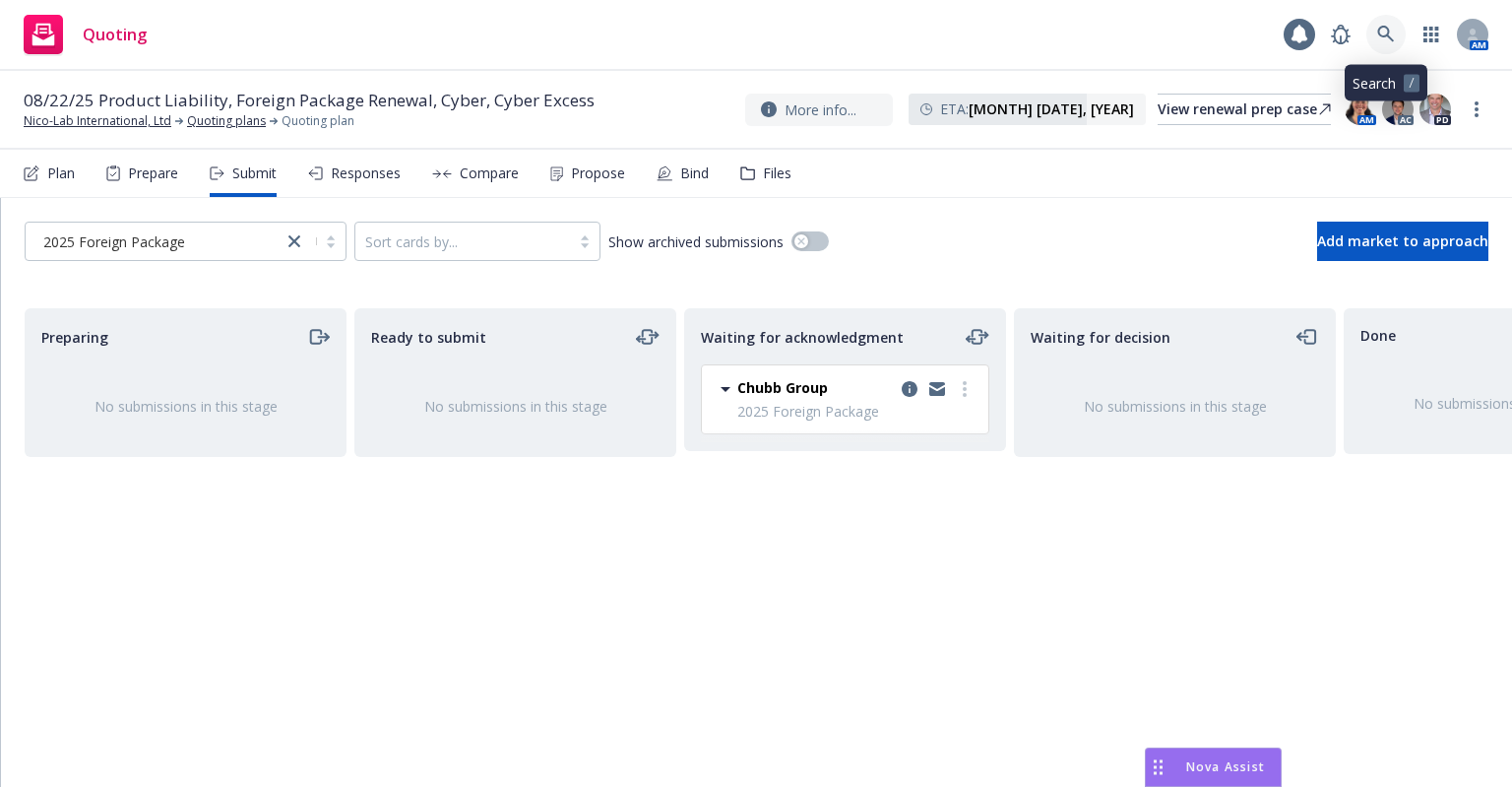 click 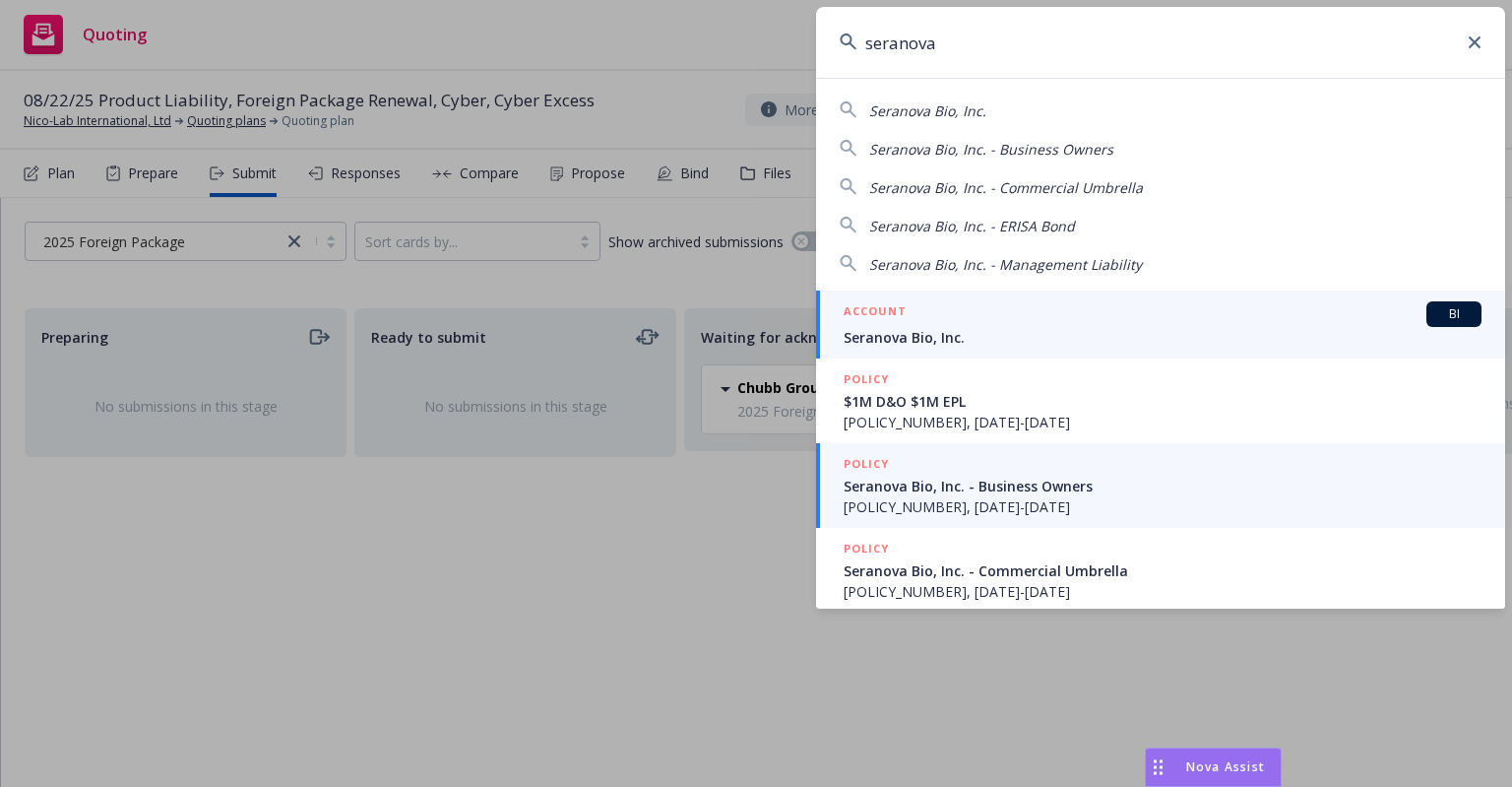 type on "seranova" 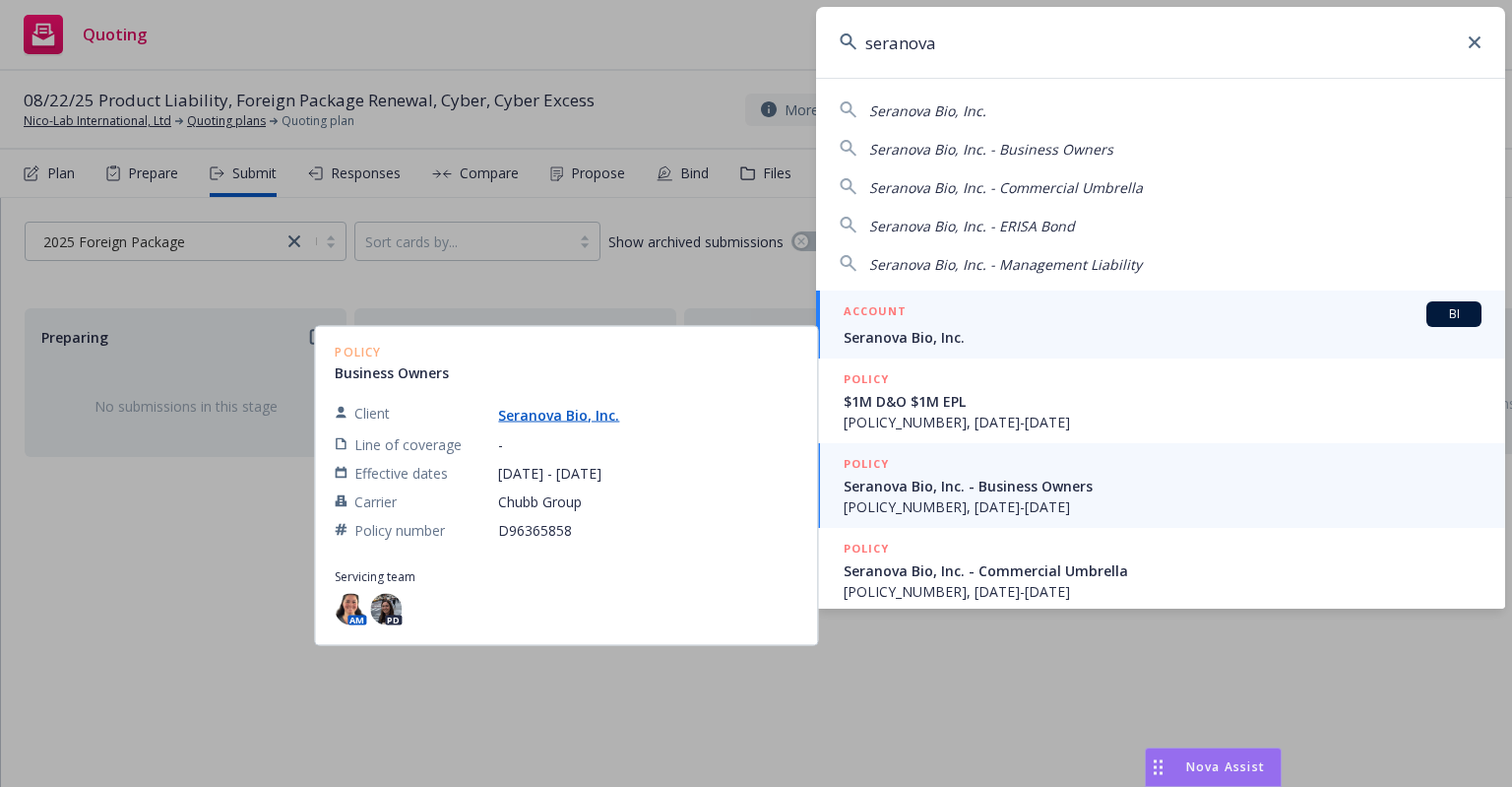 click on "ACCOUNT BI" at bounding box center [1163, 314] 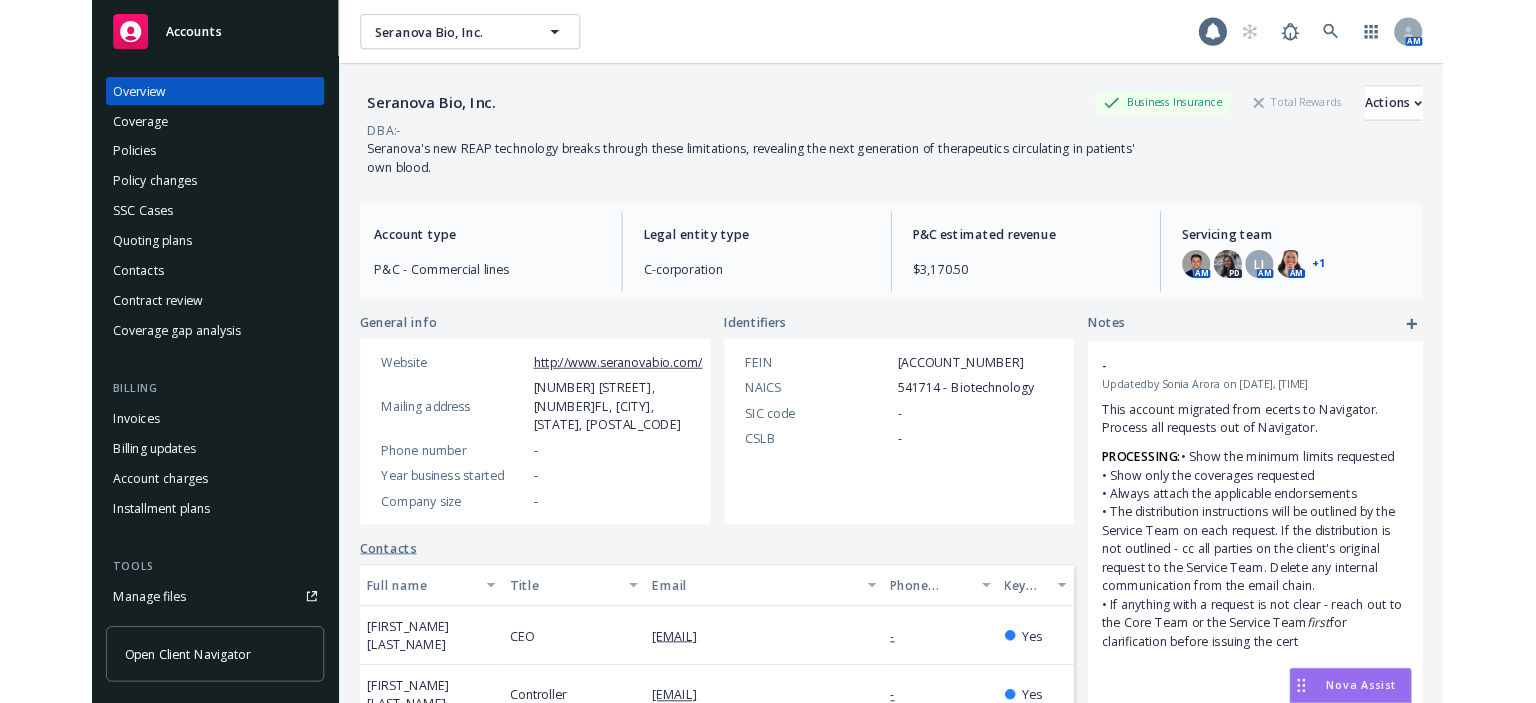 scroll, scrollTop: 0, scrollLeft: 0, axis: both 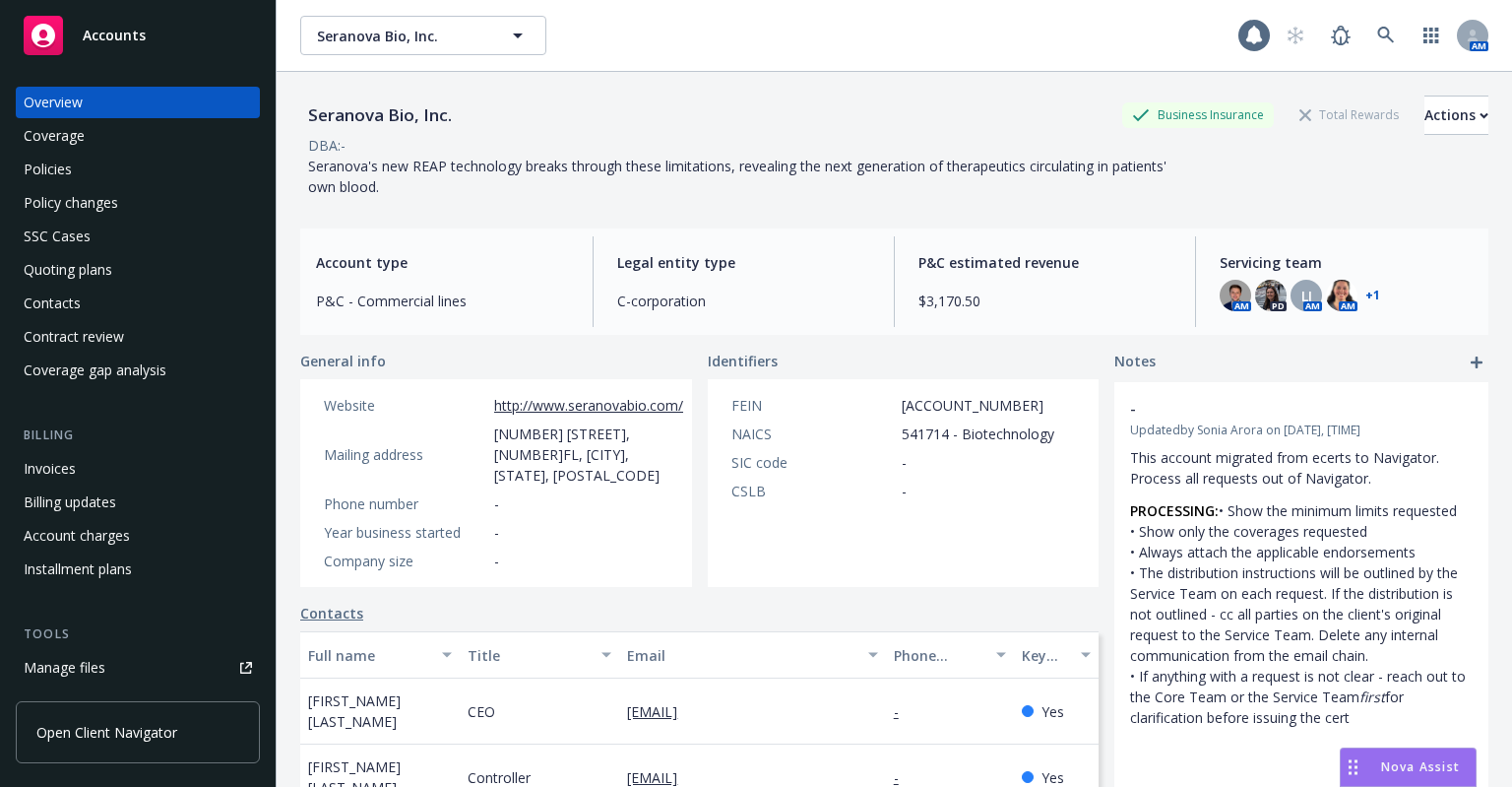 click on "Policies" at bounding box center (47, 169) 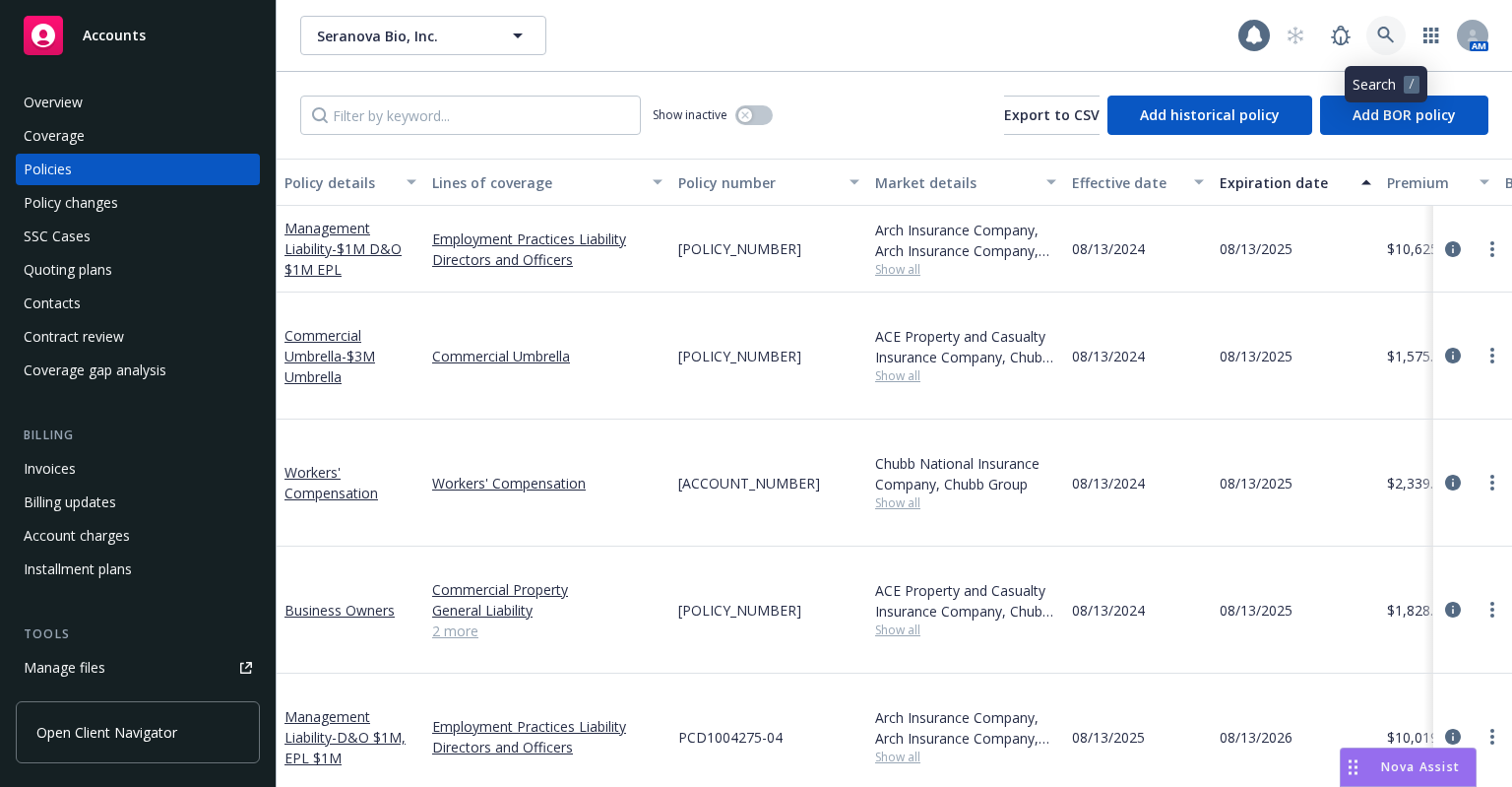 click 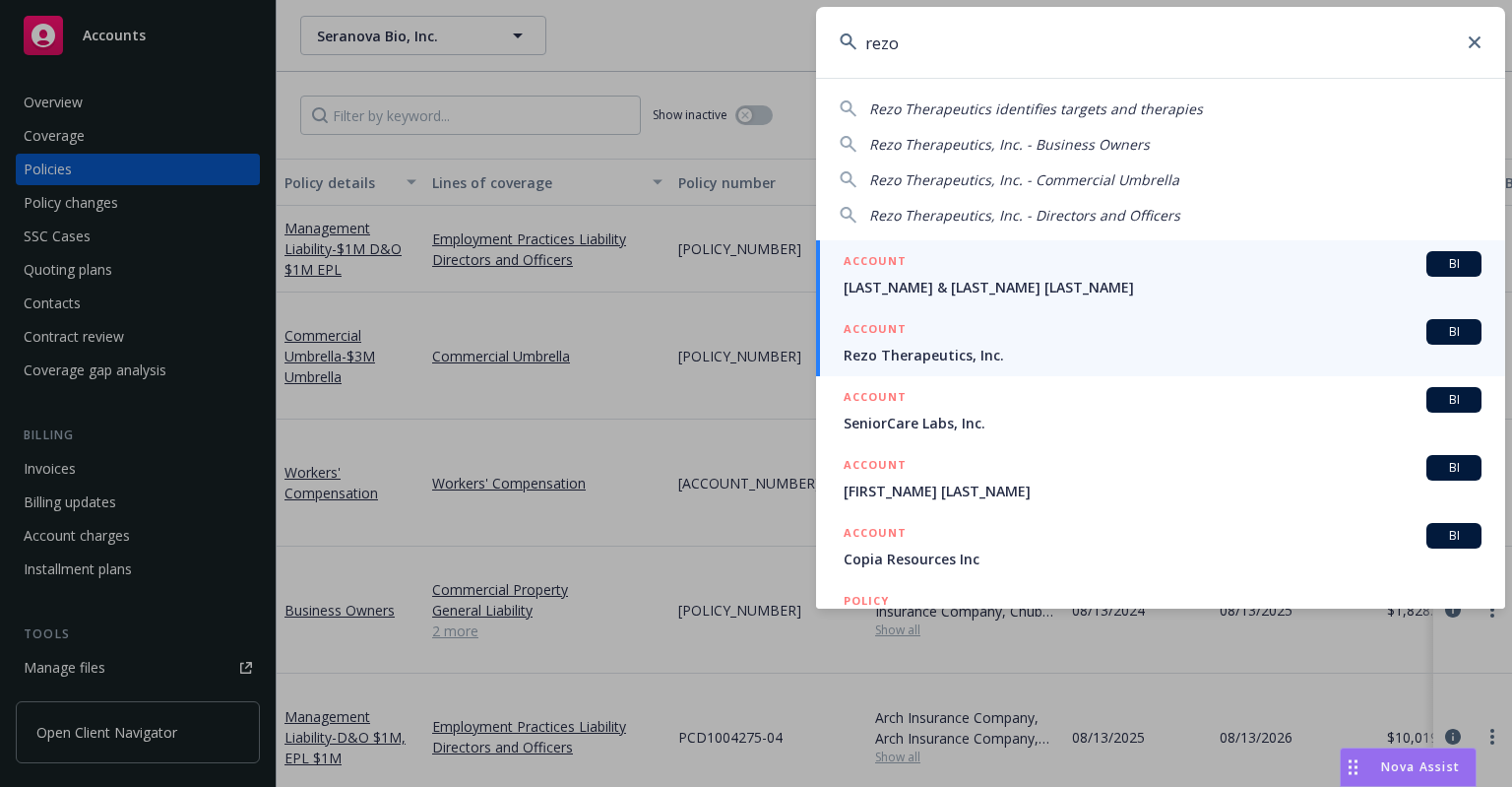 type on "rezo" 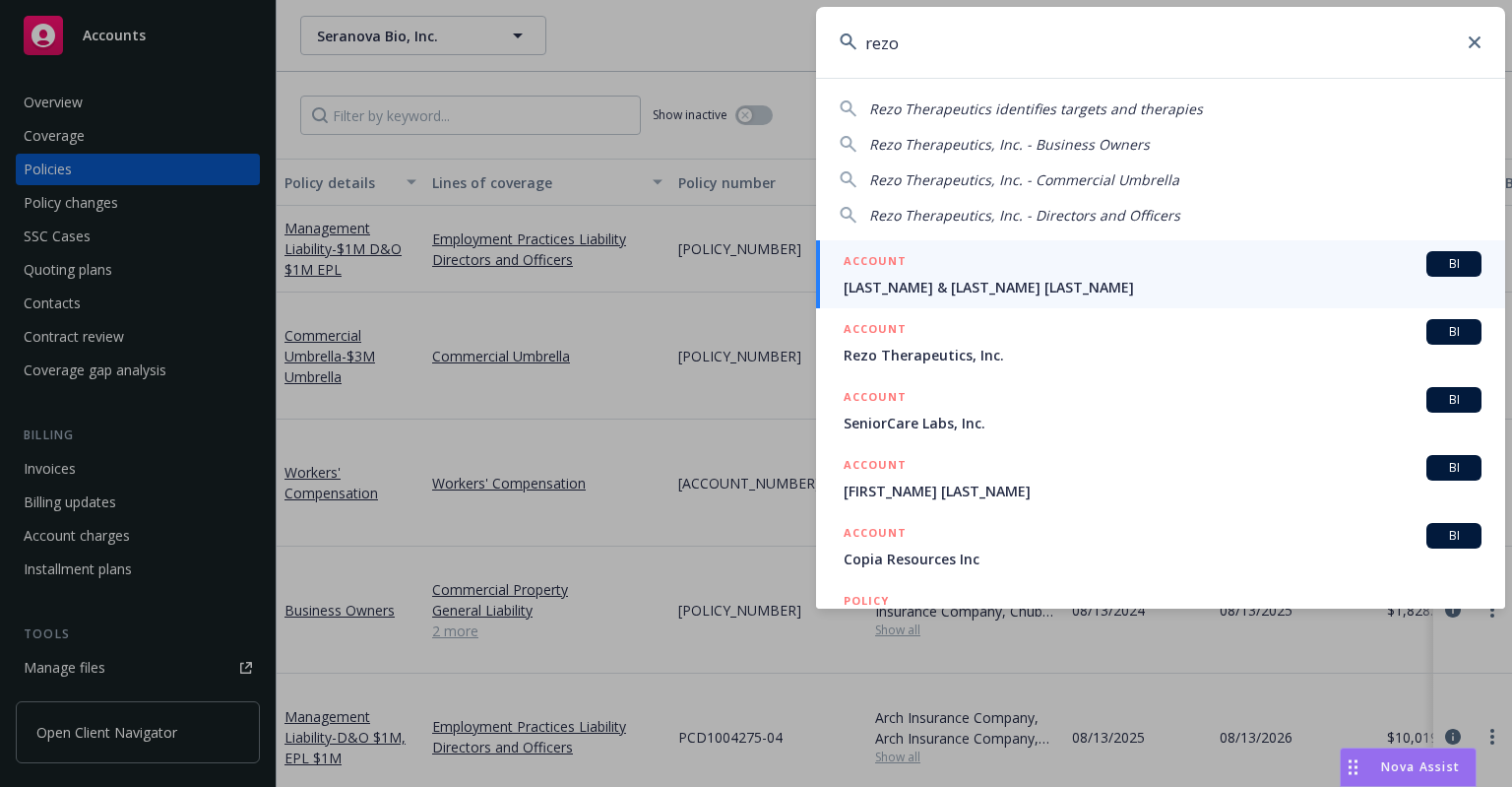 click on "ACCOUNT BI" at bounding box center [1163, 332] 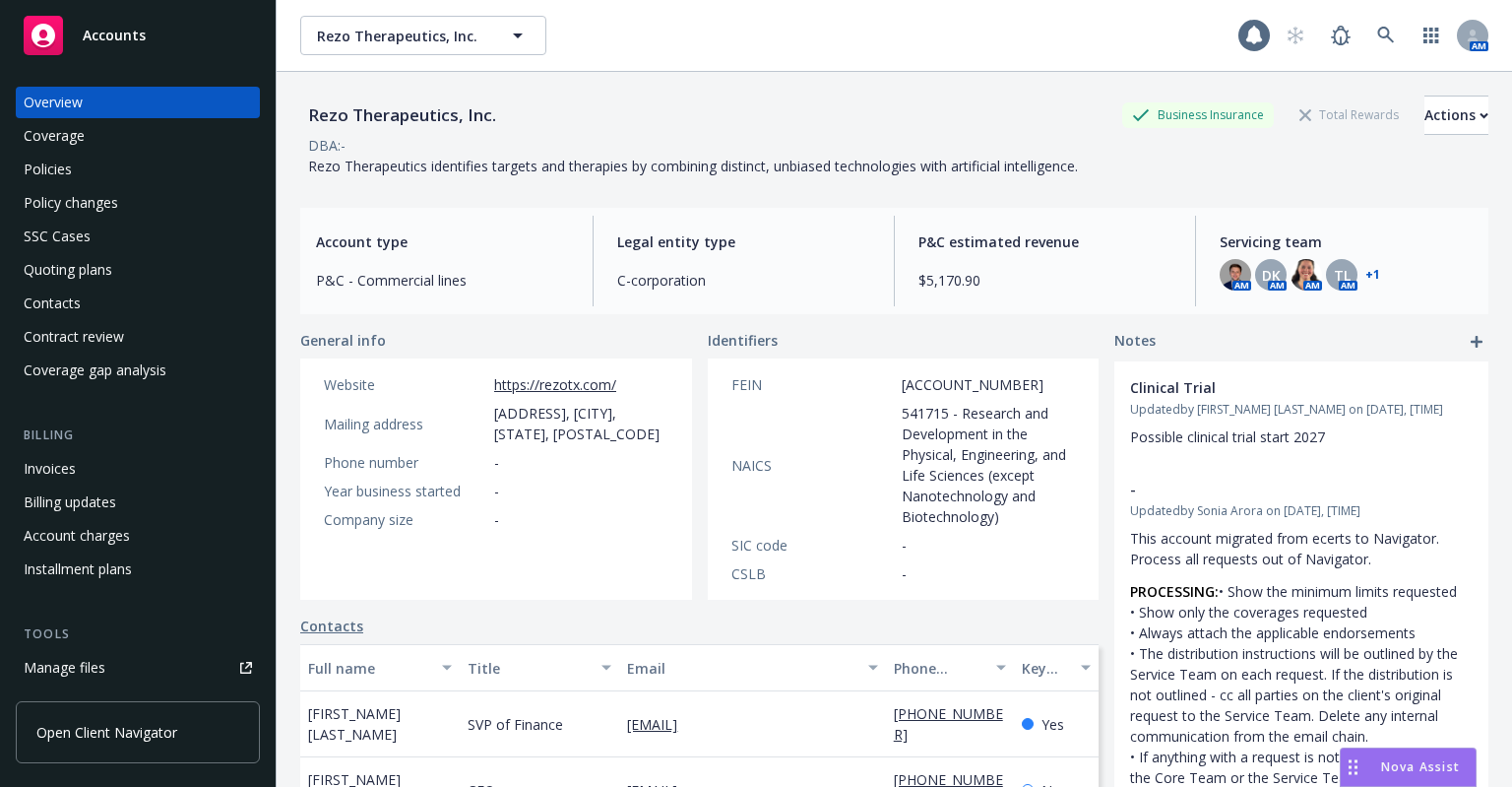 click on "Contract review" at bounding box center (74, 337) 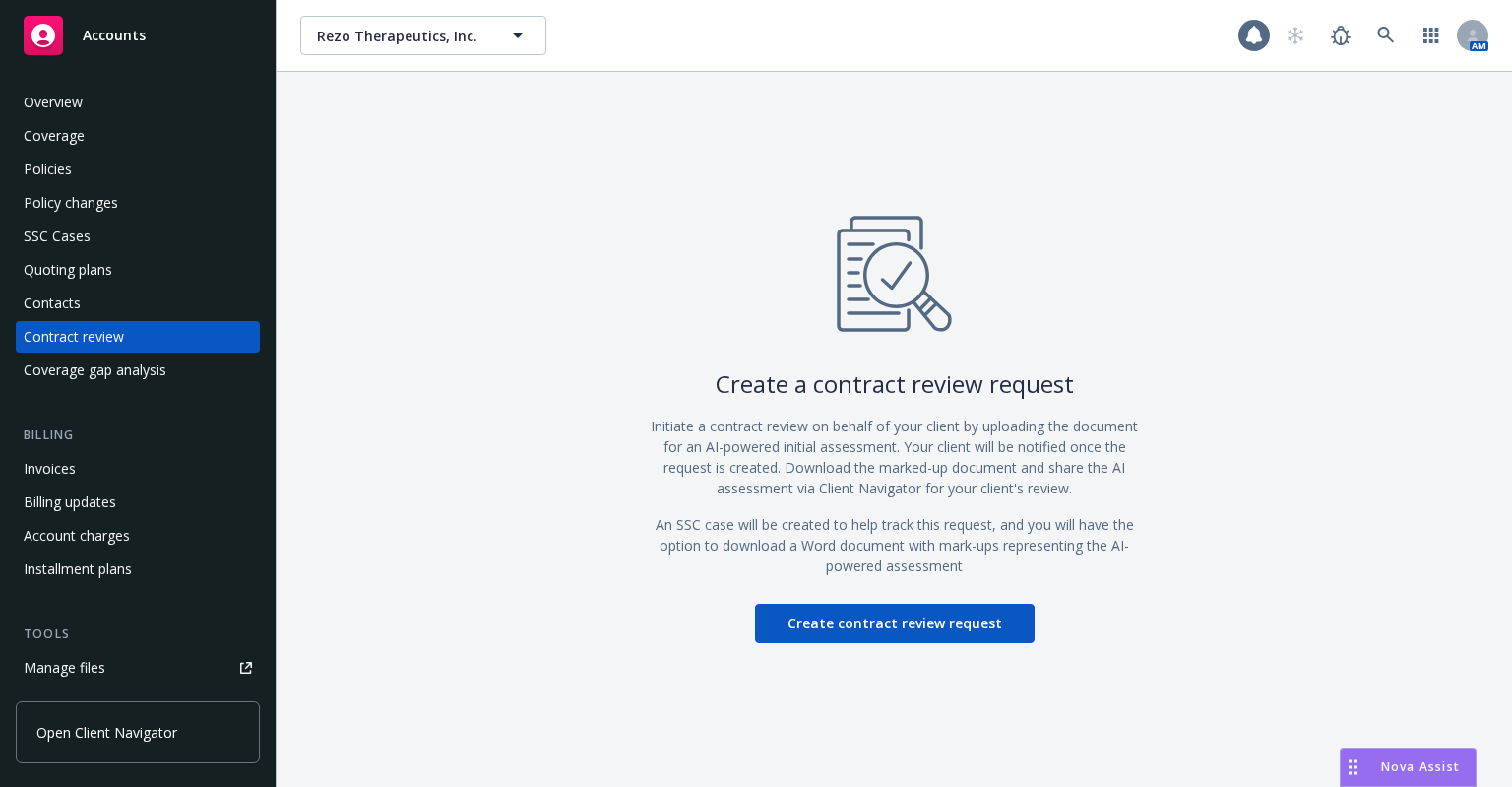 click on "Policies" at bounding box center (138, 169) 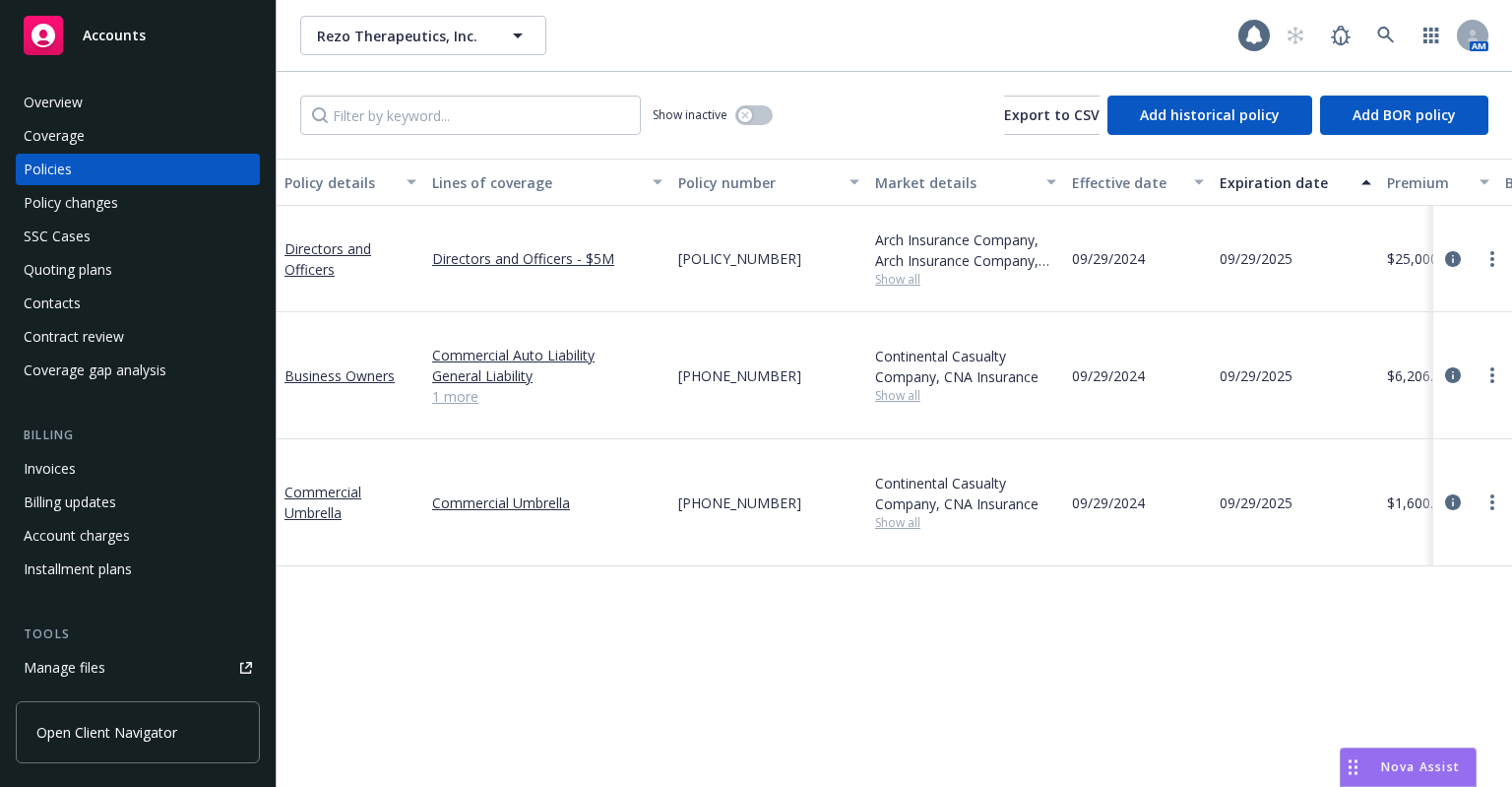 click on "1 more" at bounding box center [547, 396] 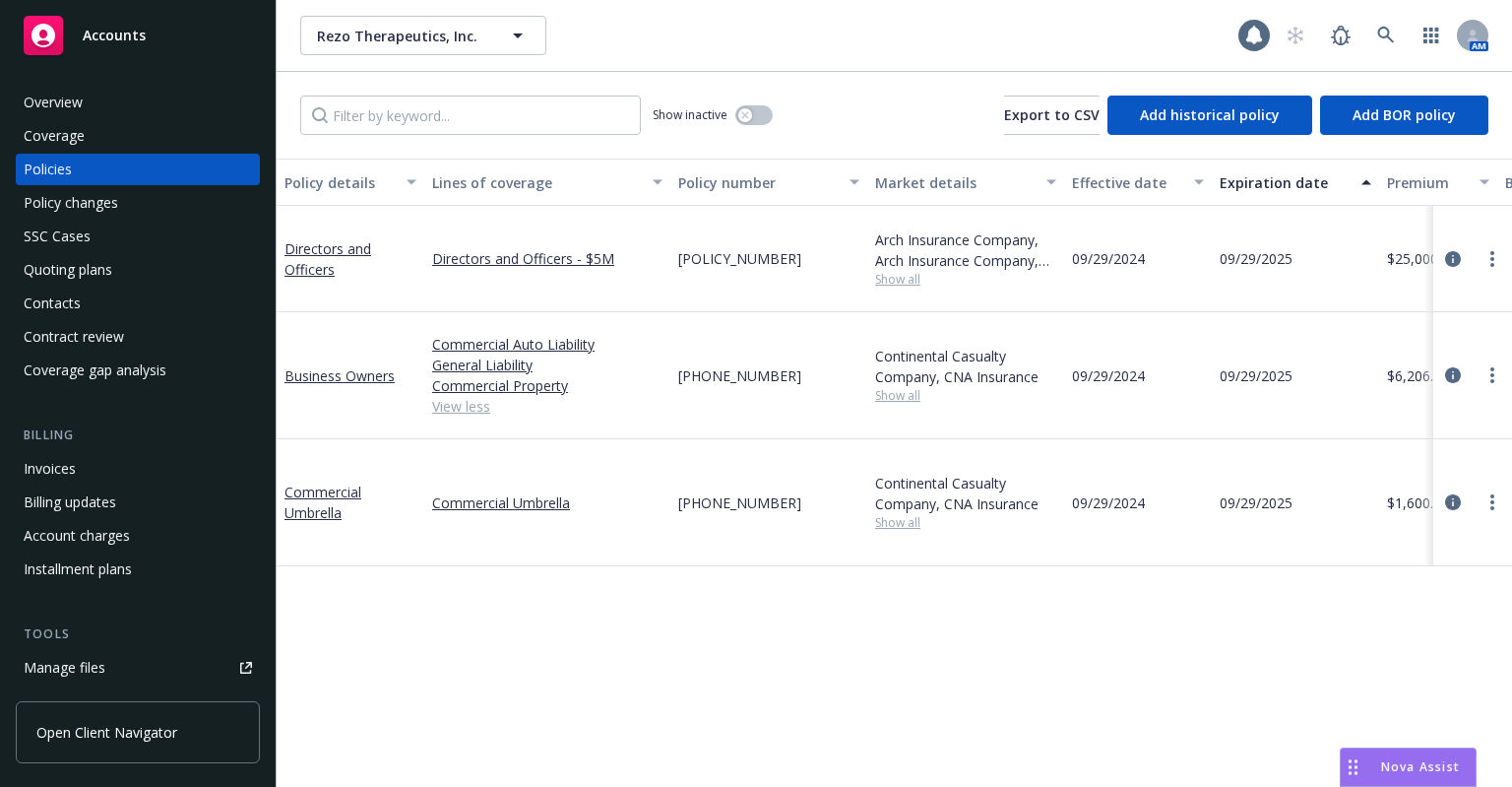 click on "Commercial Umbrella" at bounding box center [350, 502] 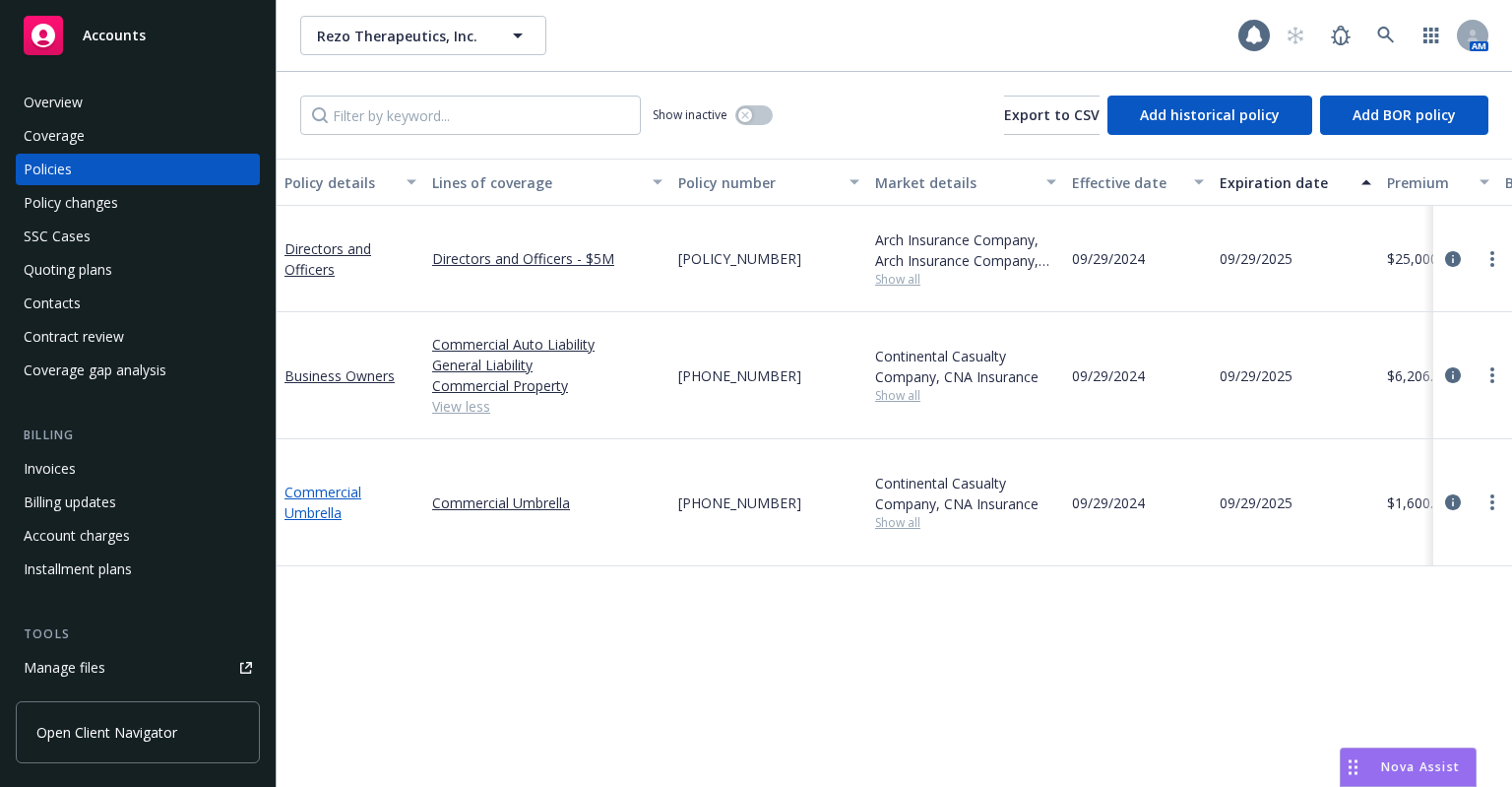click on "Commercial Umbrella" at bounding box center [323, 502] 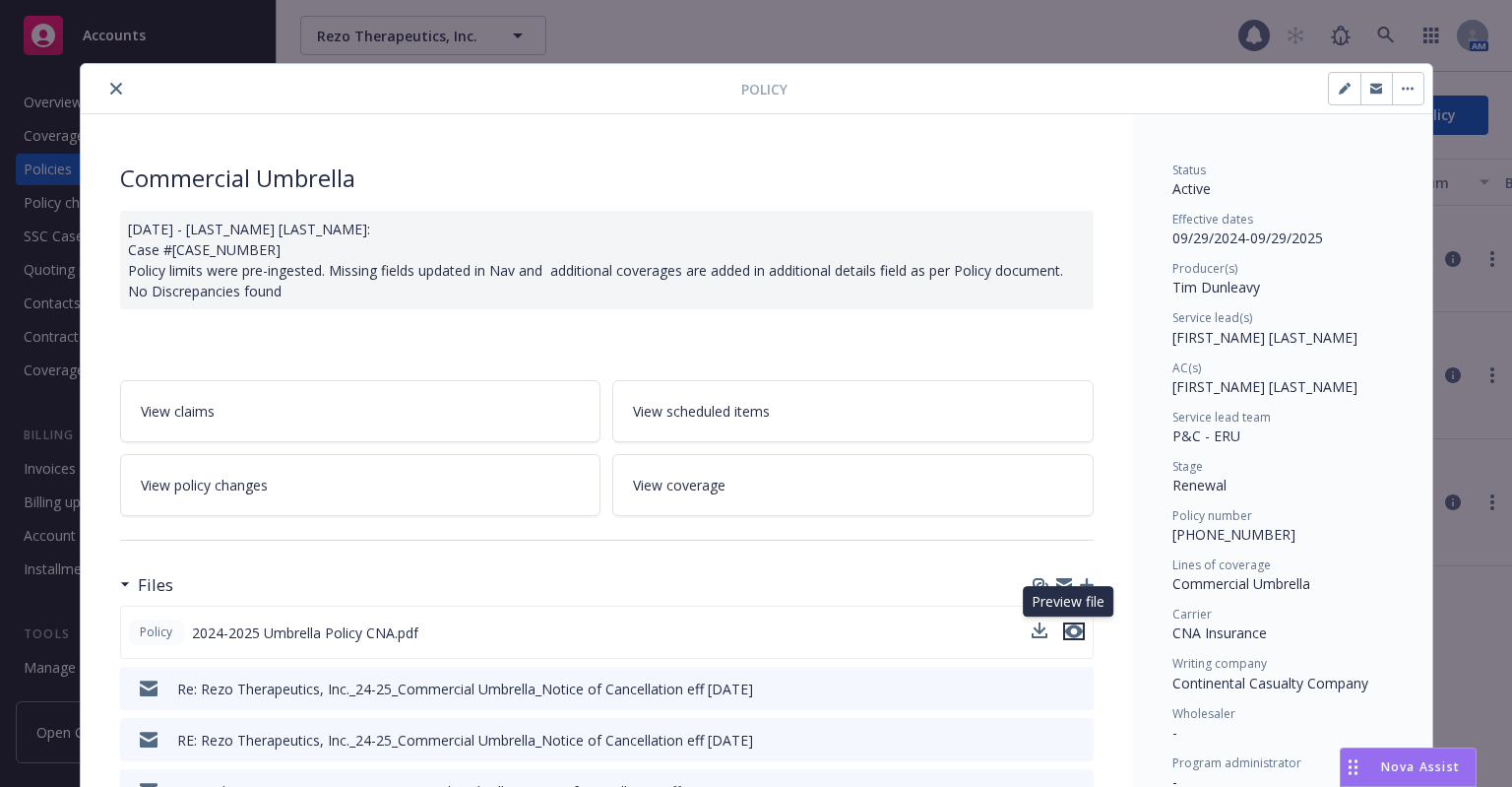 click 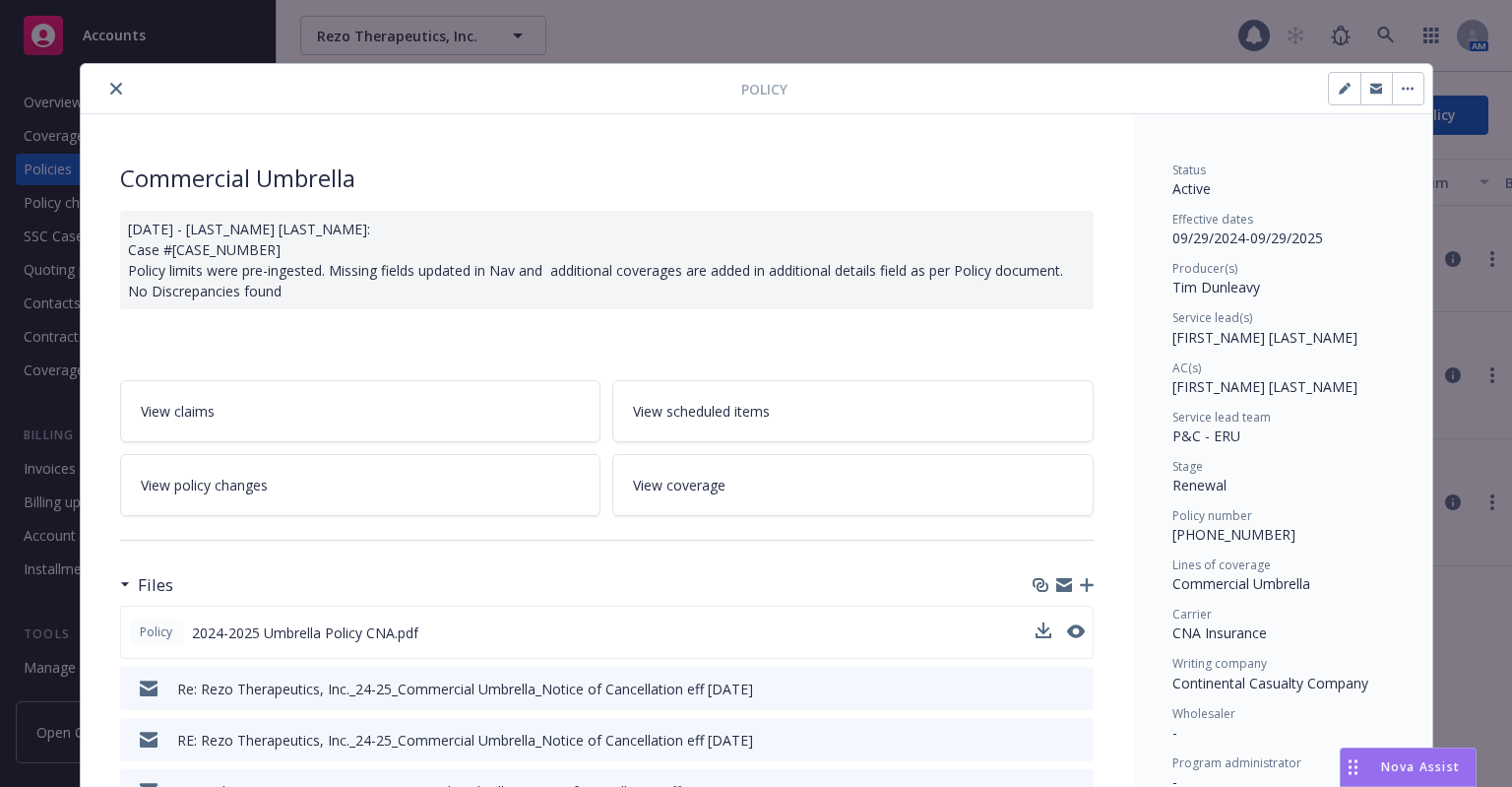 click 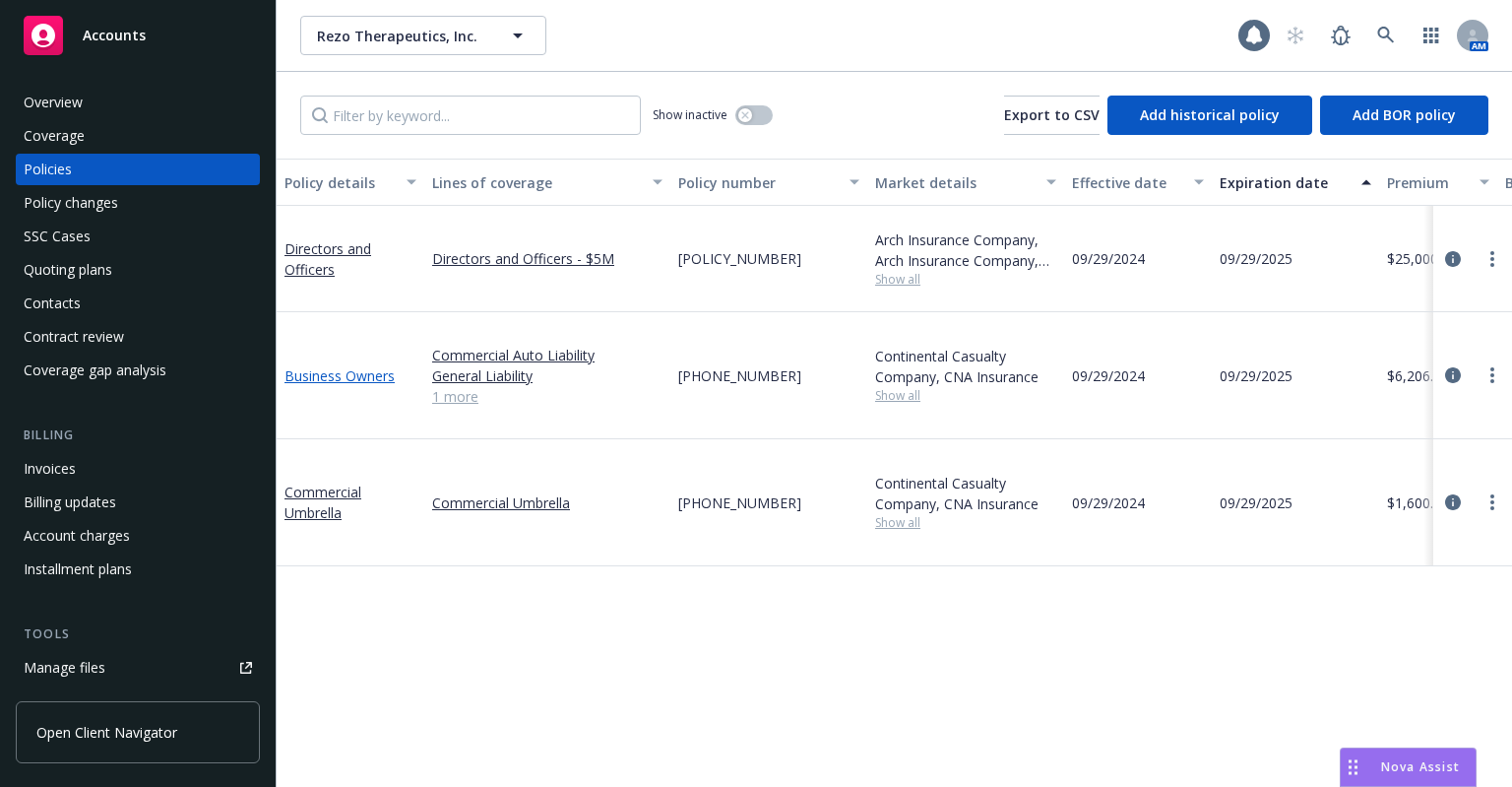 click on "Business Owners" at bounding box center (340, 375) 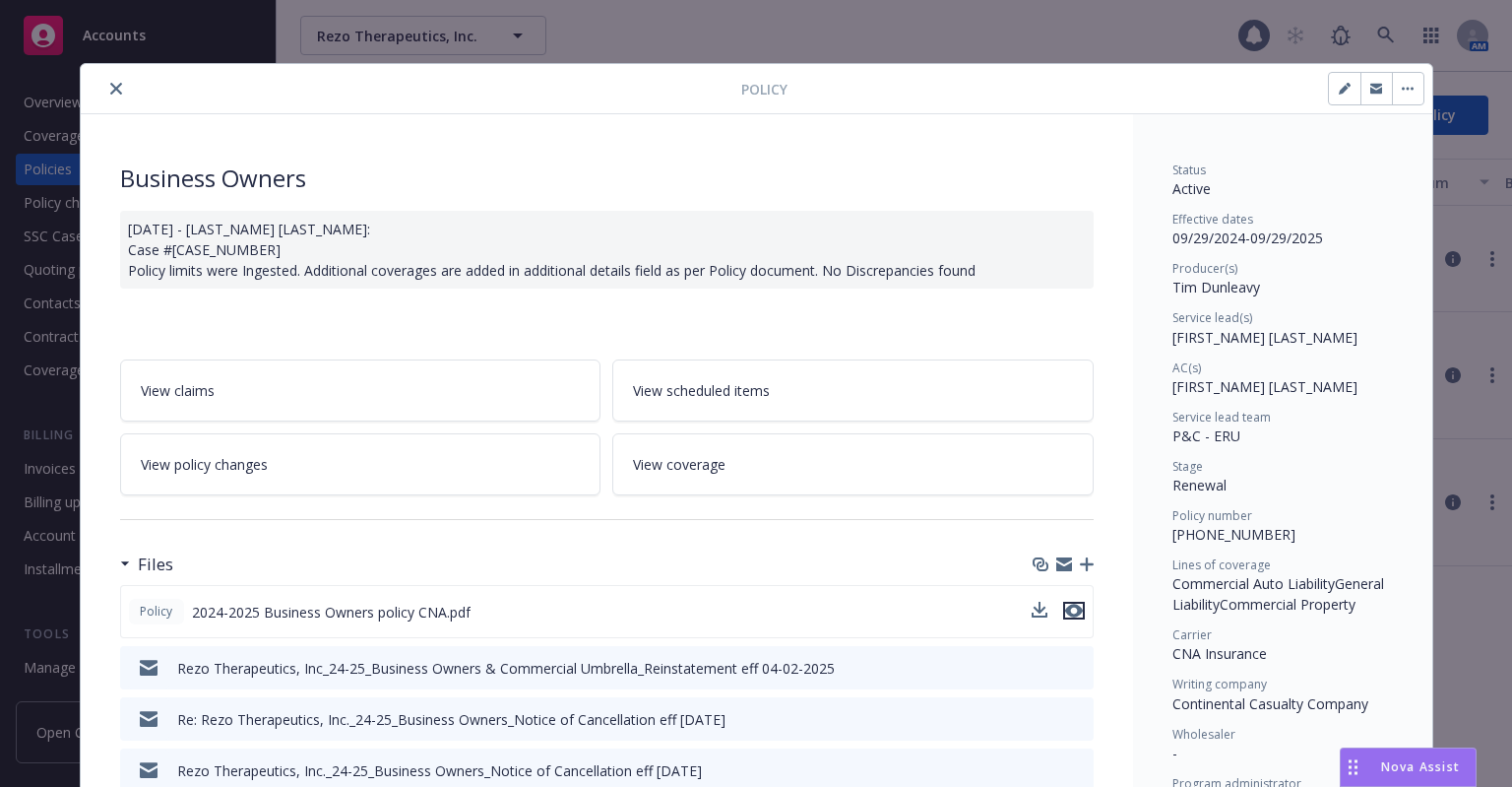 click 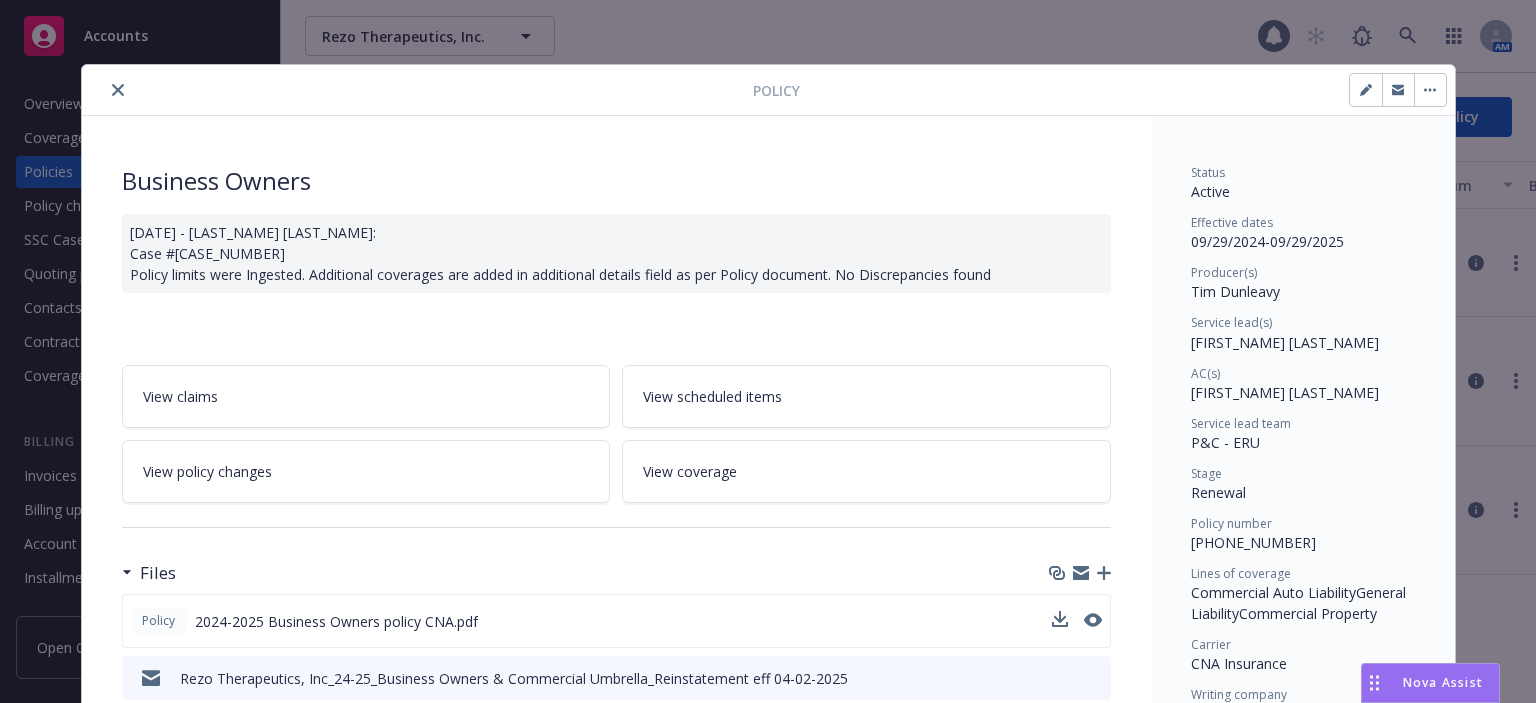 click 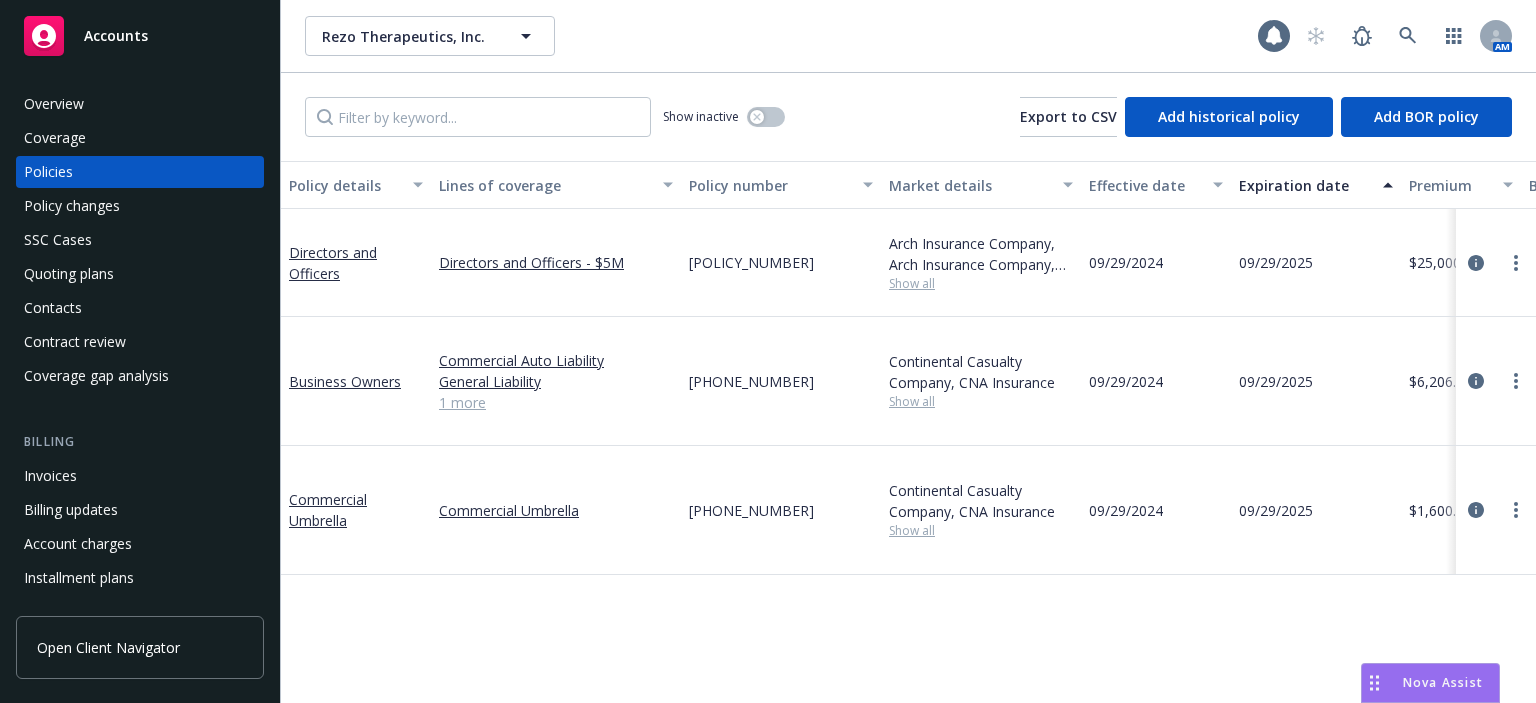 click on "Contract review" at bounding box center (75, 342) 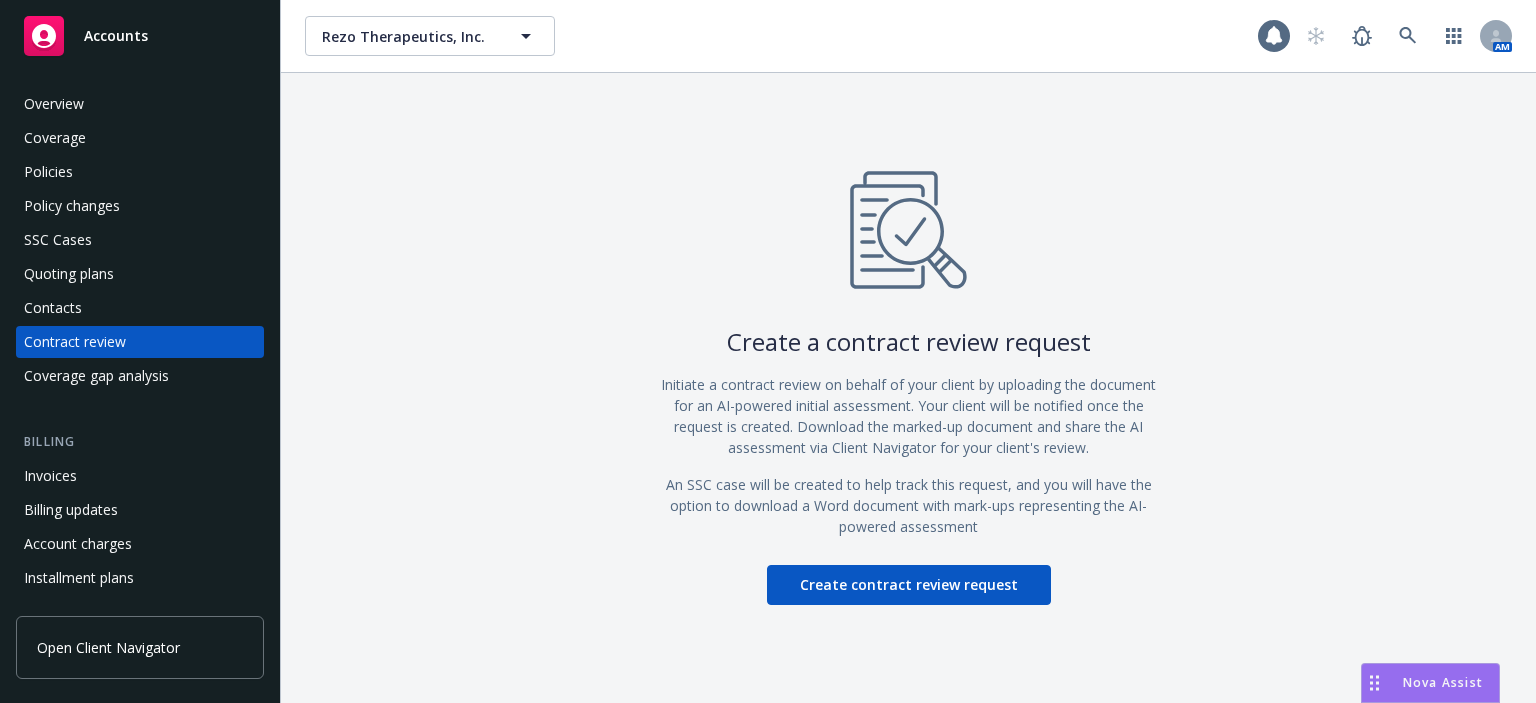 click on "Create contract review request" at bounding box center (909, 585) 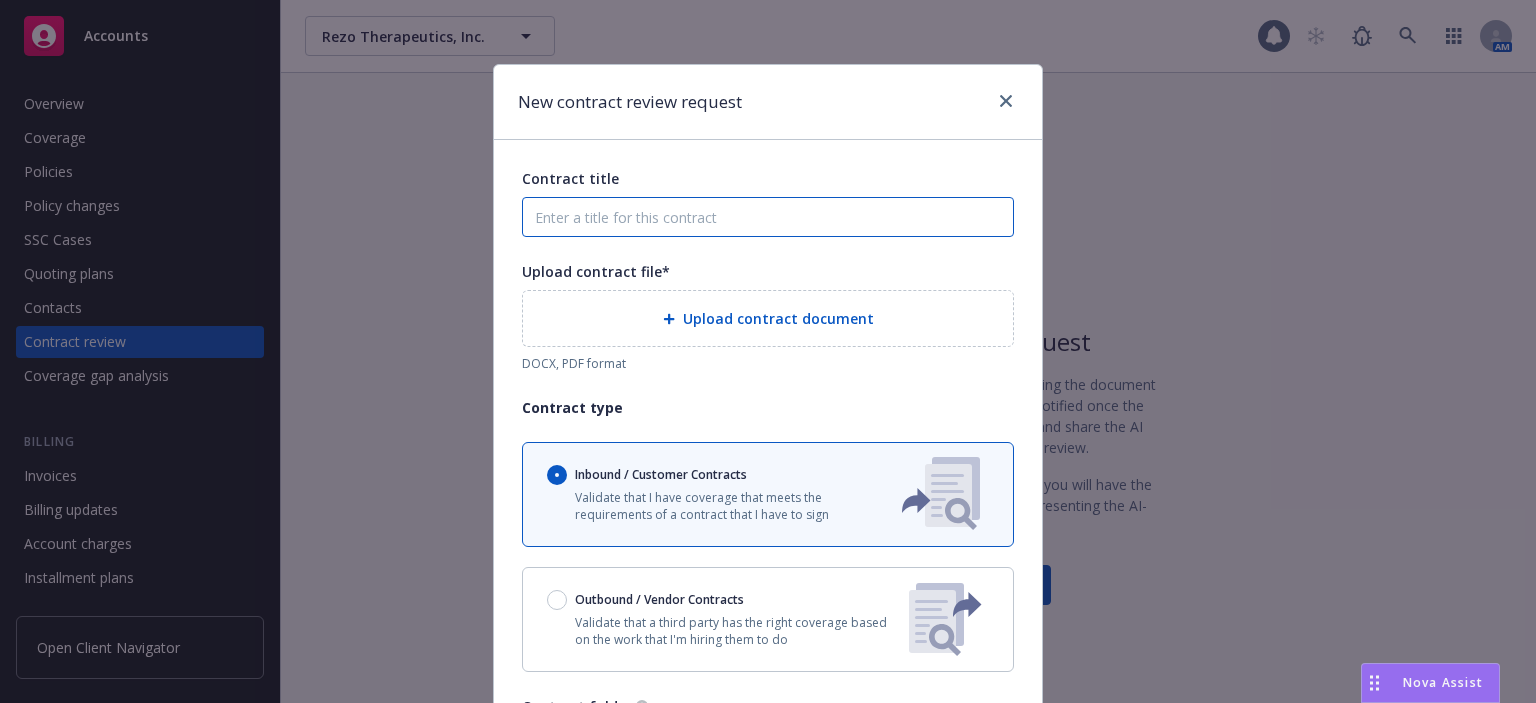 click on "Contract title" at bounding box center [768, 217] 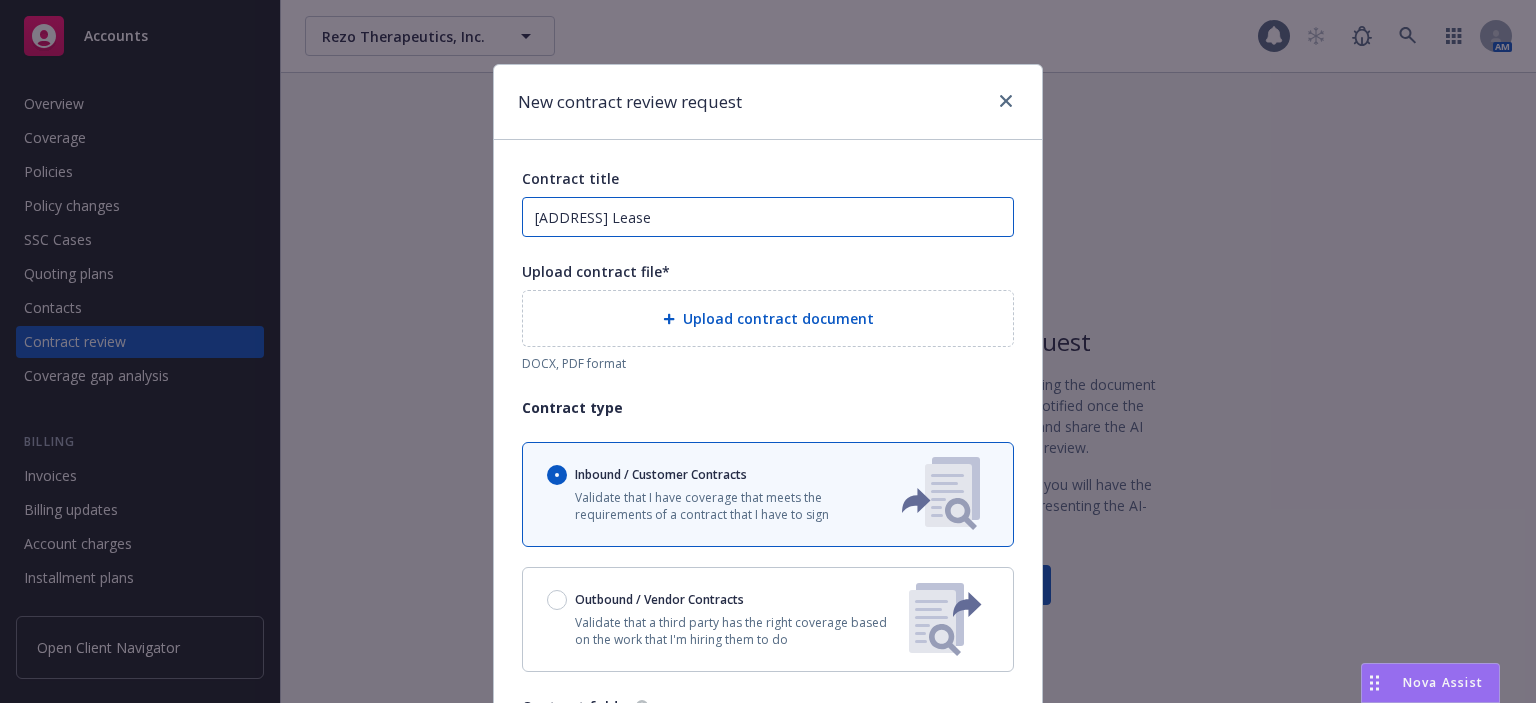 type on "455 MISSION BAY BLVD Lease" 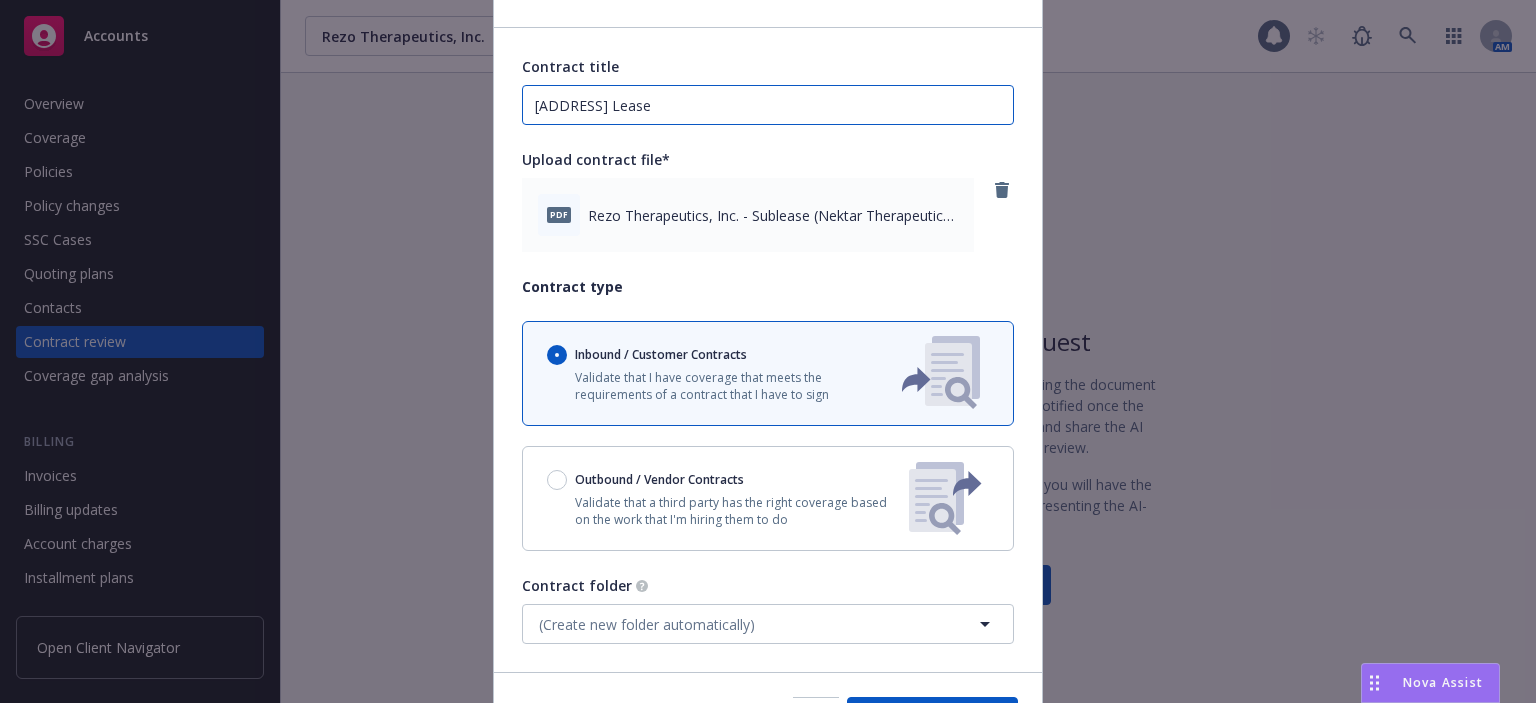 scroll, scrollTop: 200, scrollLeft: 0, axis: vertical 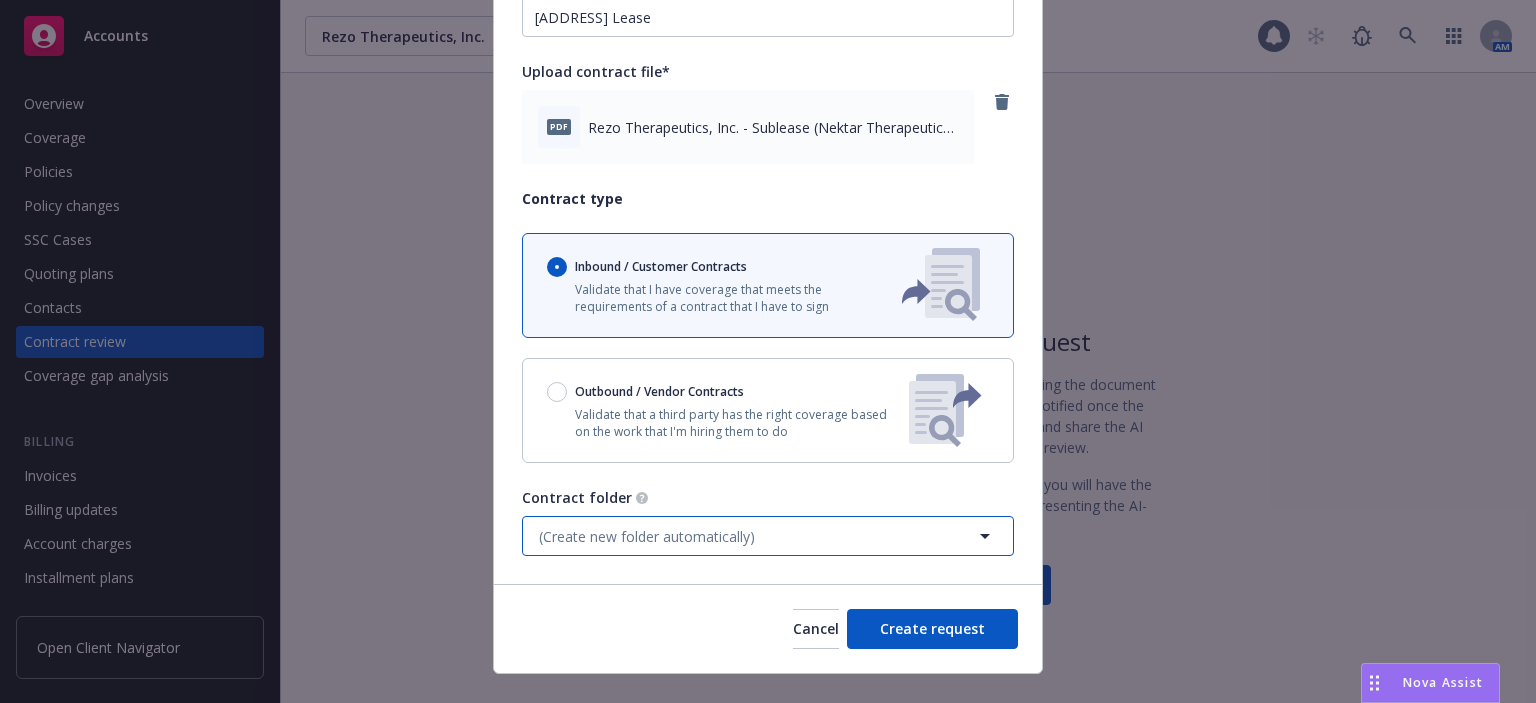 click on "(Create new folder automatically)" at bounding box center (768, 536) 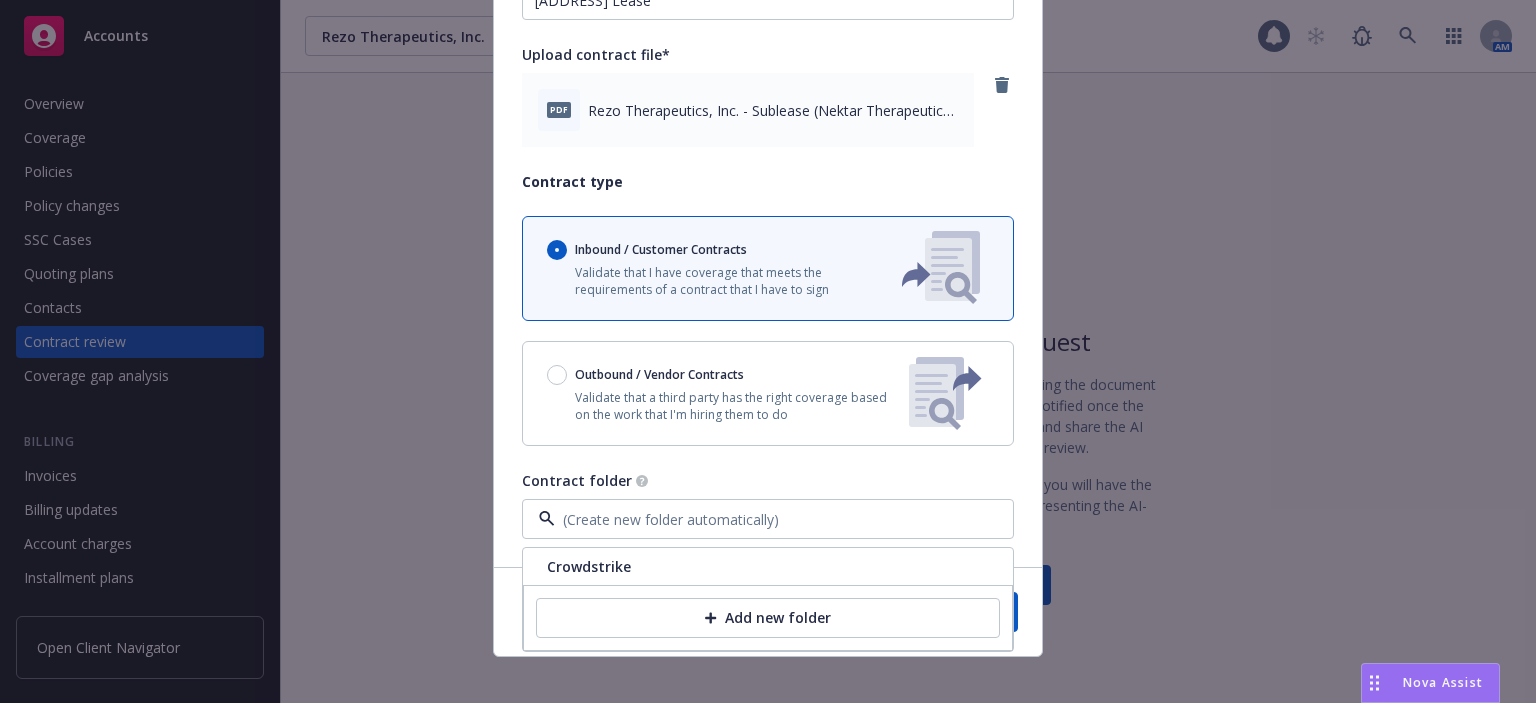 scroll, scrollTop: 234, scrollLeft: 0, axis: vertical 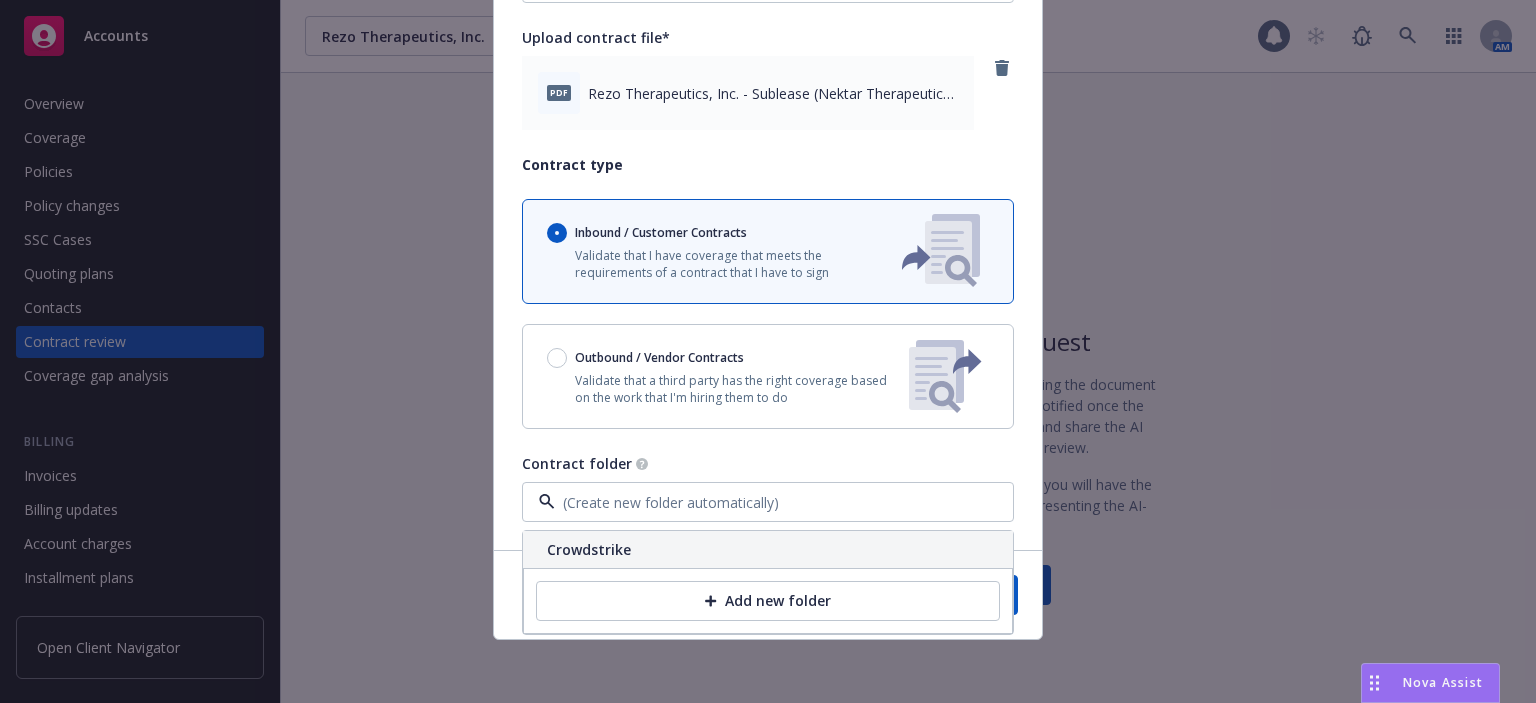 click on "Add new folder" at bounding box center (768, 601) 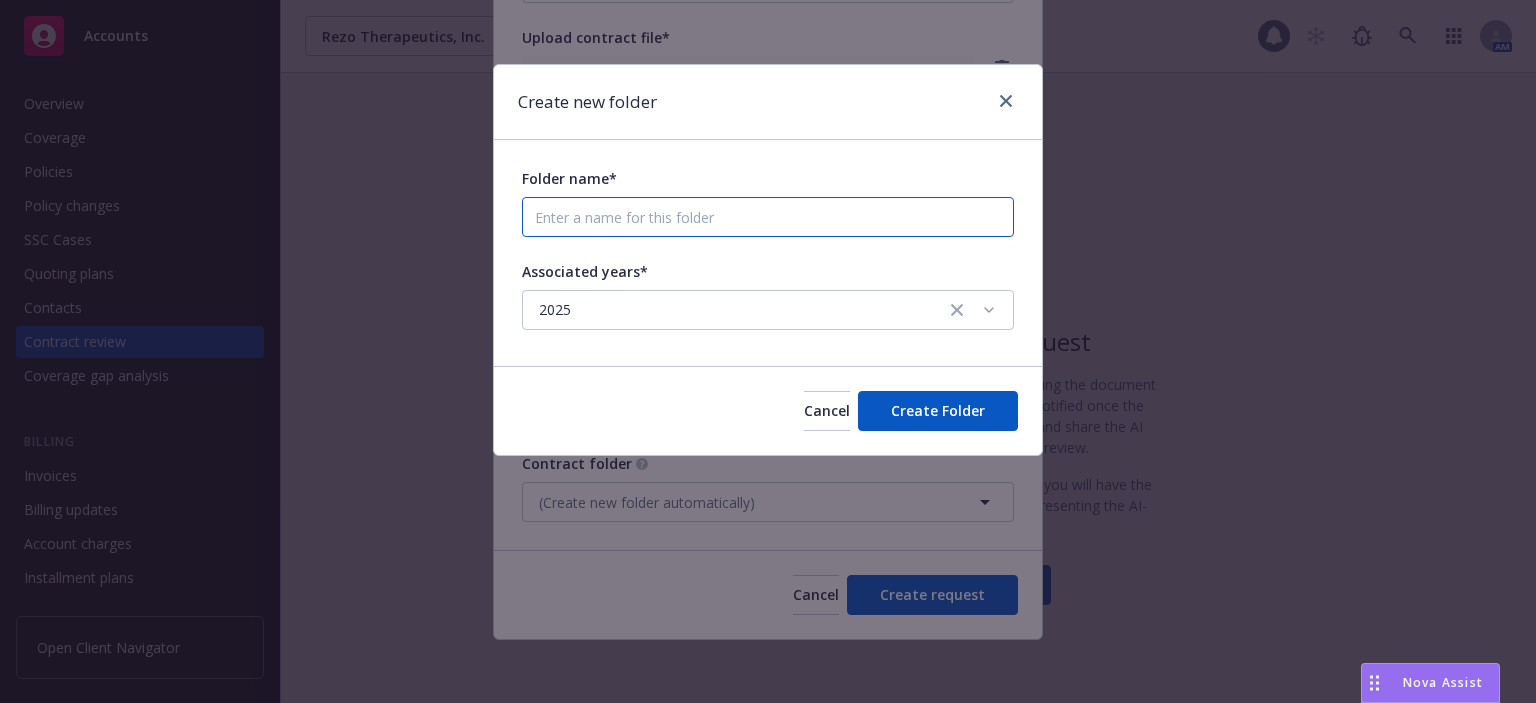 click on "Folder name*" at bounding box center (768, 217) 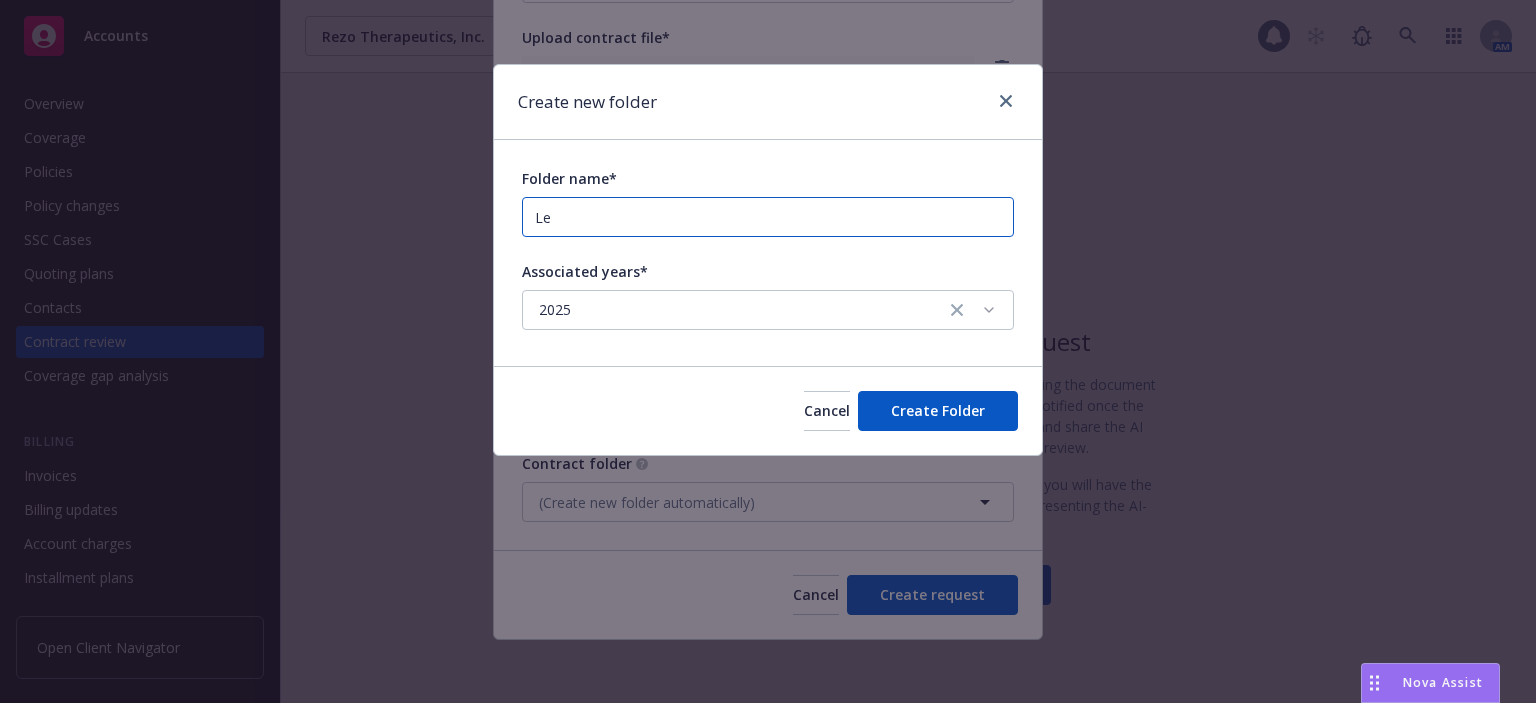 type on "L" 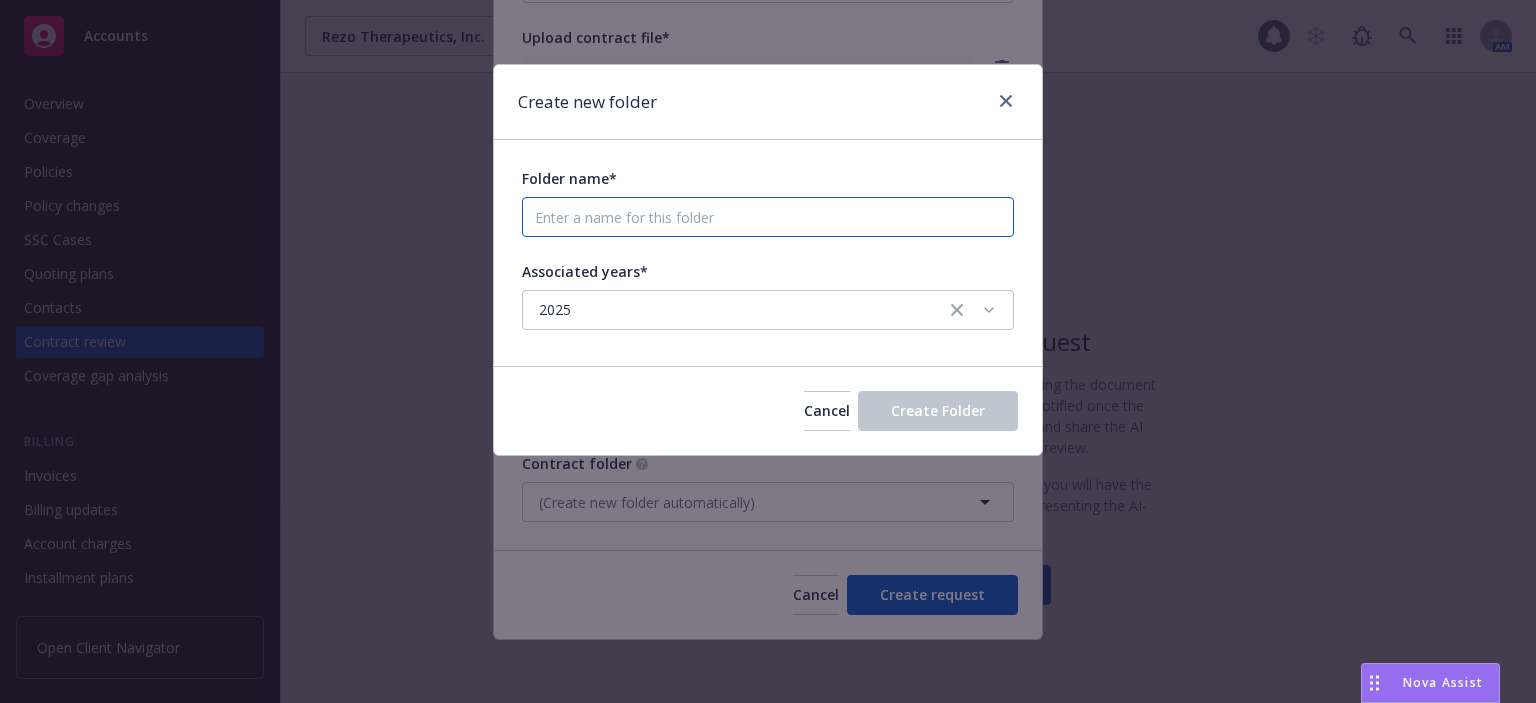 paste on "455 MISSION BAY BLVD" 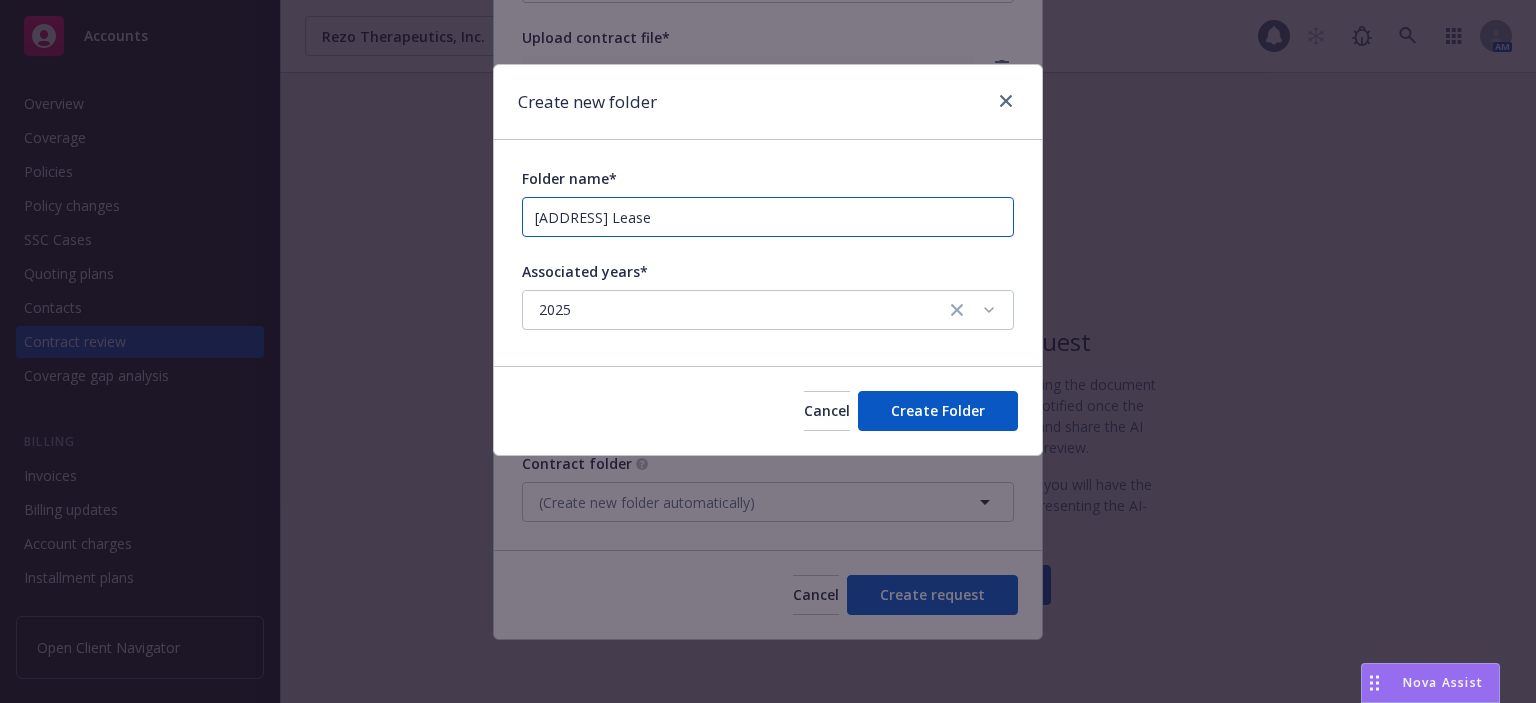 type on "455 MISSION BAY BLVD Lease" 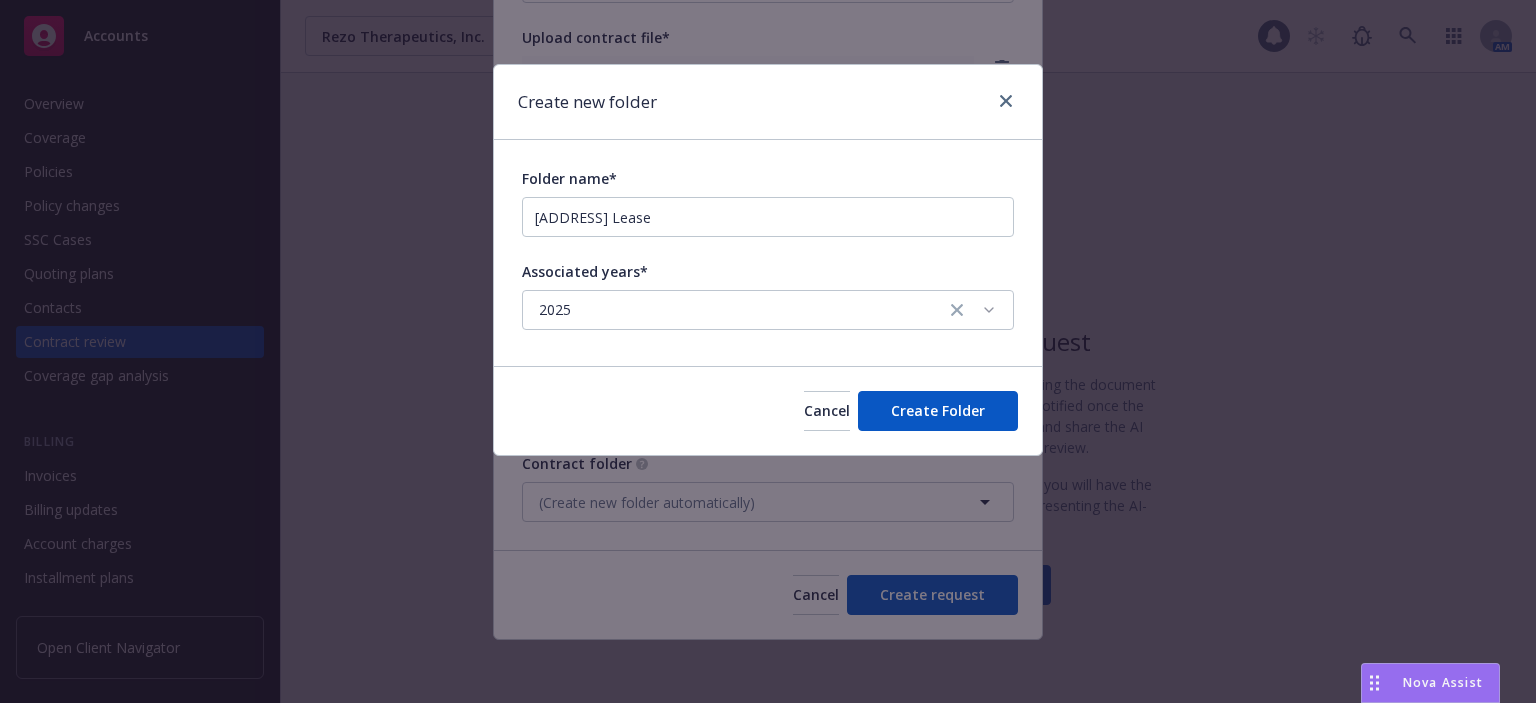 type 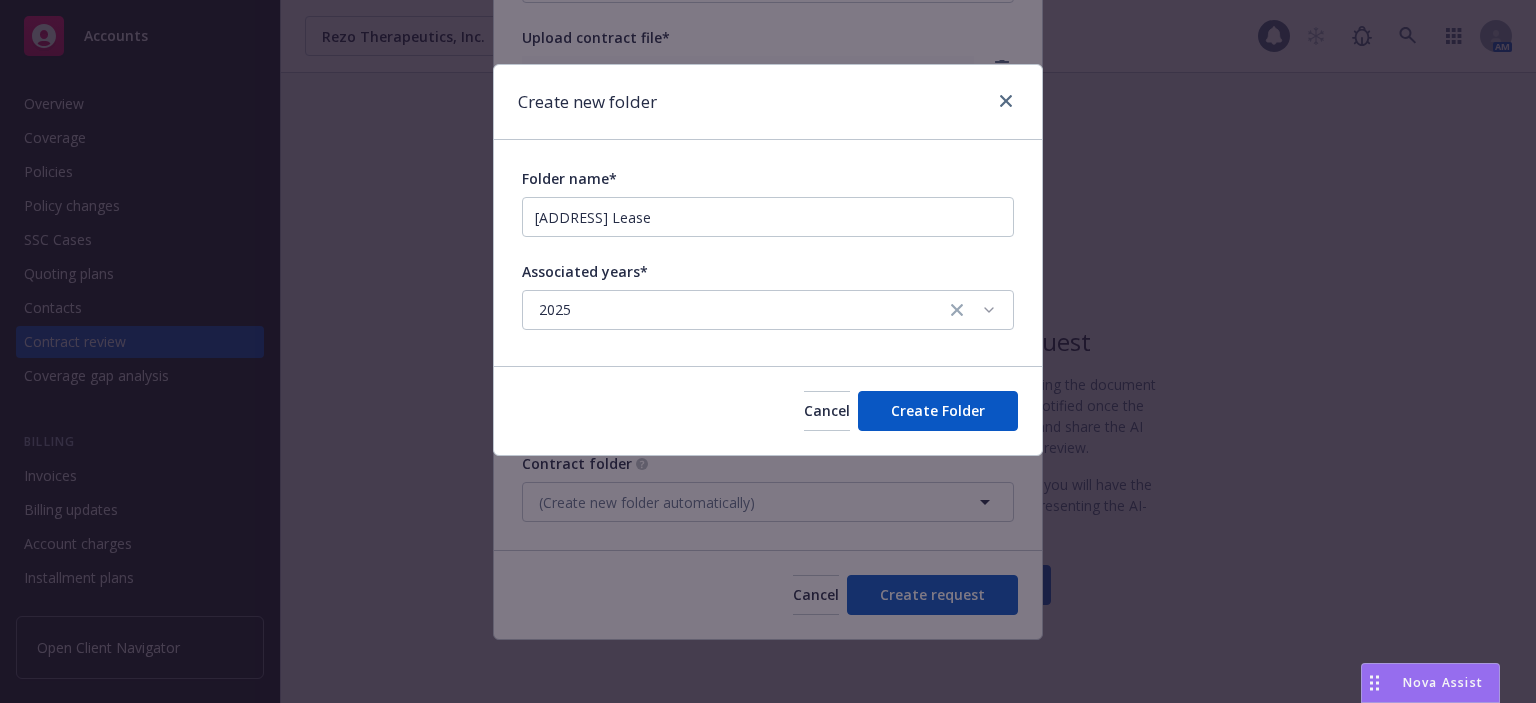 click on "2025" at bounding box center (768, 310) 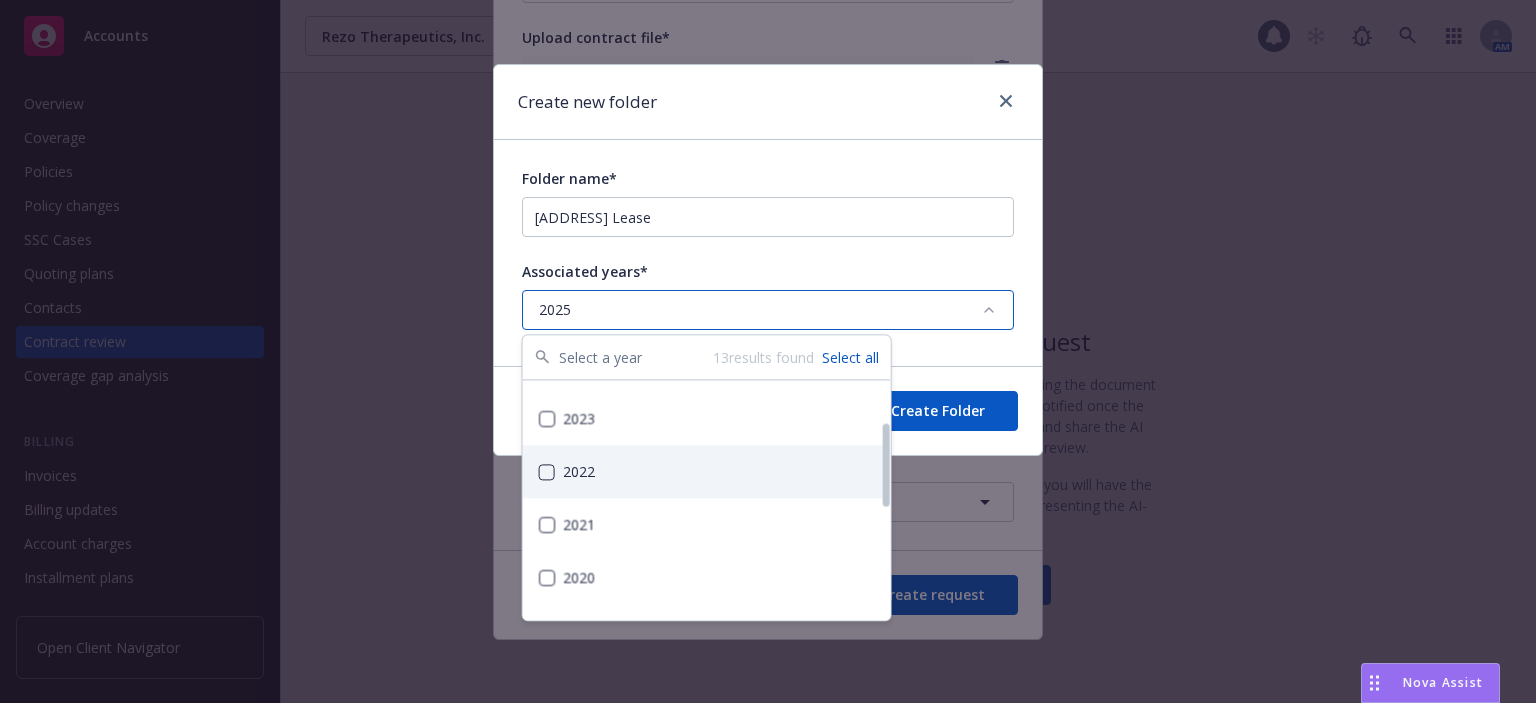 scroll, scrollTop: 0, scrollLeft: 0, axis: both 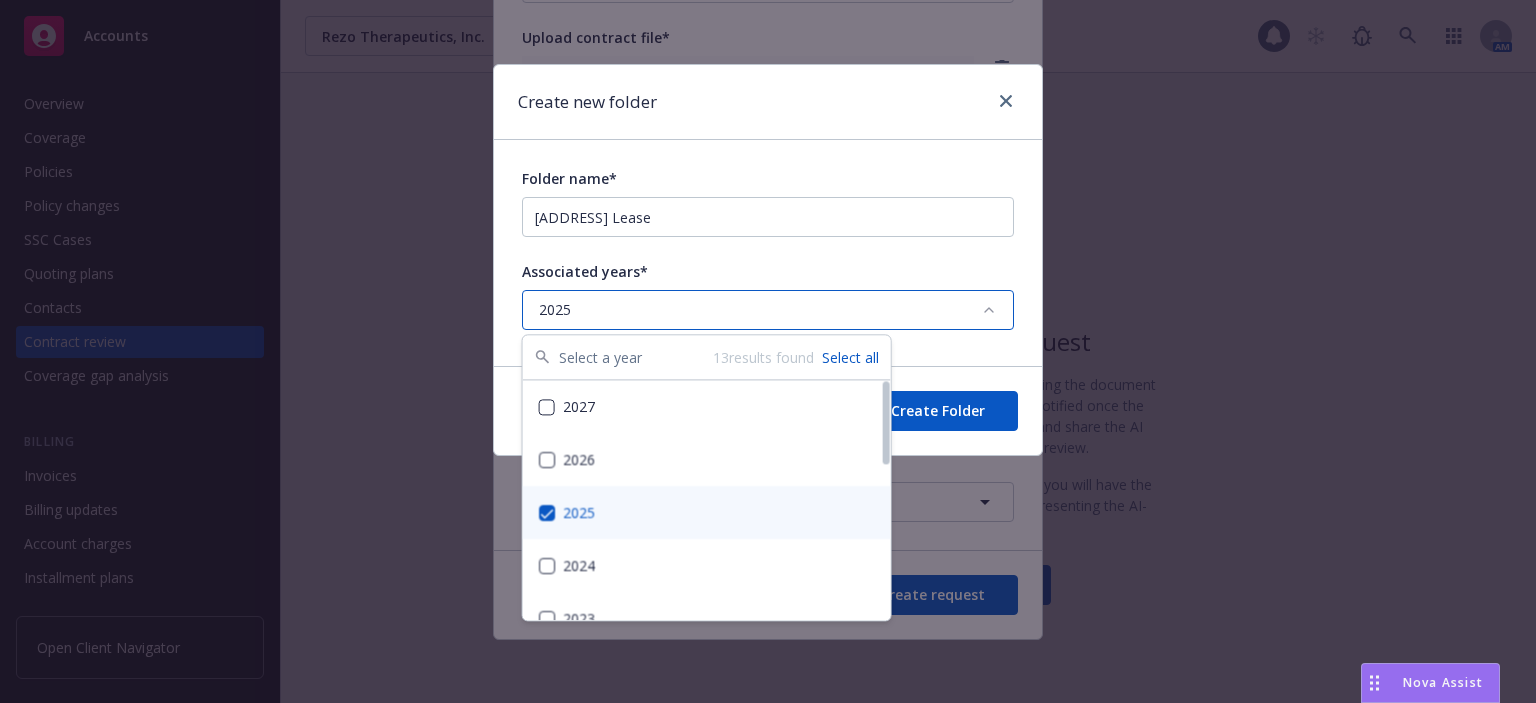 click at bounding box center [547, 513] 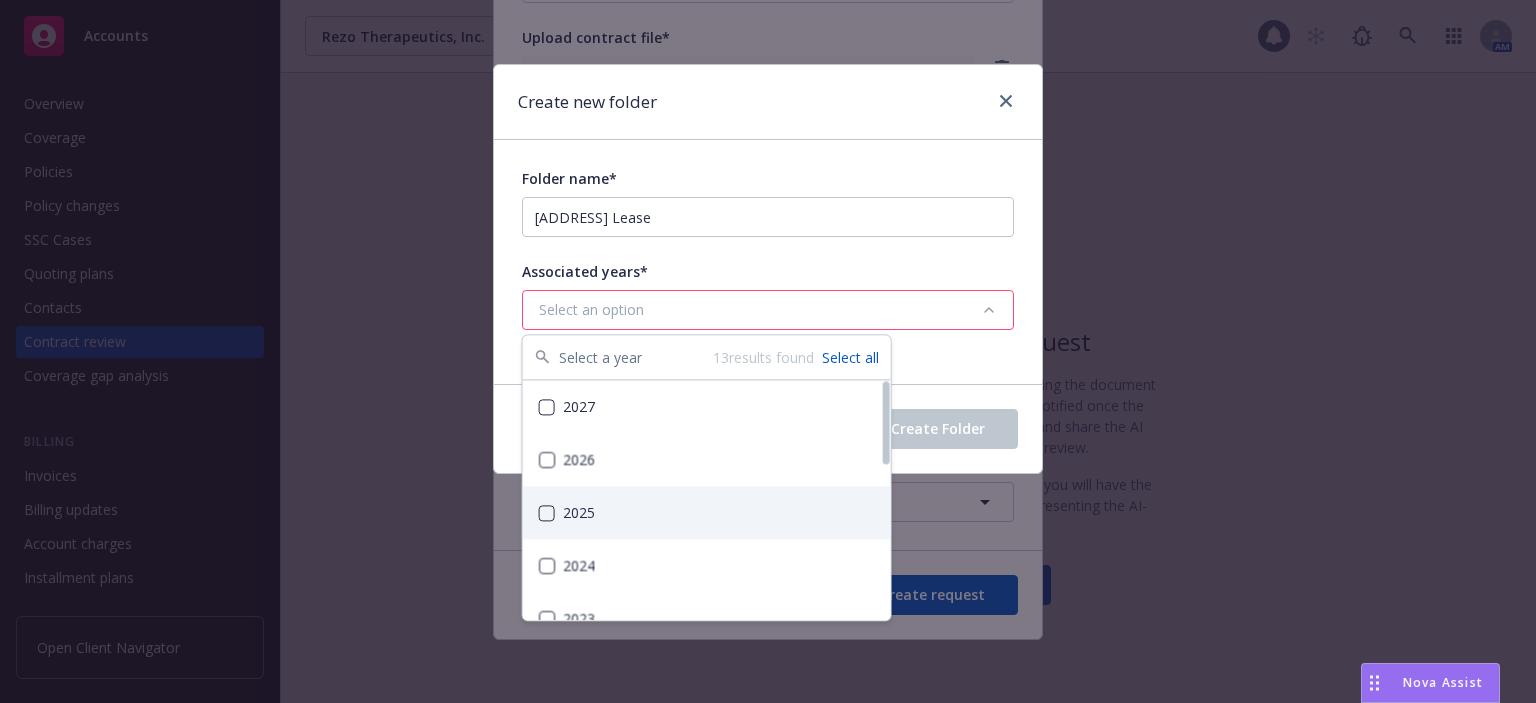 scroll, scrollTop: 200, scrollLeft: 0, axis: vertical 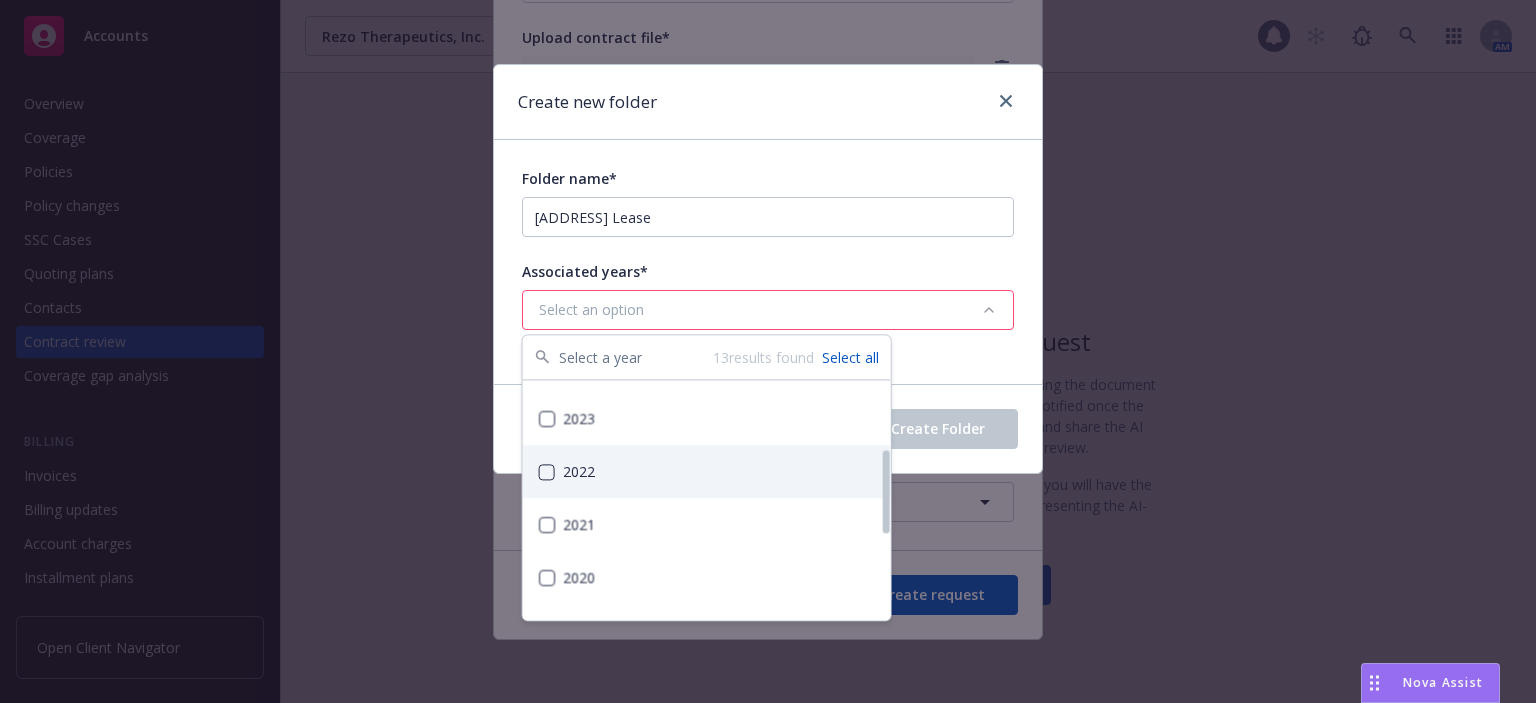 click at bounding box center (547, 472) 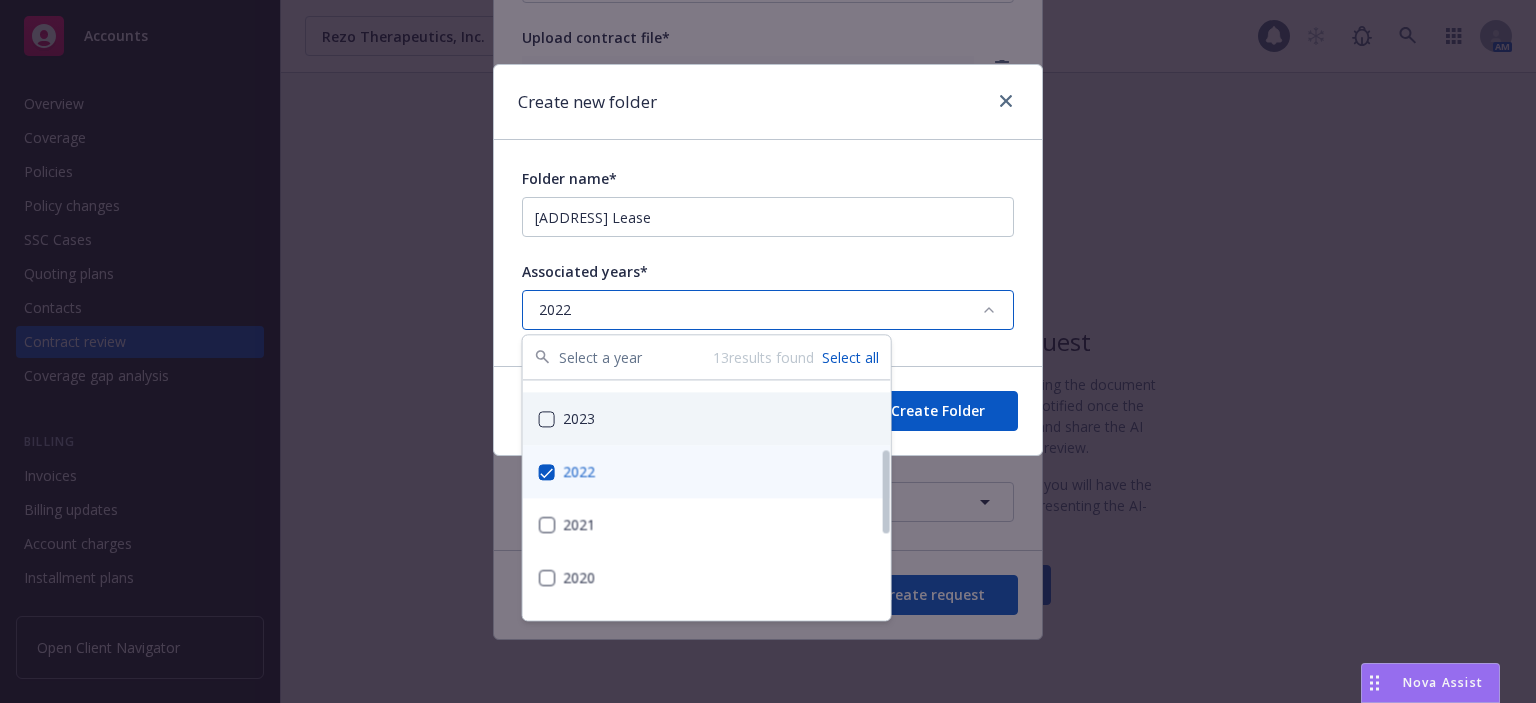 click on "Create new folder" at bounding box center (768, 102) 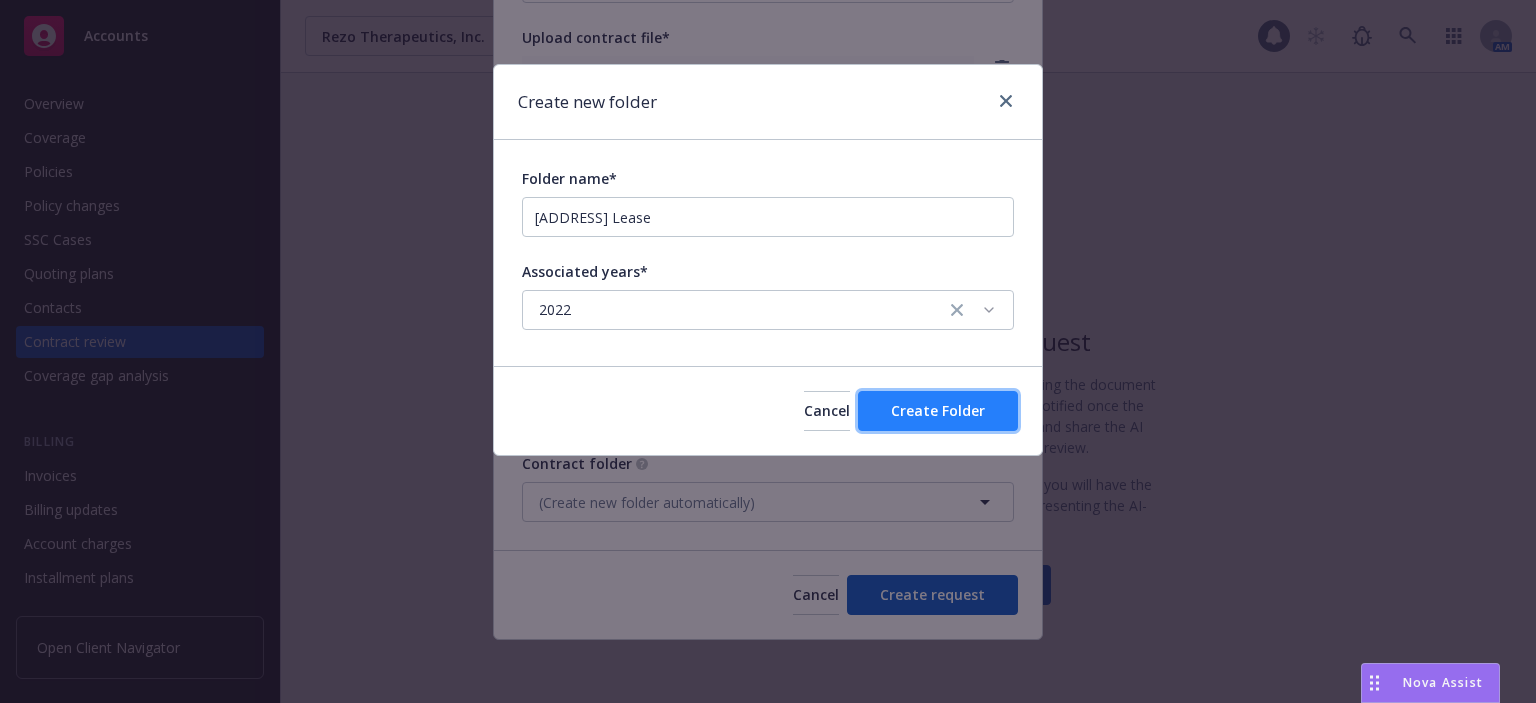 click on "Create Folder" at bounding box center [938, 411] 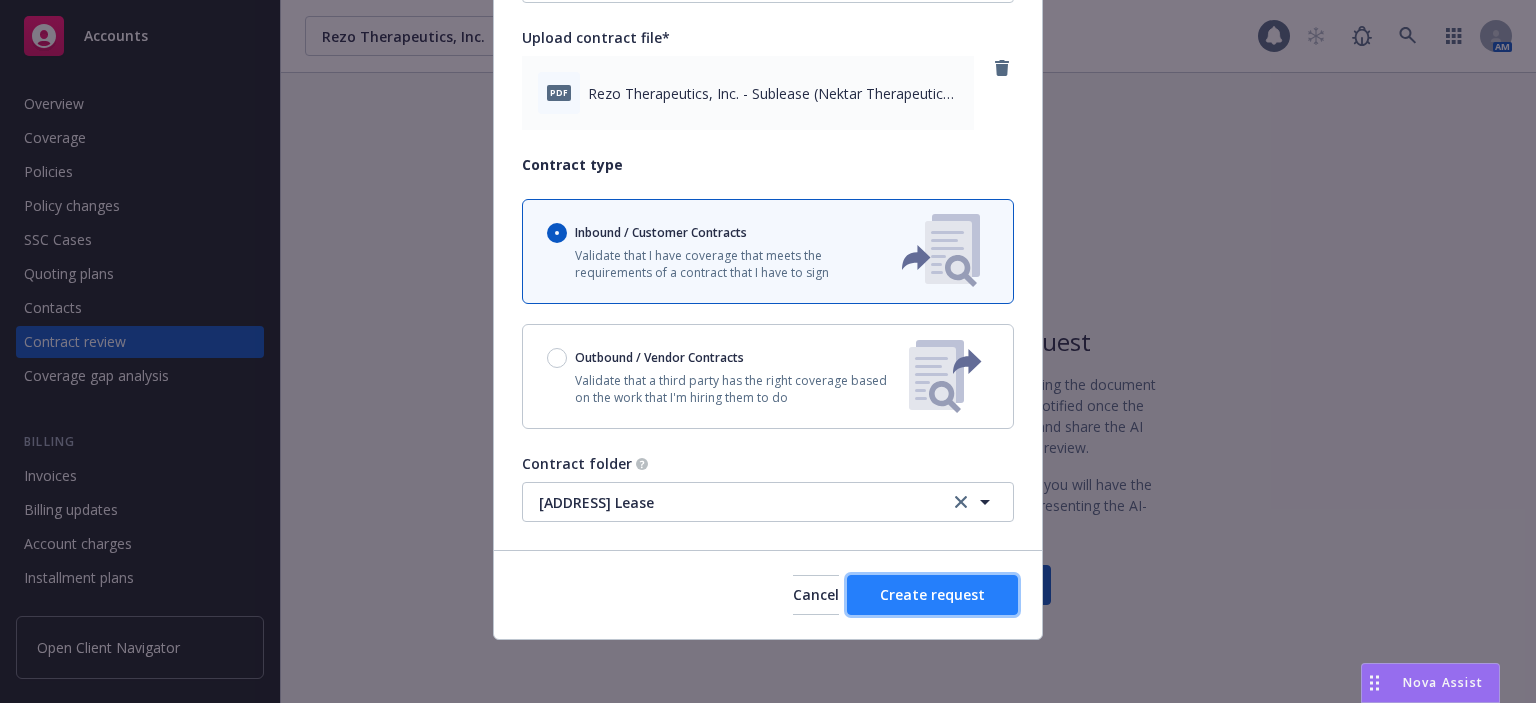 click on "Create request" at bounding box center (932, 594) 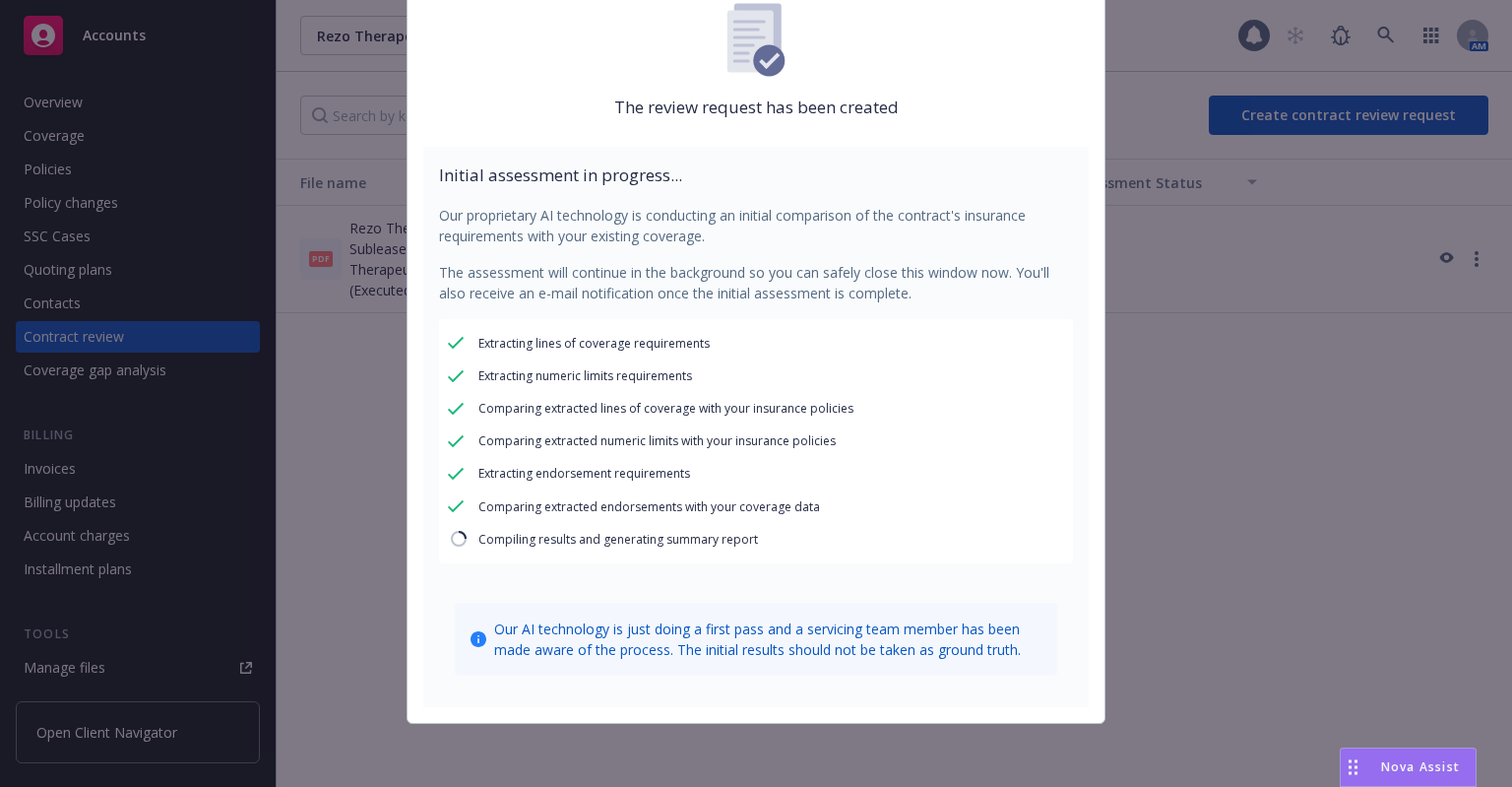 scroll, scrollTop: 177, scrollLeft: 0, axis: vertical 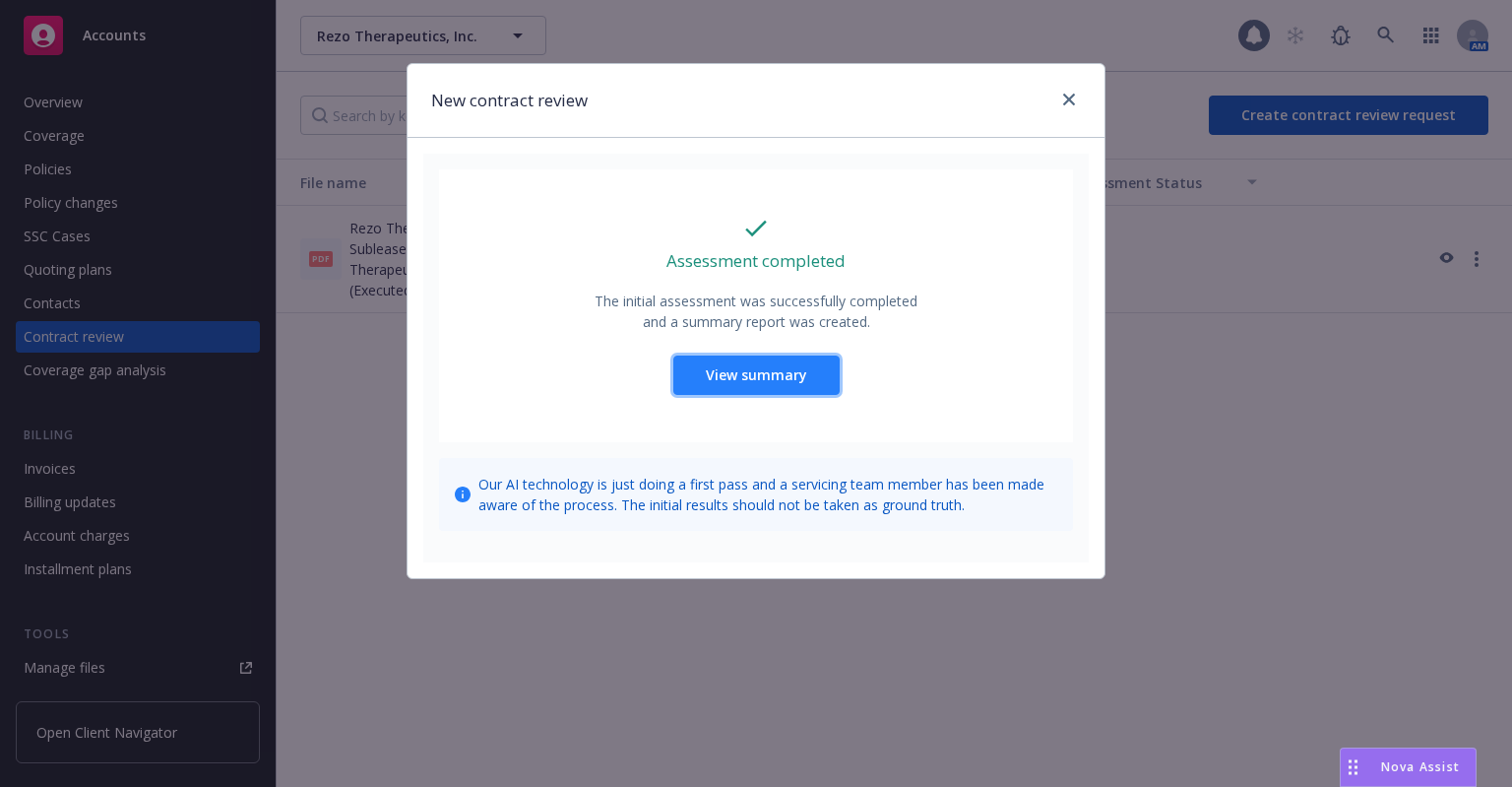 click on "View summary" at bounding box center [756, 374] 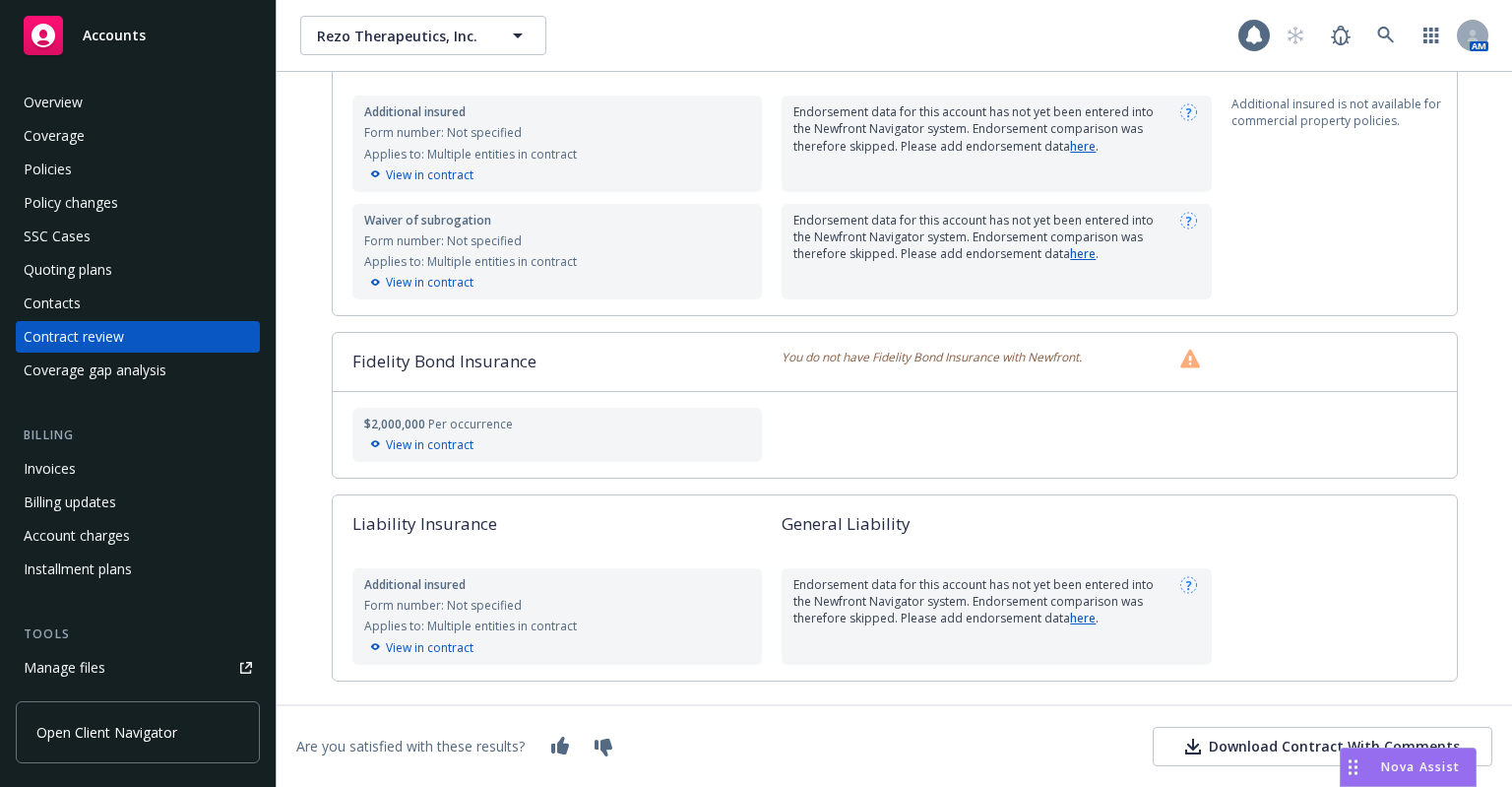 scroll, scrollTop: 394, scrollLeft: 0, axis: vertical 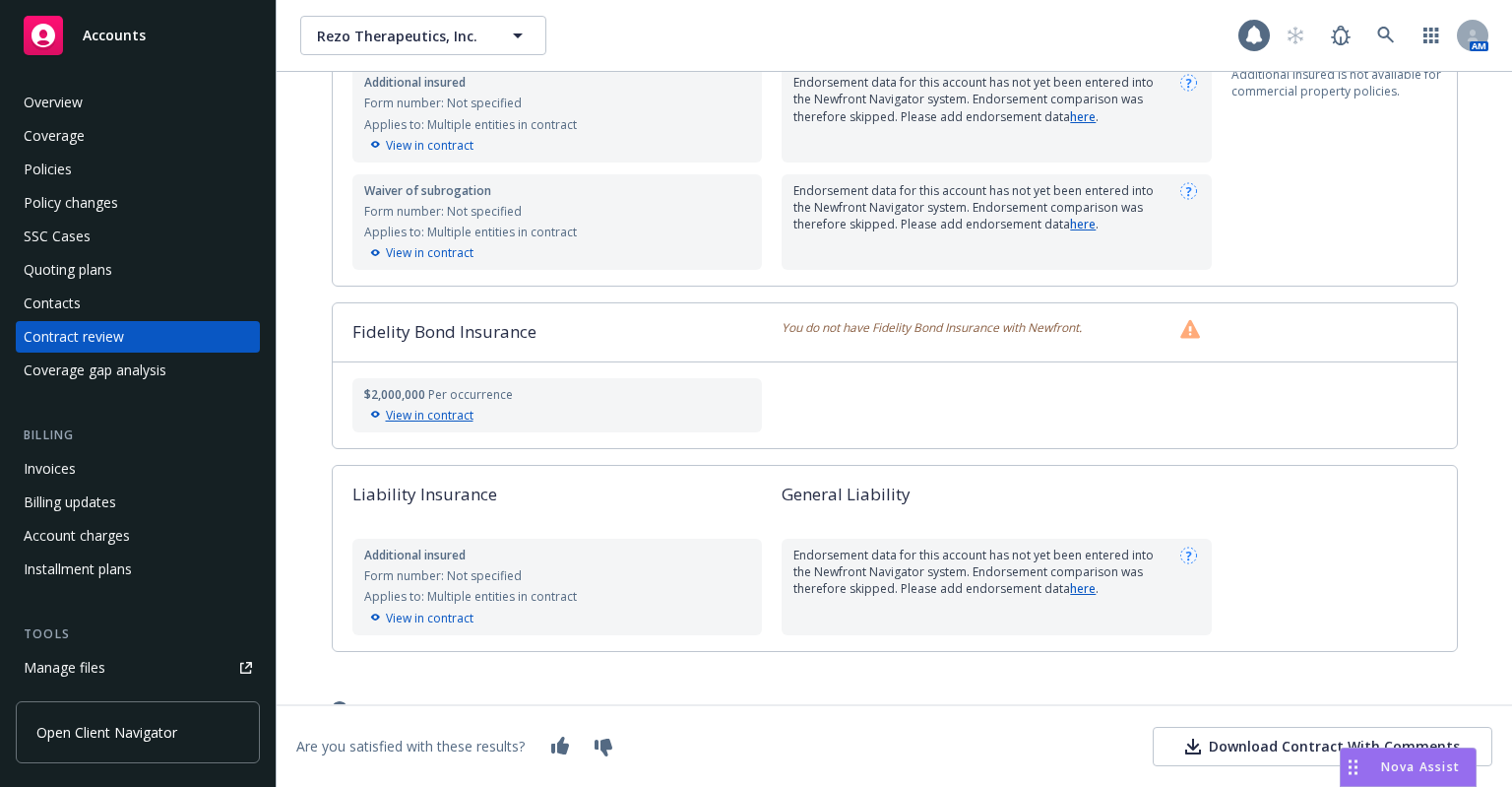 click on "View in contract" at bounding box center [557, 416] 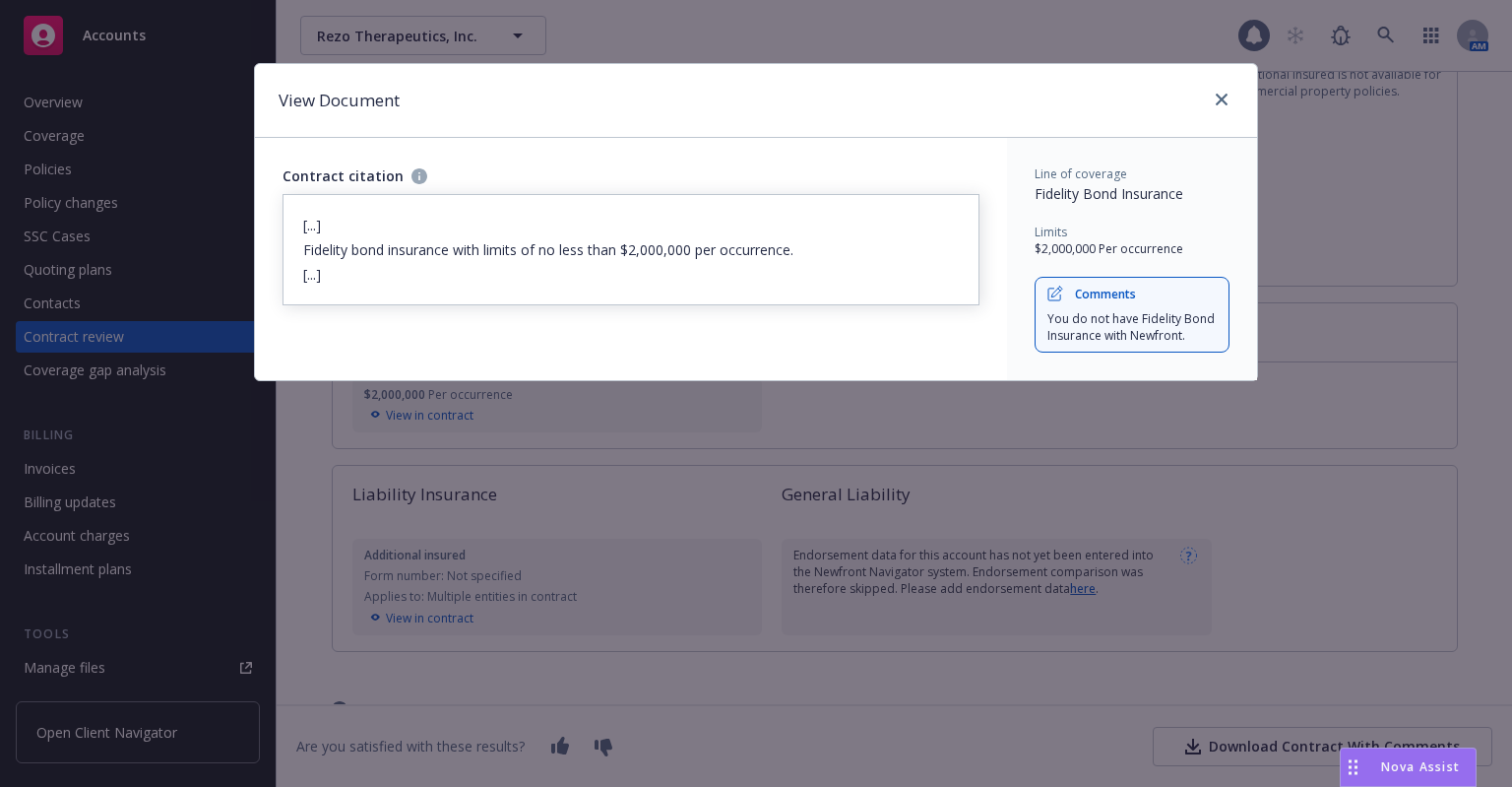 click on "View Document Contract citation [...]   Fidelity bond insurance with limits of no less than $2,000,000 per occurrence.   [...] Line of coverage Fidelity Bond Insurance Limits $2,000,000 Per occurrence Comments You do not have Fidelity Bond Insurance with Newfront." at bounding box center (756, 393) 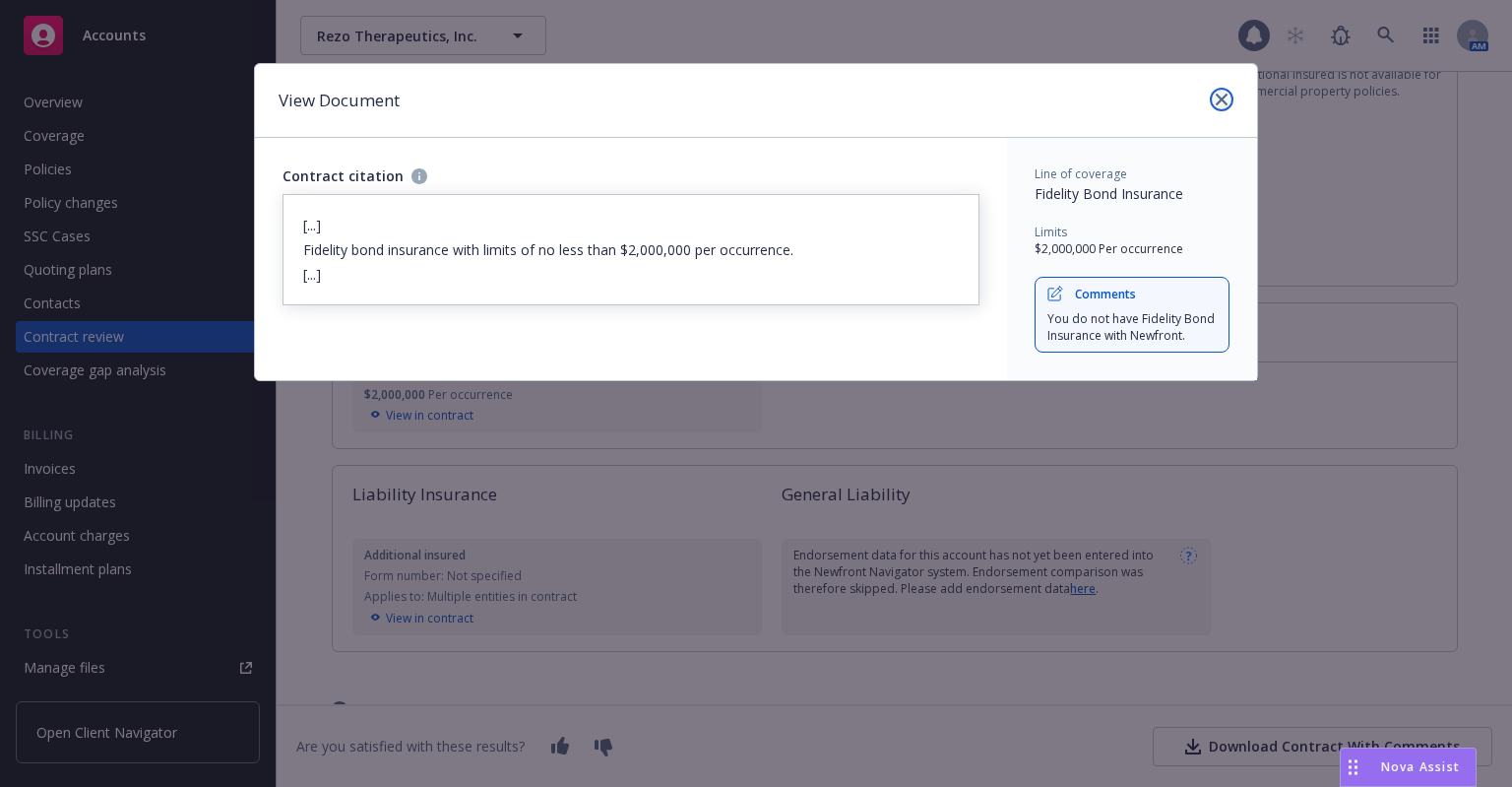 click 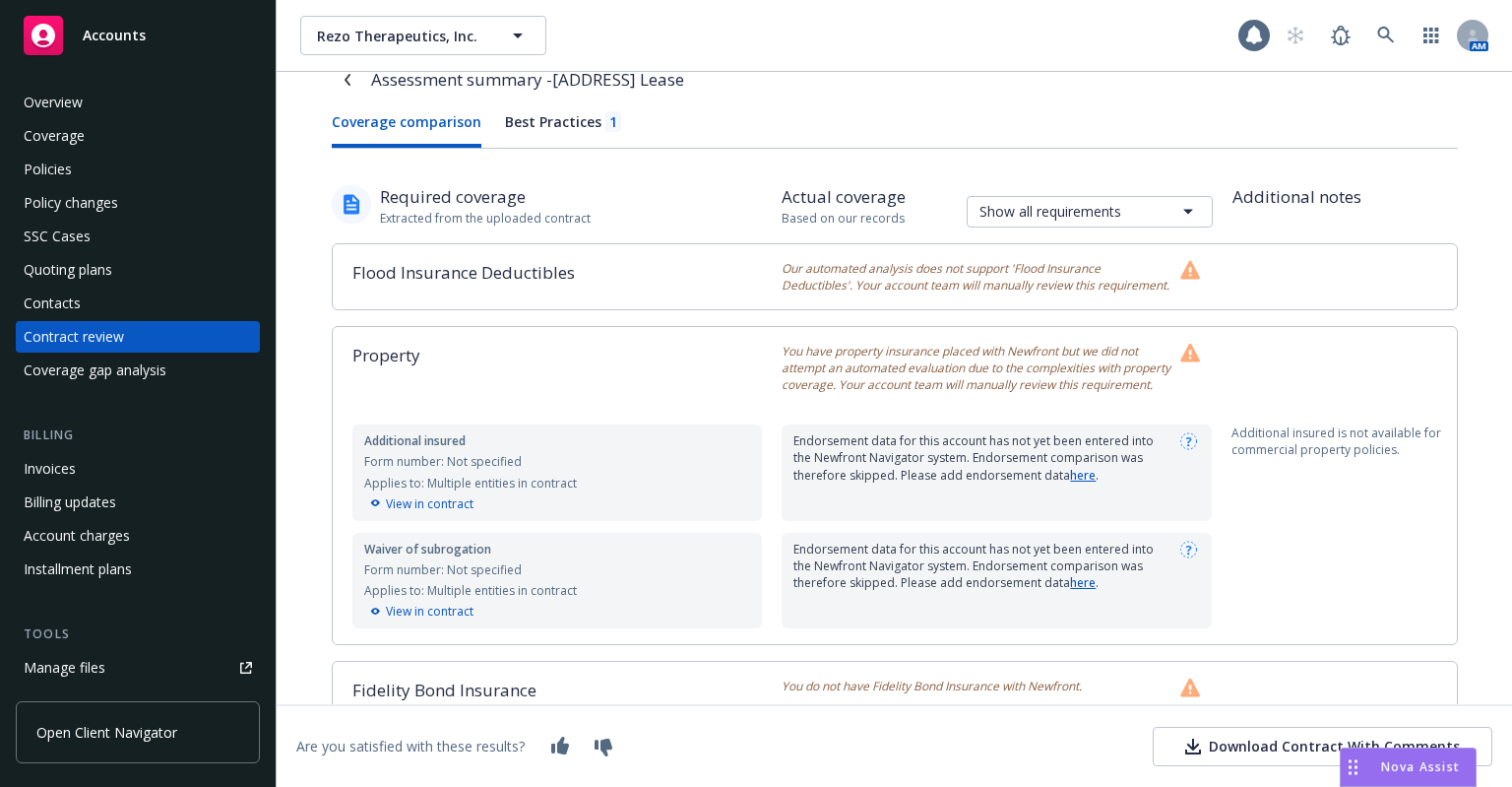 scroll, scrollTop: 0, scrollLeft: 0, axis: both 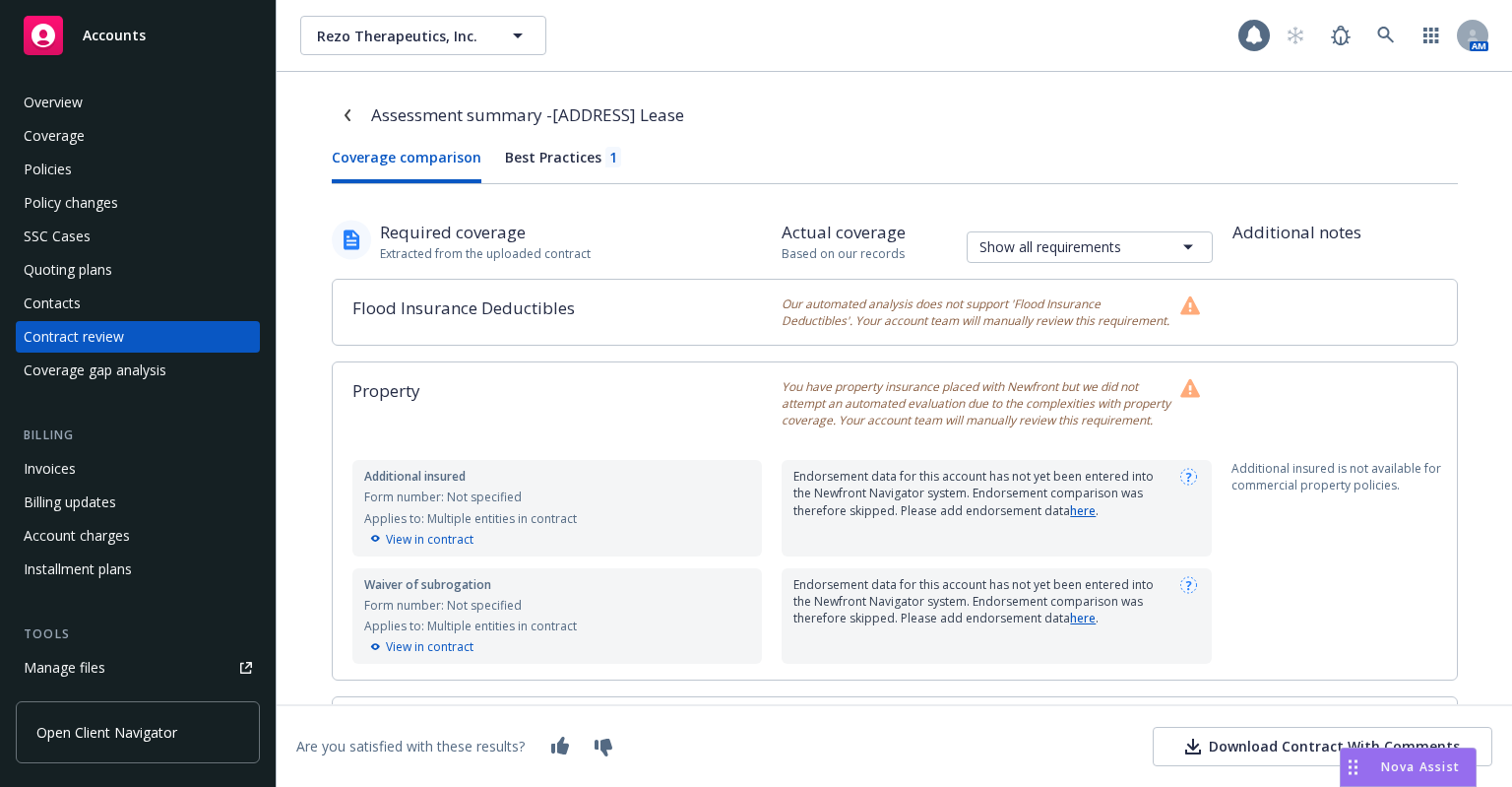 click on "Assessment summary -  455 MISSION BAY BLVD Lease Coverage comparison Best Practices 1 Required coverage Extracted from the uploaded contract Actual coverage Based on our records Show all requirements Additional notes Flood Insurance Deductibles Our automated analysis does not support 'Flood Insurance Deductibles'. Your account team will manually review this requirement. Property You have property insurance placed with Newfront but we did not attempt an automated evaluation due to the complexities with property coverage. Your account team will manually review this requirement. Additional insured Form number: Not specified Applies to: Multiple entities in contract View in contract Endorsement data for this account has not yet been entered into the Newfront Navigator system. Endorsement comparison was therefore skipped.  Please add endorsement data  here . Additional insured is not available for commercial property policies. Waiver of subrogation Form number: Not specified View in contract here . $2,000,000   ." at bounding box center [895, 601] 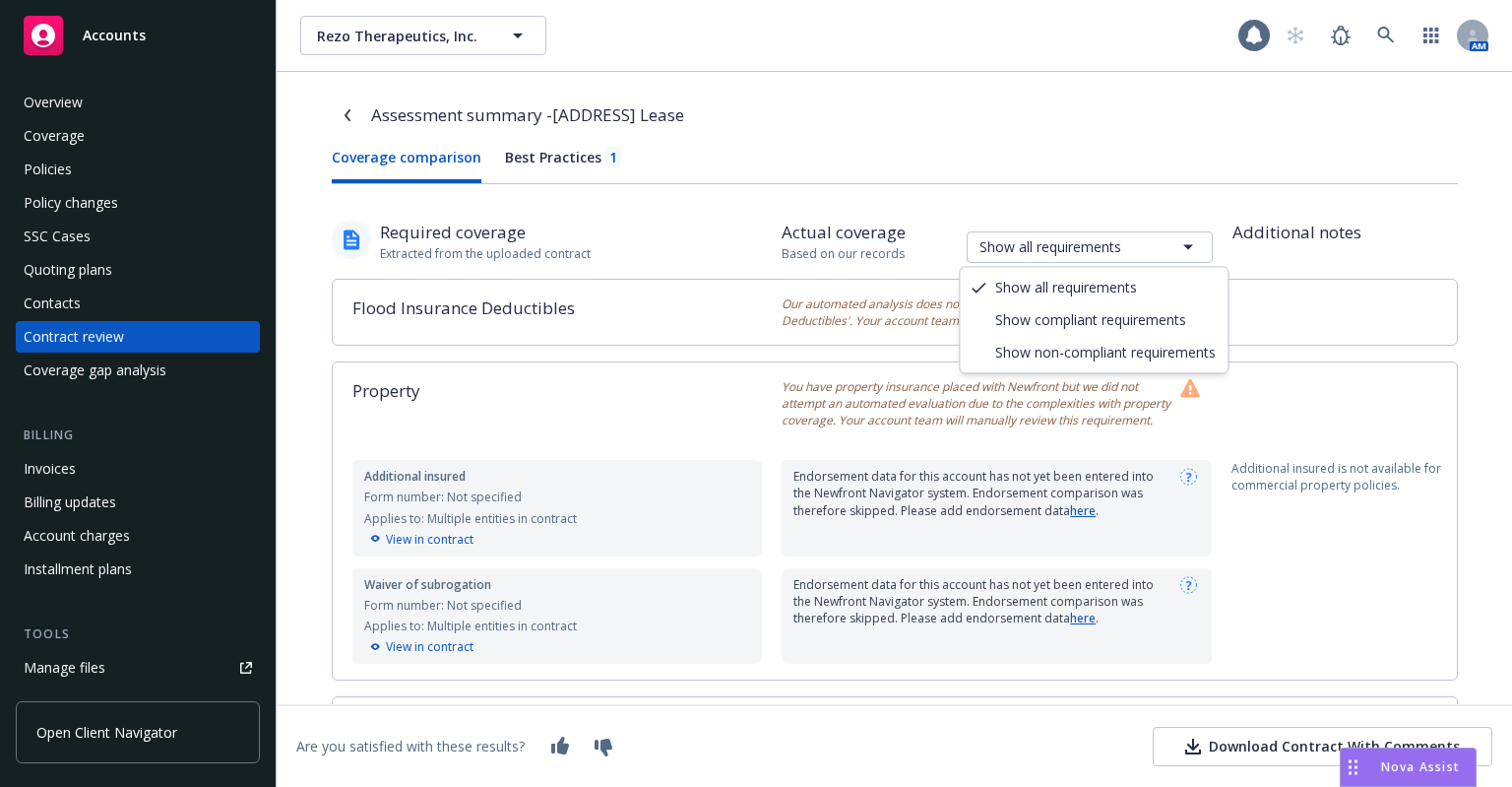 click on "Accounts Overview Coverage Policies Policy changes SSC Cases Quoting plans Contacts Contract review Coverage gap analysis Billing Invoices Billing updates Account charges Installment plans Tools Manage files Manage exposures Manage certificates Manage claims Manage BORs Summary of insurance Analytics hub Loss summary generator Account settings Service team Sales relationships Related accounts Client navigator features Client access Open Client Navigator Rezo Therapeutics, Inc. Rezo Therapeutics, Inc. 1 AM Assessment summary -  455 MISSION BAY BLVD Lease Coverage comparison Best Practices 1 Required coverage Extracted from the uploaded contract Actual coverage Based on our records Show all requirements Additional notes Flood Insurance Deductibles Our automated analysis does not support 'Flood Insurance Deductibles'. Your account team will manually review this requirement. Property Additional insured Form number: Not specified Applies to: Multiple entities in contract View in contract here . View in contract ." at bounding box center (756, 393) 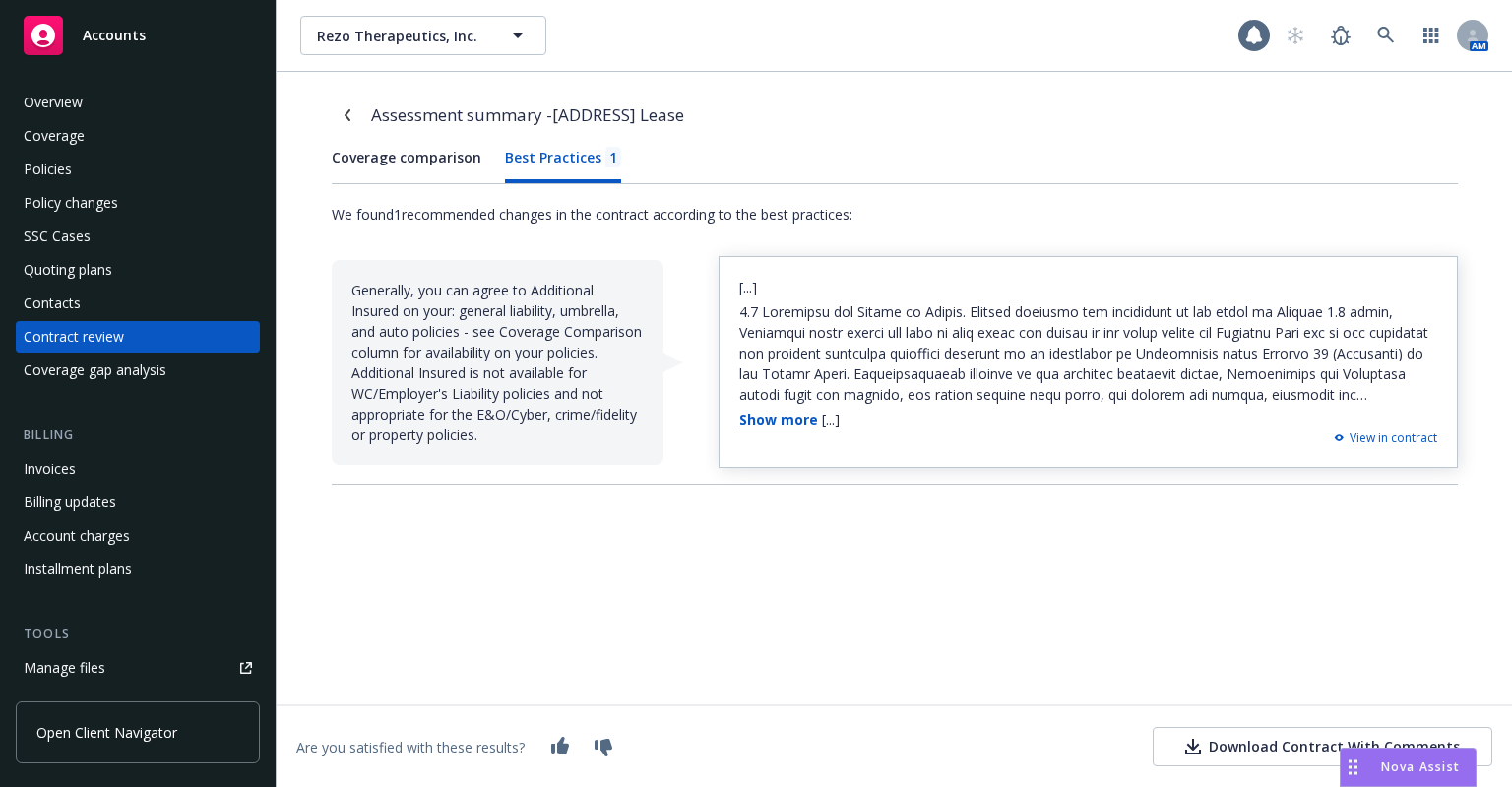 click on "Coverage comparison Best Practices 1" at bounding box center (895, 165) 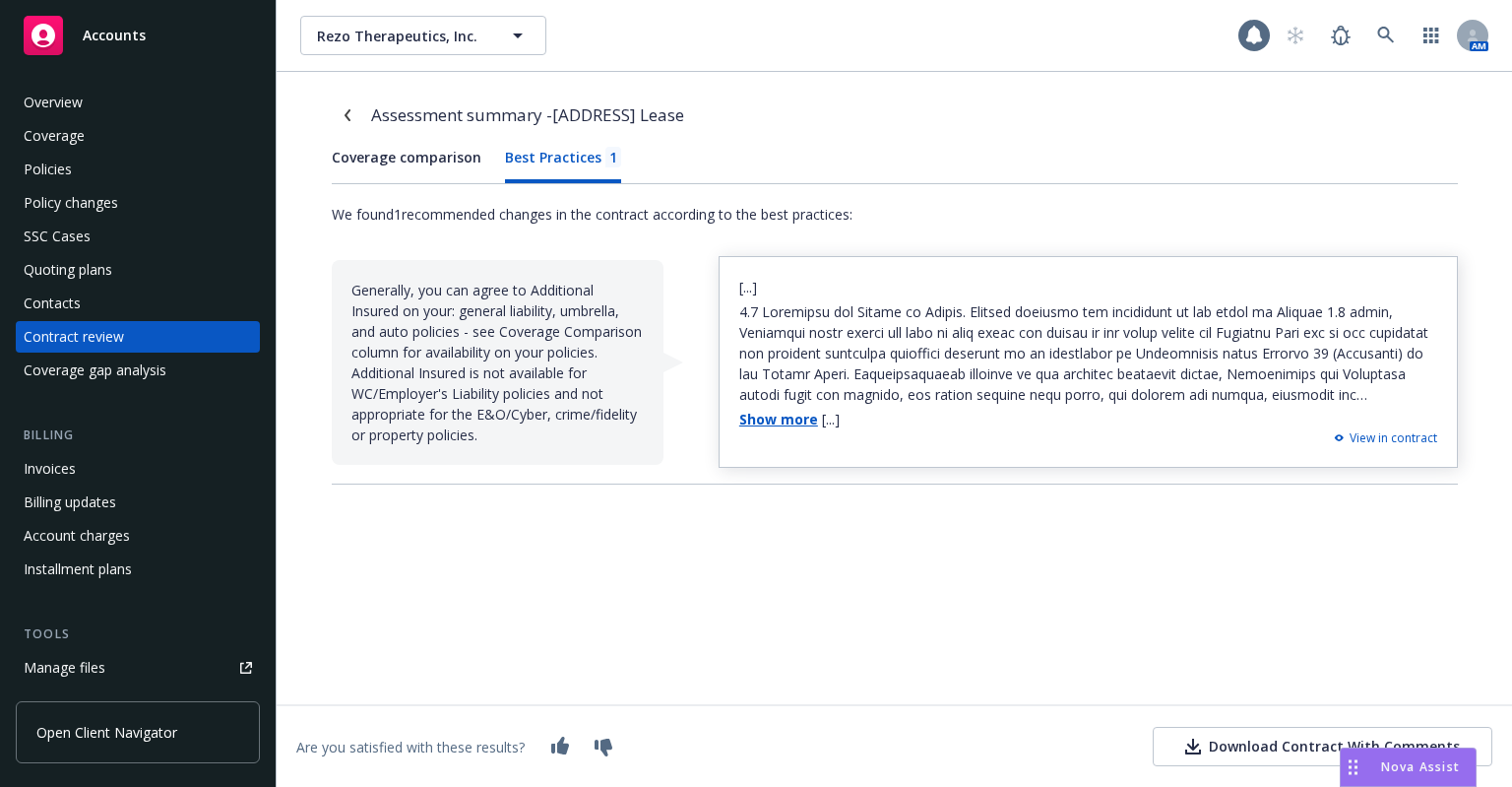 click on "Coverage comparison Best Practices 1" at bounding box center (895, 165) 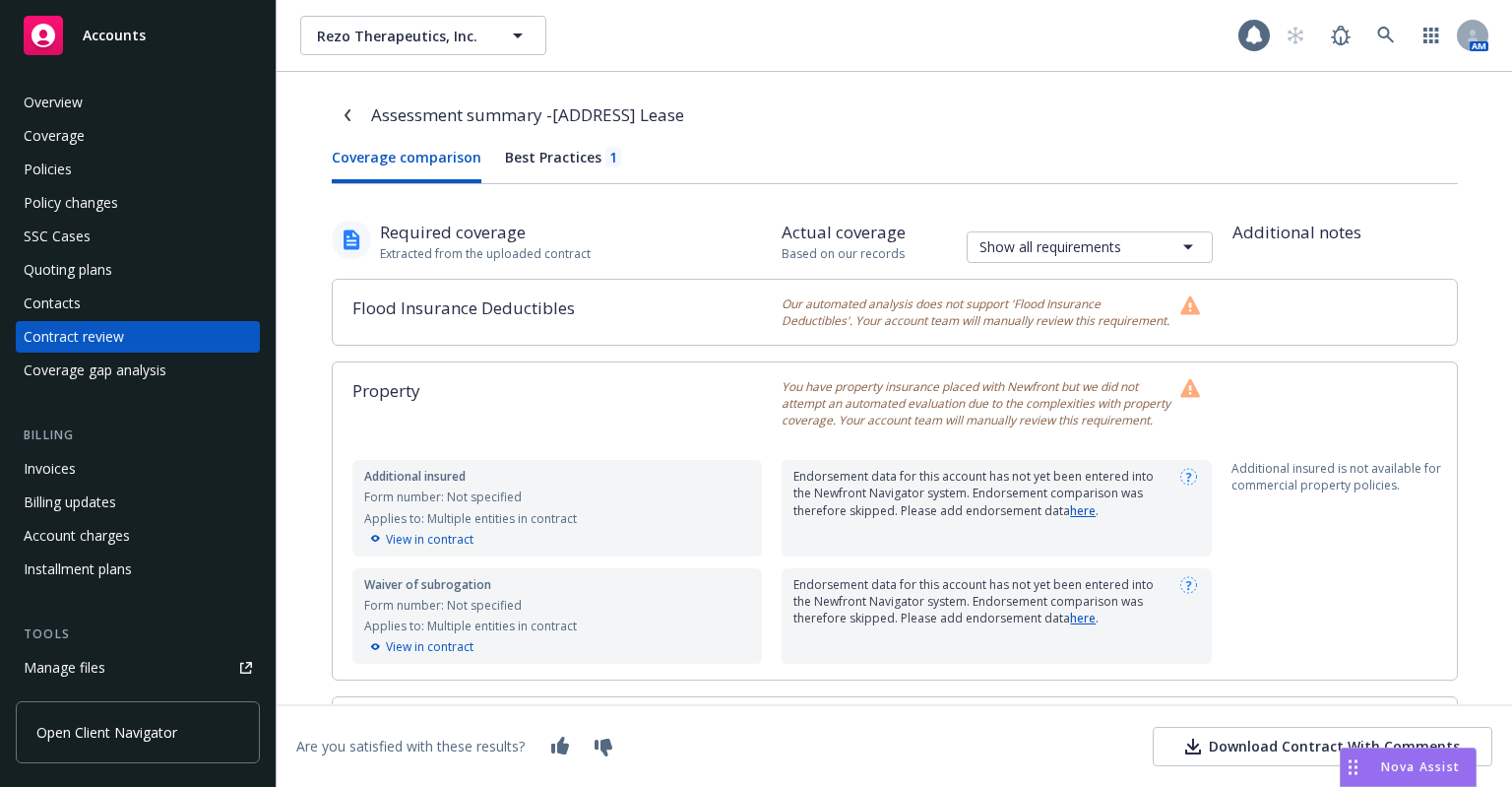 click on "Coverage comparison" at bounding box center (407, 164) 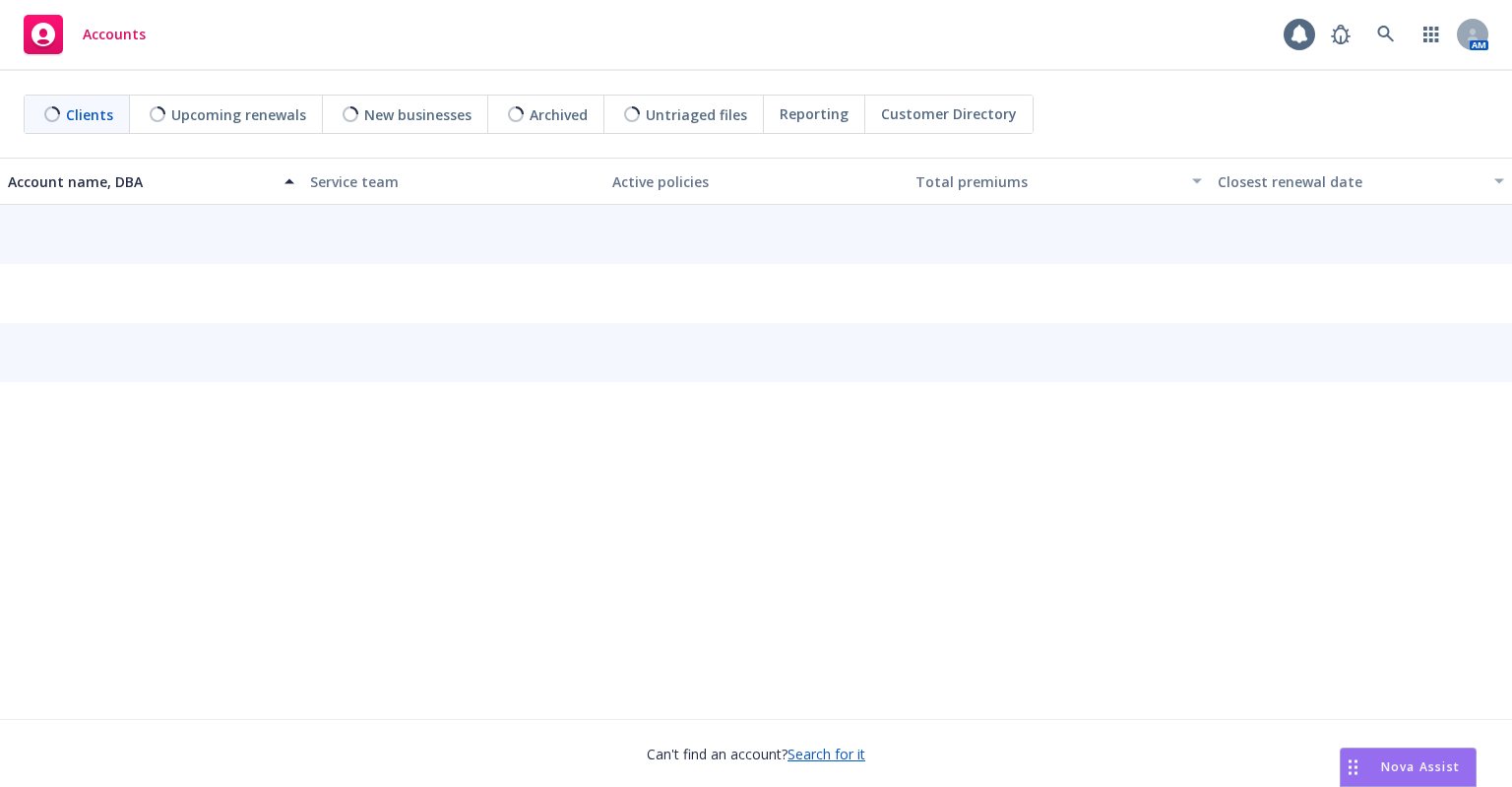 scroll, scrollTop: 0, scrollLeft: 0, axis: both 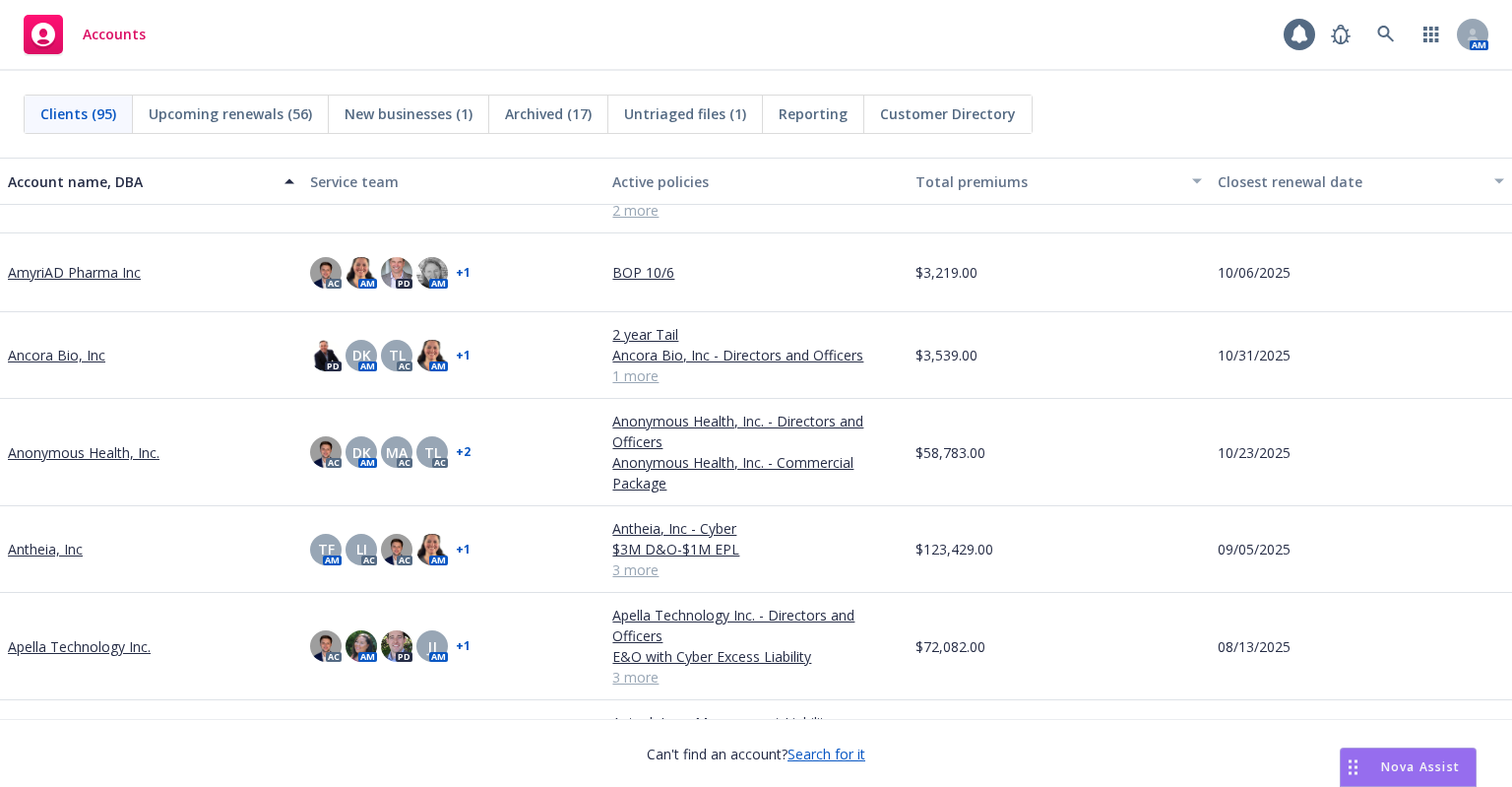 click on "Antheia, Inc" at bounding box center (45, 549) 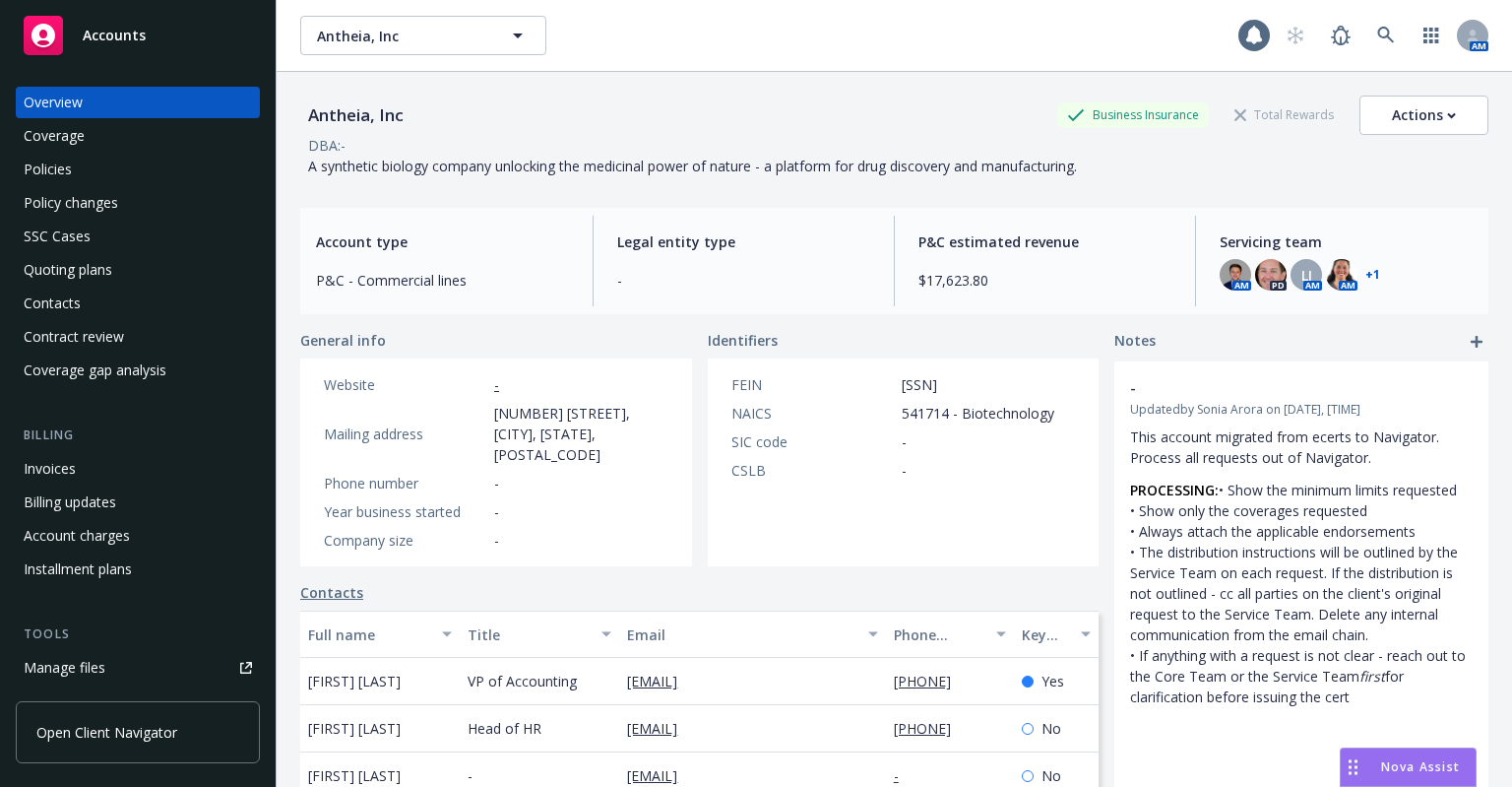 click on "Policies" at bounding box center [47, 169] 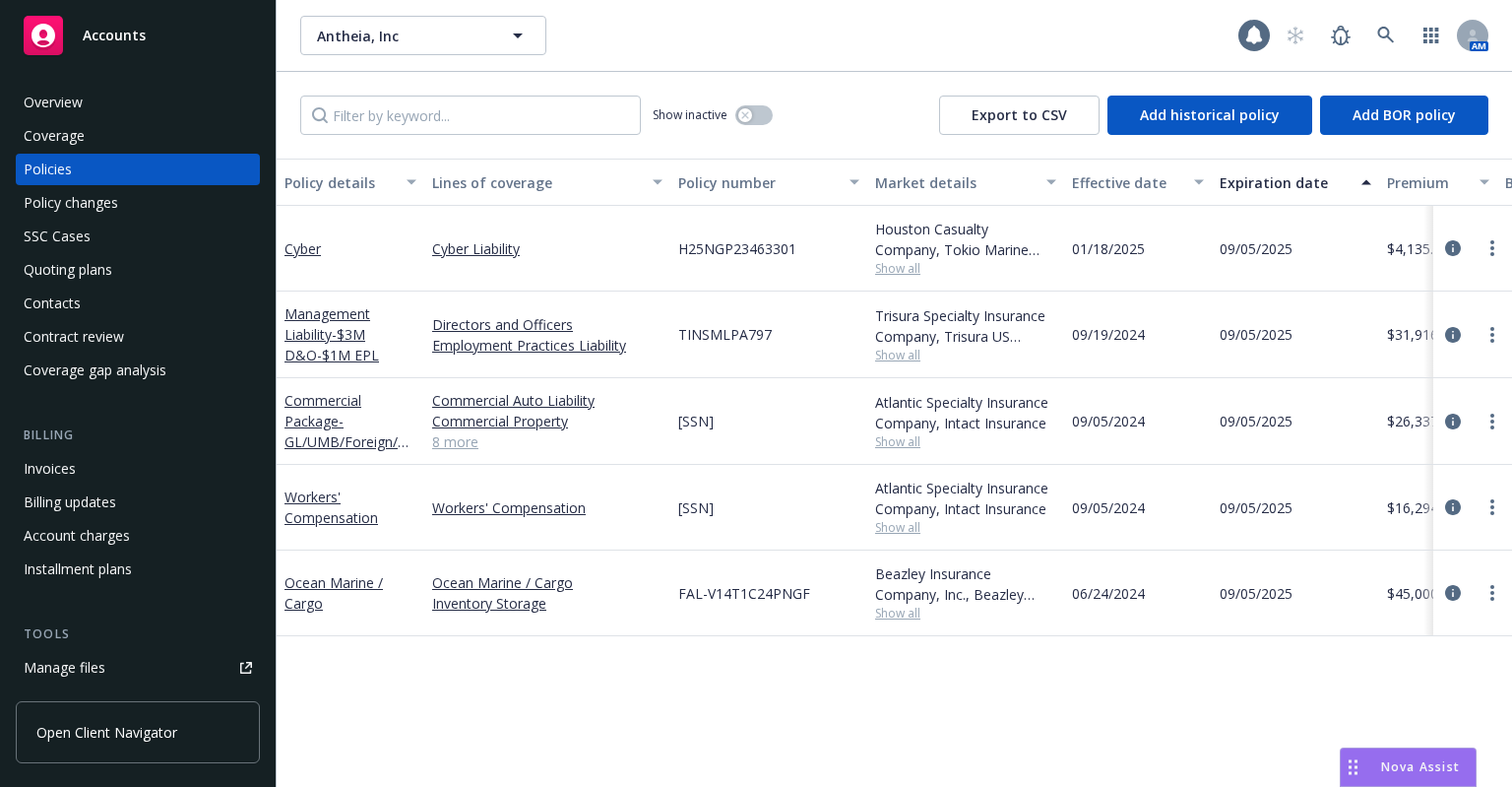 click on "Quoting plans" at bounding box center [68, 270] 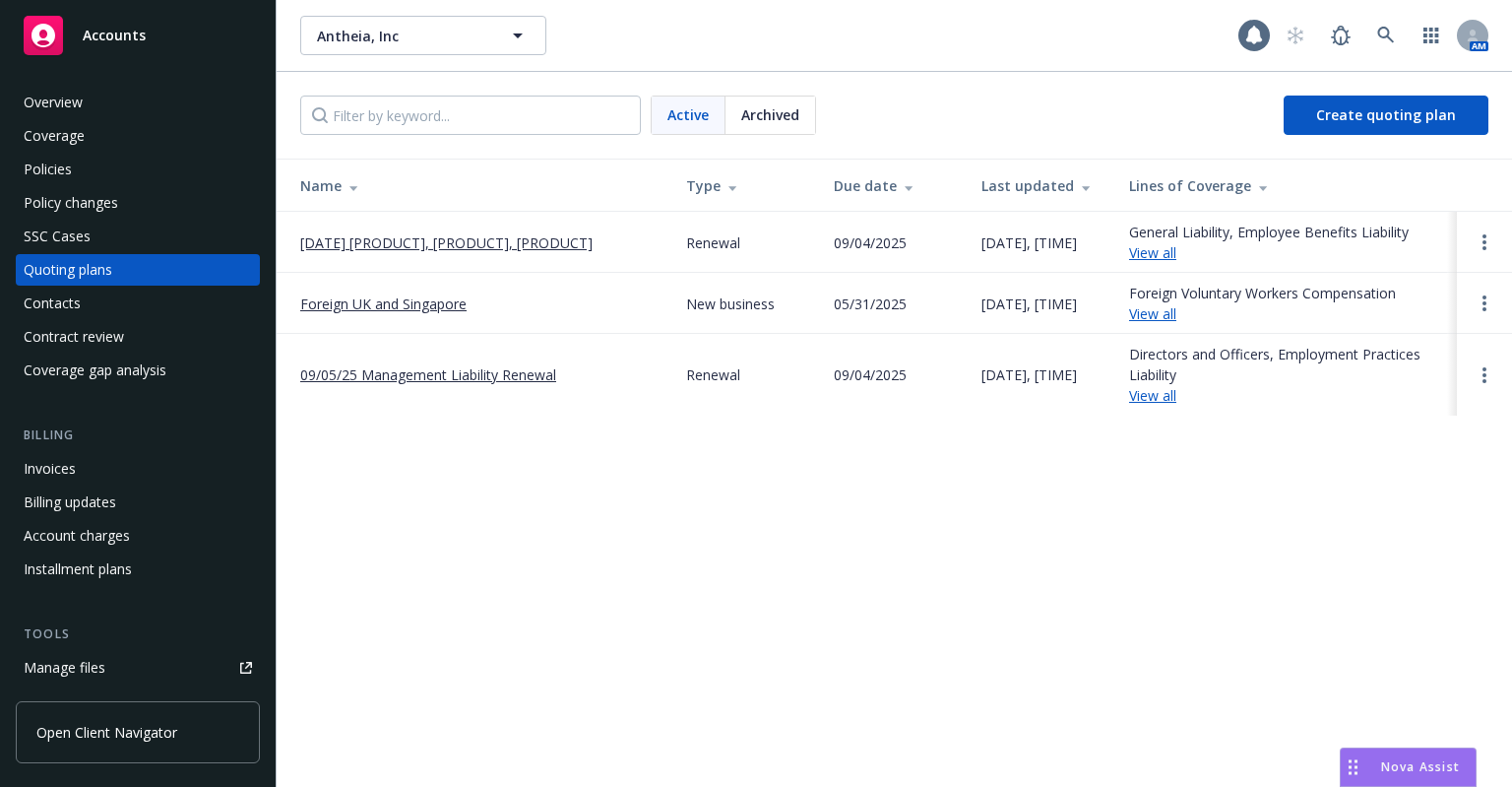 click on "09/05/25 Cyber, Commercial Package, Workers' Compensation Renewal" at bounding box center (446, 242) 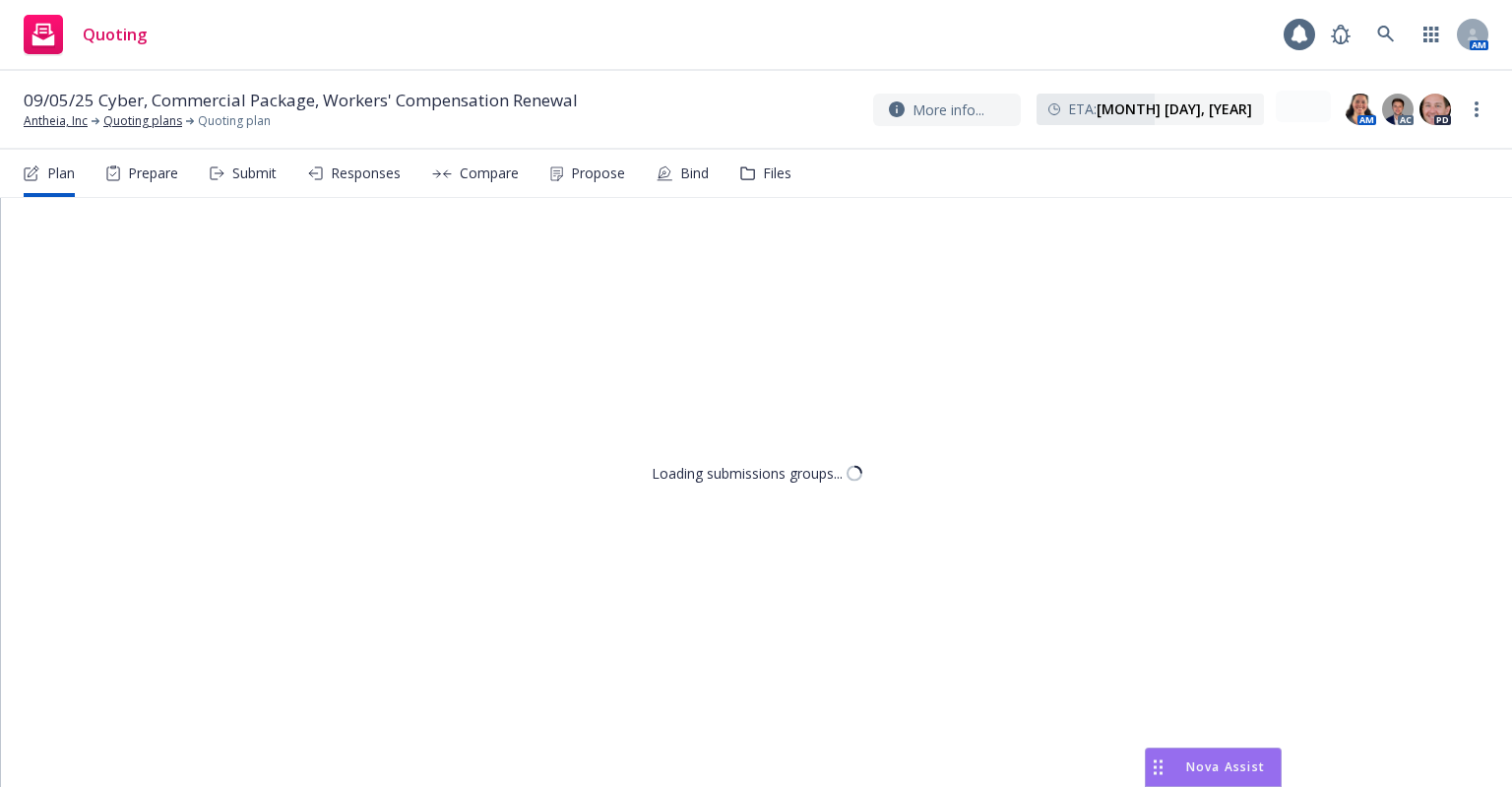 scroll, scrollTop: 0, scrollLeft: 0, axis: both 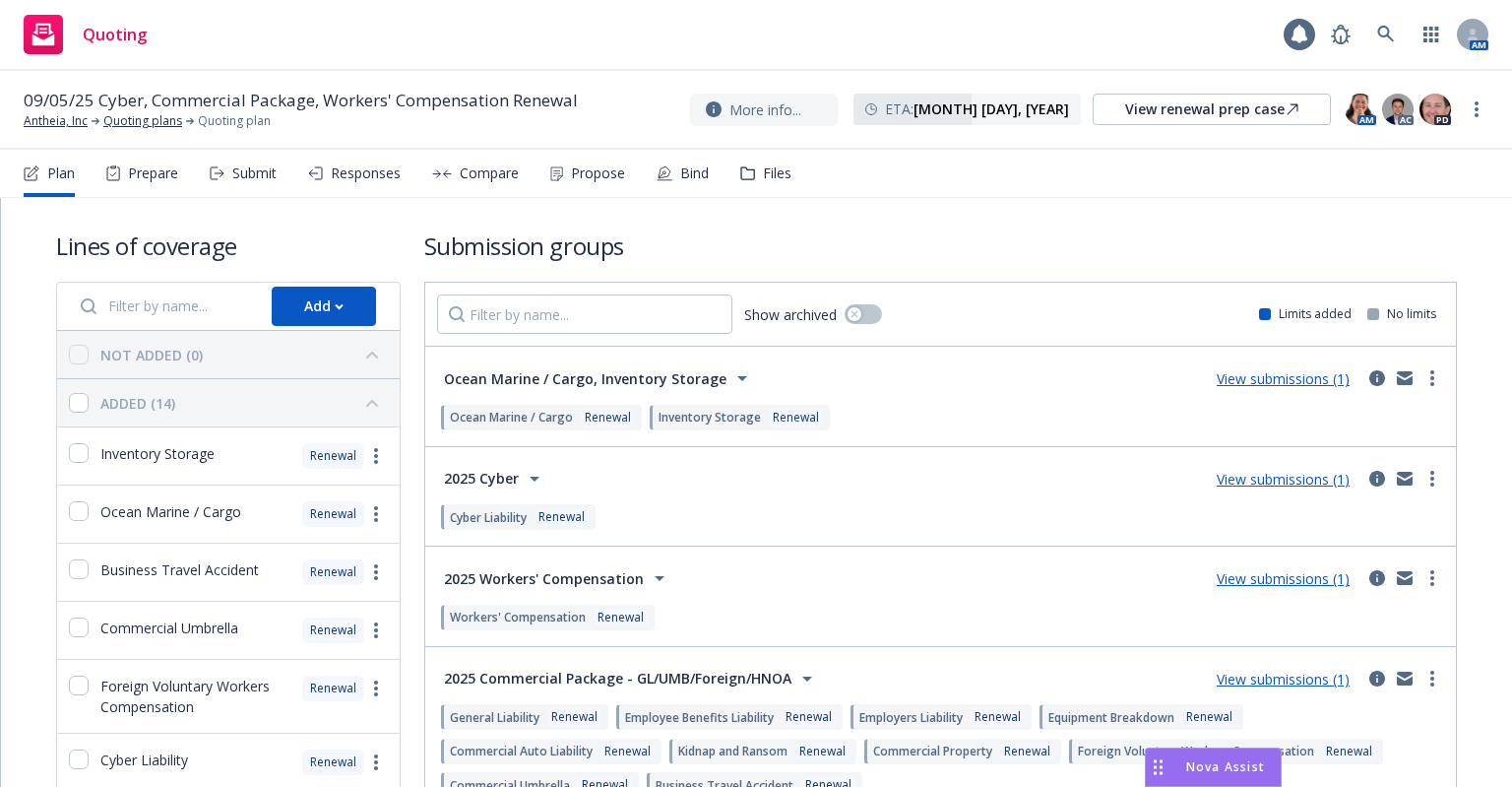 click on "Files" at bounding box center [766, 173] 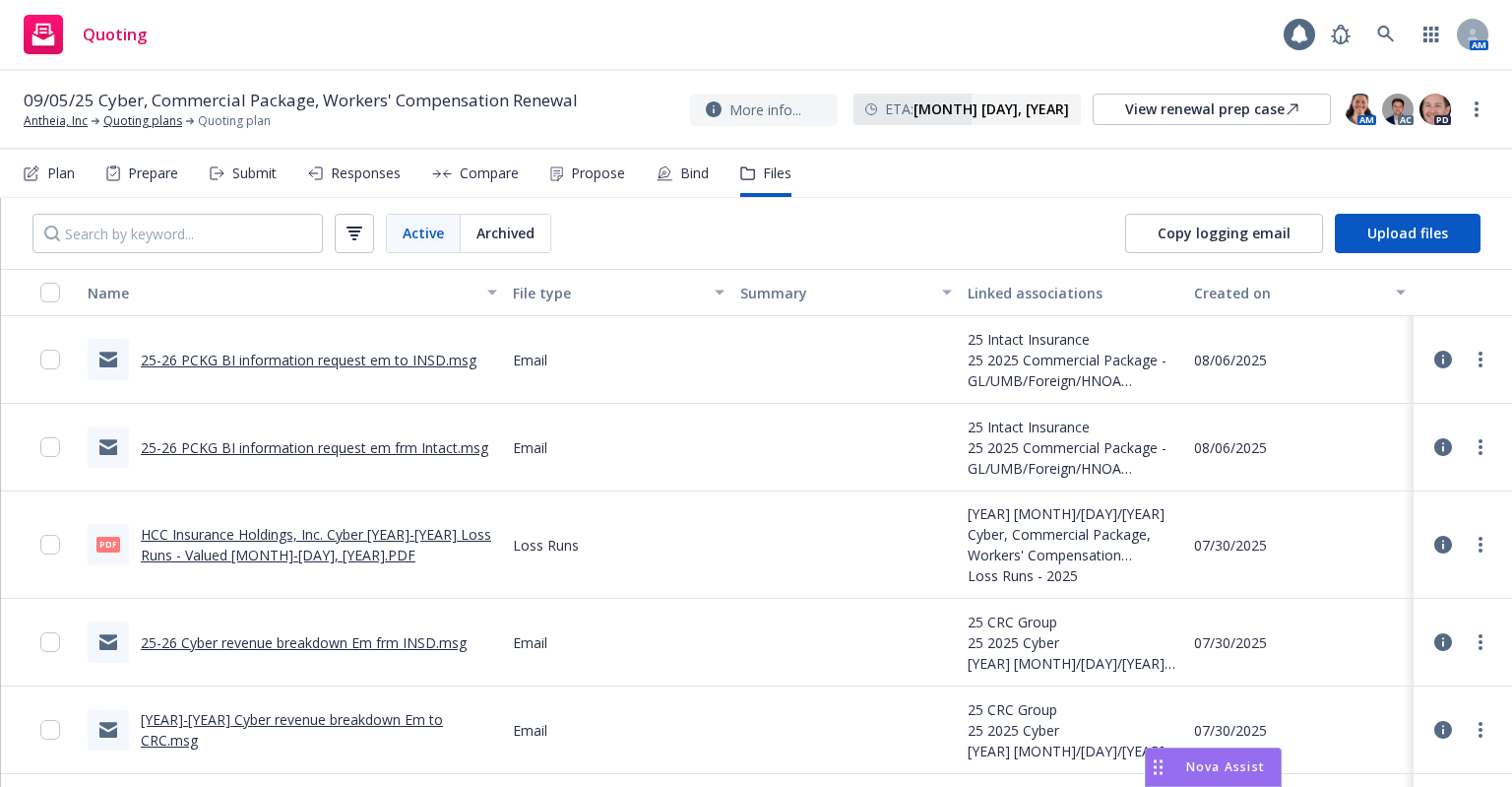 click on "Responses" at bounding box center (365, 173) 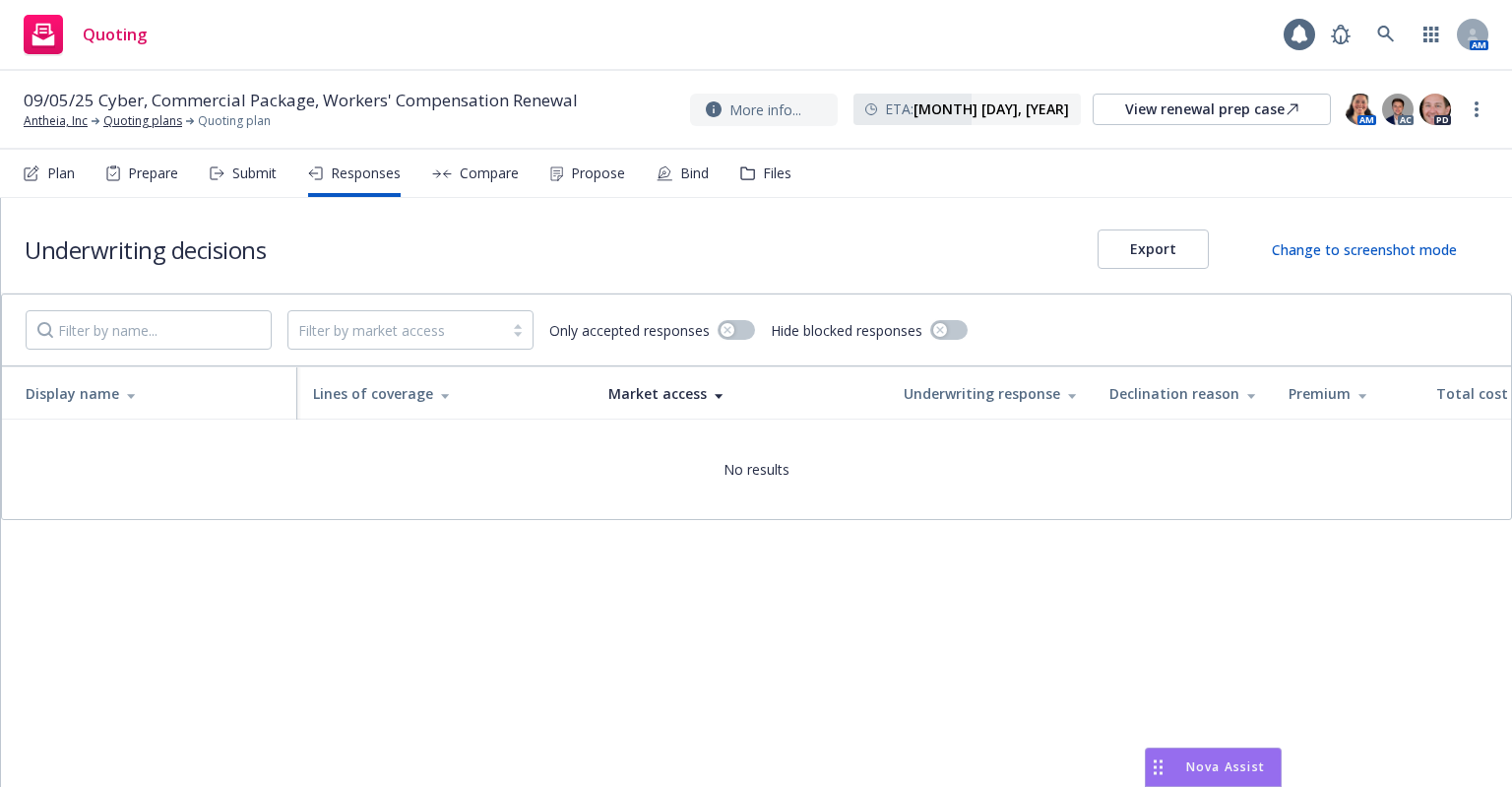 click on "Submit" at bounding box center (243, 173) 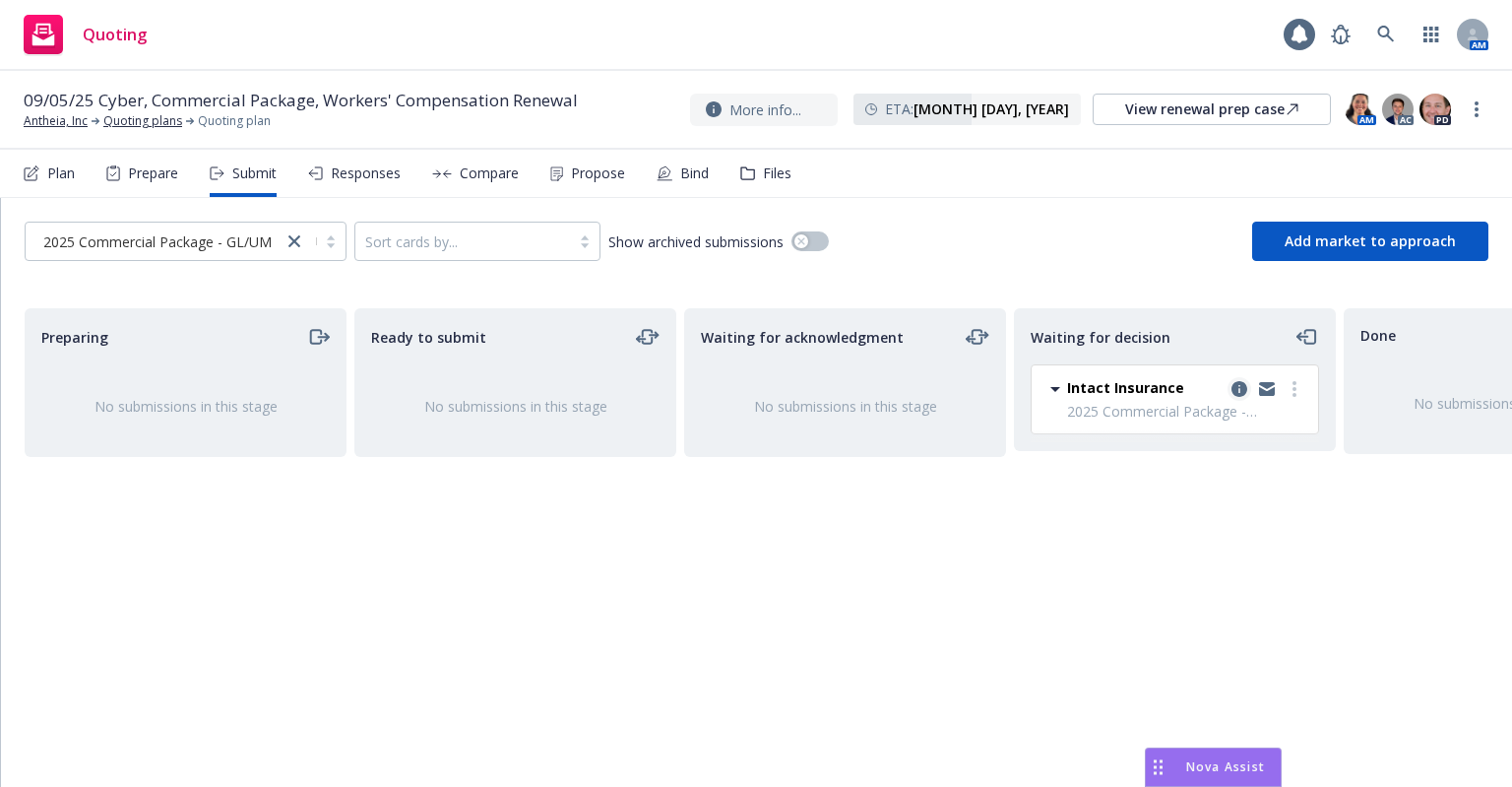 click 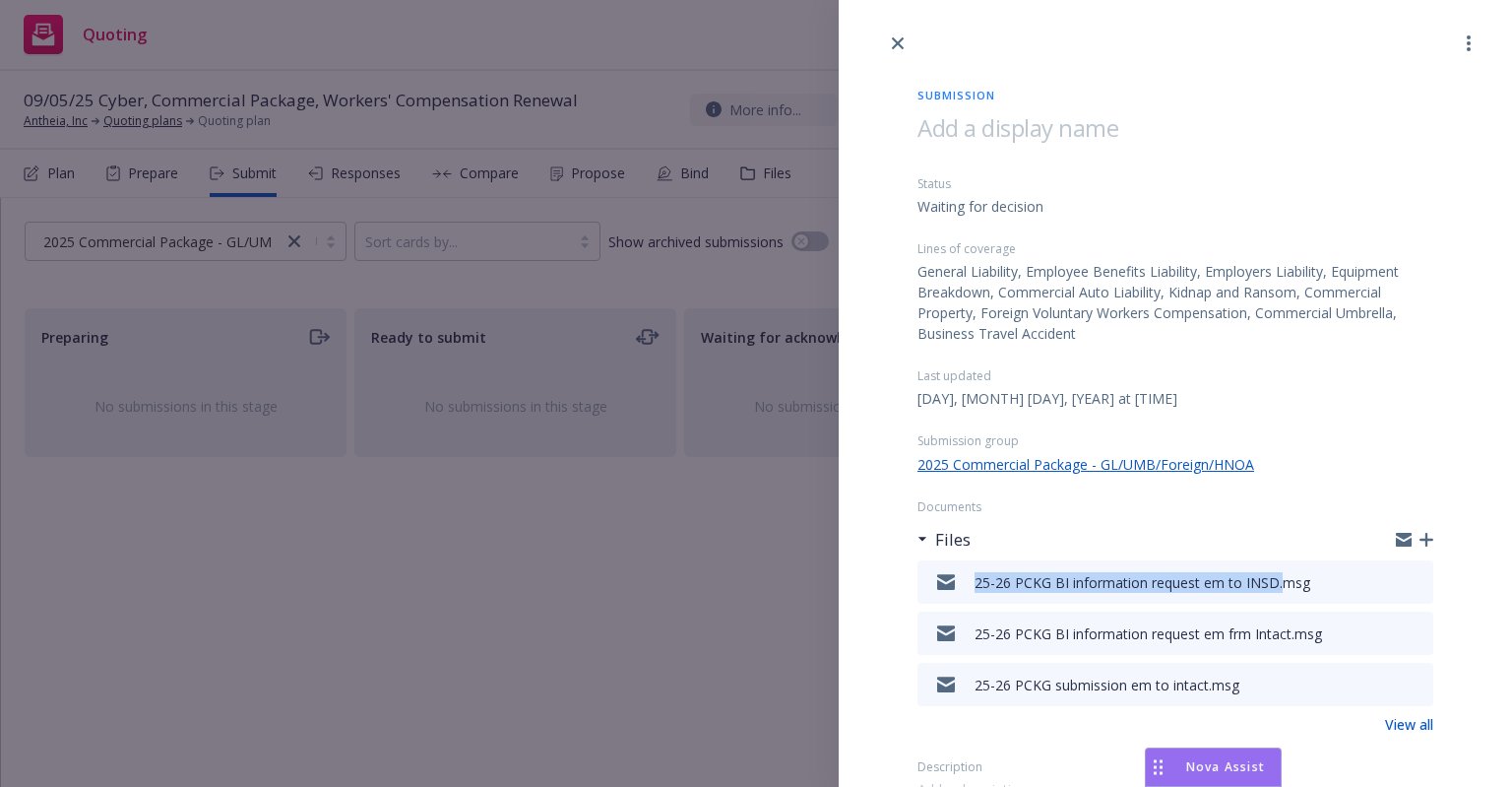 drag, startPoint x: 1276, startPoint y: 579, endPoint x: 976, endPoint y: 585, distance: 300.05999 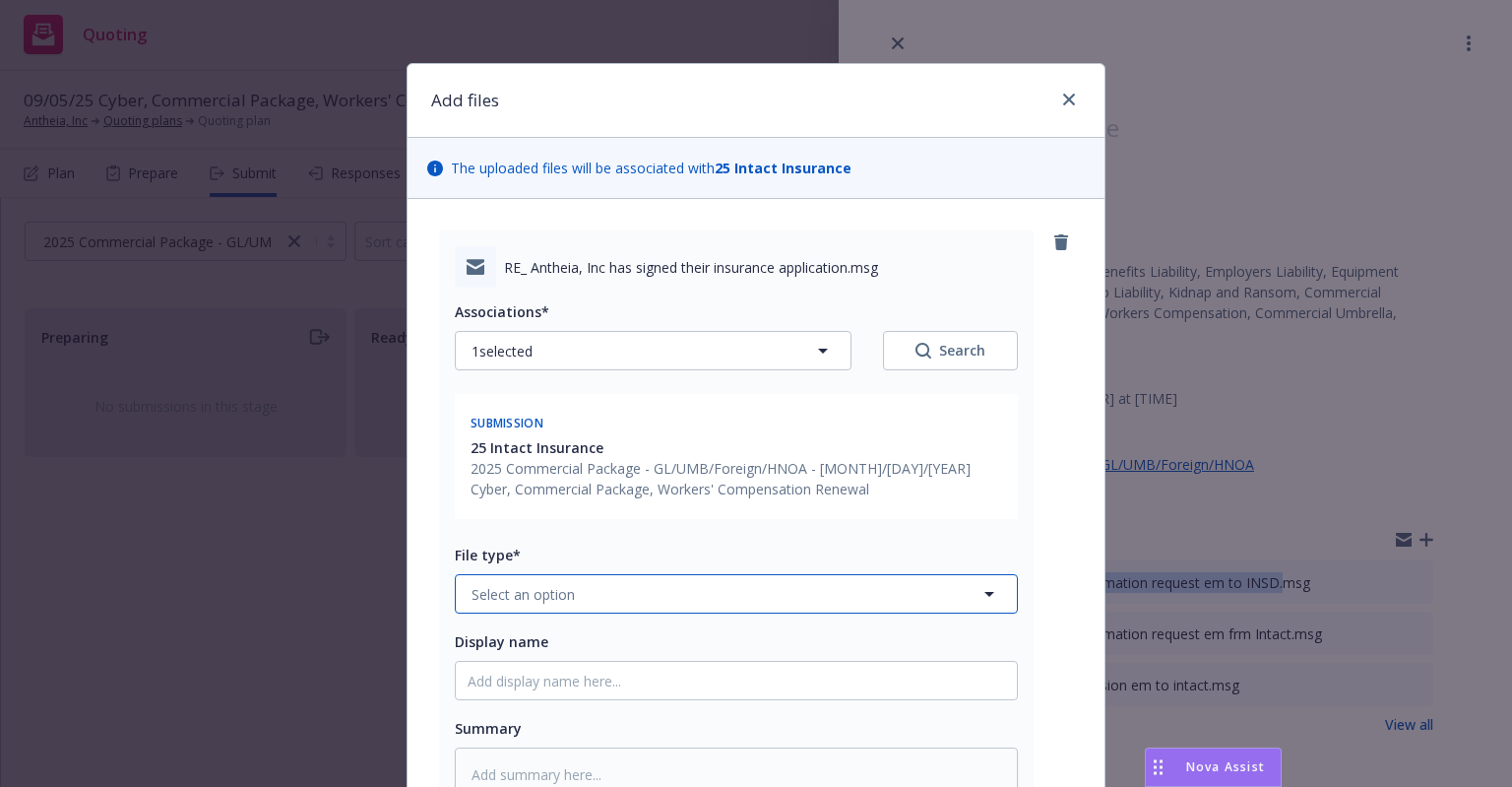 click on "Select an option" at bounding box center (736, 594) 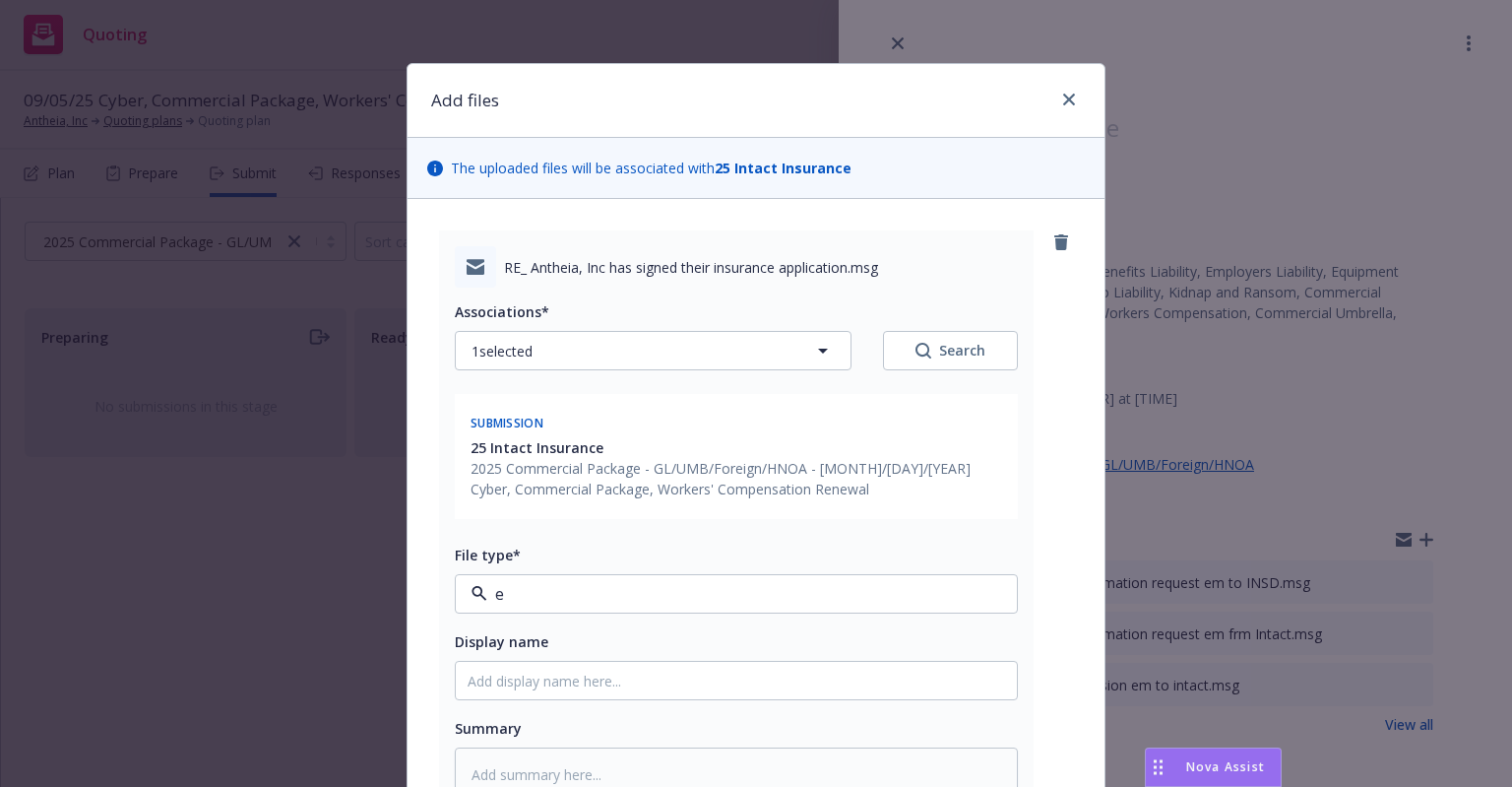 type on "em" 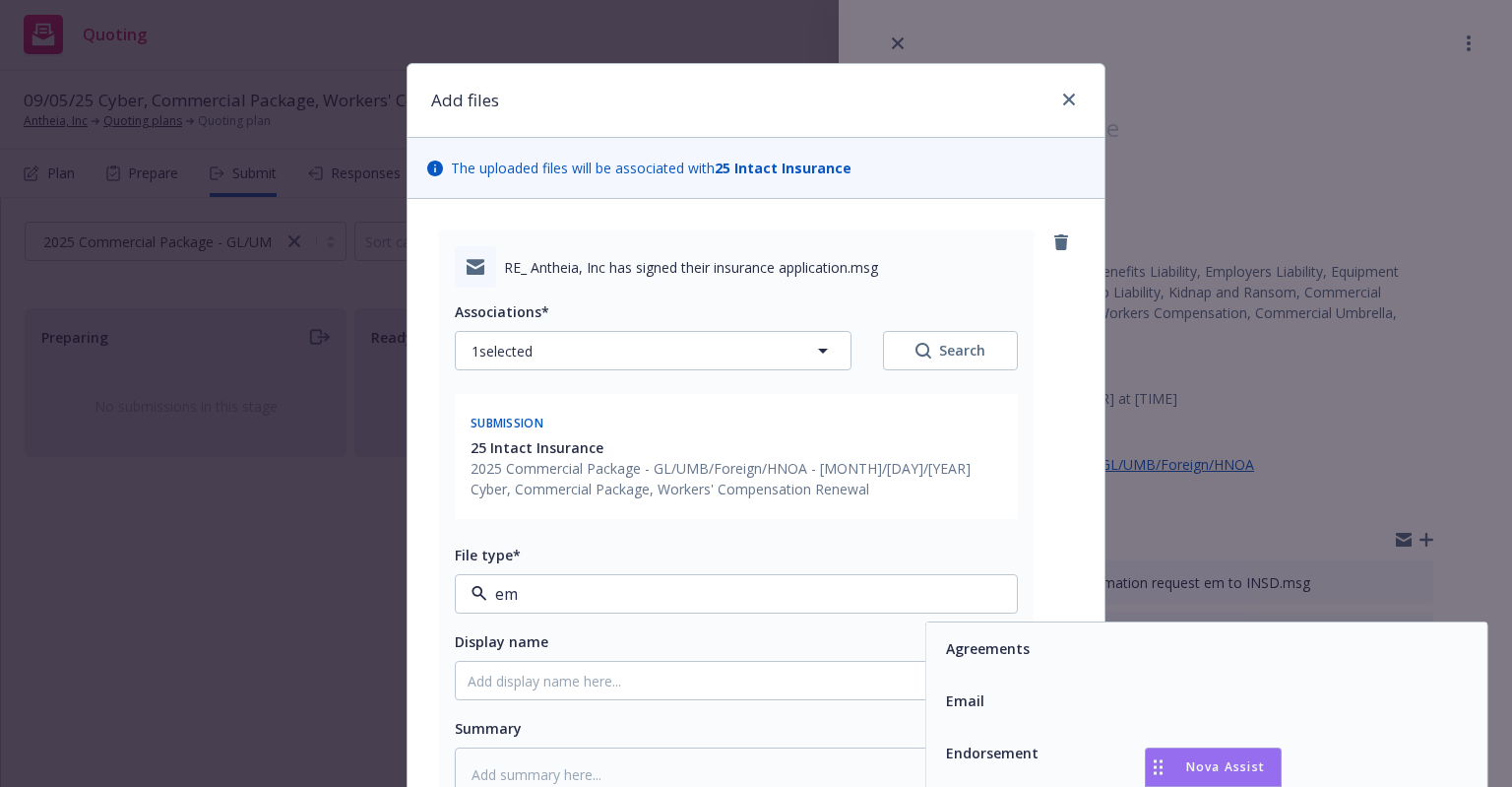 click on "Email" at bounding box center (1207, 700) 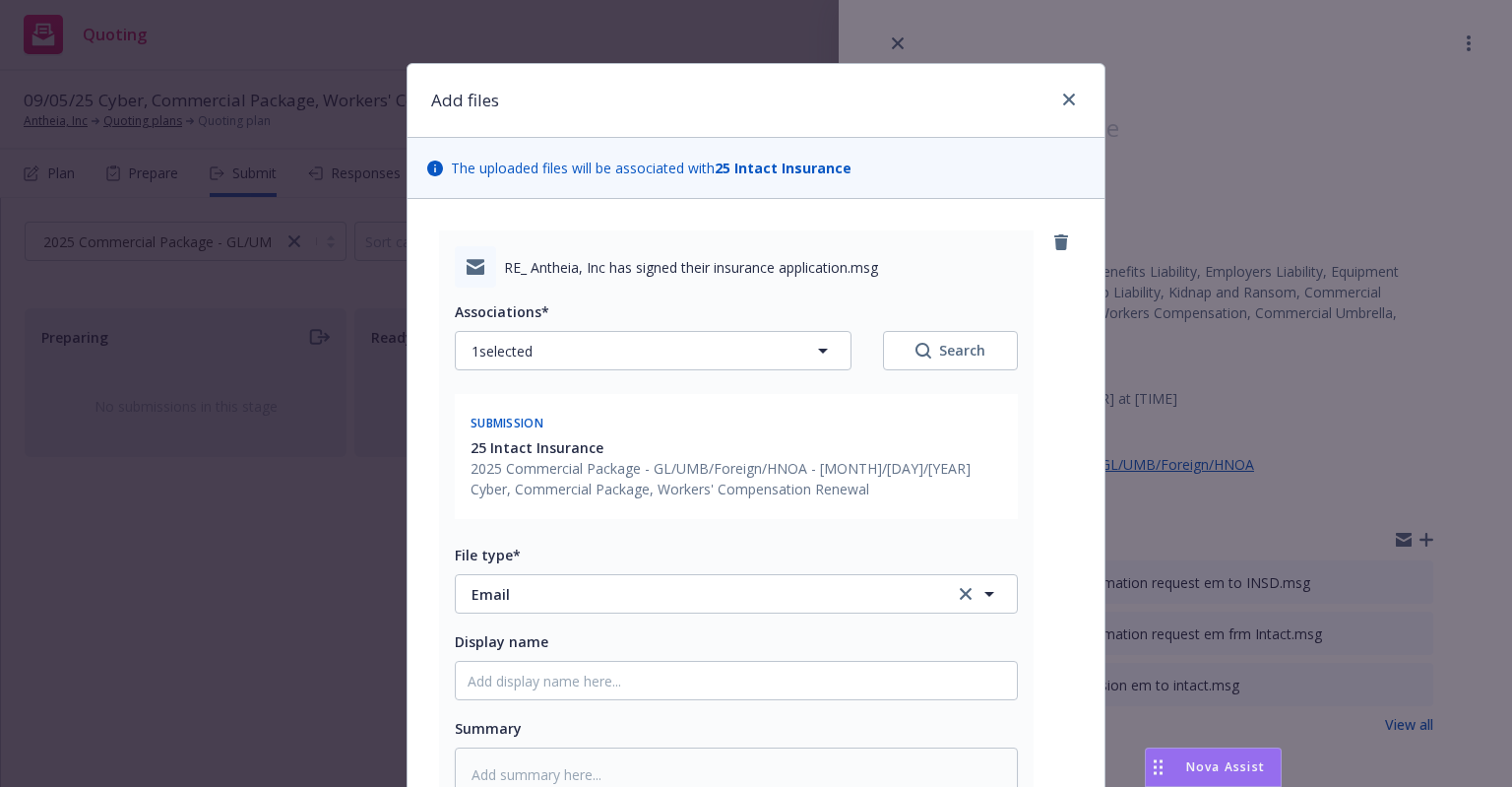 click at bounding box center [736, 681] 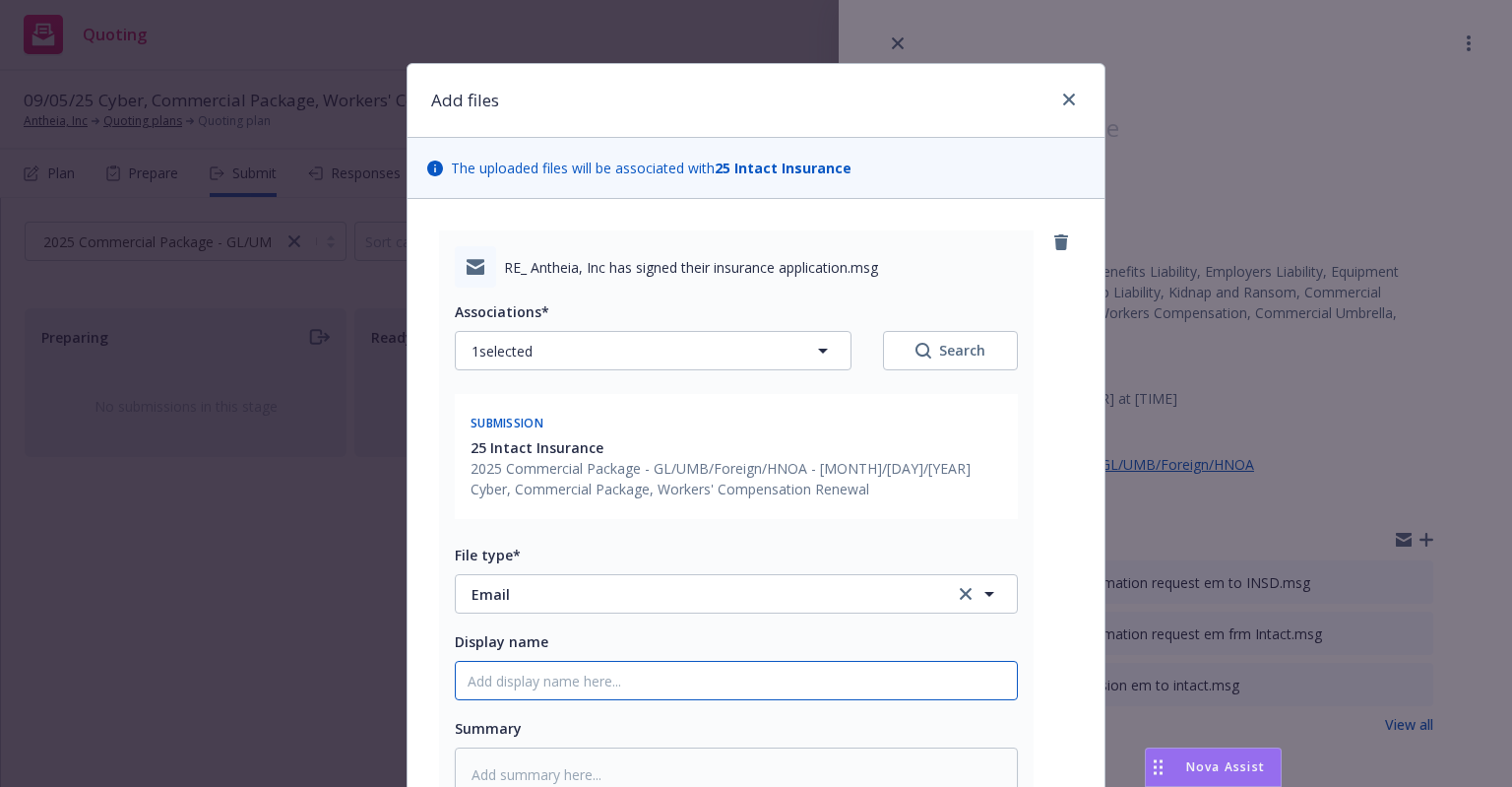 click on "Display name" at bounding box center (736, 681) 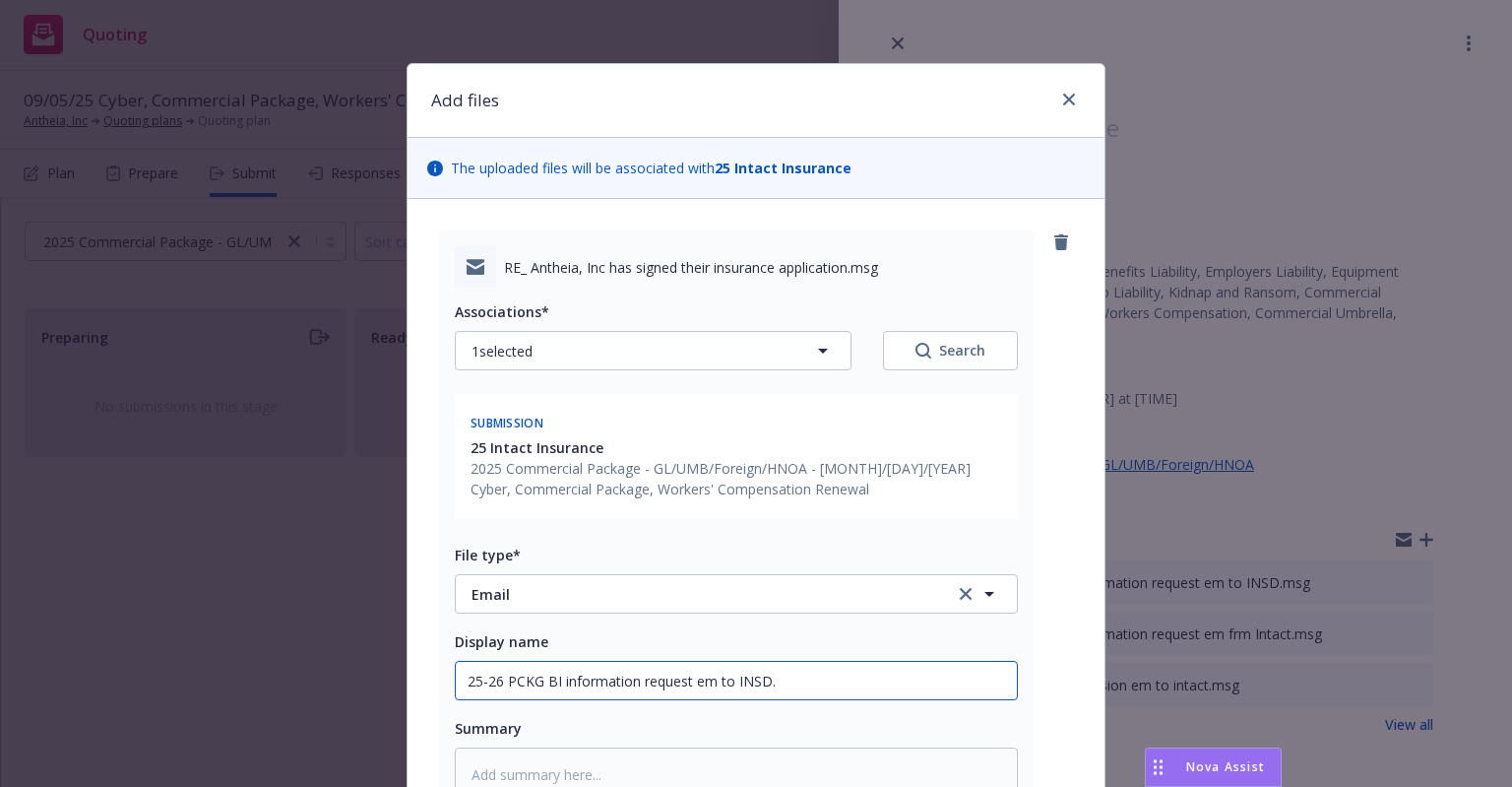 click on "25-26 PCKG BI information request em to INSD." at bounding box center [736, 681] 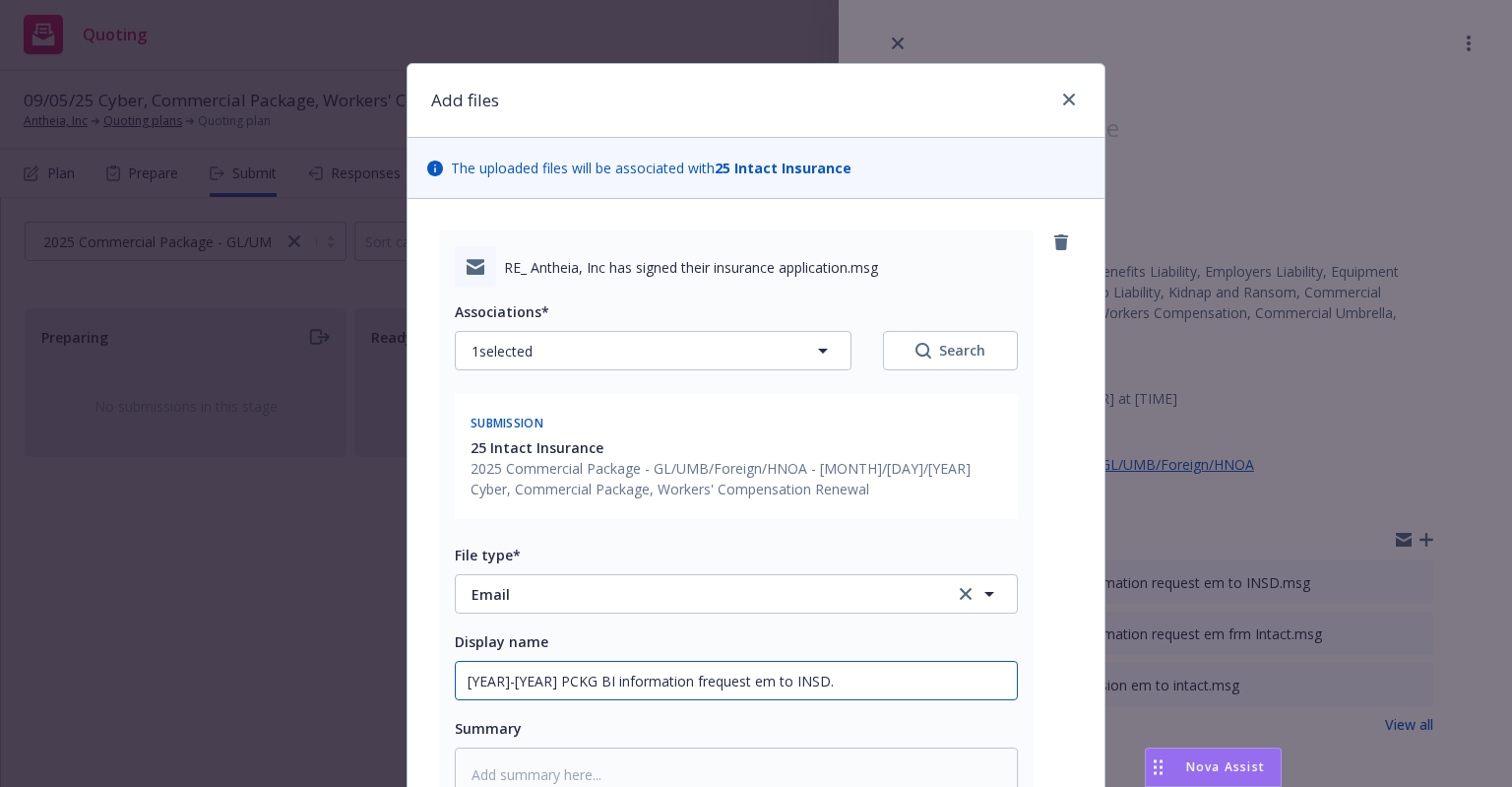 type on "x" 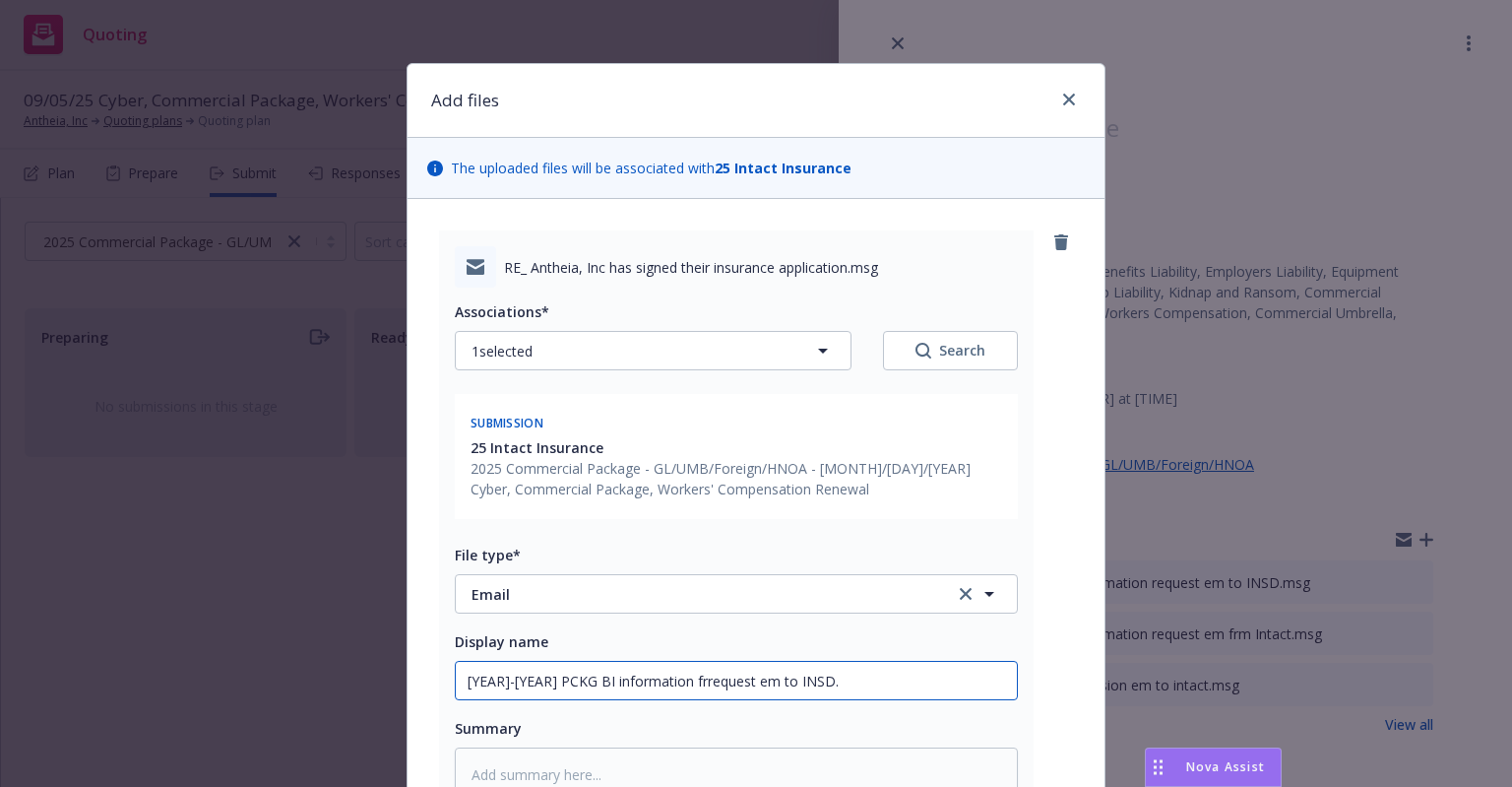 type on "x" 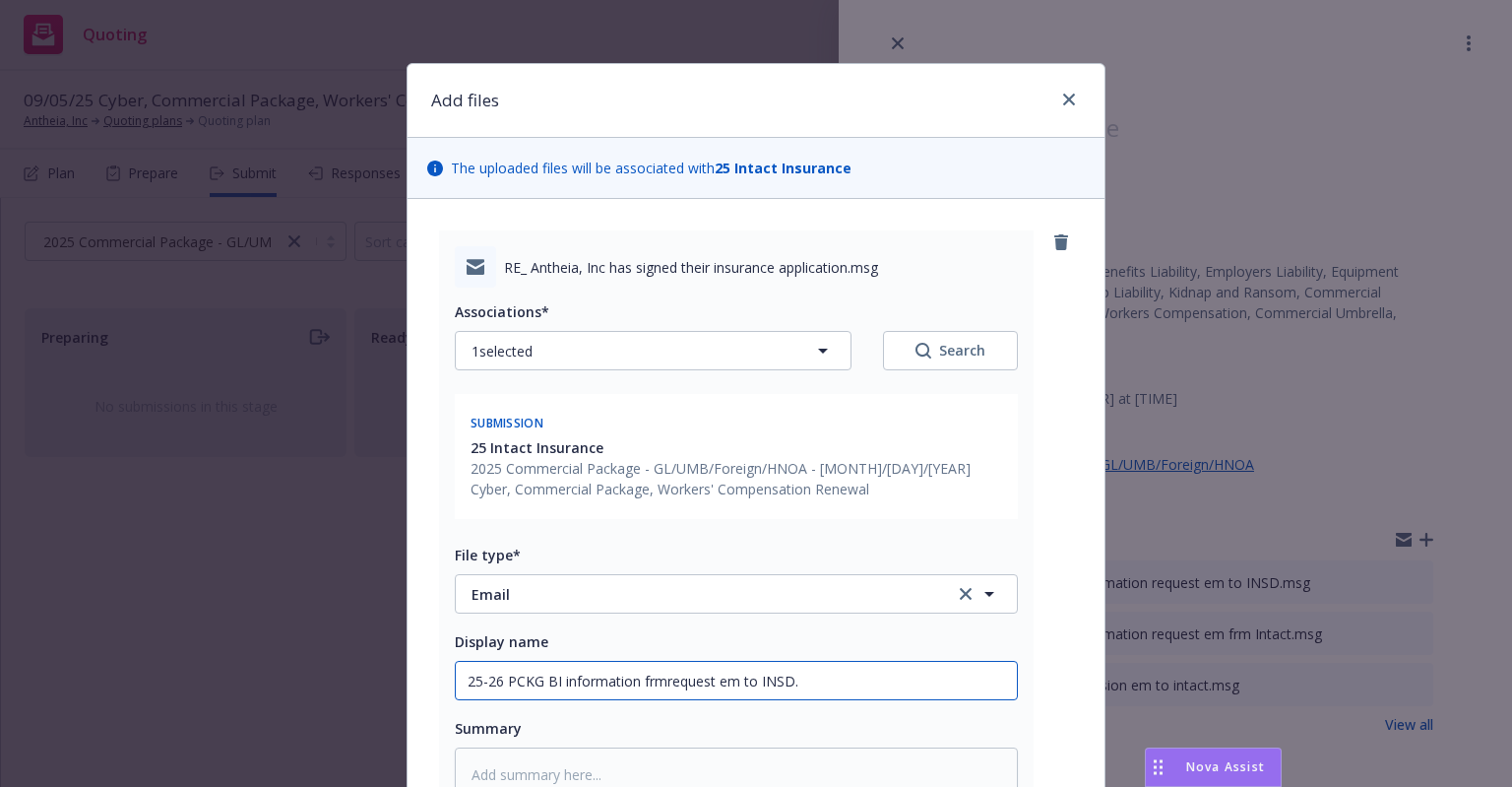 type on "25-26 PCKG BI information frm request em to INSD." 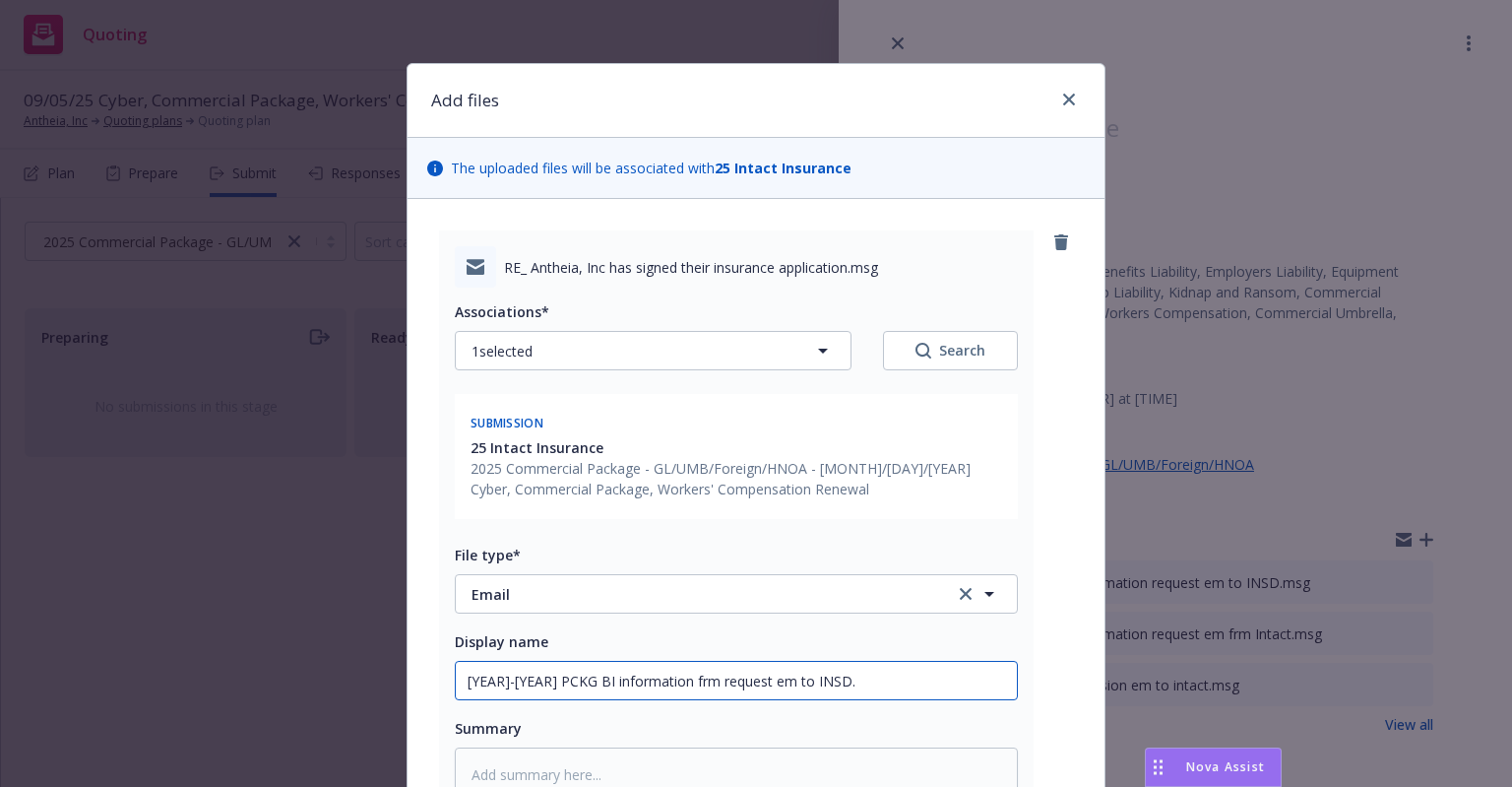 type on "x" 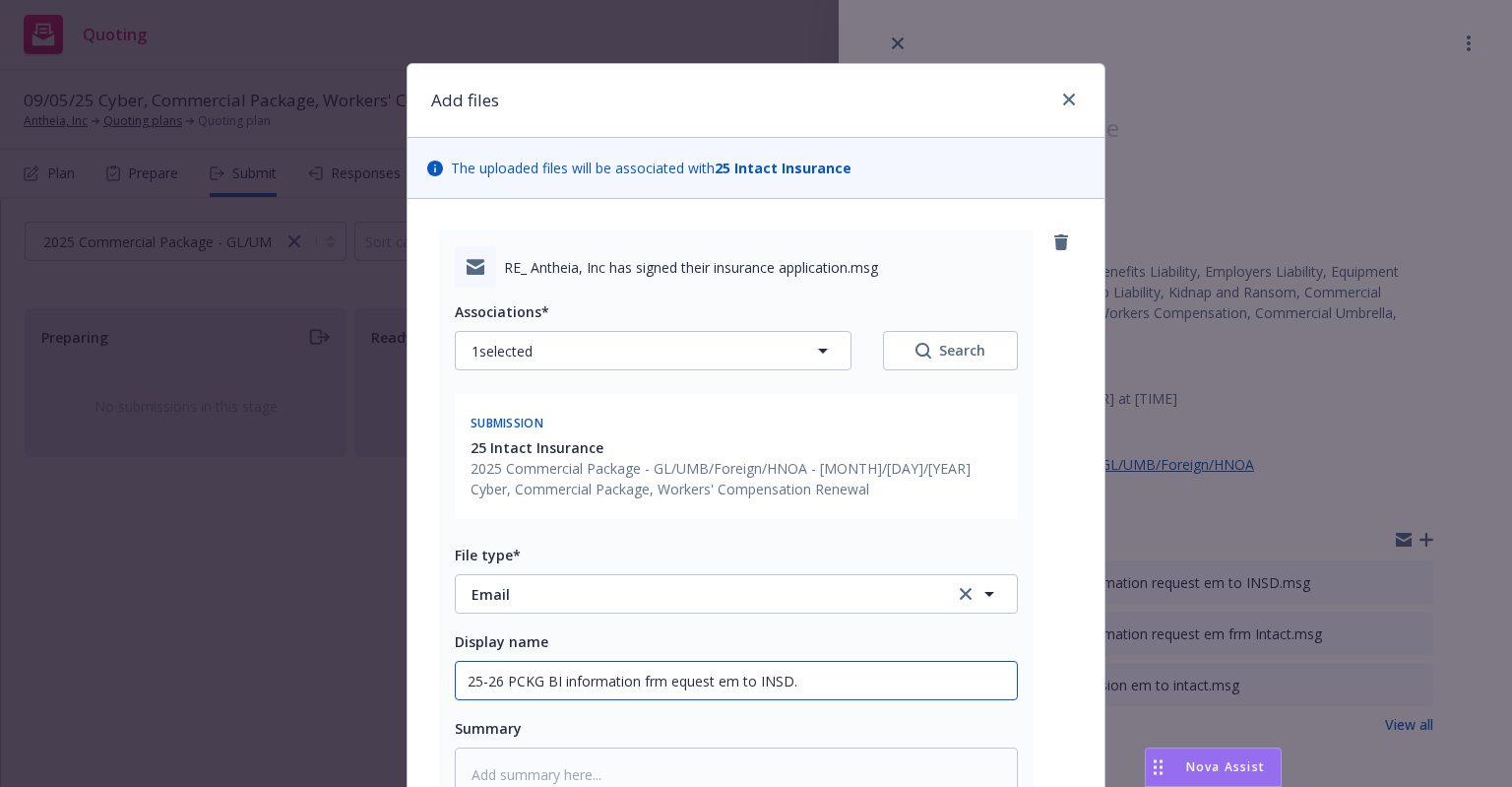 type on "x" 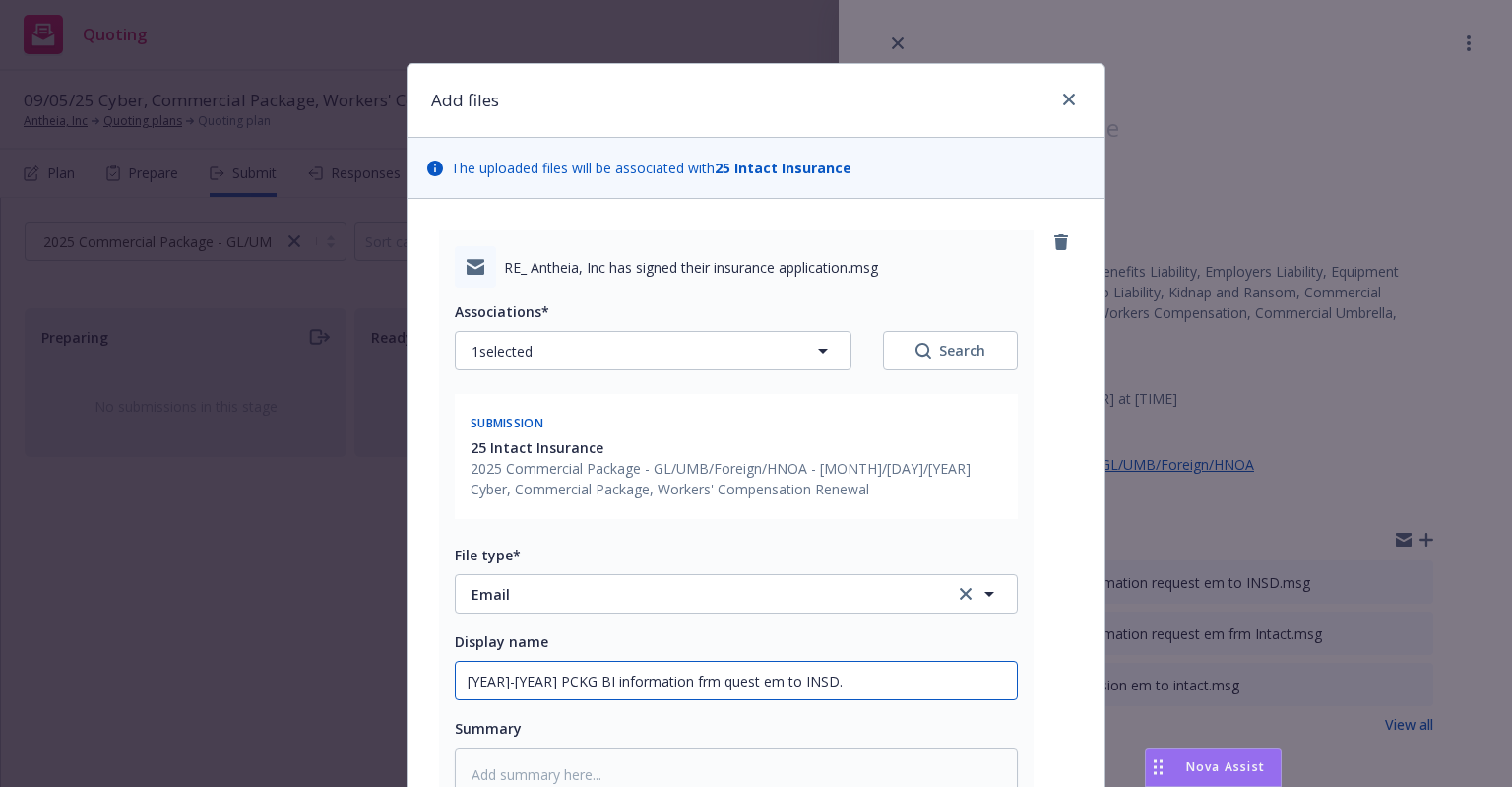 type on "x" 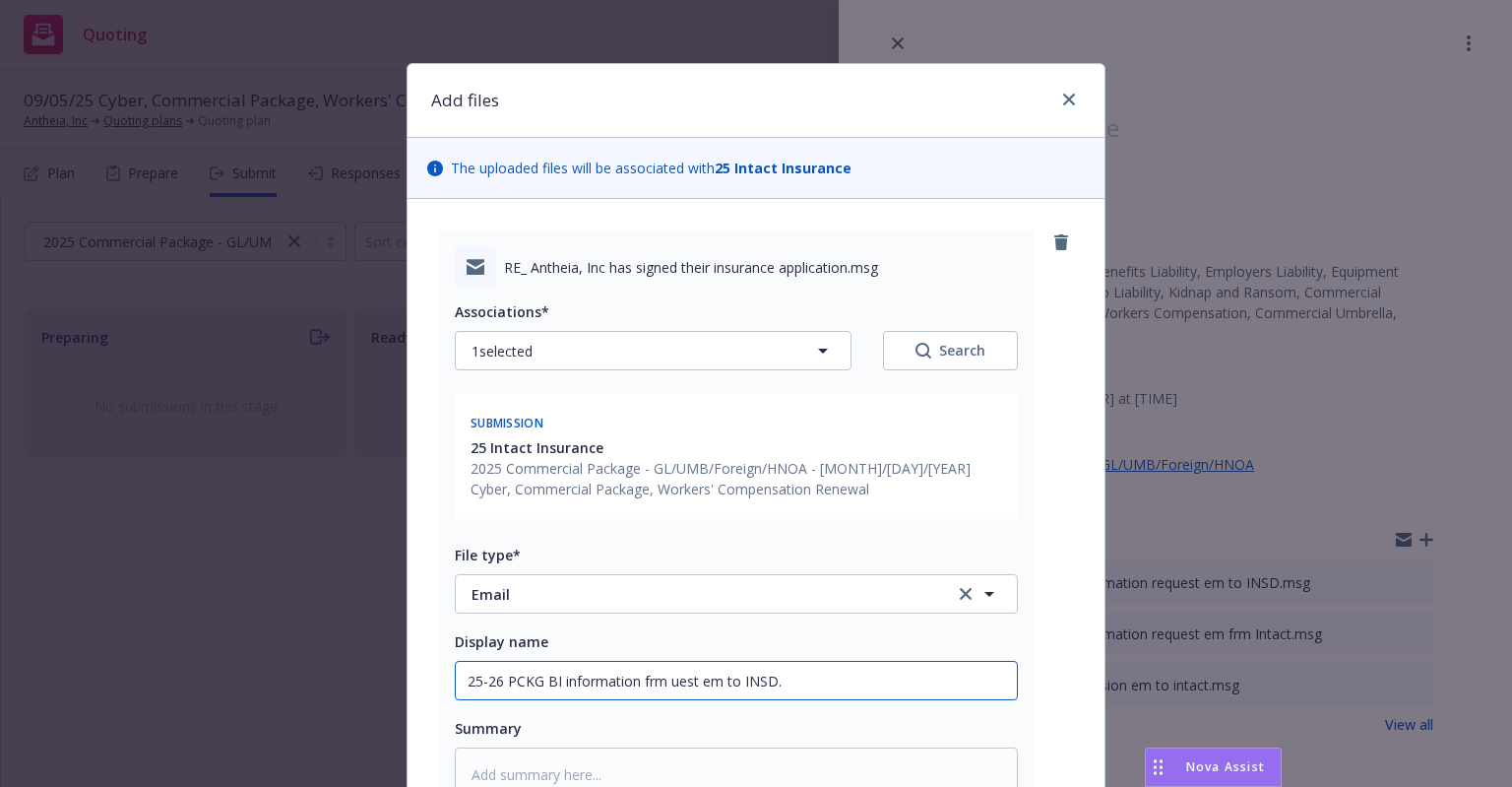 type on "x" 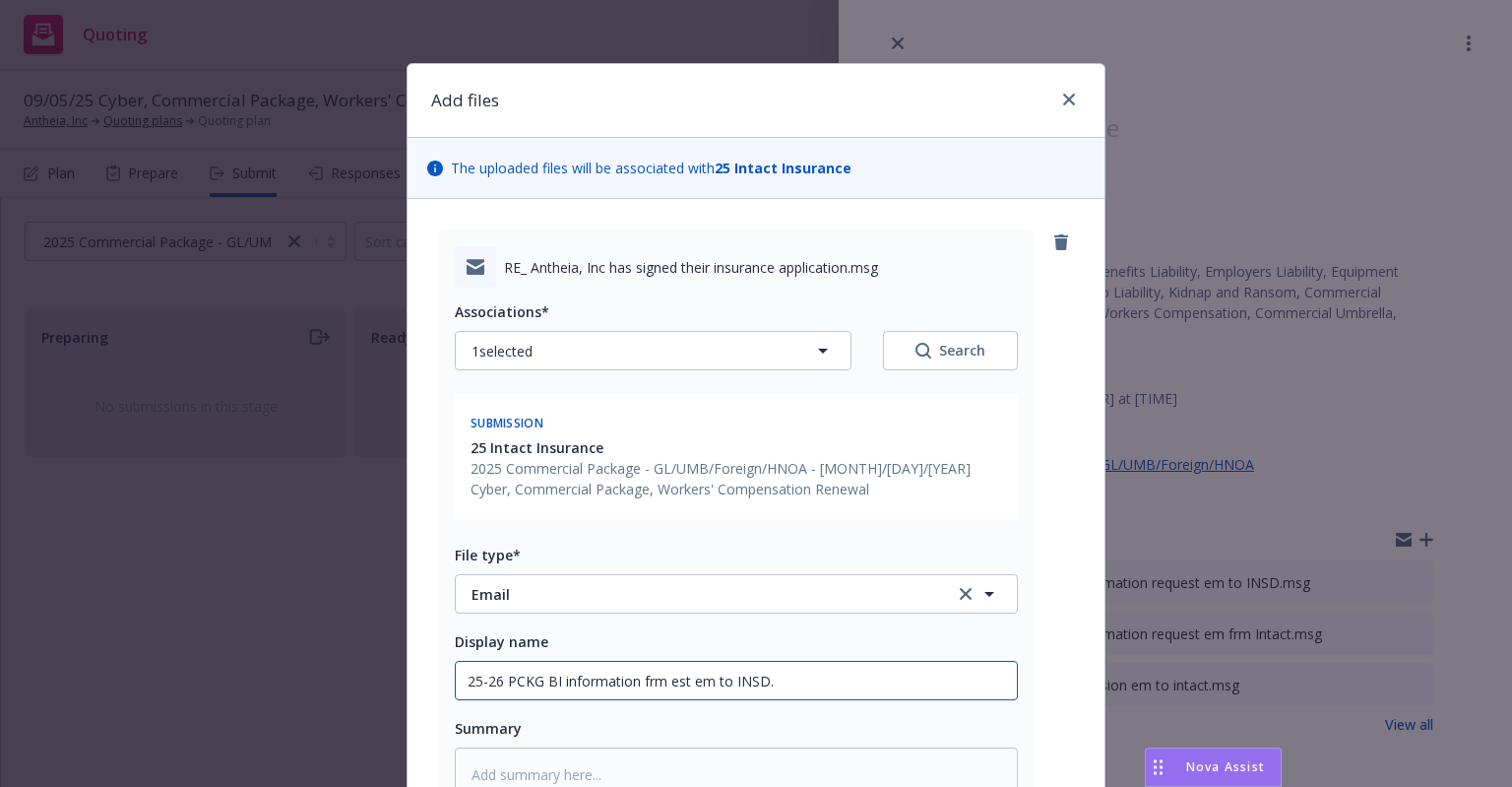 type on "x" 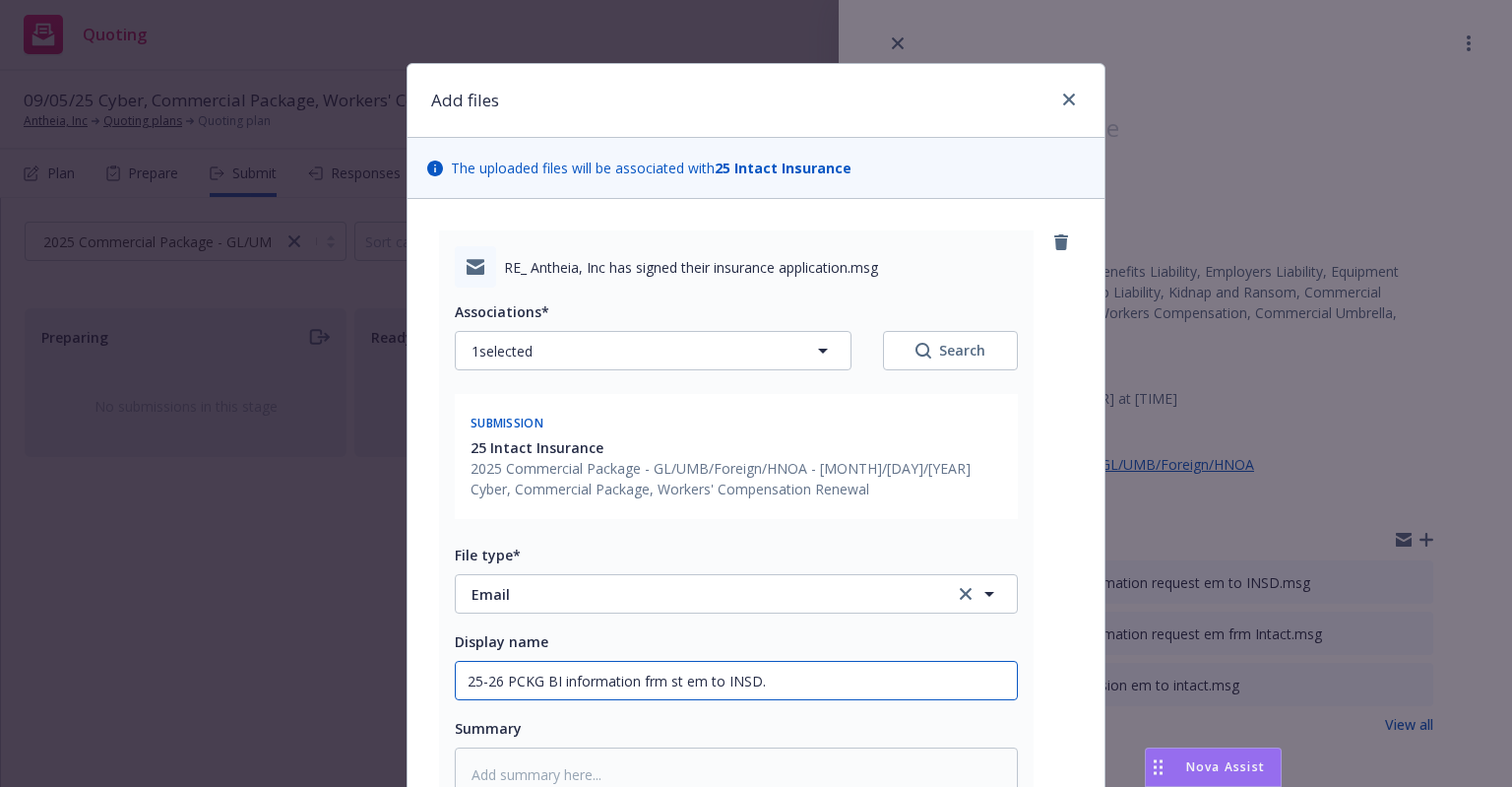 type on "x" 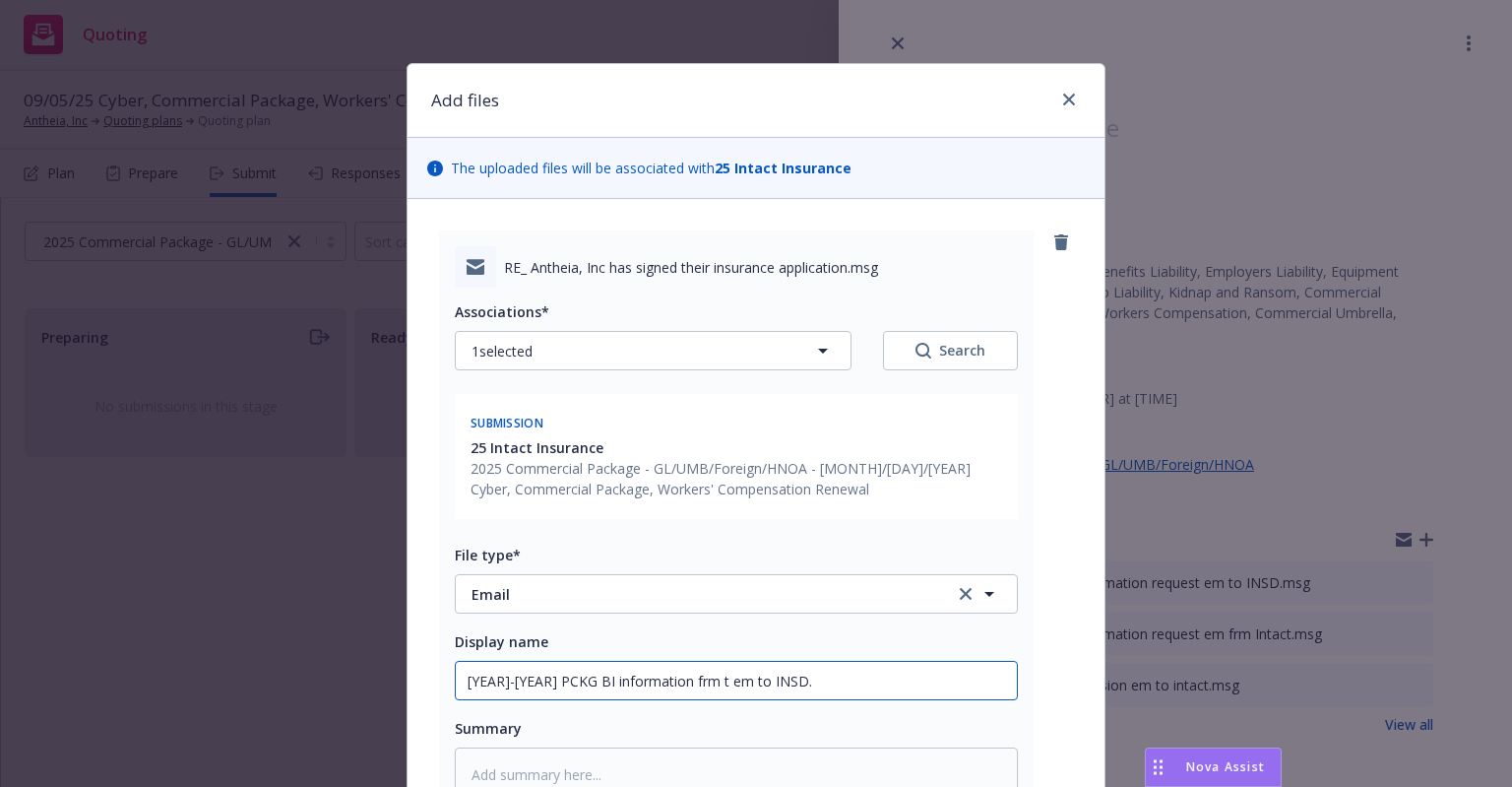 type on "x" 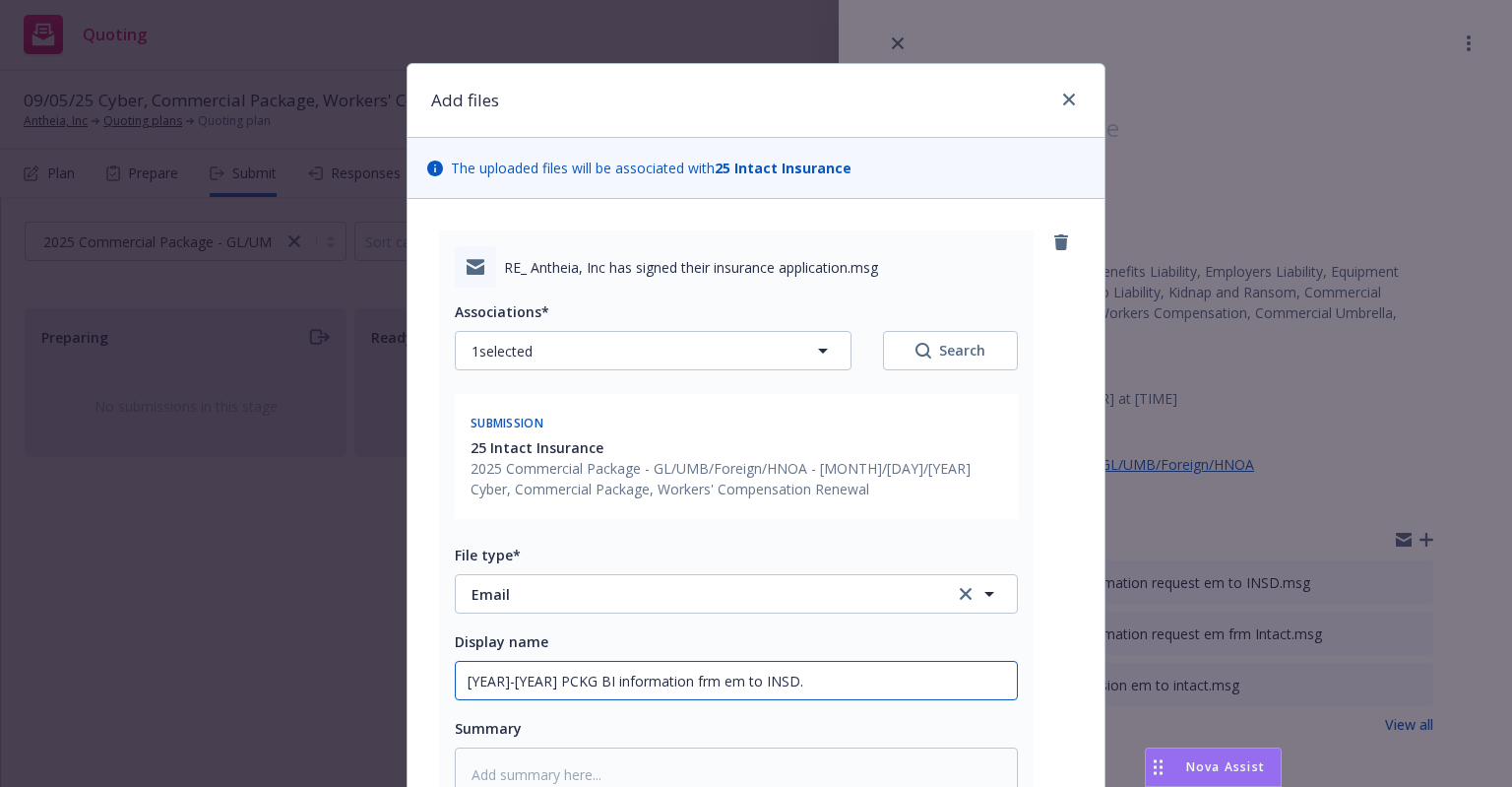 type on "x" 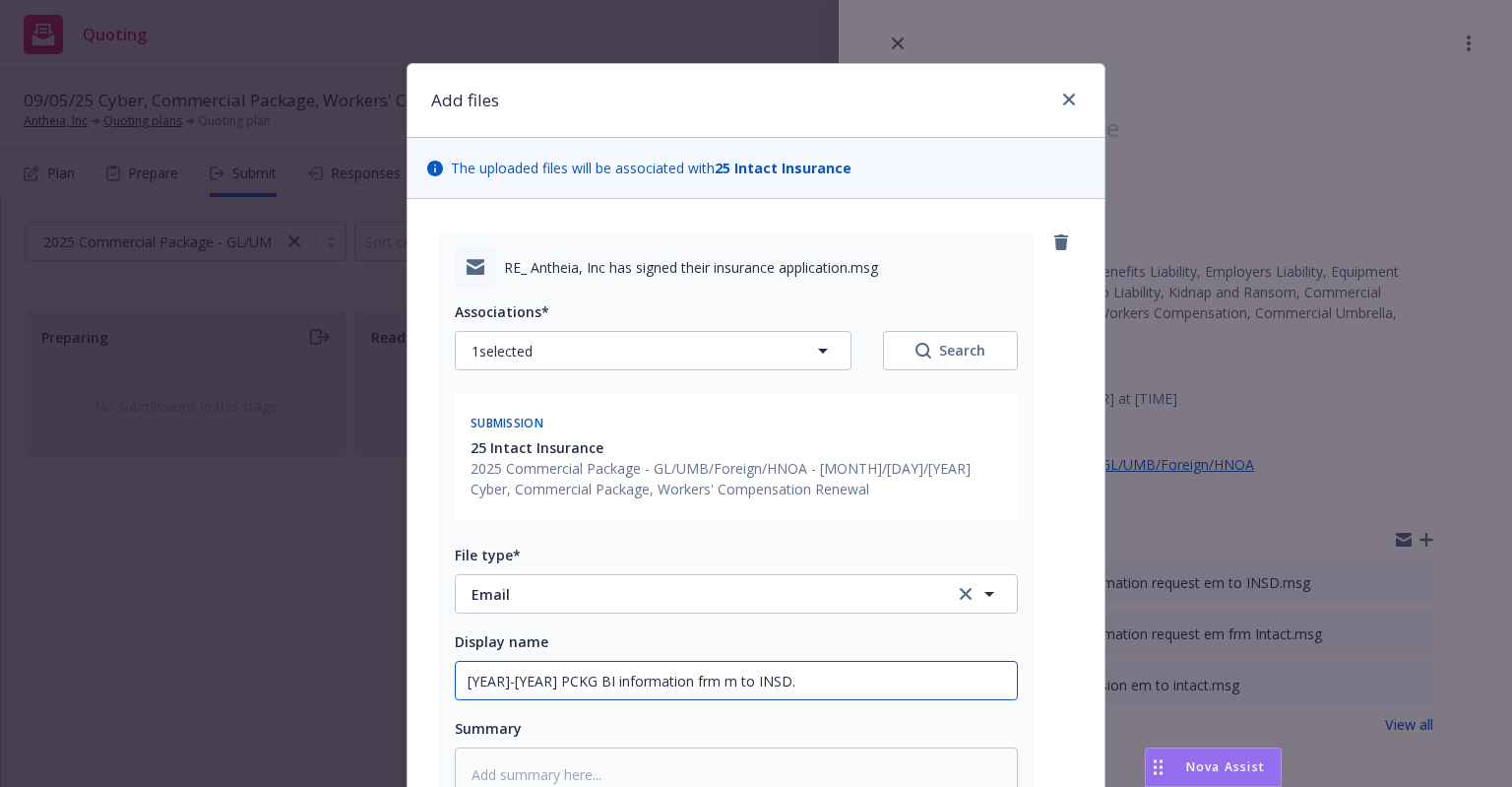 type on "25-26 PCKG BI information frm  to INSD." 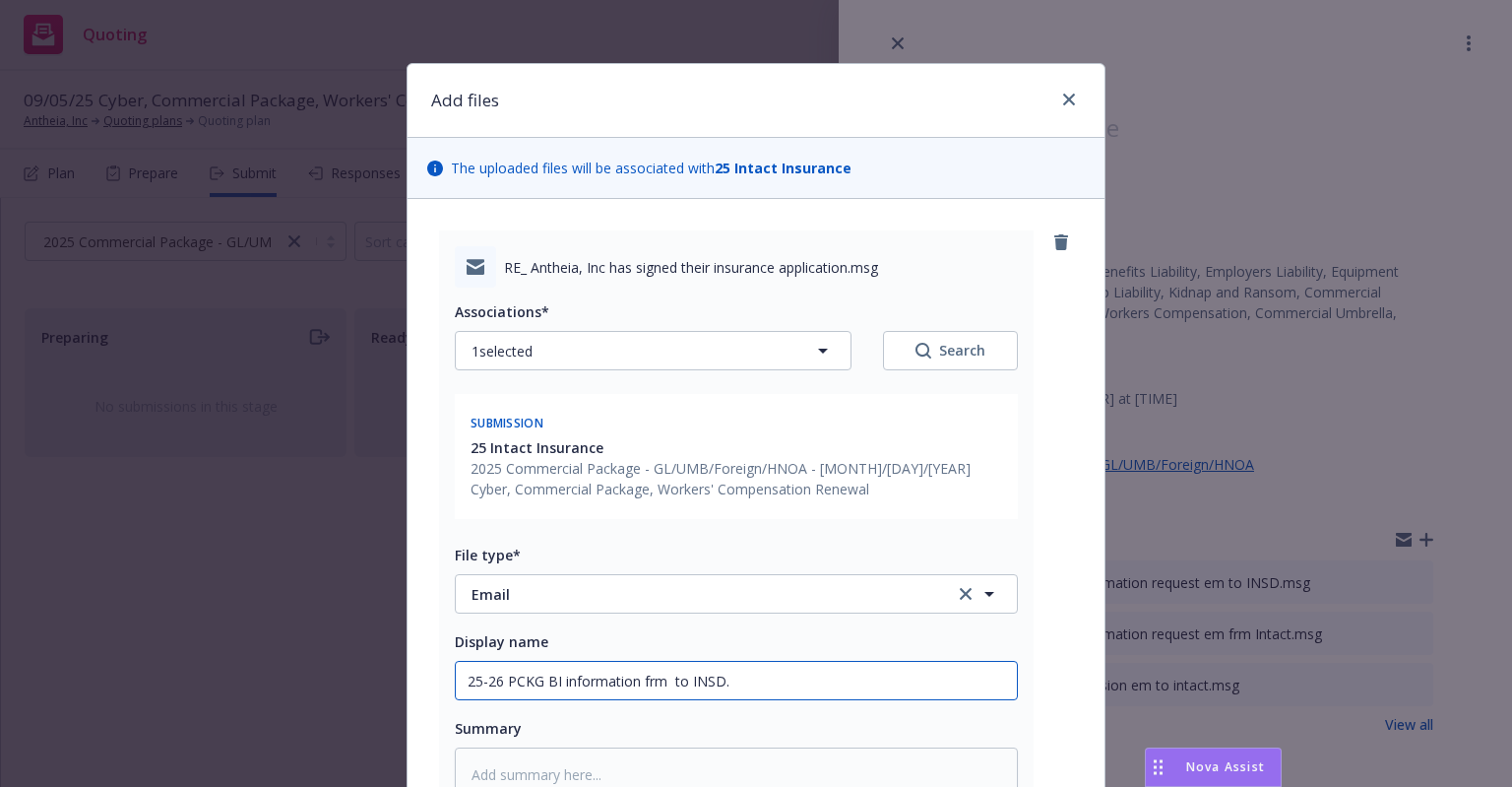 type on "x" 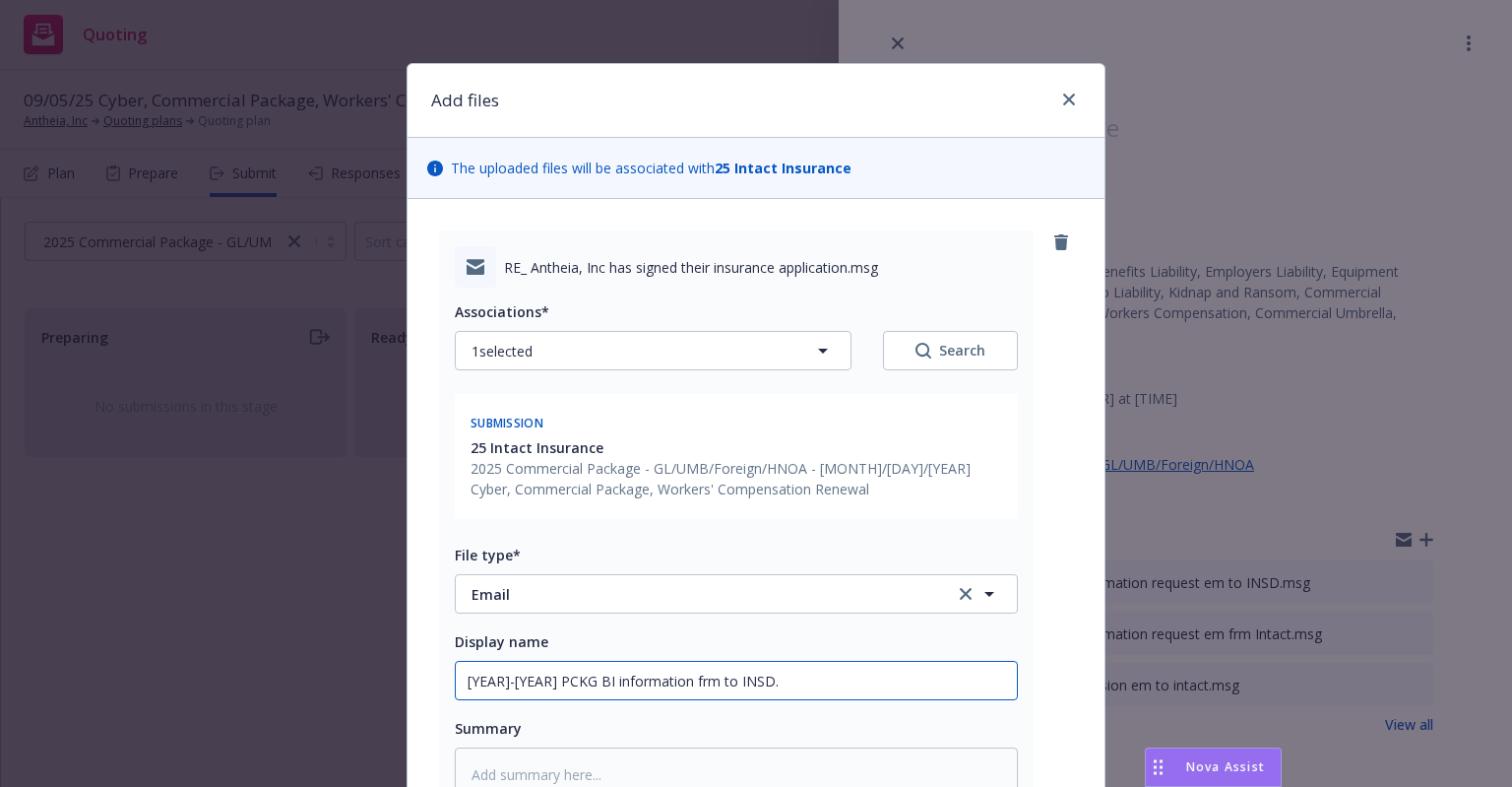 type on "x" 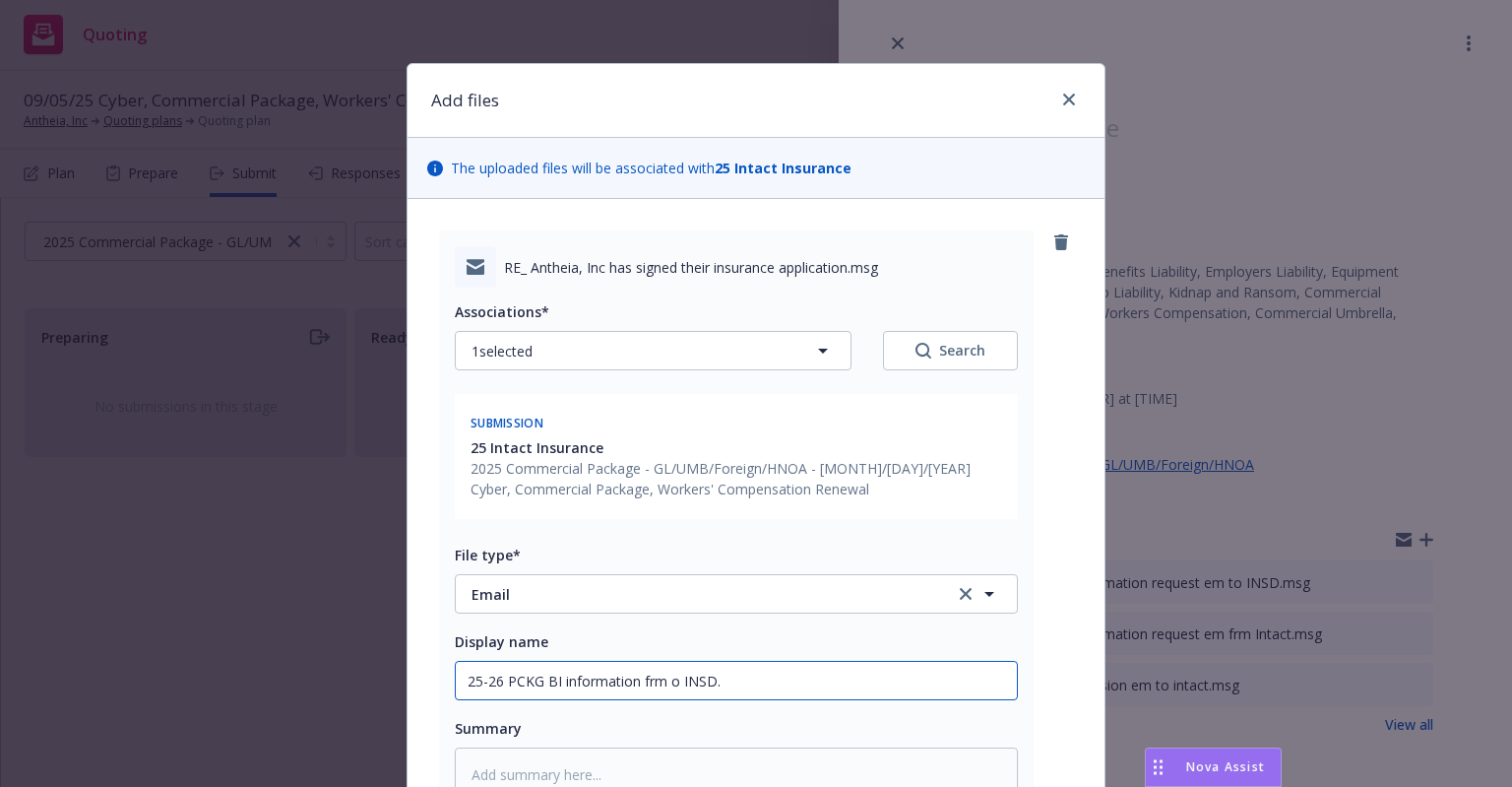 type on "x" 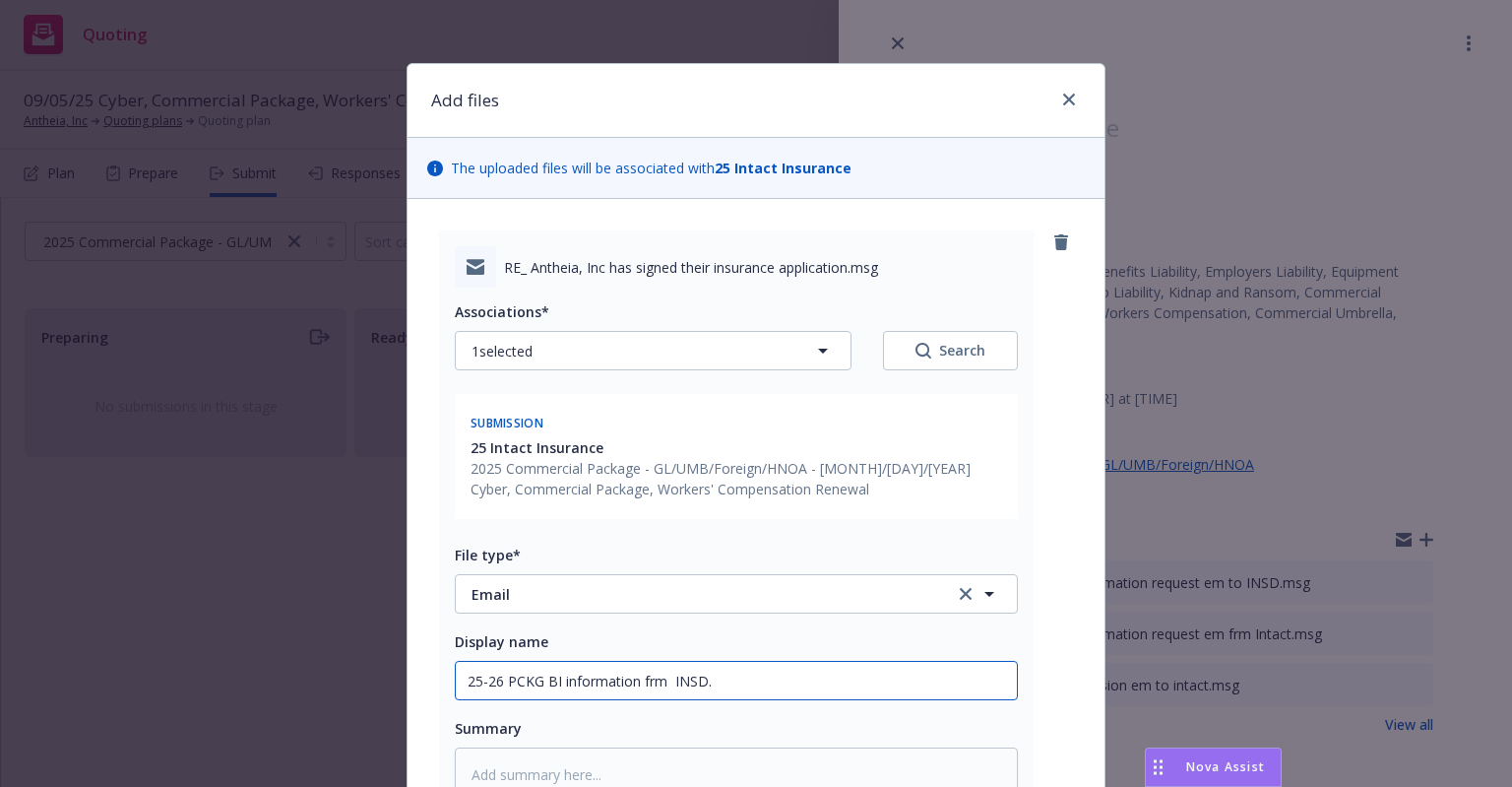 type on "x" 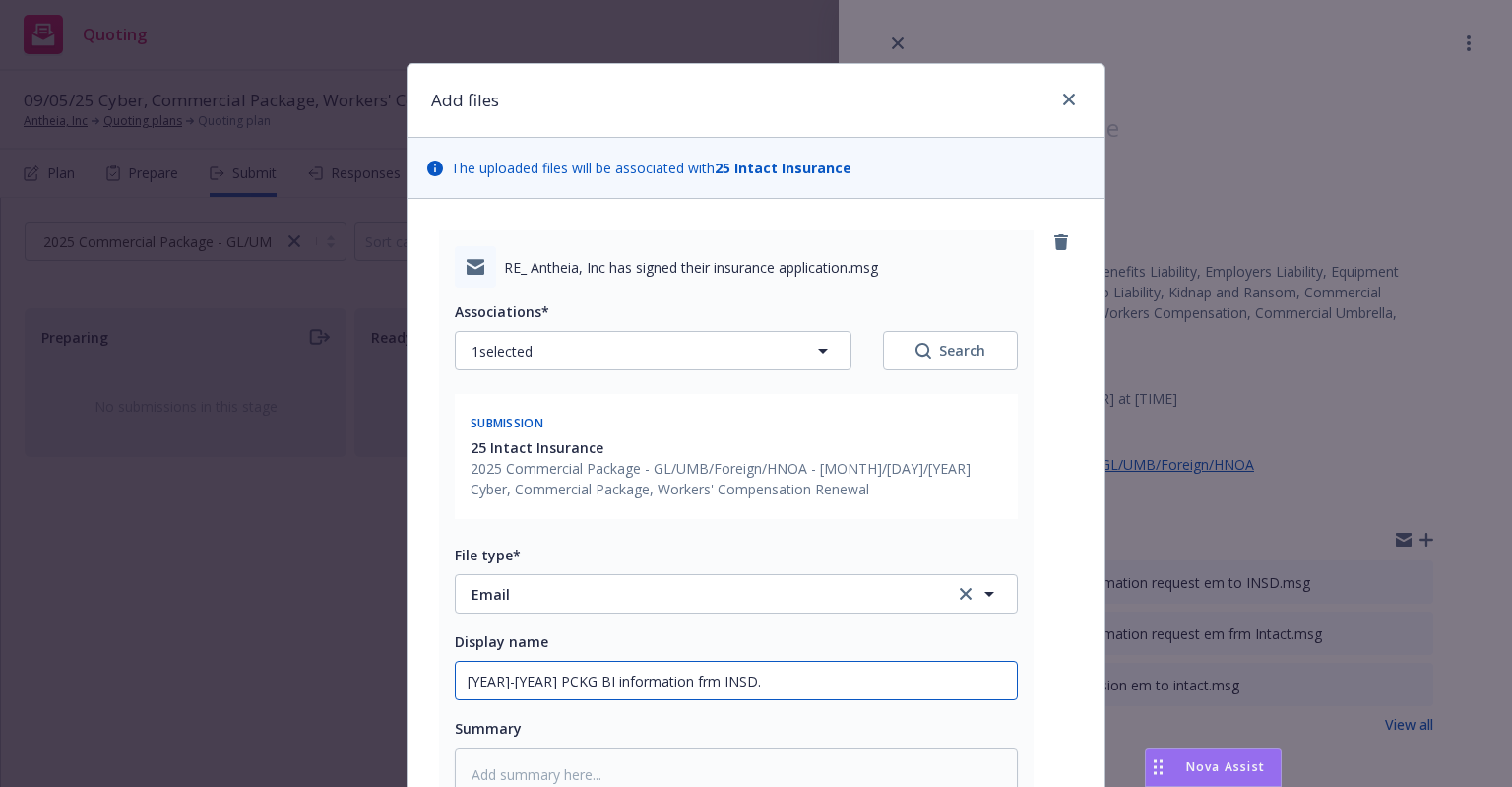 scroll, scrollTop: 285, scrollLeft: 0, axis: vertical 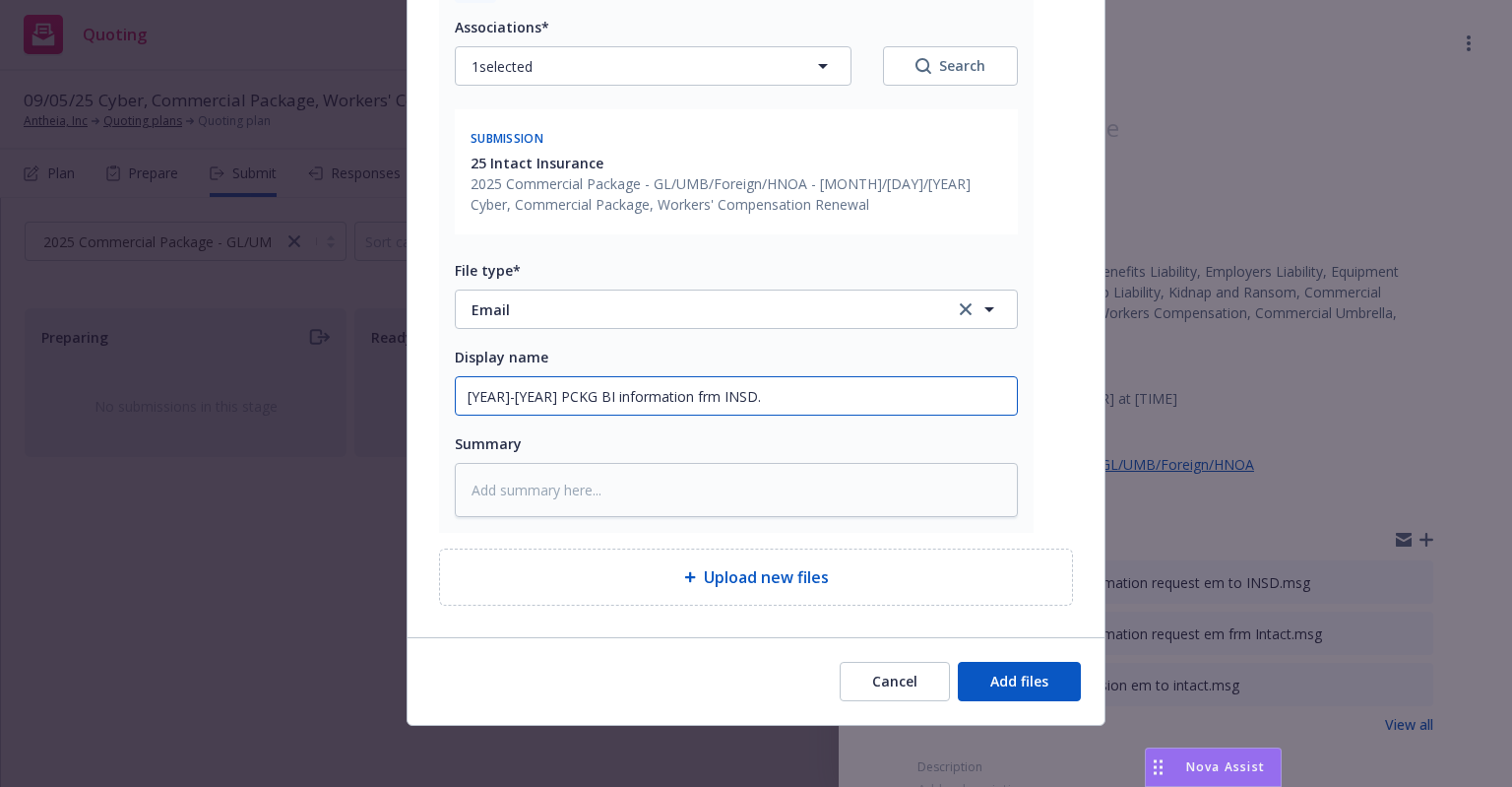 type on "25-26 PCKG BI information frm INSD." 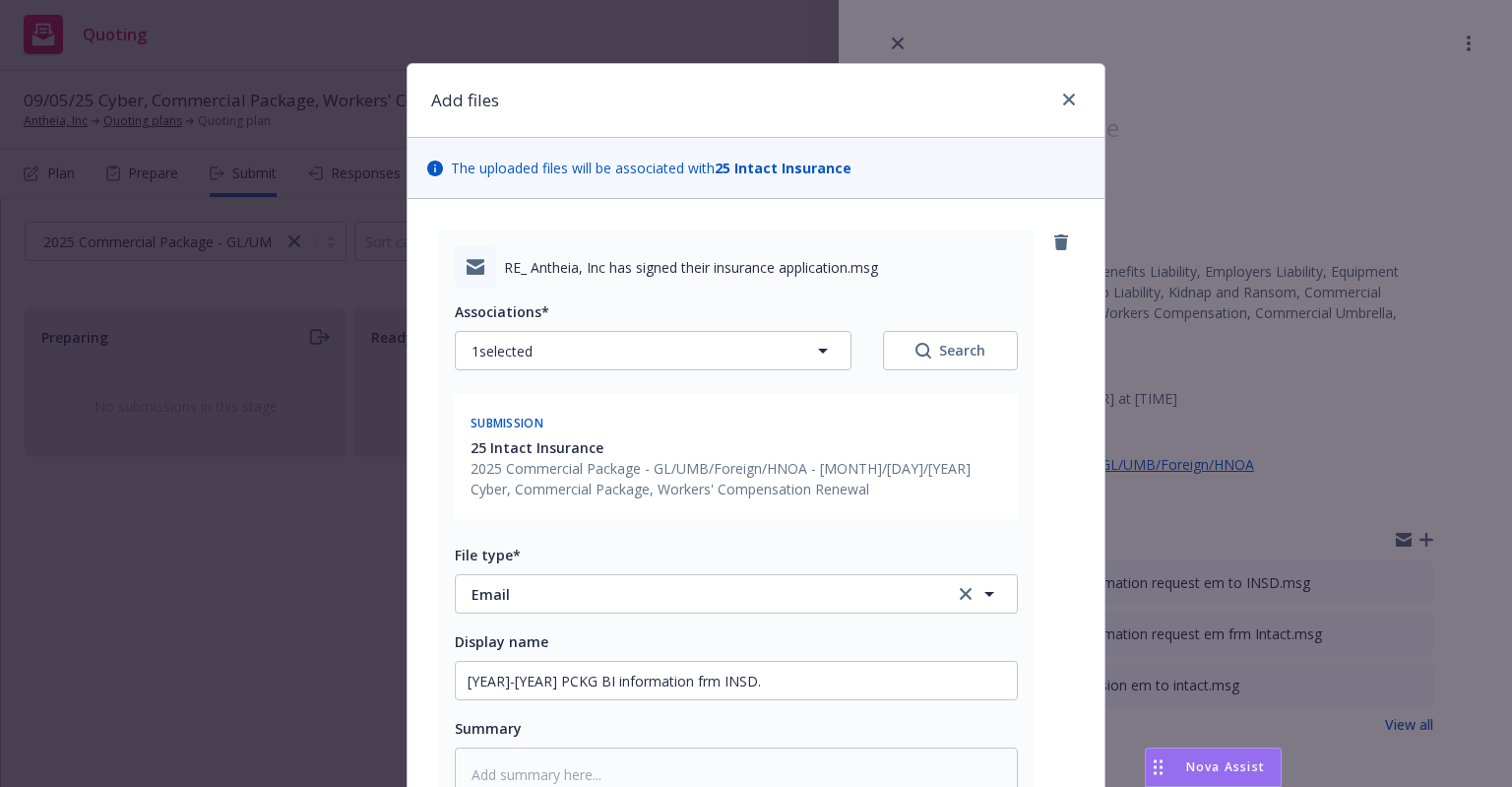 scroll, scrollTop: 285, scrollLeft: 0, axis: vertical 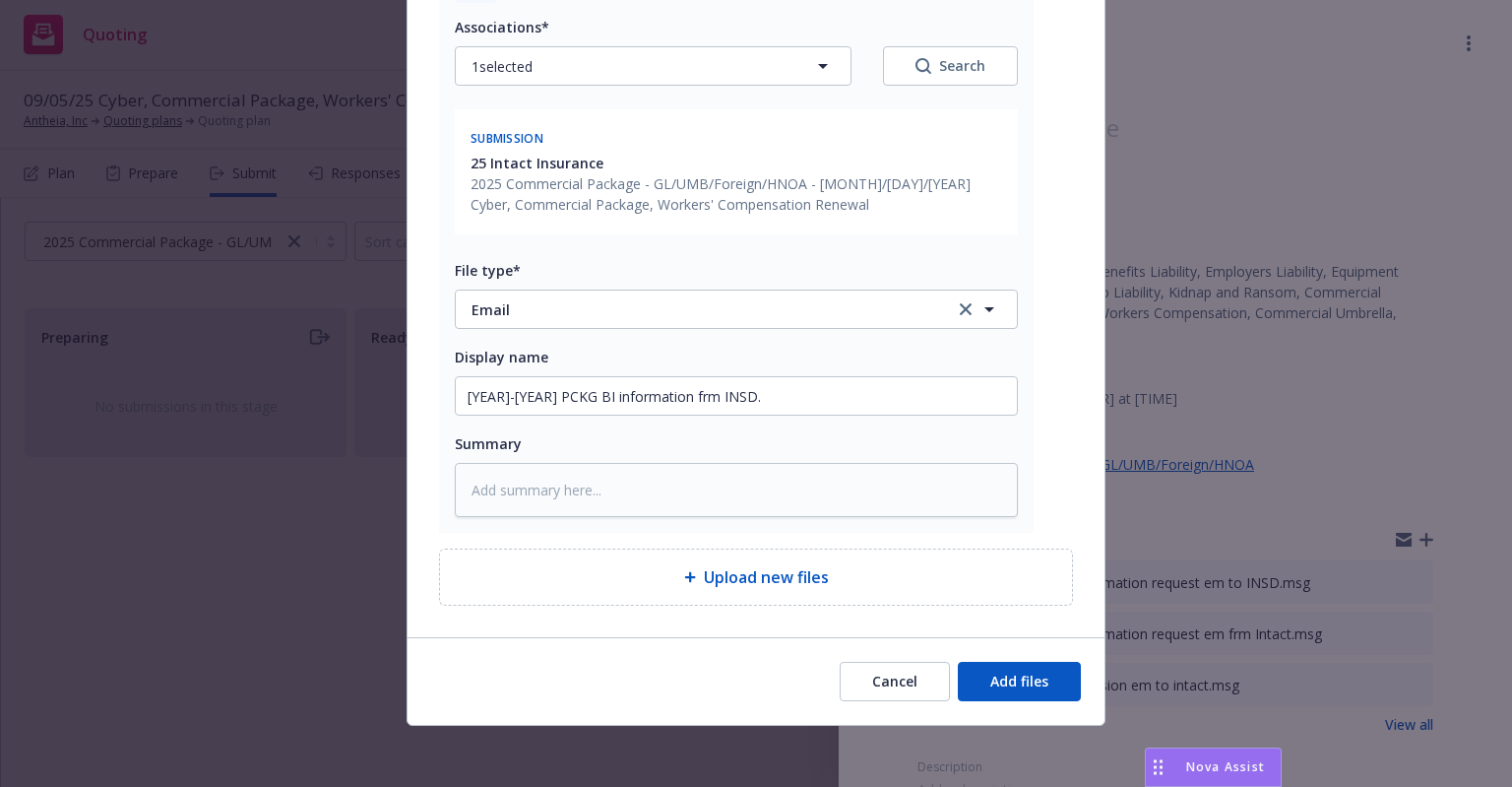 click on "RE_ Antheia_ Inc has signed their insurance application.msg Associations* 1  selected Search Submission 25 Intact Insurance 2025 Commercial Package - GL/UMB/Foreign/HNOA - 09/05/25 Cyber, Commercial Package, Workers' Compensation Renewal File type* Email Email Display name 25-26 PCKG BI information frm INSD. Summary" at bounding box center [756, 239] 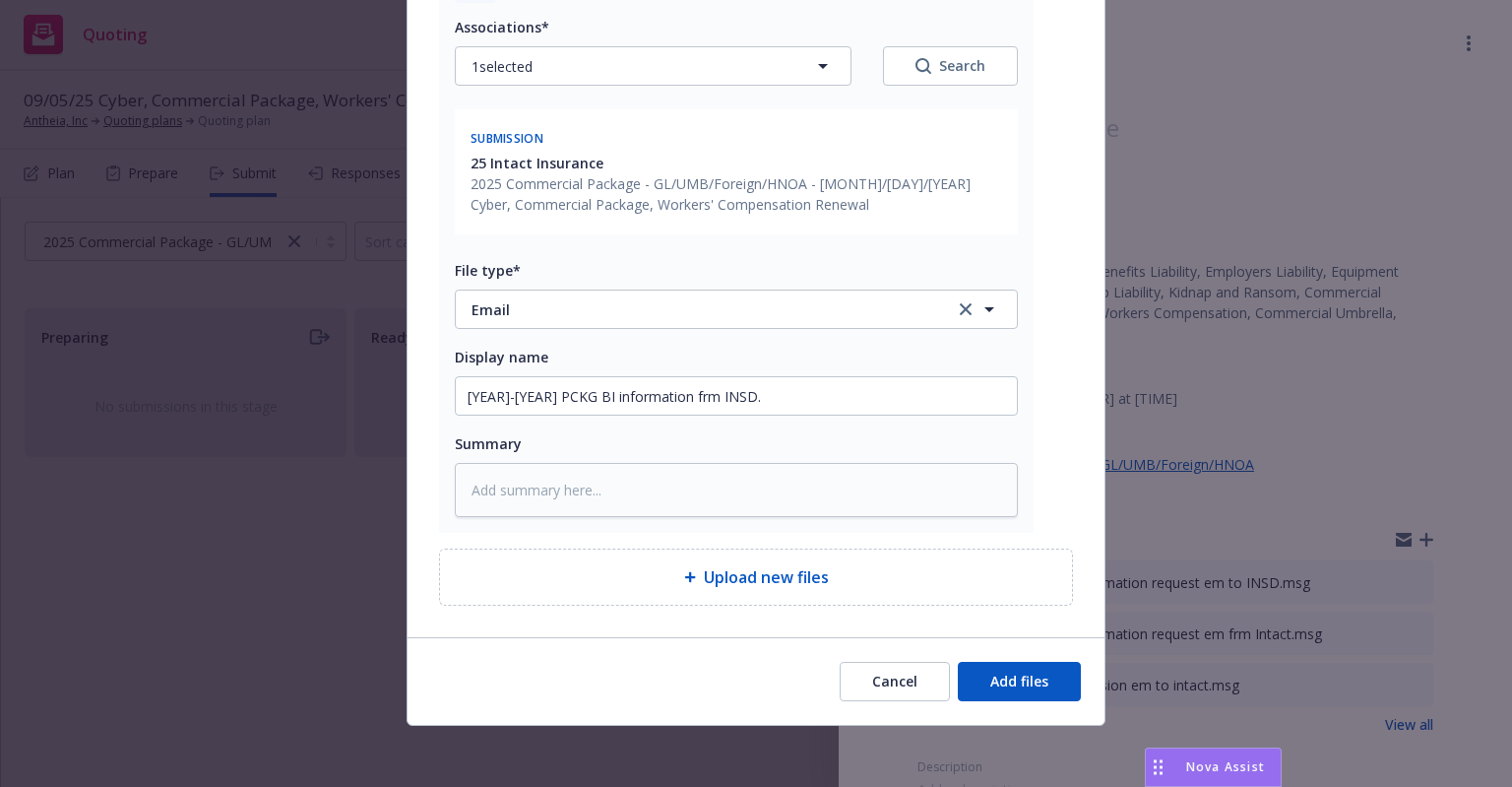 type on "x" 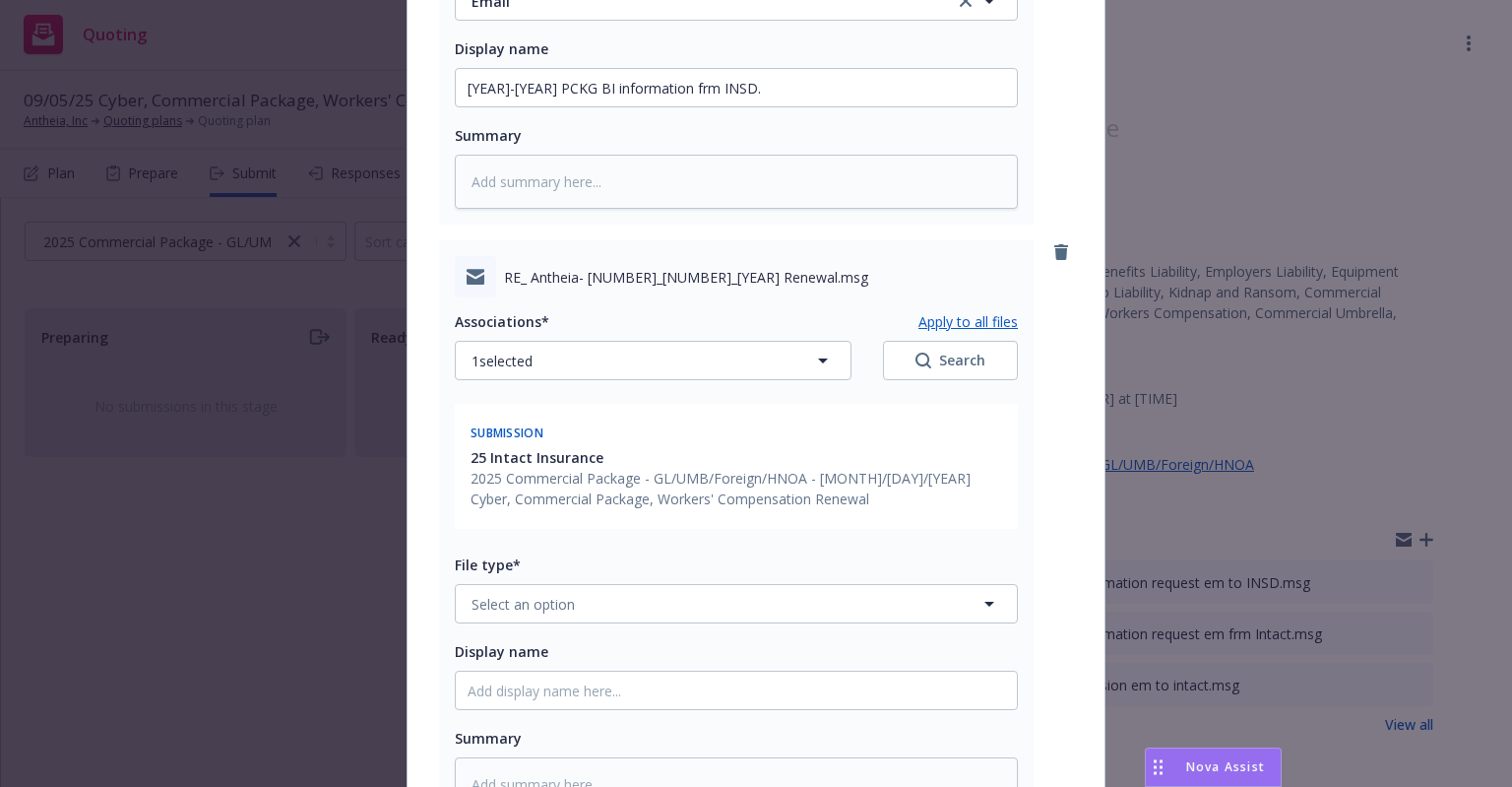 scroll, scrollTop: 679, scrollLeft: 0, axis: vertical 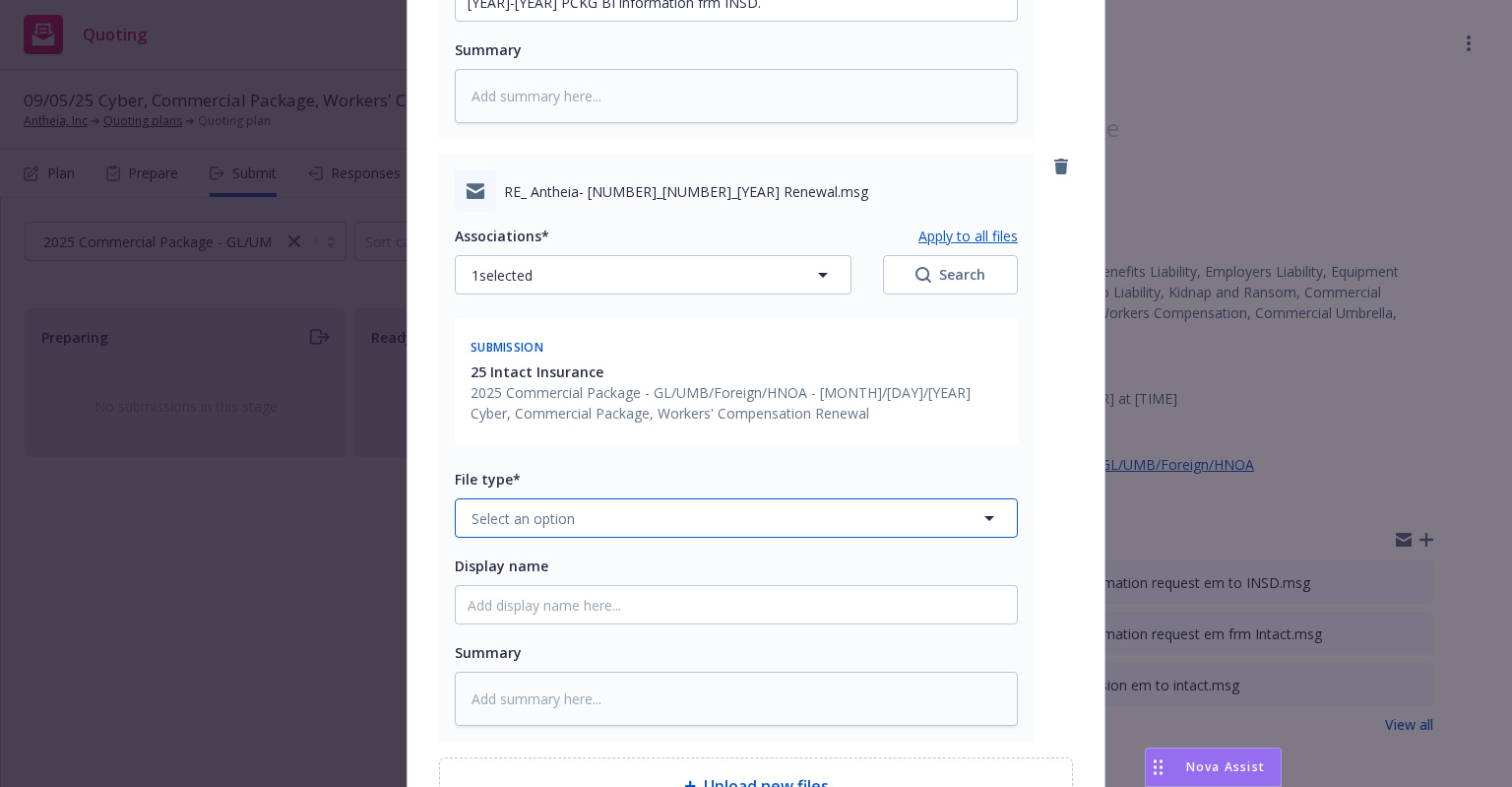 click on "Select an option" at bounding box center [523, 518] 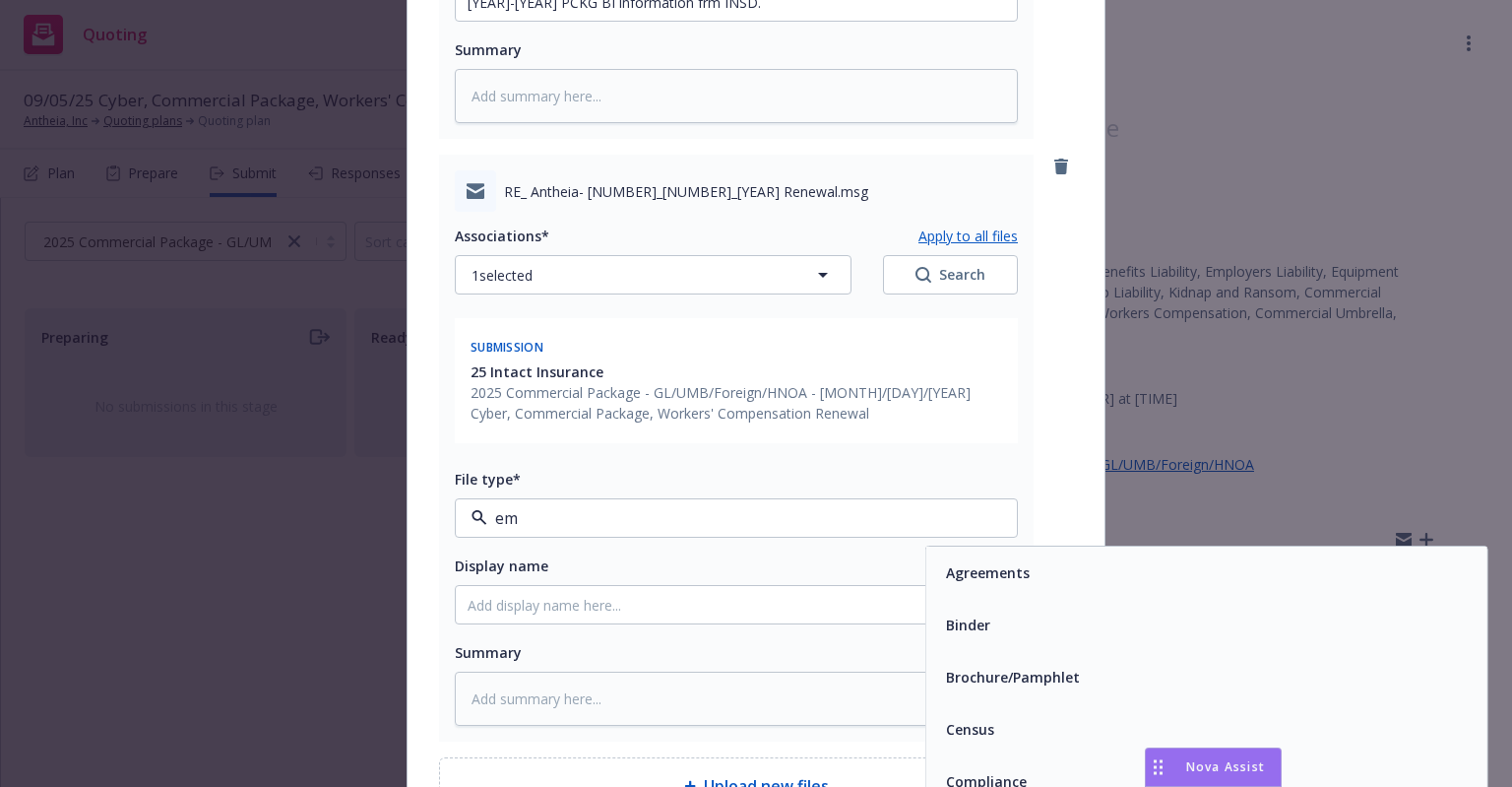 type on "ema" 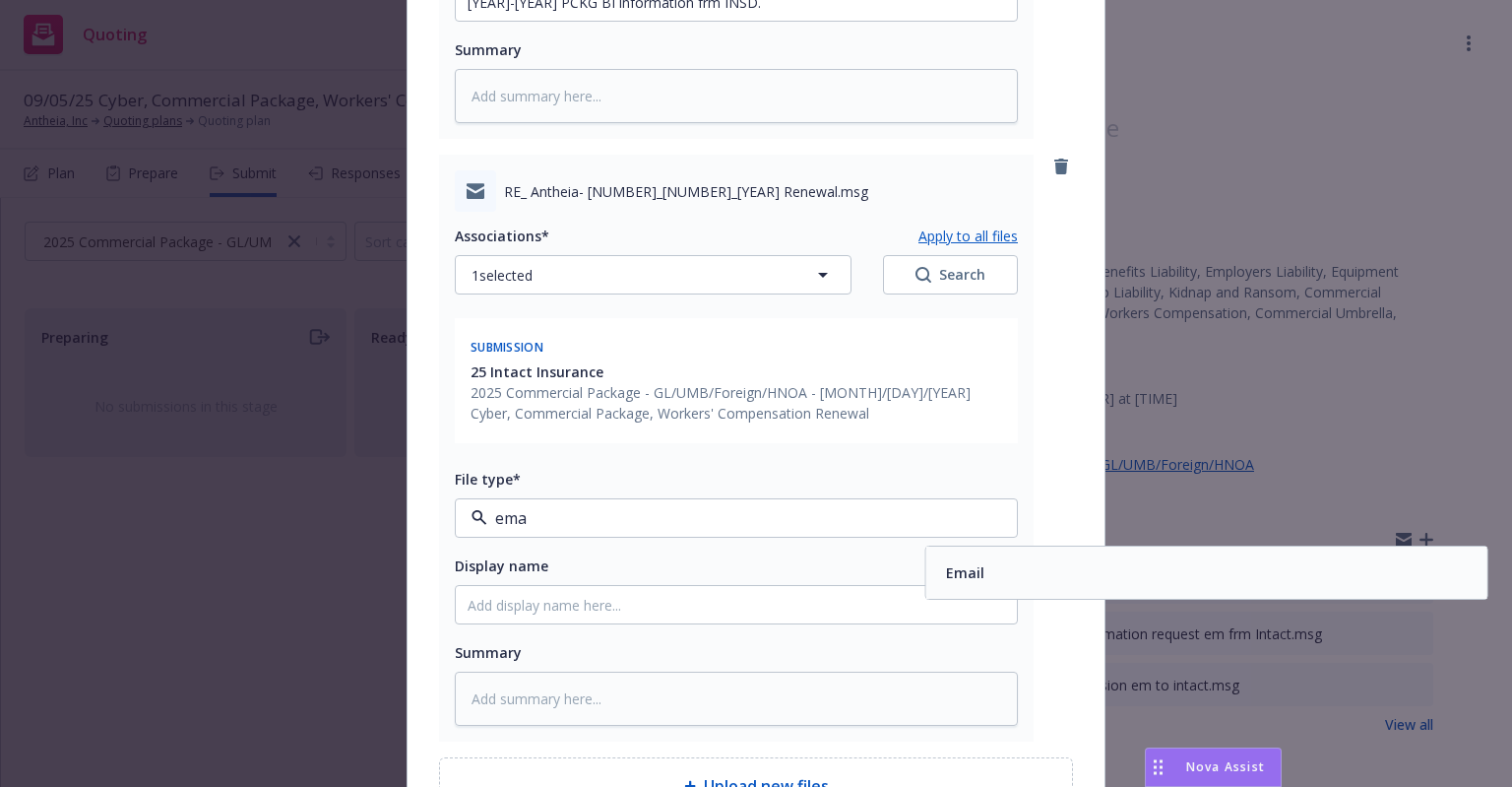 click on "Email" at bounding box center [1207, 572] 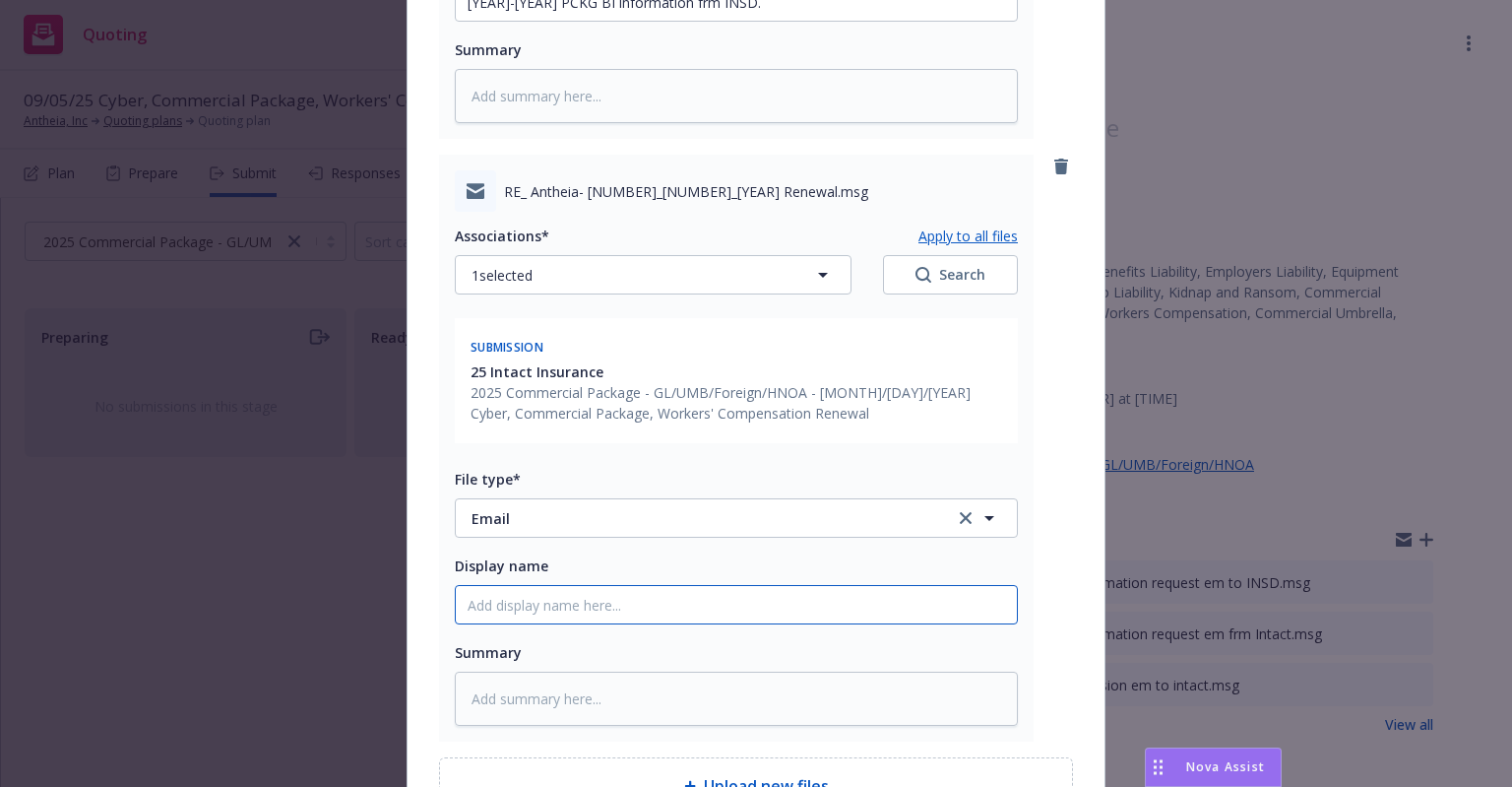 click on "Display name" at bounding box center [736, 2] 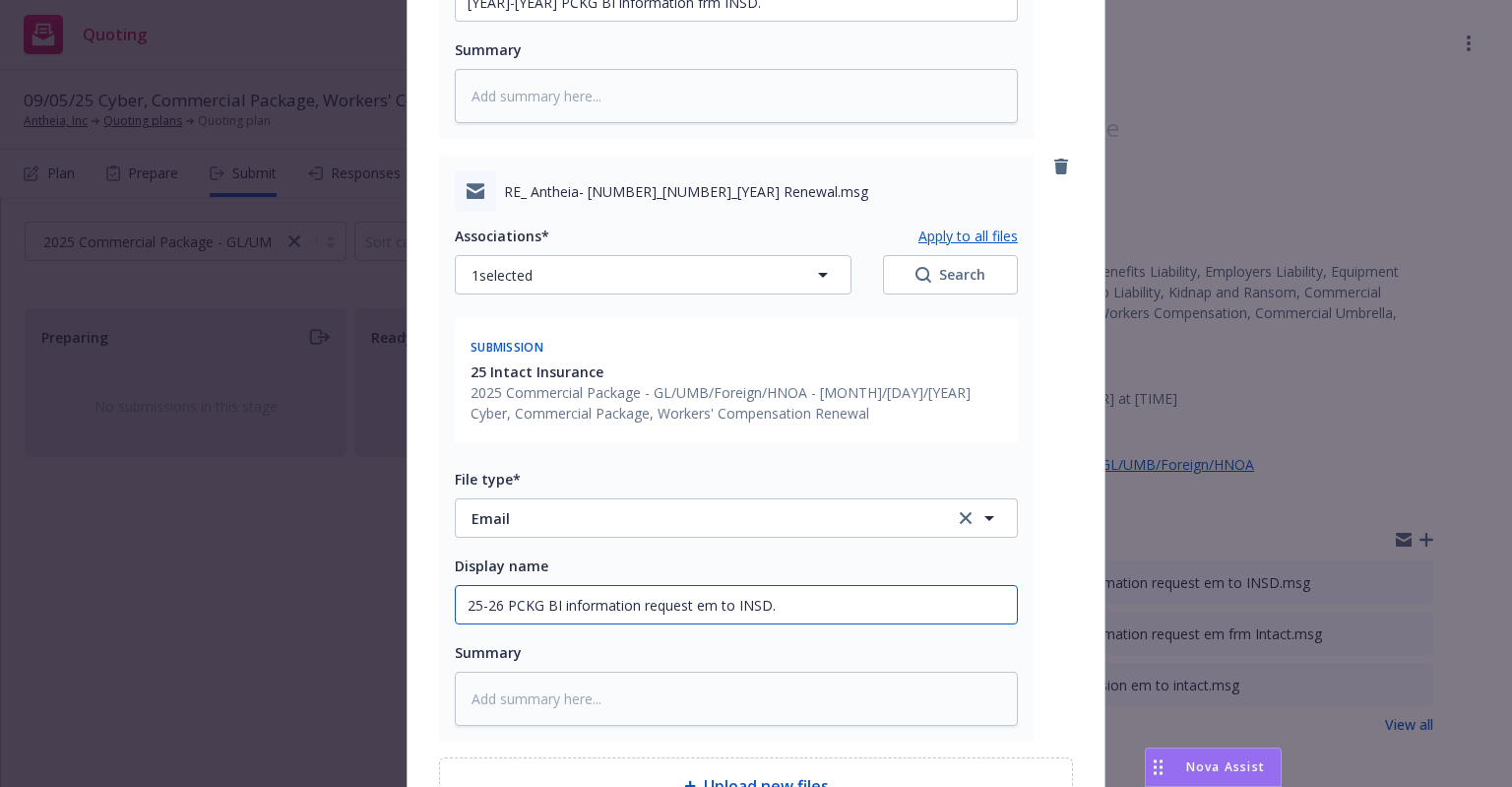 type on "x" 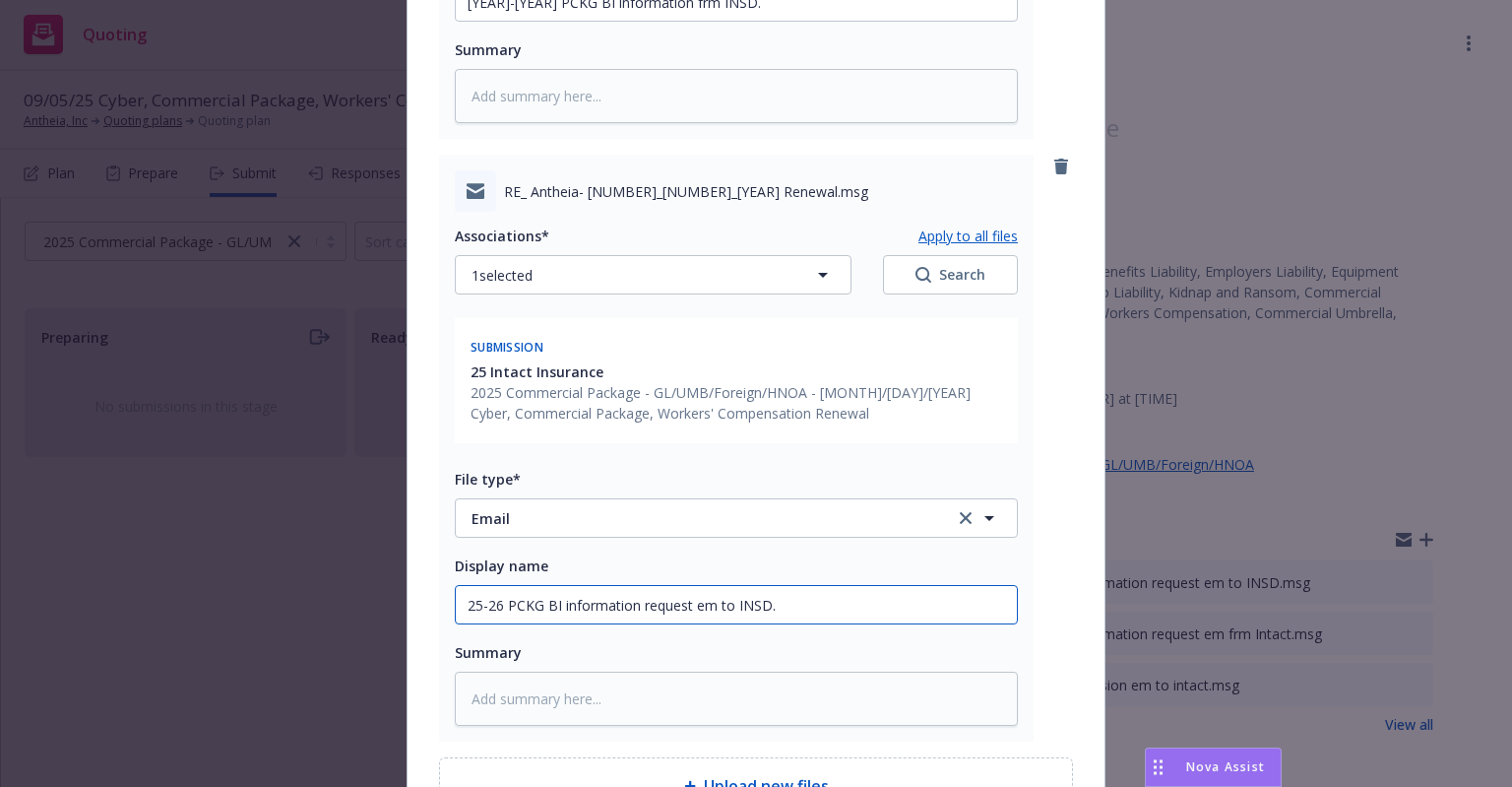 click on "25-26 PCKG BI information request em to INSD." at bounding box center (736, 2) 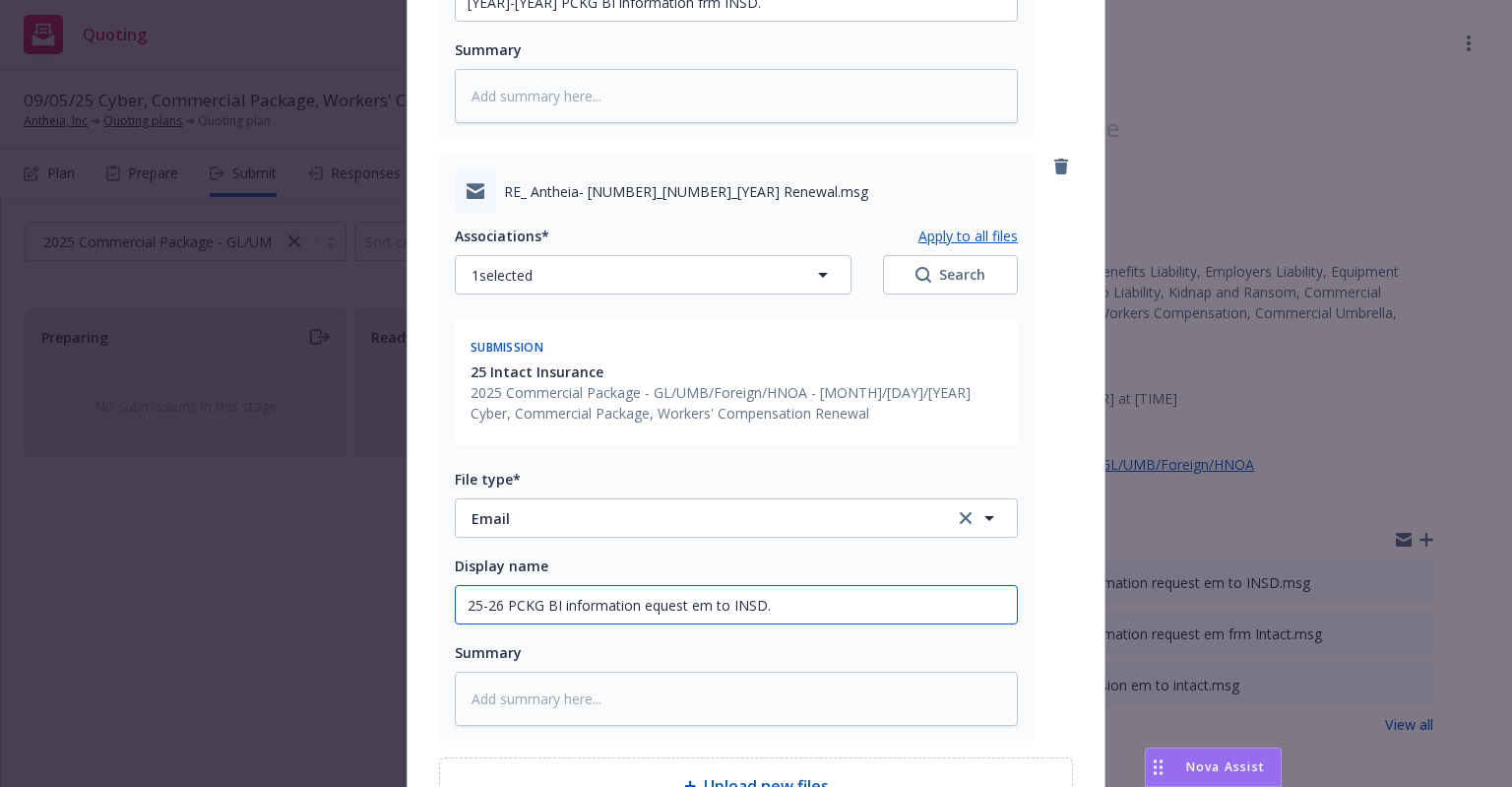 type on "x" 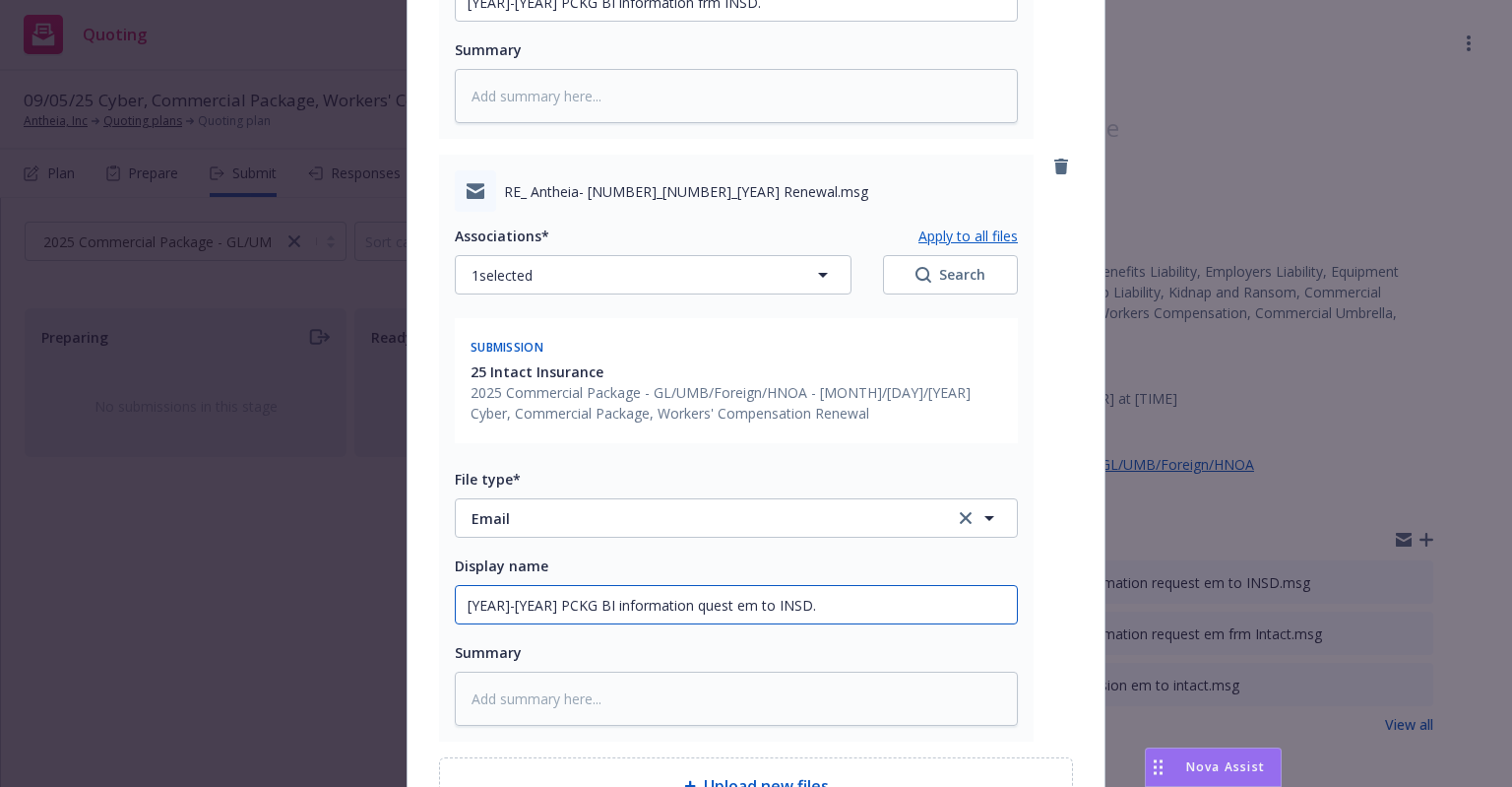 type on "x" 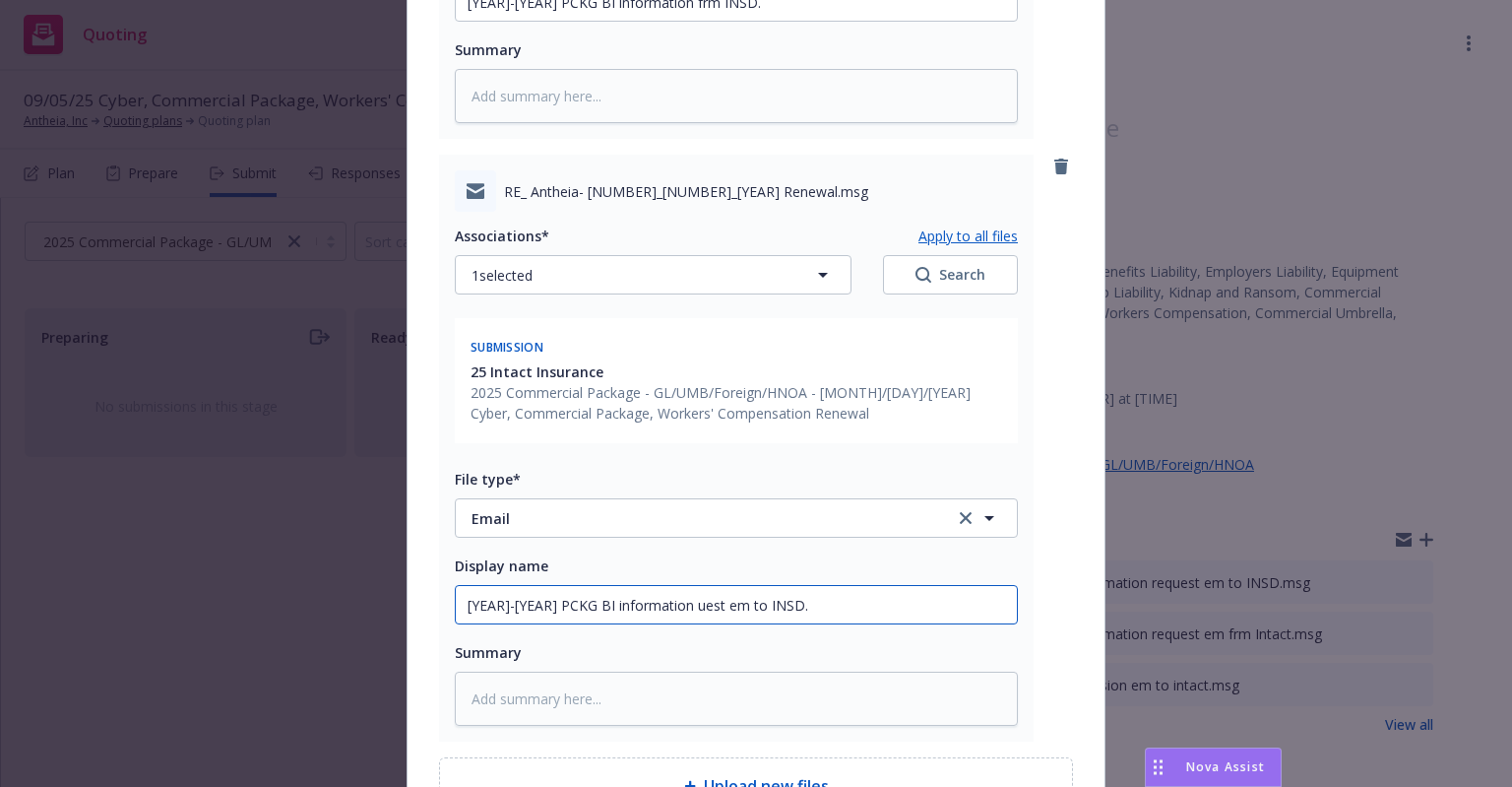 type on "x" 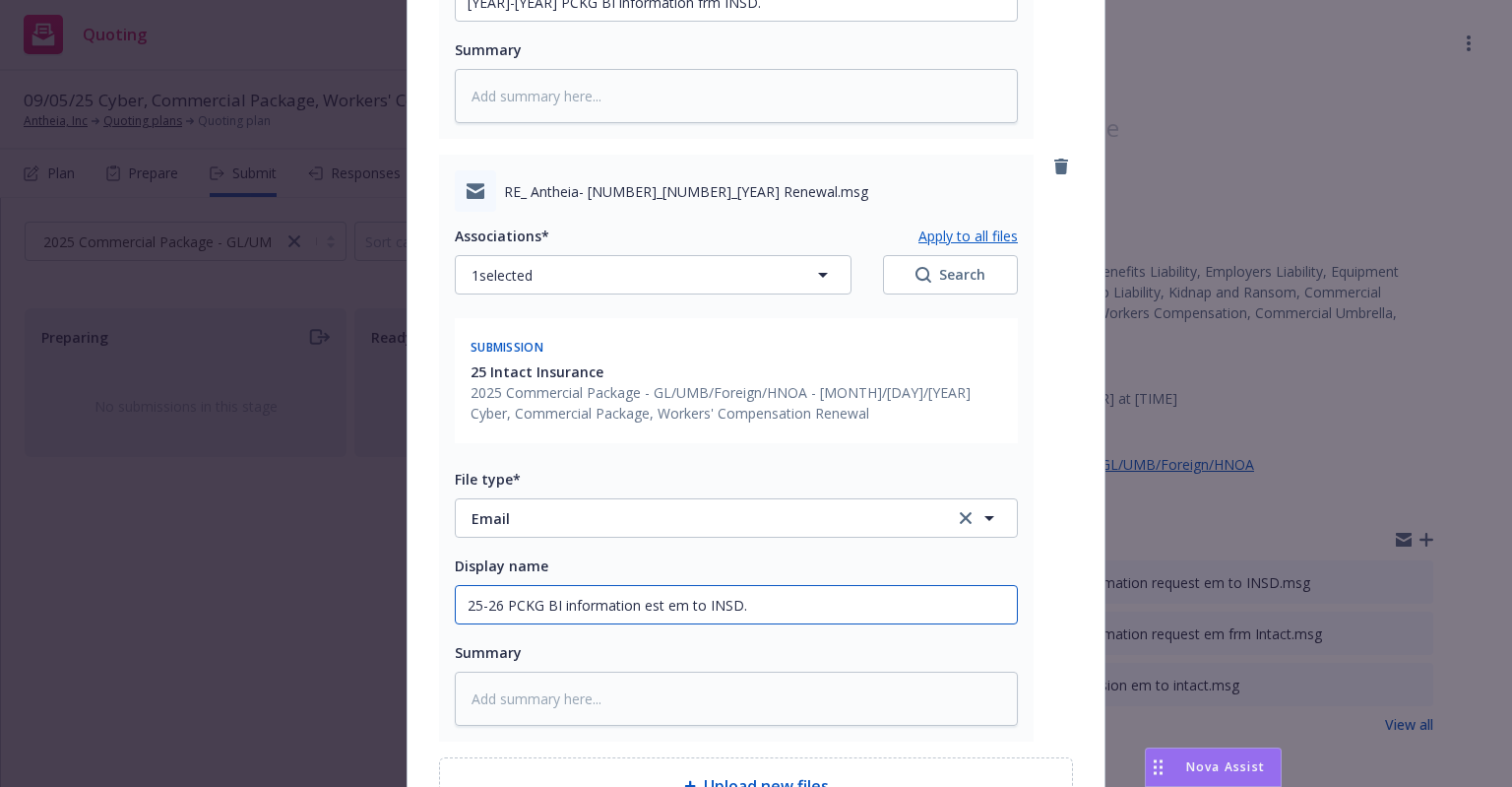 type on "x" 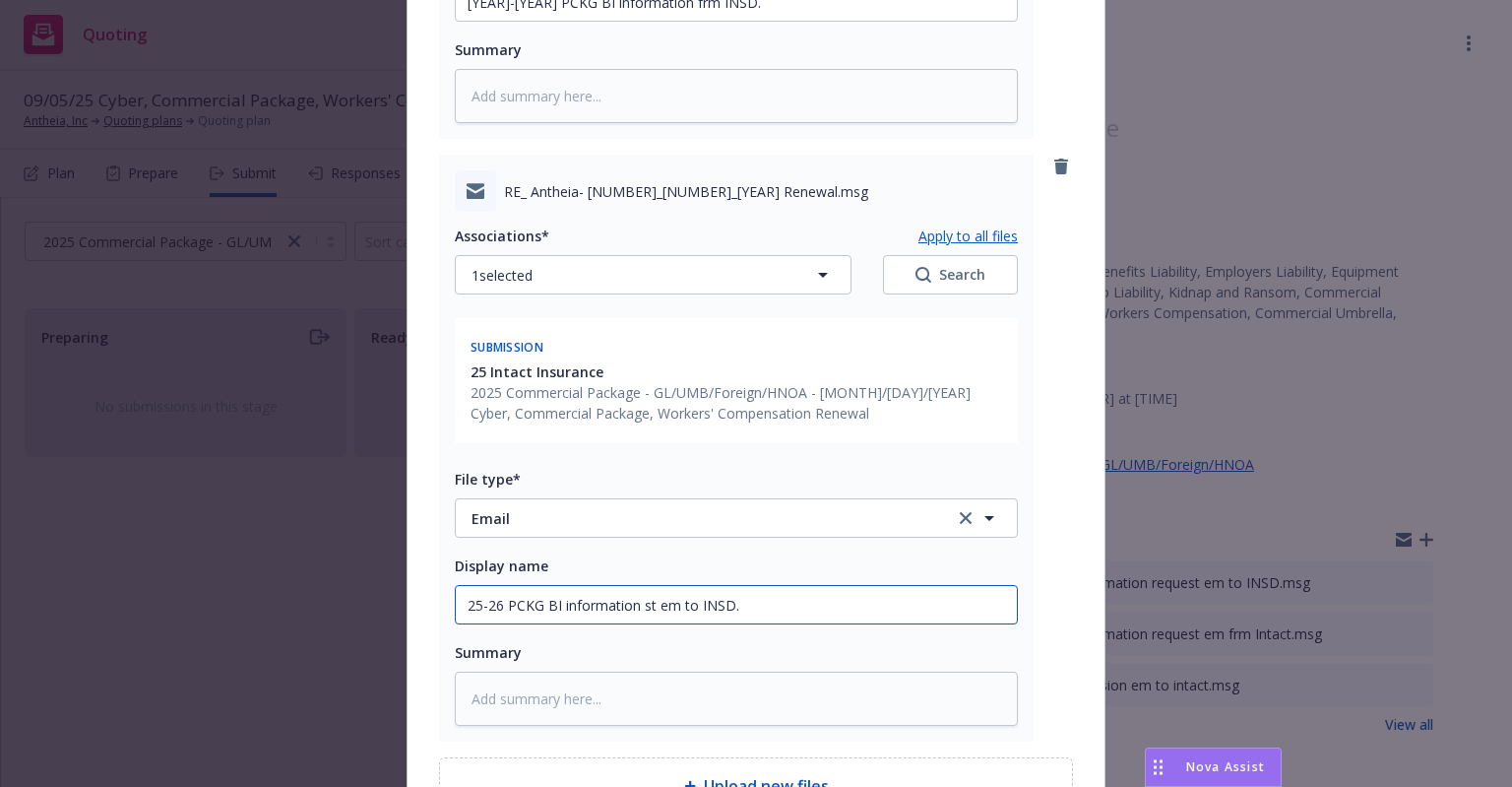 type on "x" 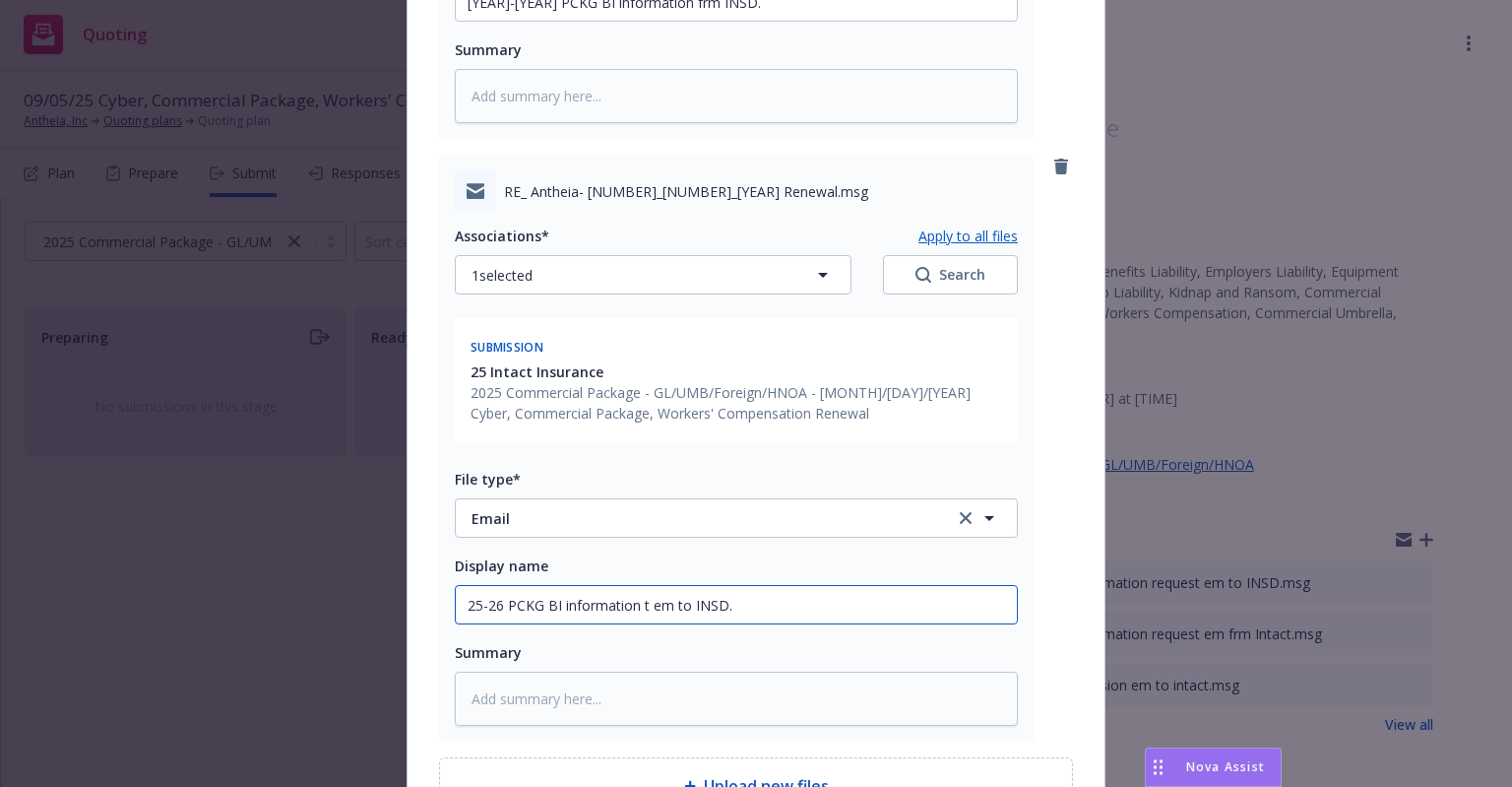 type on "x" 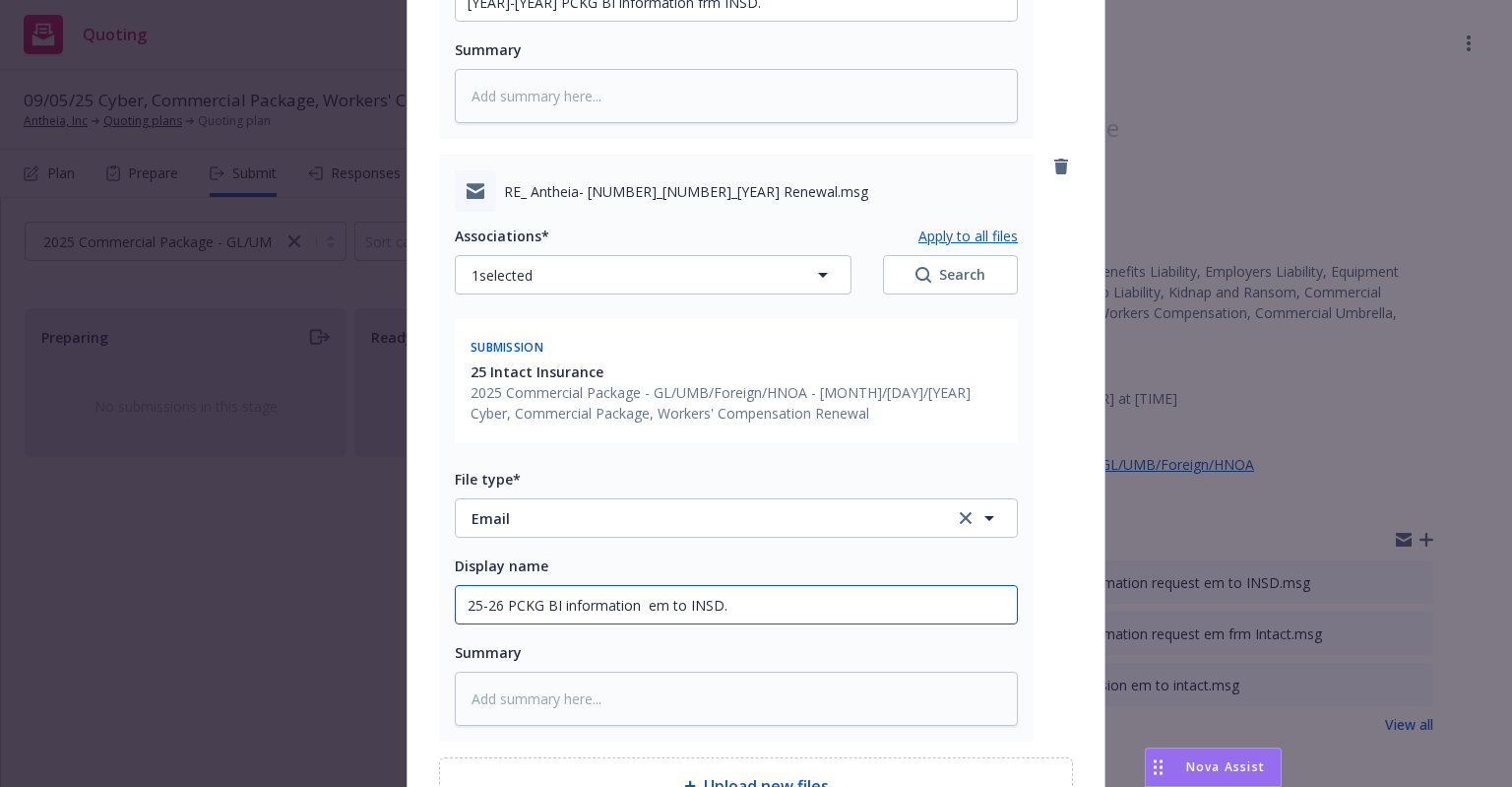 type on "x" 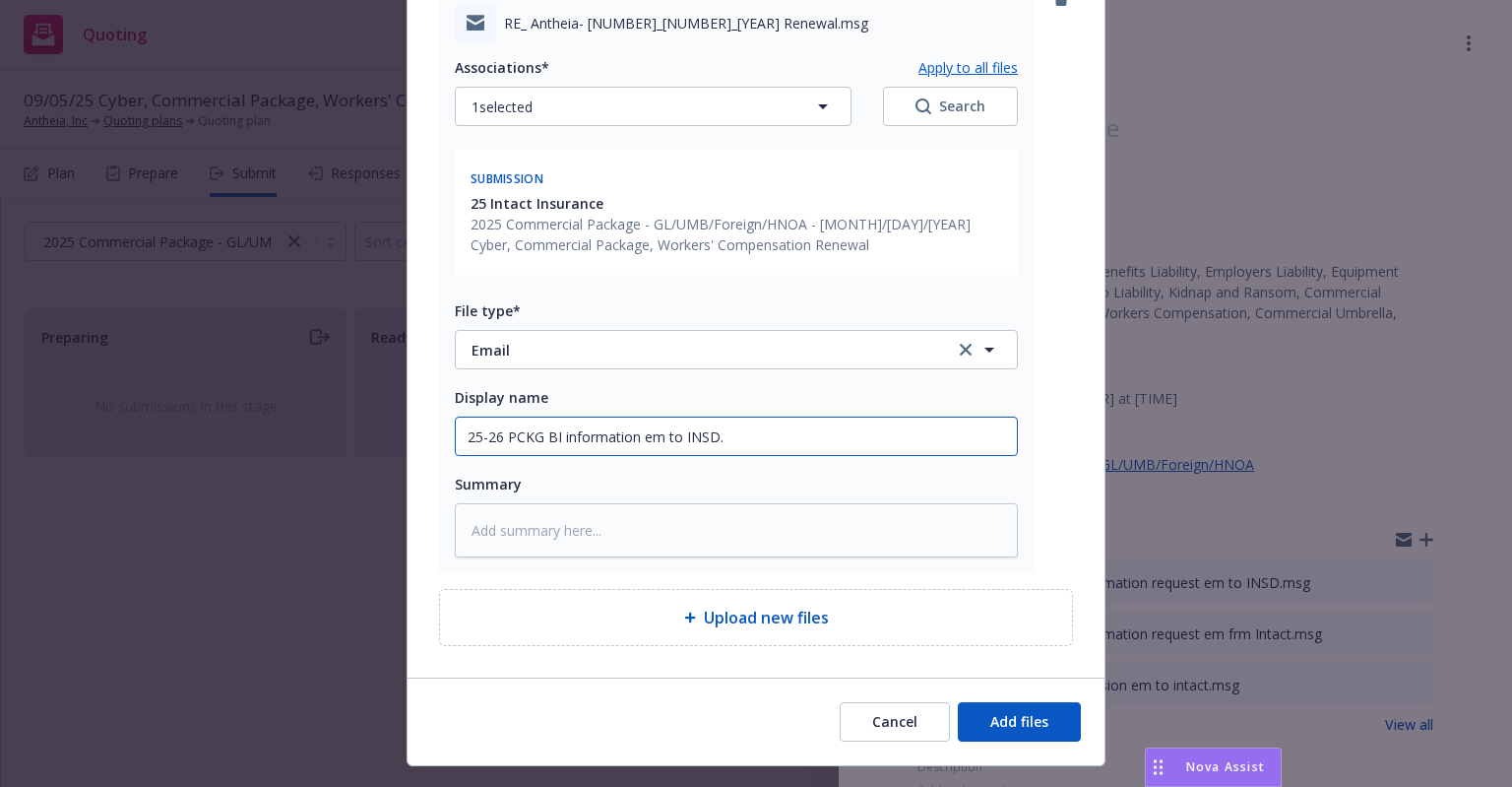 scroll, scrollTop: 886, scrollLeft: 0, axis: vertical 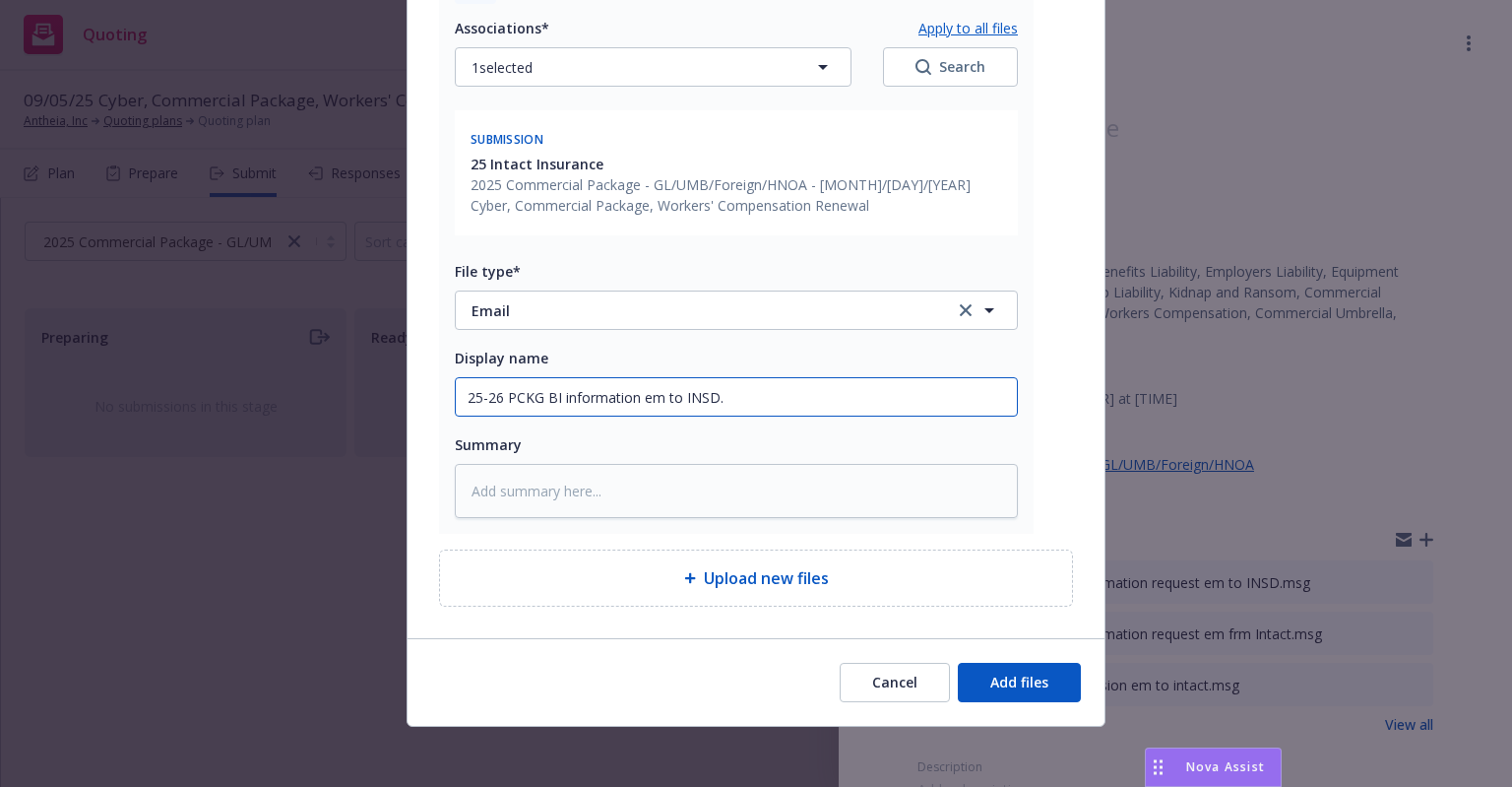 drag, startPoint x: 676, startPoint y: 396, endPoint x: 853, endPoint y: 396, distance: 177 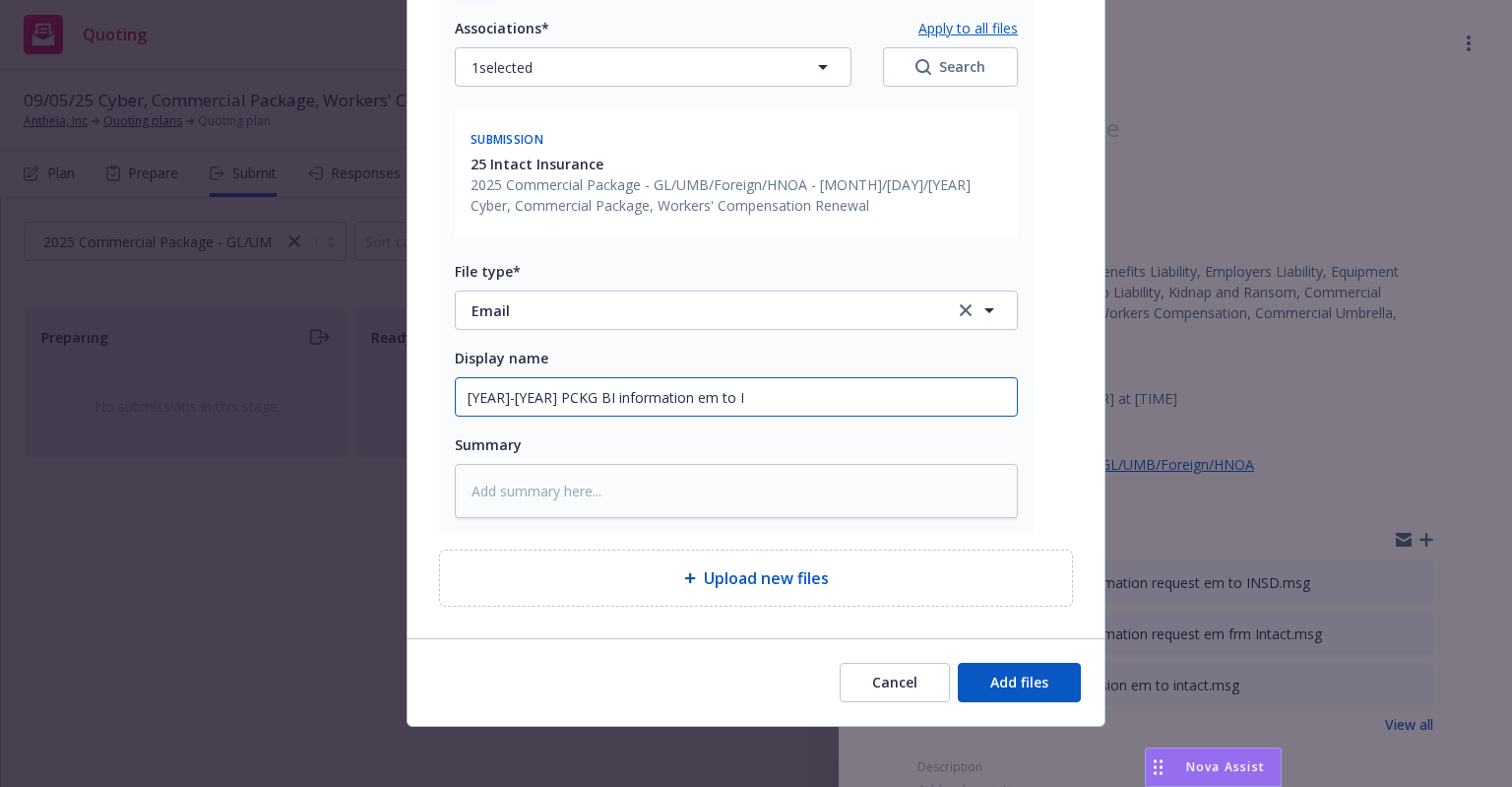 type on "x" 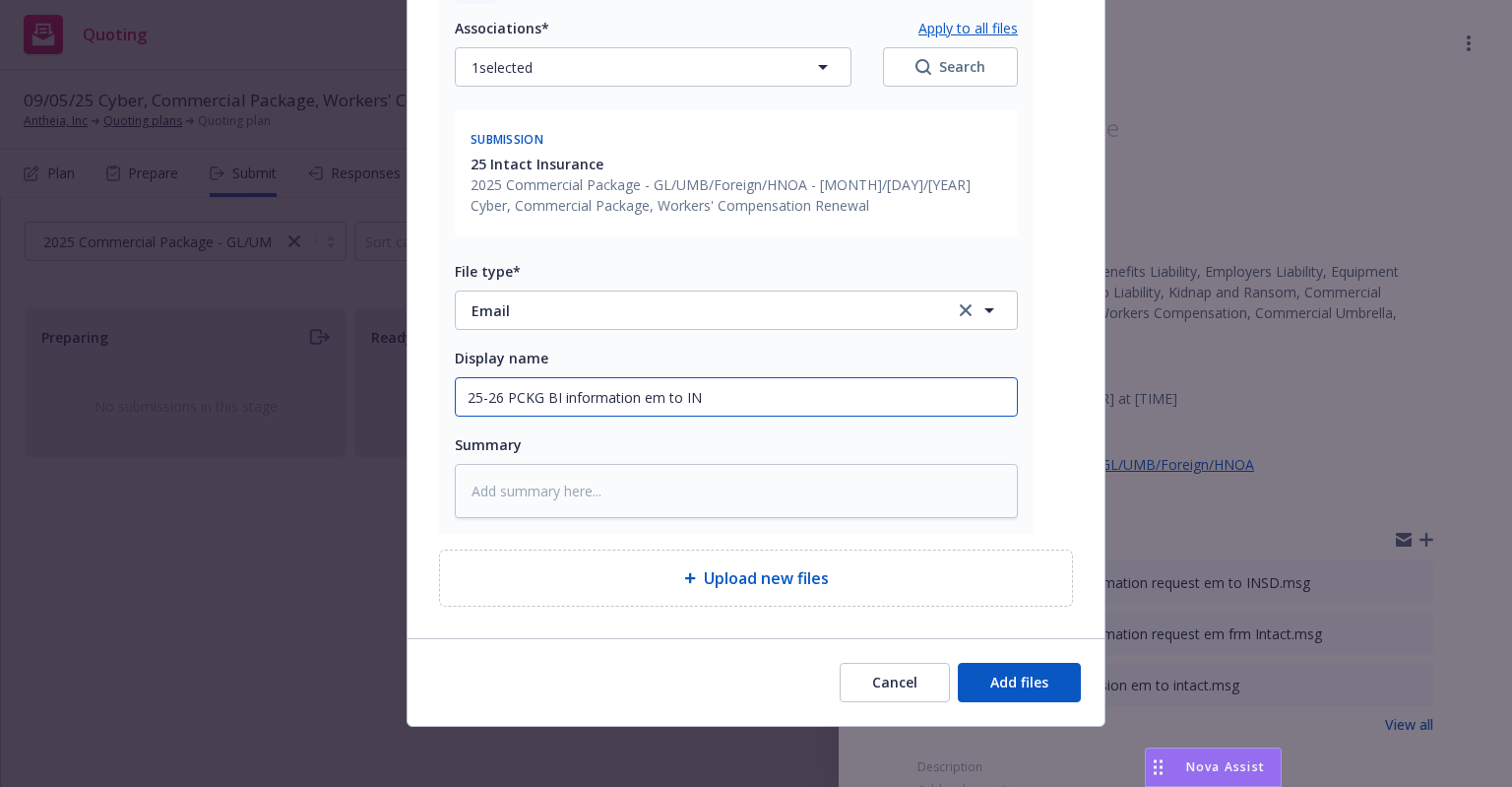 type on "x" 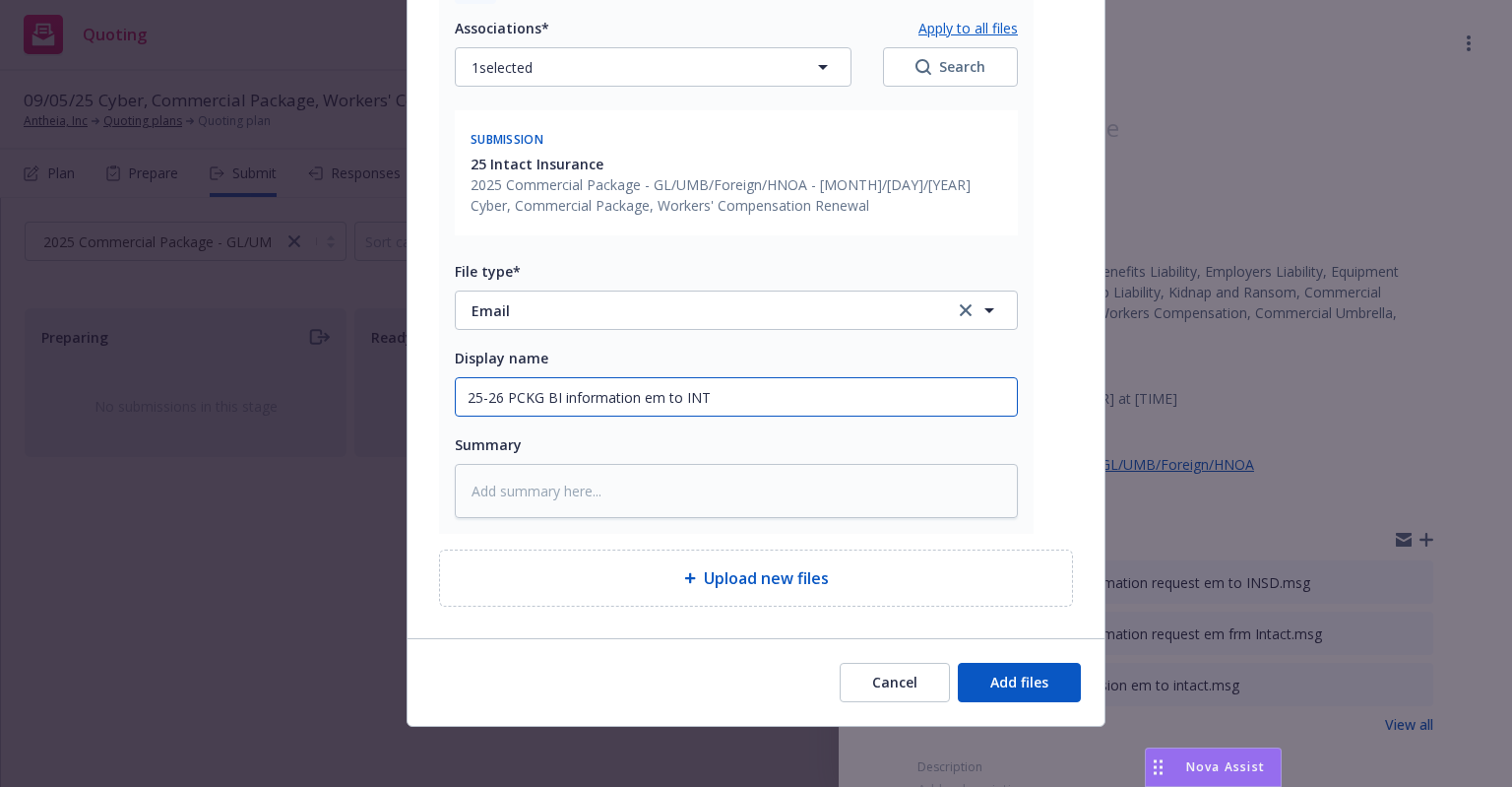 type on "x" 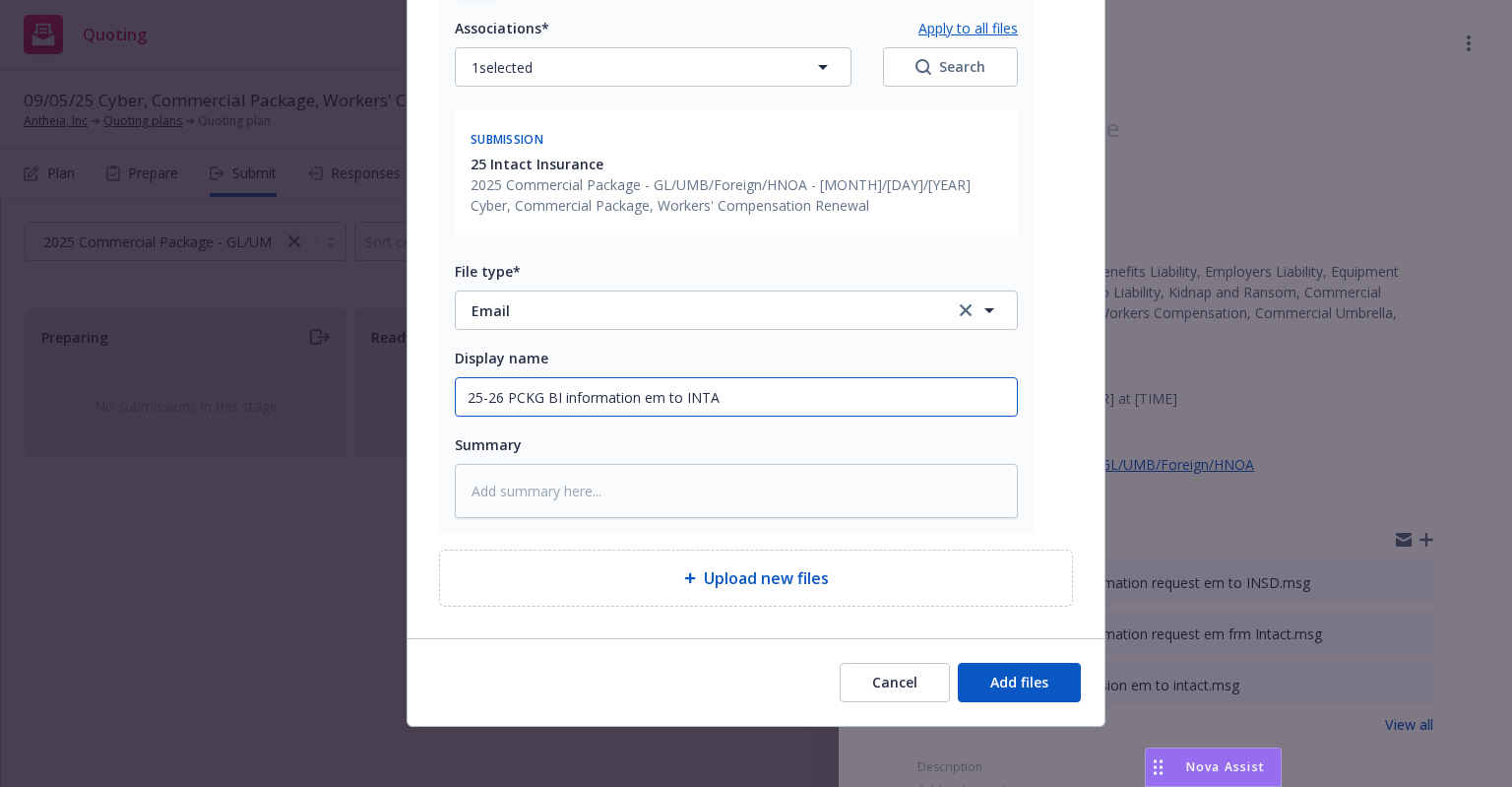 type on "x" 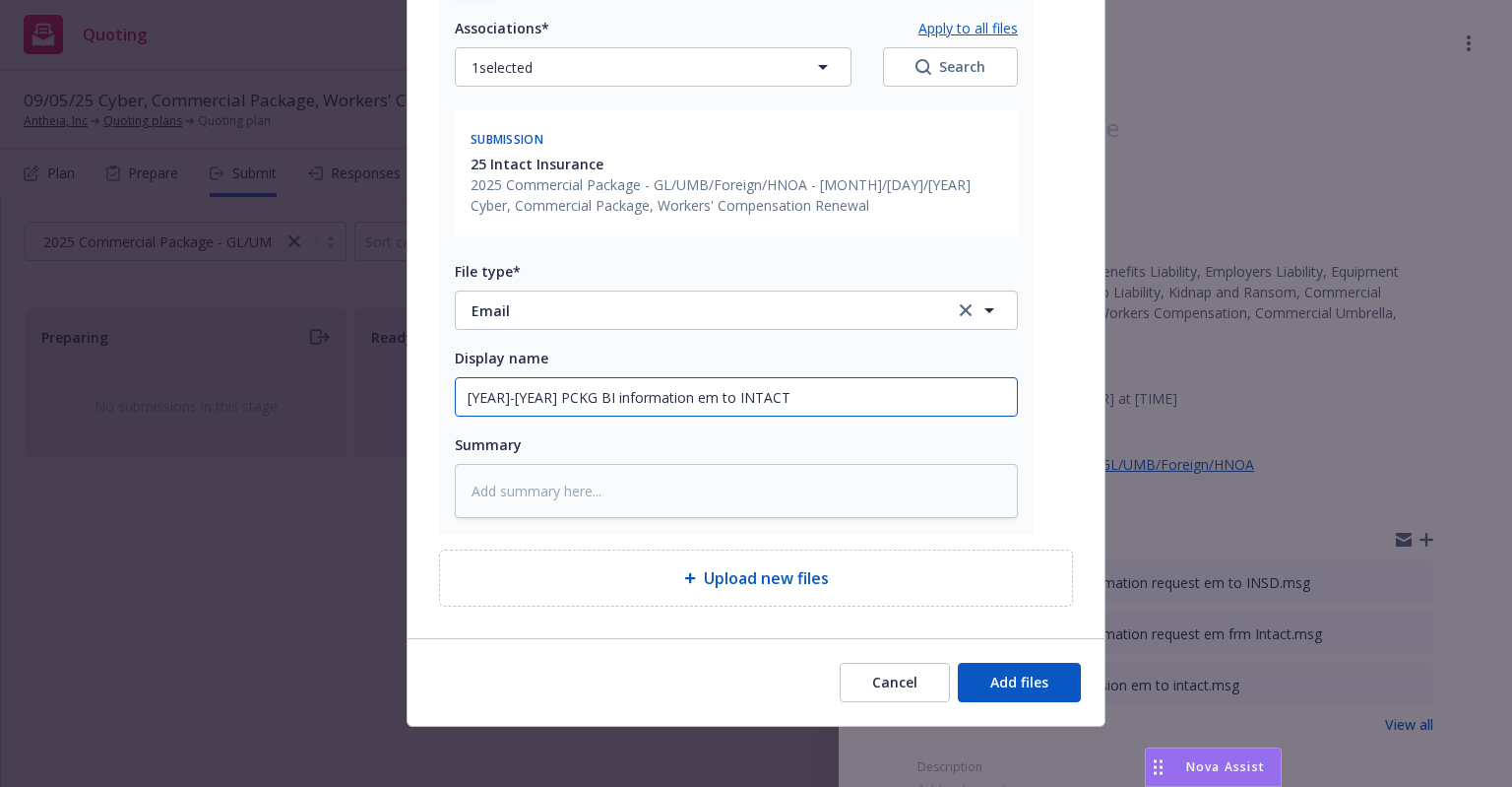 type on "x" 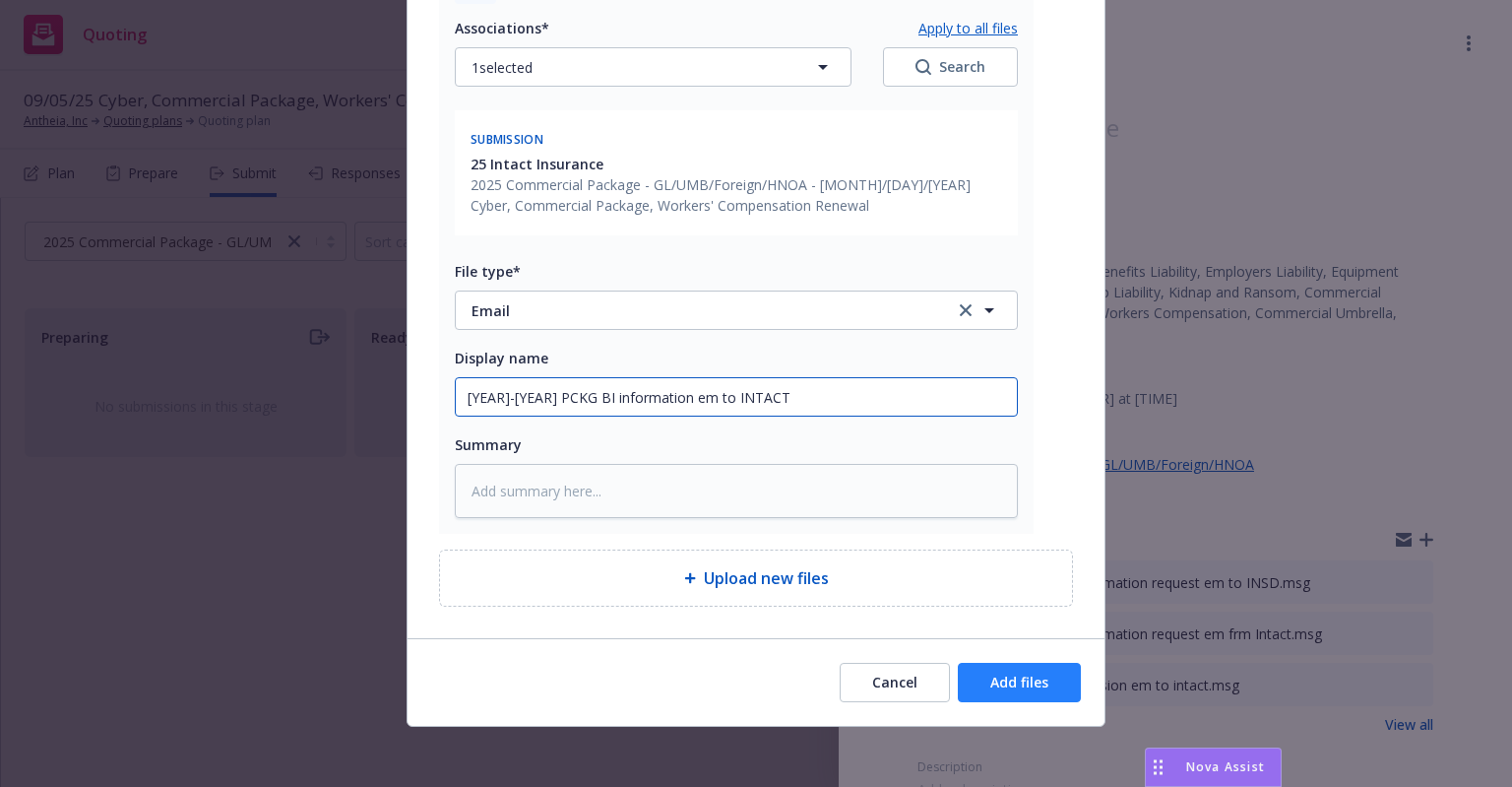 type on "25-26 PCKG BI information em to INTACT" 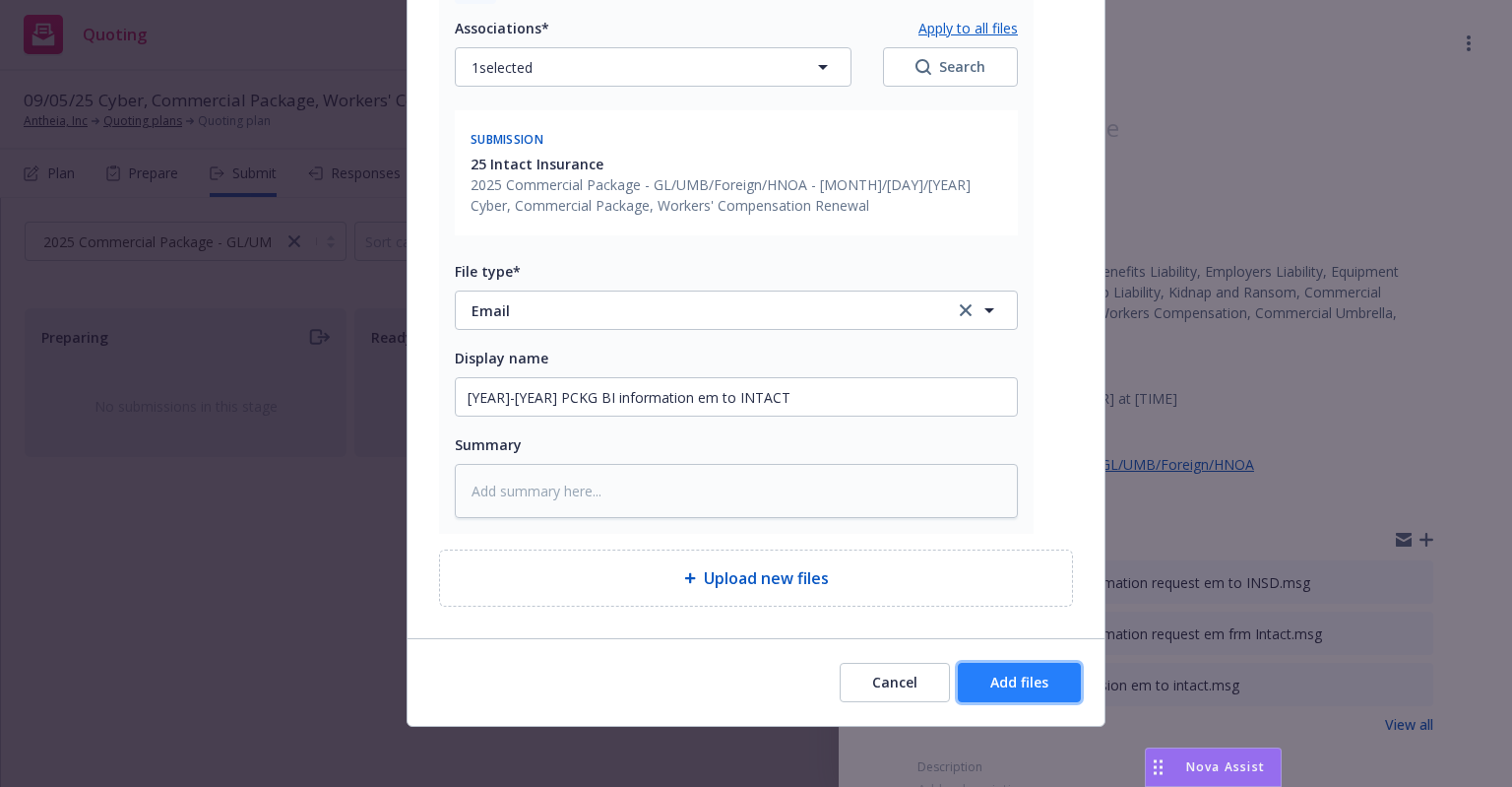 click on "Add files" at bounding box center [1019, 682] 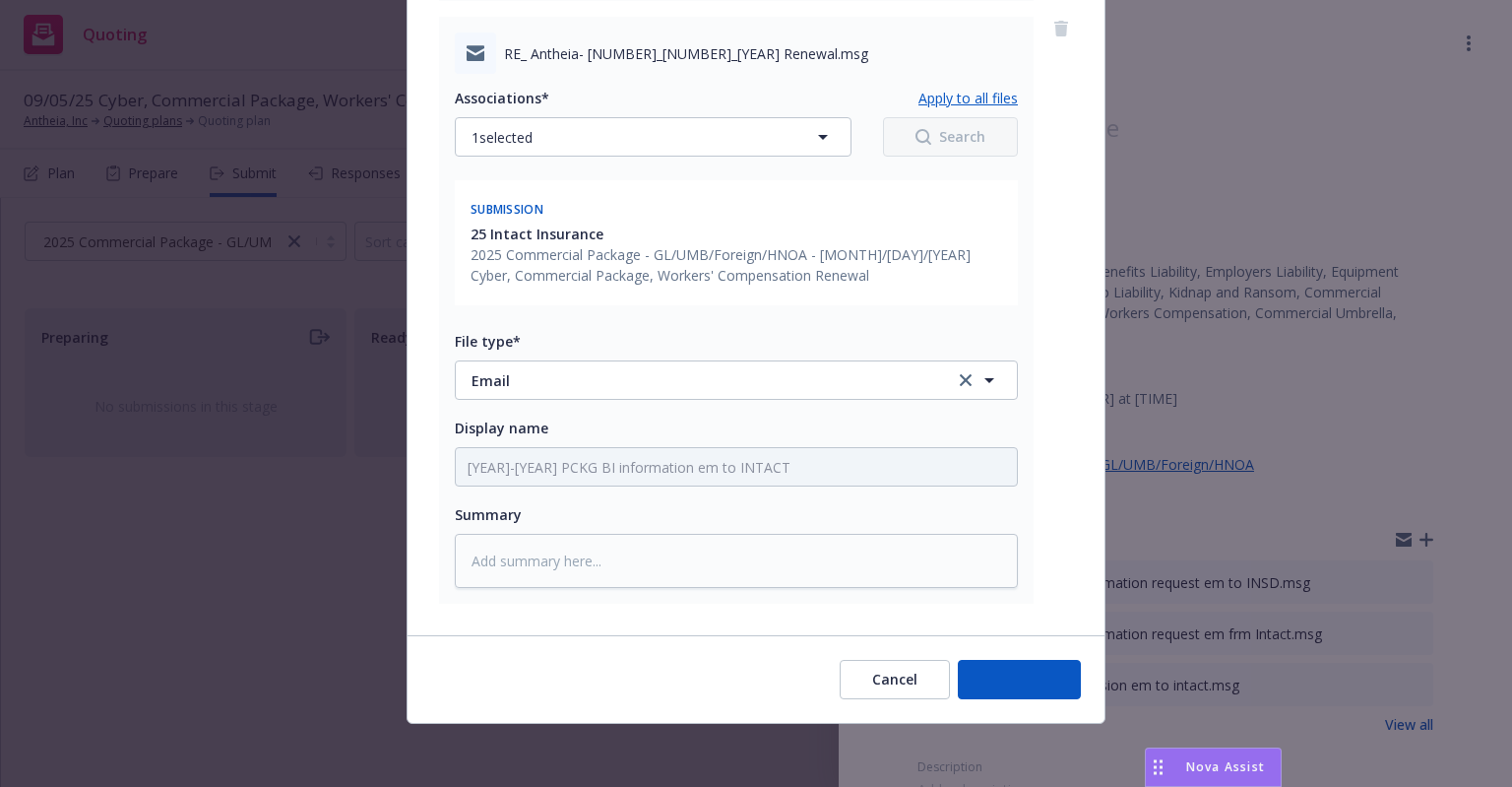 scroll, scrollTop: 815, scrollLeft: 0, axis: vertical 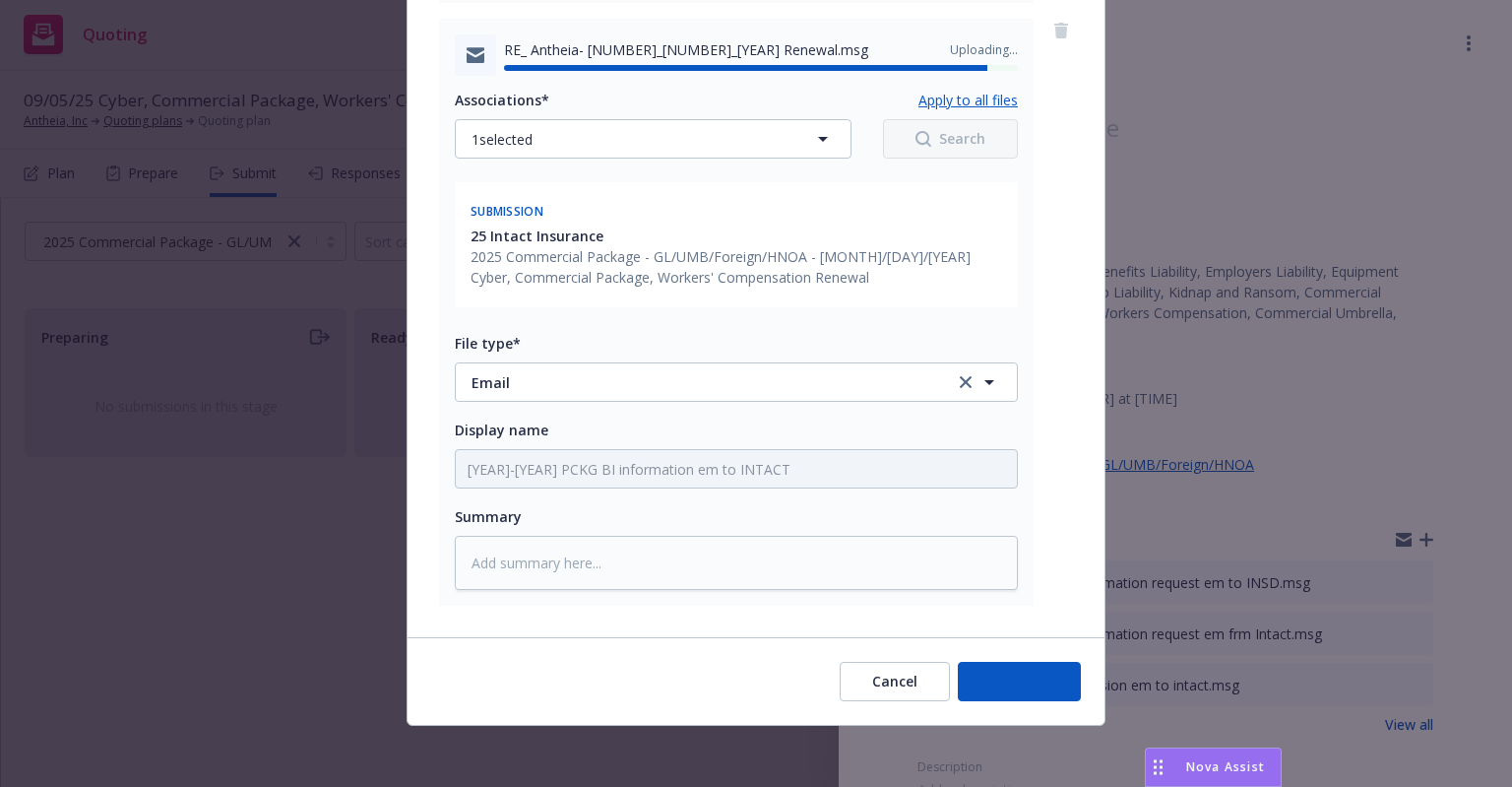 type on "x" 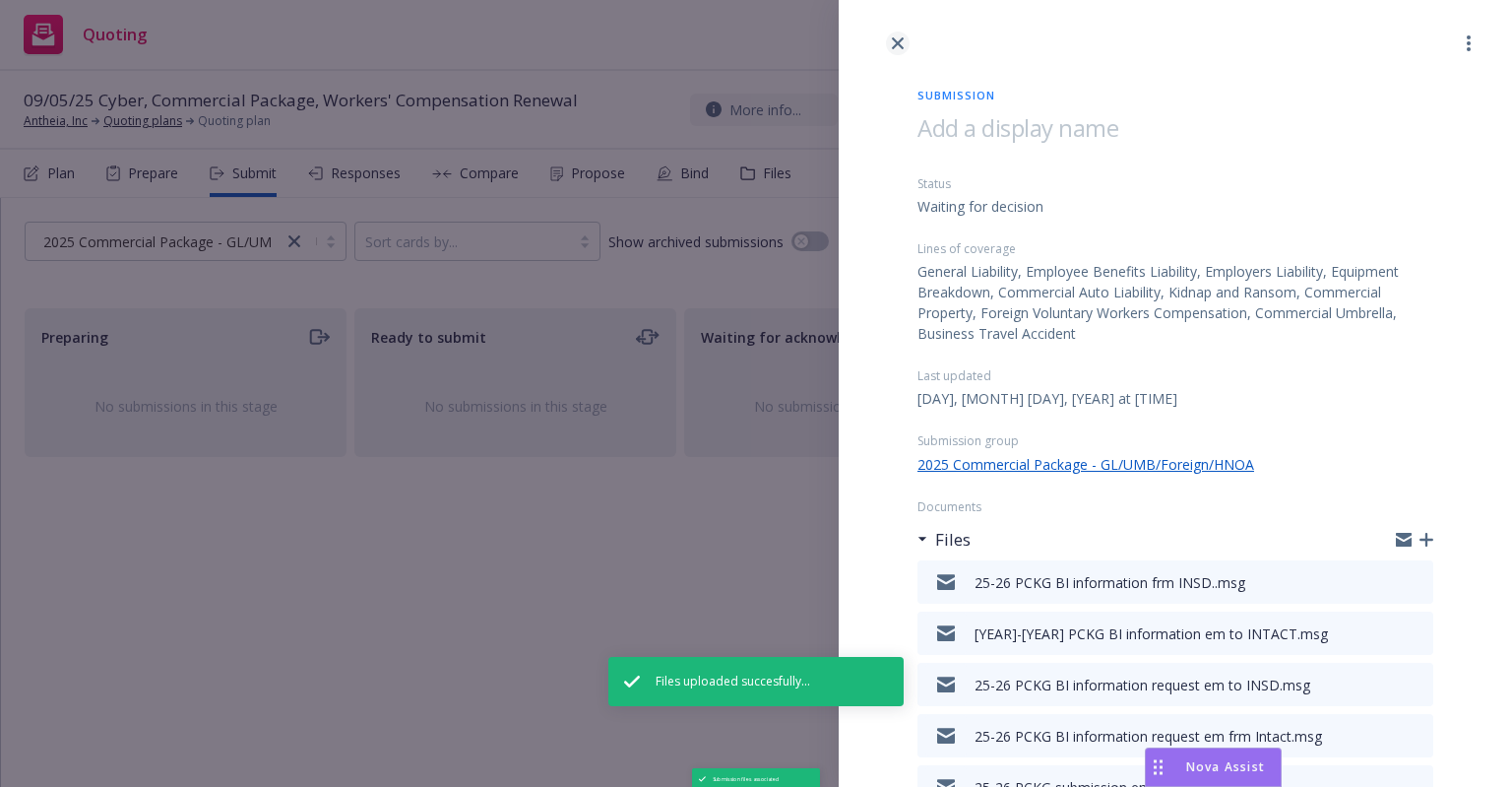 click at bounding box center [898, 43] 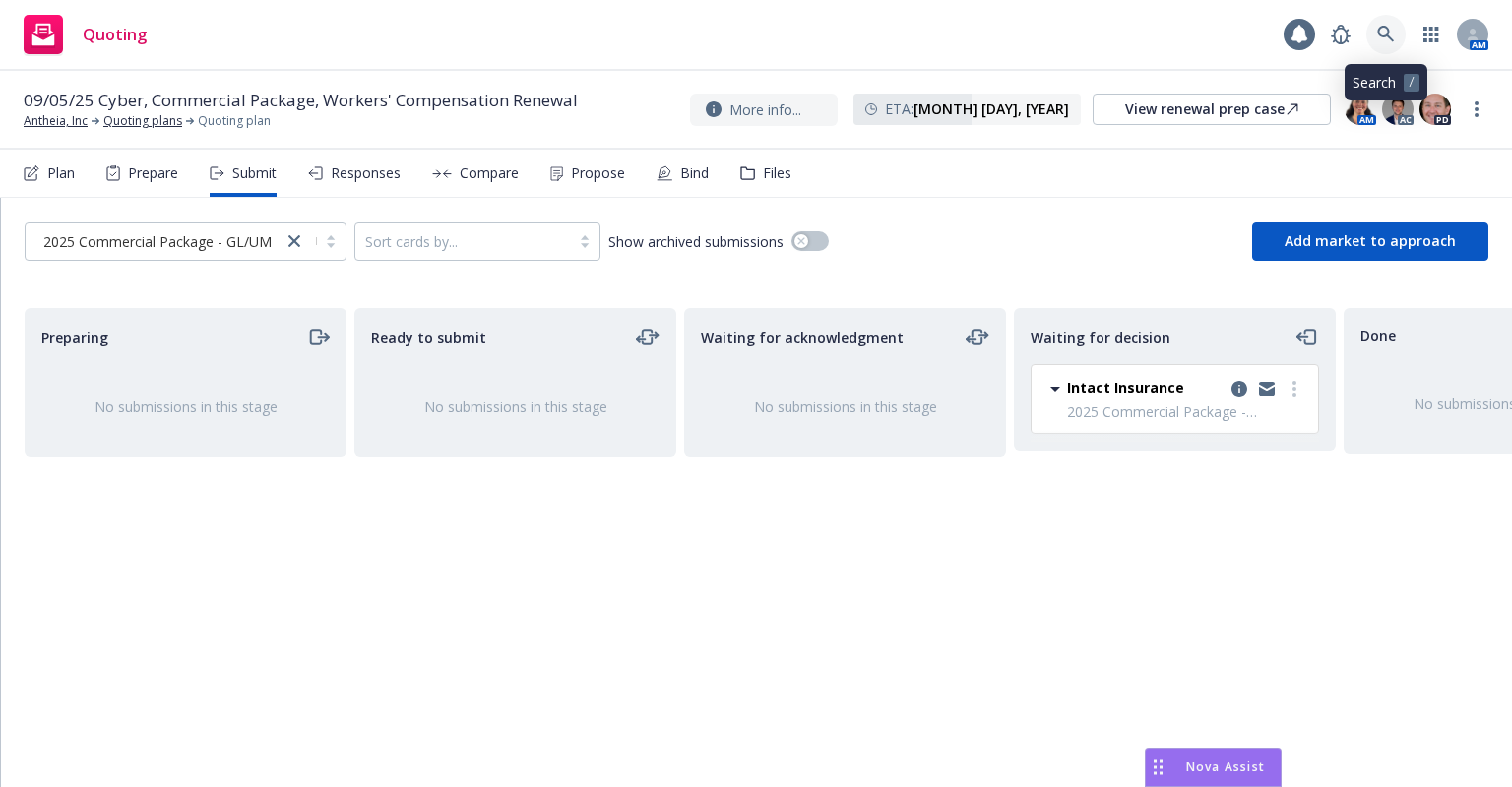 click 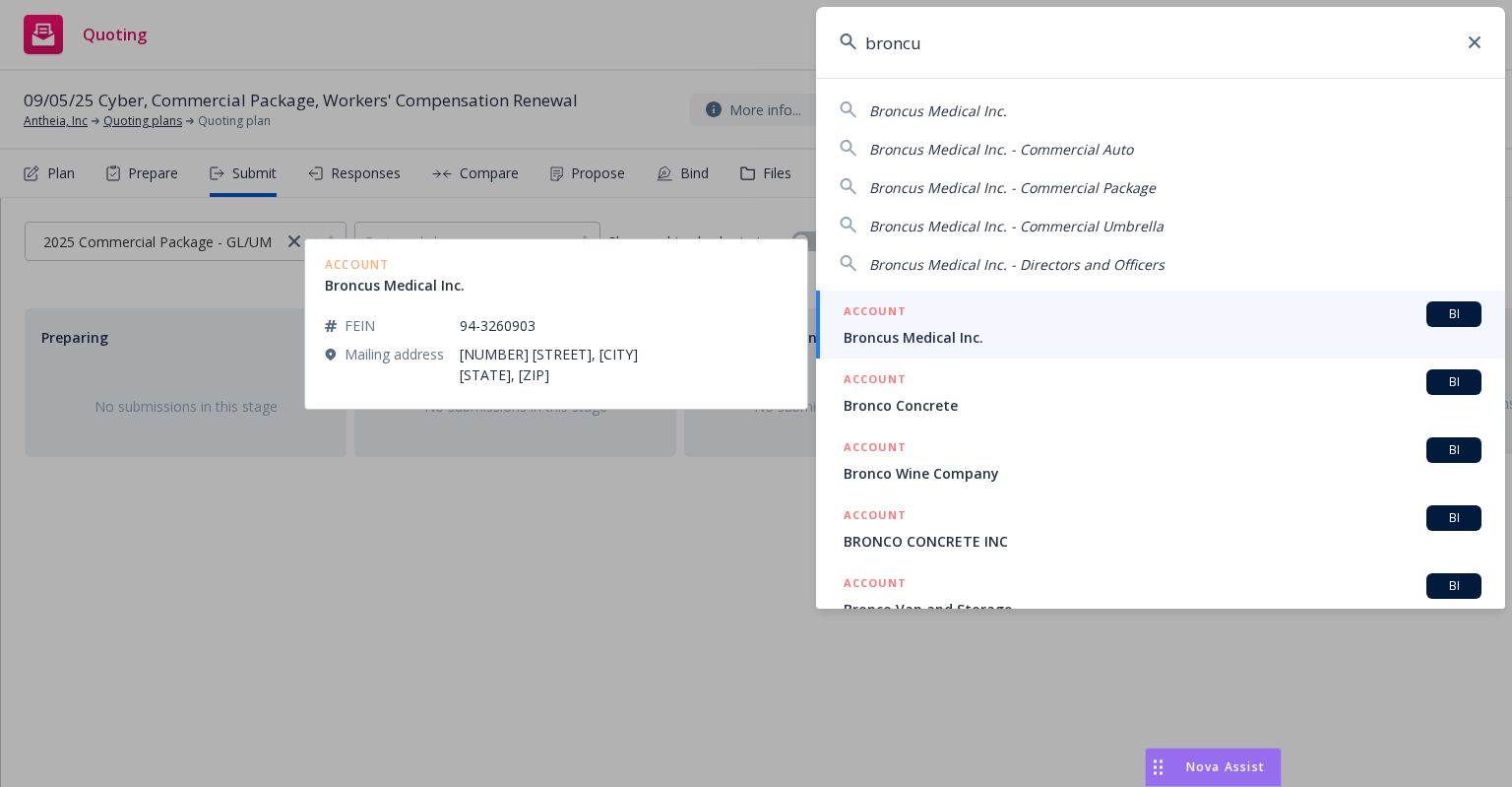 type on "broncu" 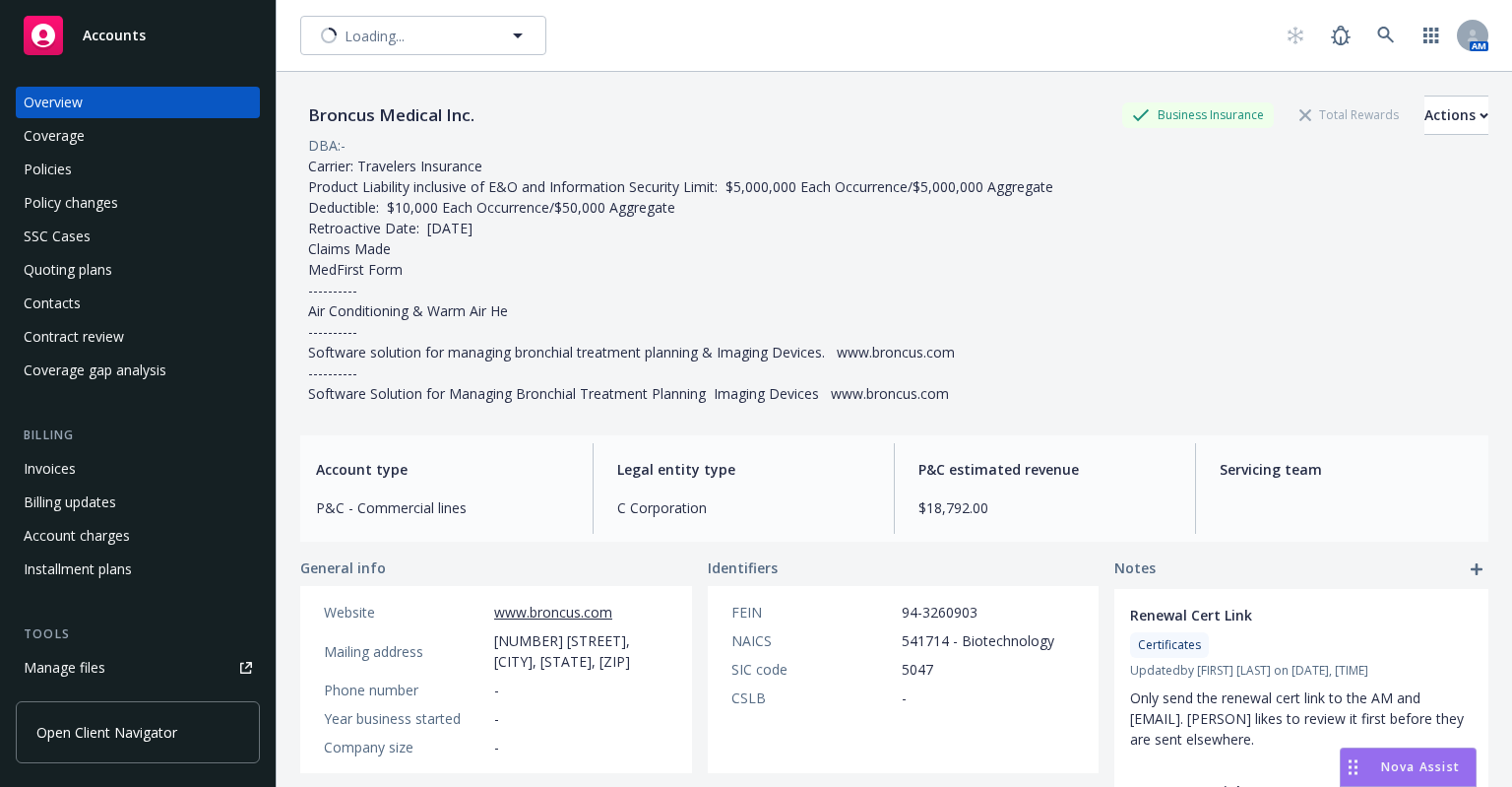 scroll, scrollTop: 0, scrollLeft: 0, axis: both 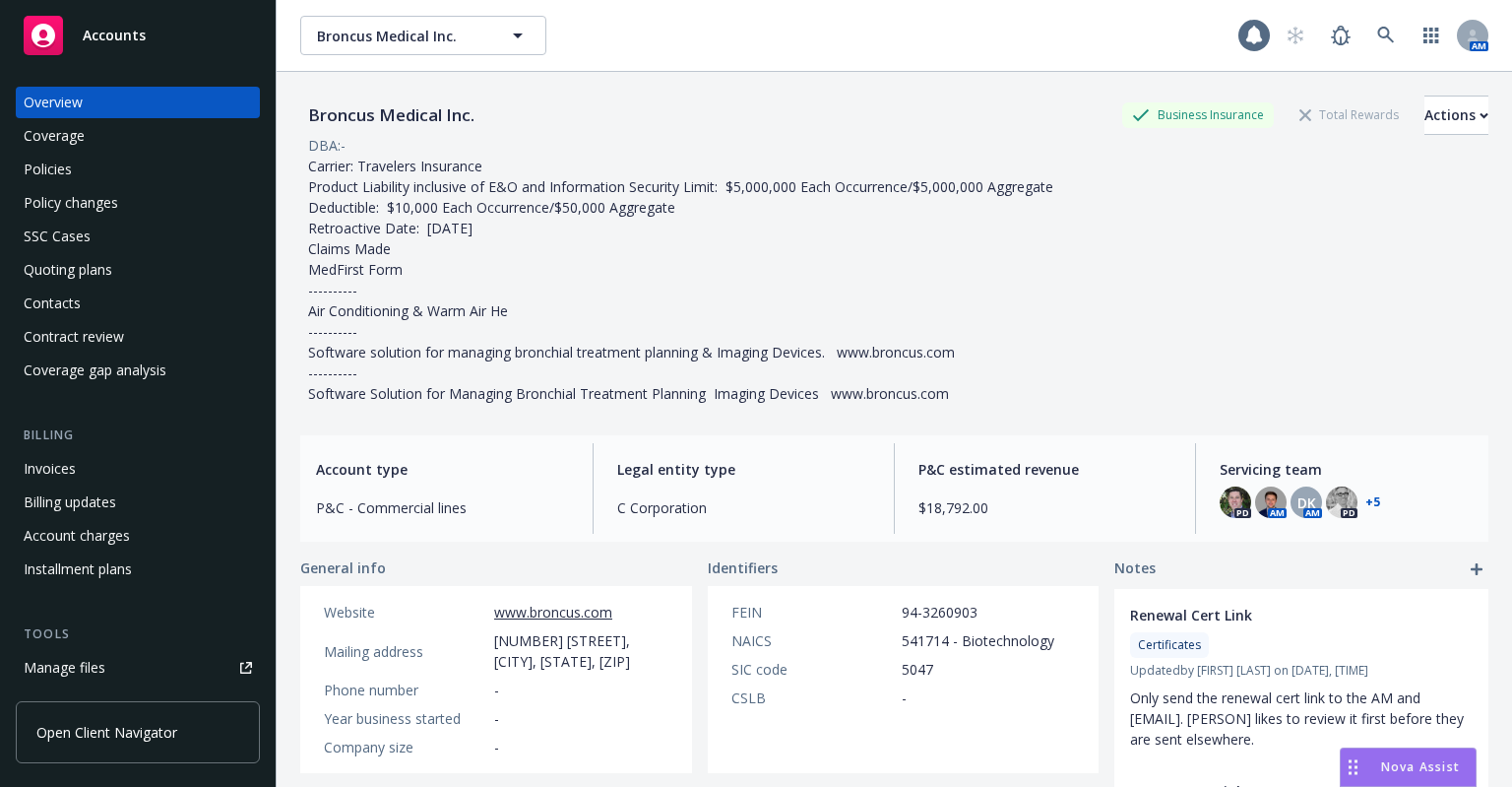 click on "Quoting plans" at bounding box center [138, 270] 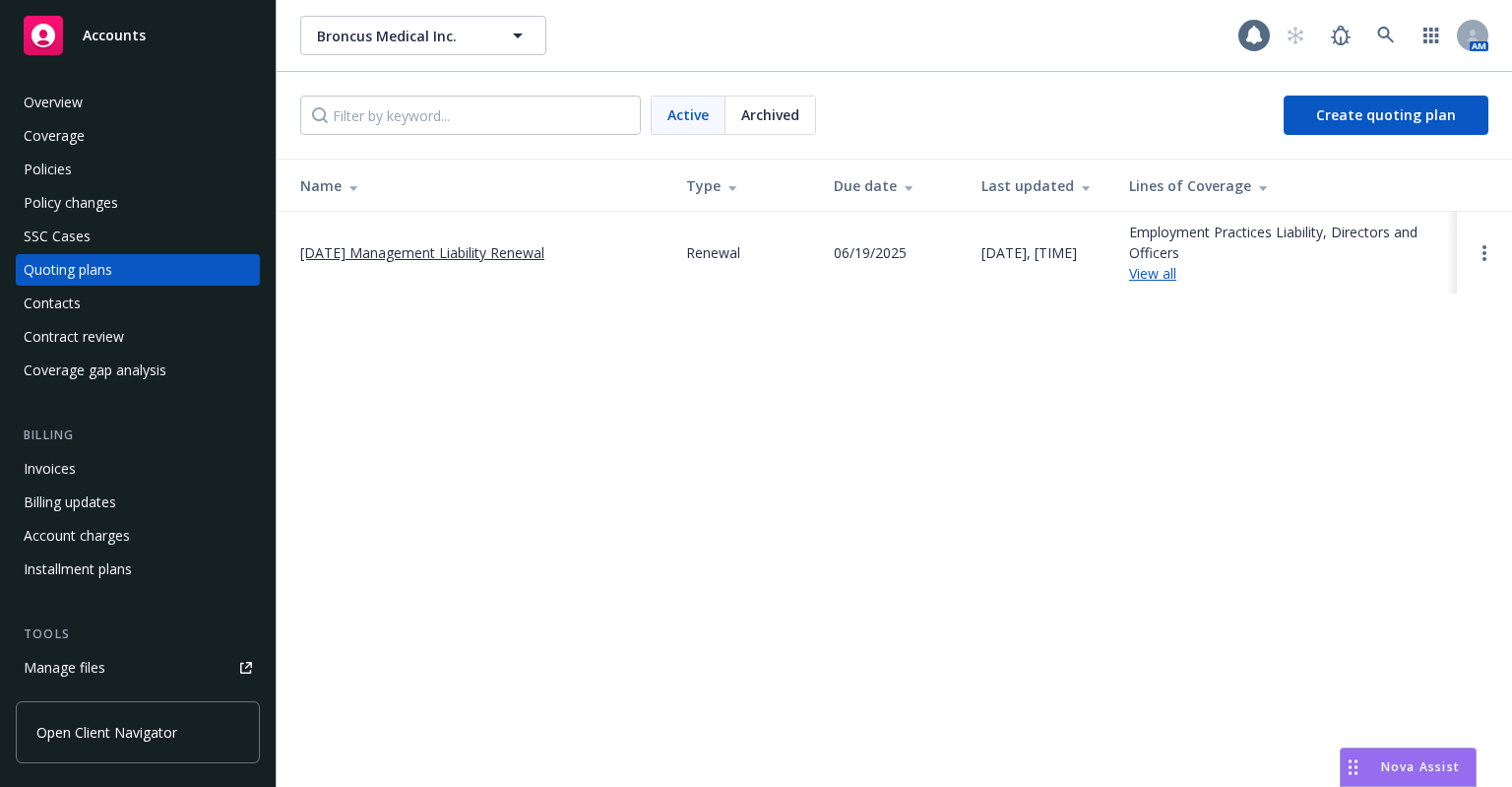 click on "[MM]/[DD]/[YY] Management Liability Renewal" at bounding box center [422, 252] 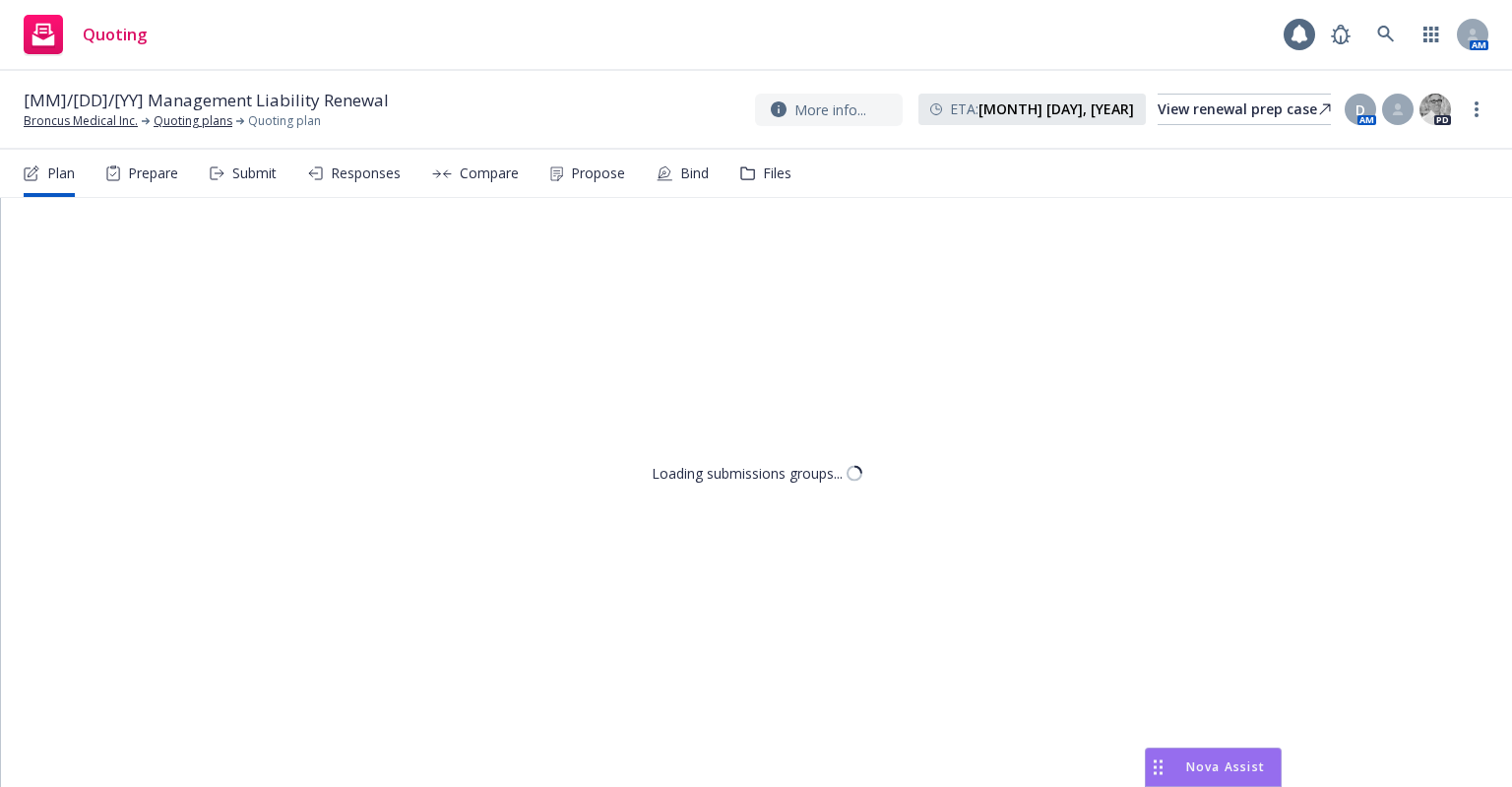 scroll, scrollTop: 0, scrollLeft: 0, axis: both 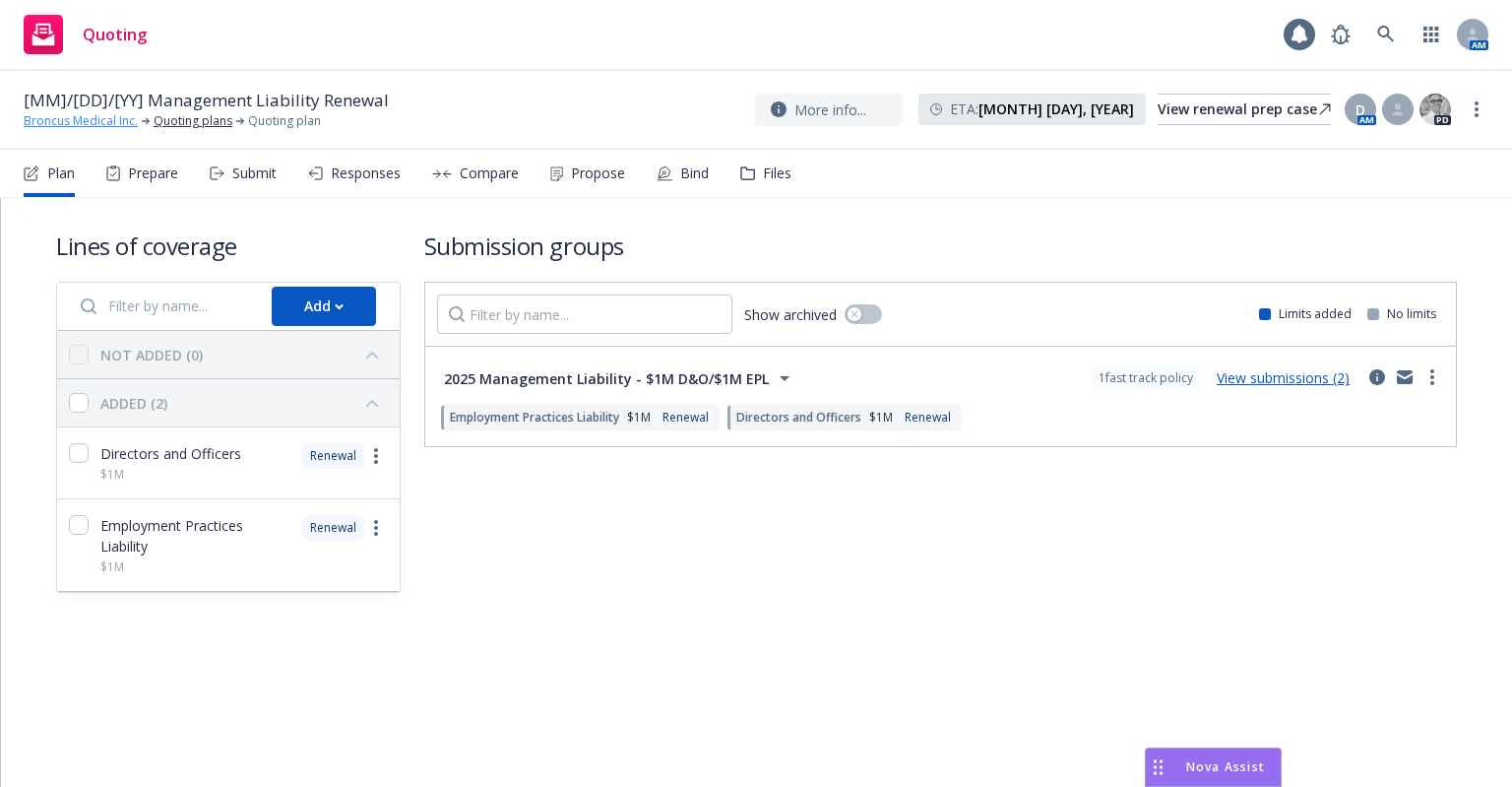 click on "Broncus Medical Inc." at bounding box center [81, 121] 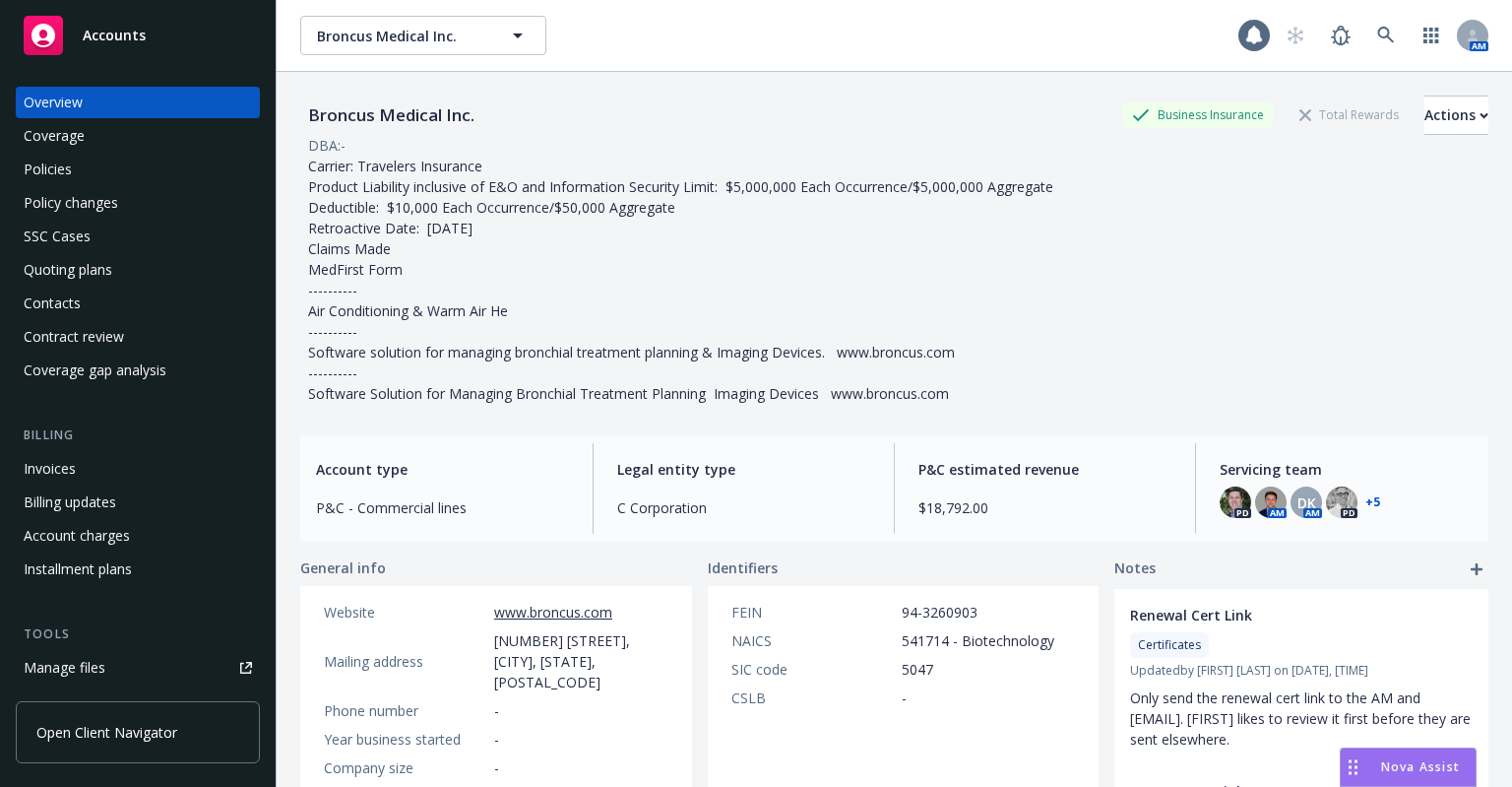 scroll, scrollTop: 0, scrollLeft: 0, axis: both 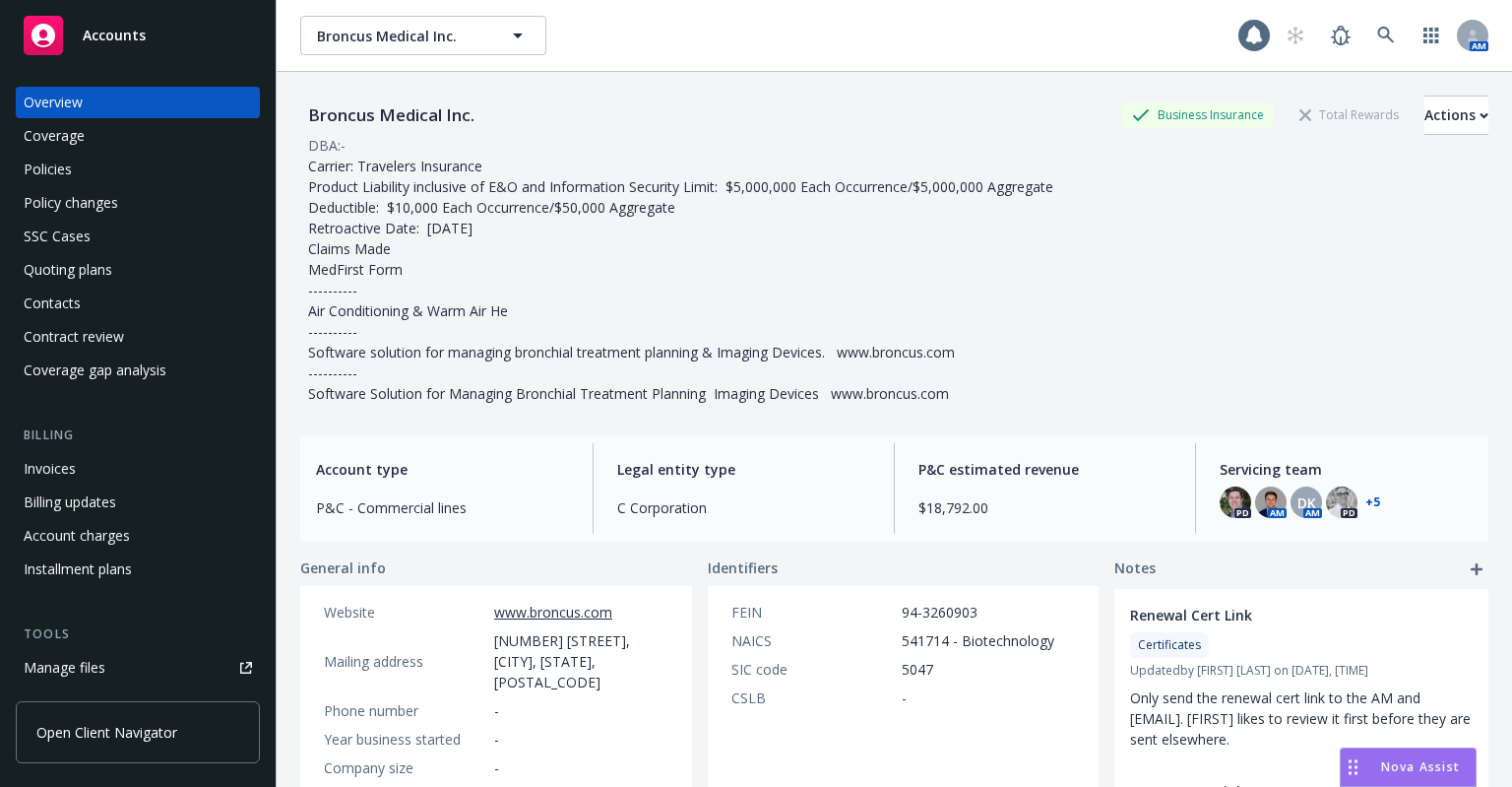 click on "Policy changes" at bounding box center (138, 203) 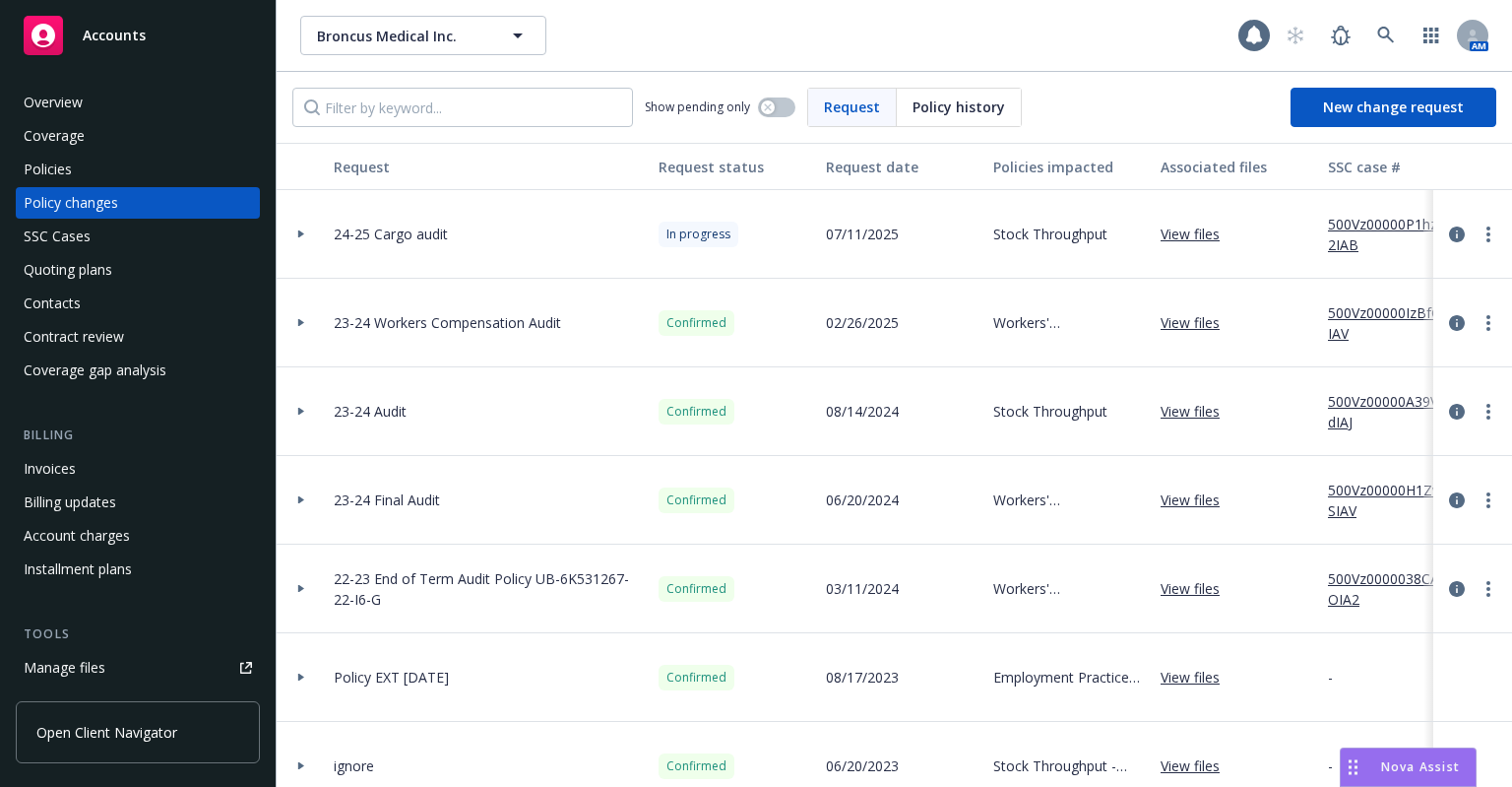 click on "View files" at bounding box center [1198, 233] 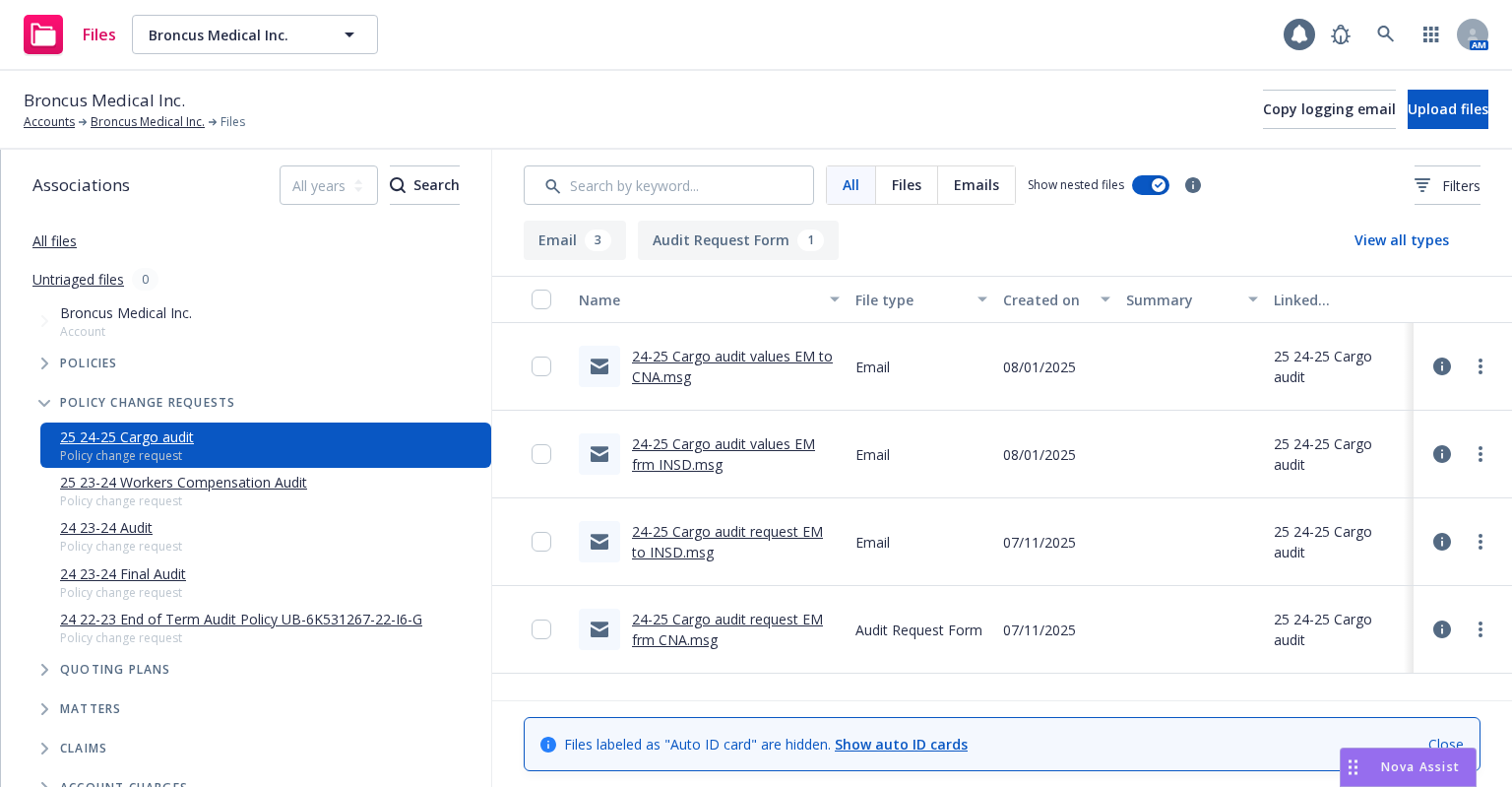 scroll, scrollTop: 0, scrollLeft: 0, axis: both 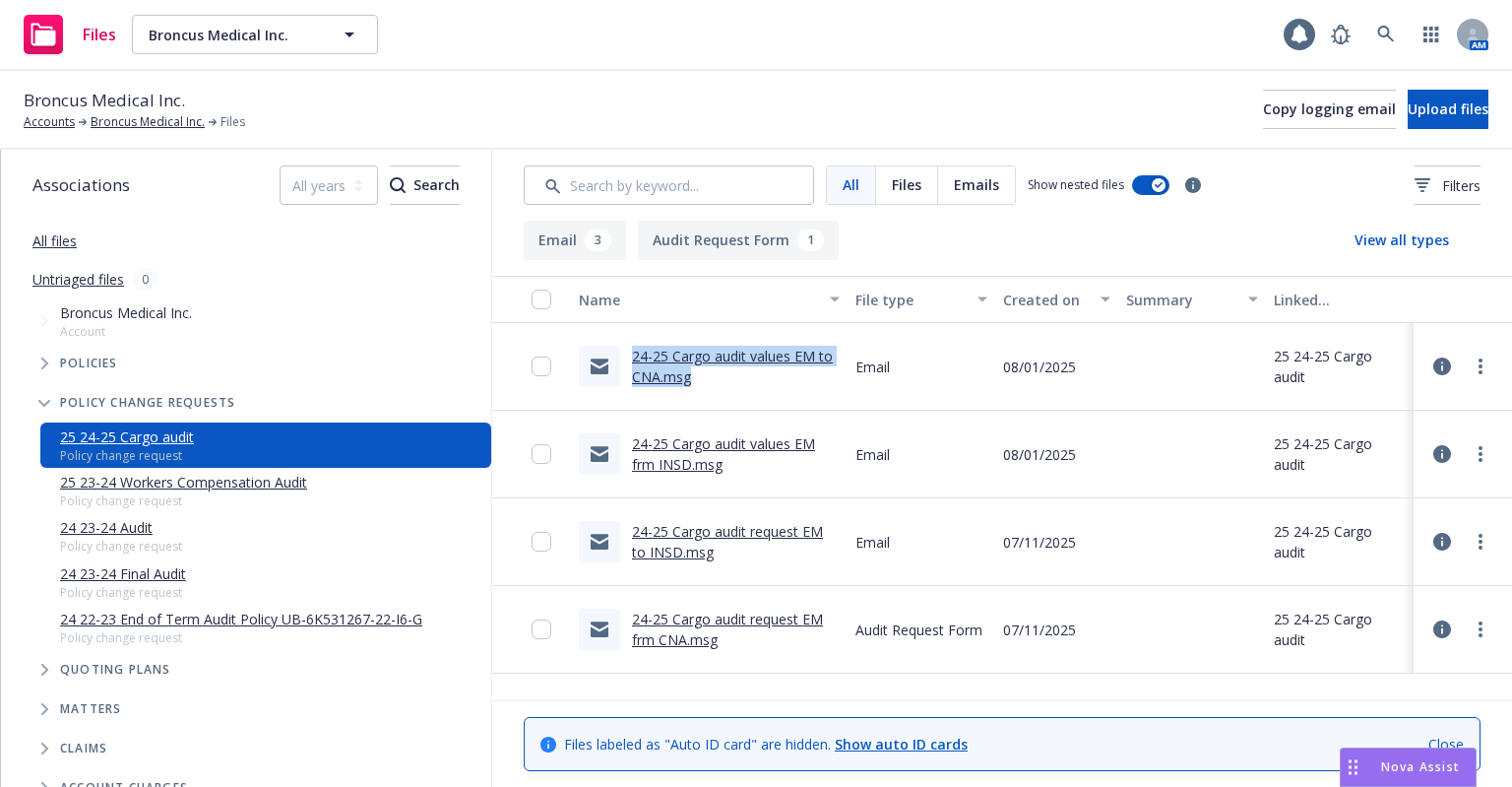 drag, startPoint x: 758, startPoint y: 382, endPoint x: 634, endPoint y: 363, distance: 125.4472 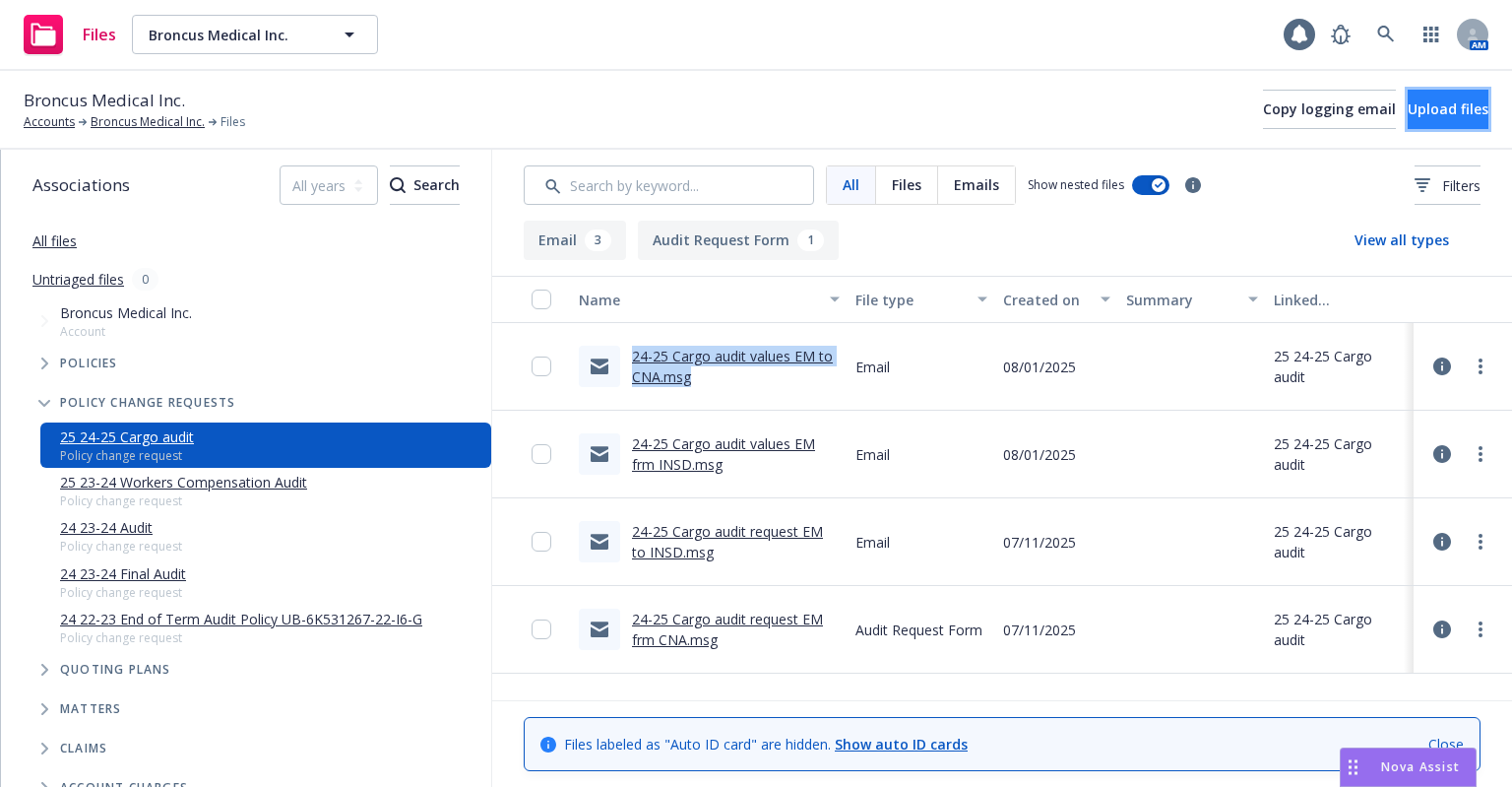 click on "Upload files" at bounding box center (1448, 108) 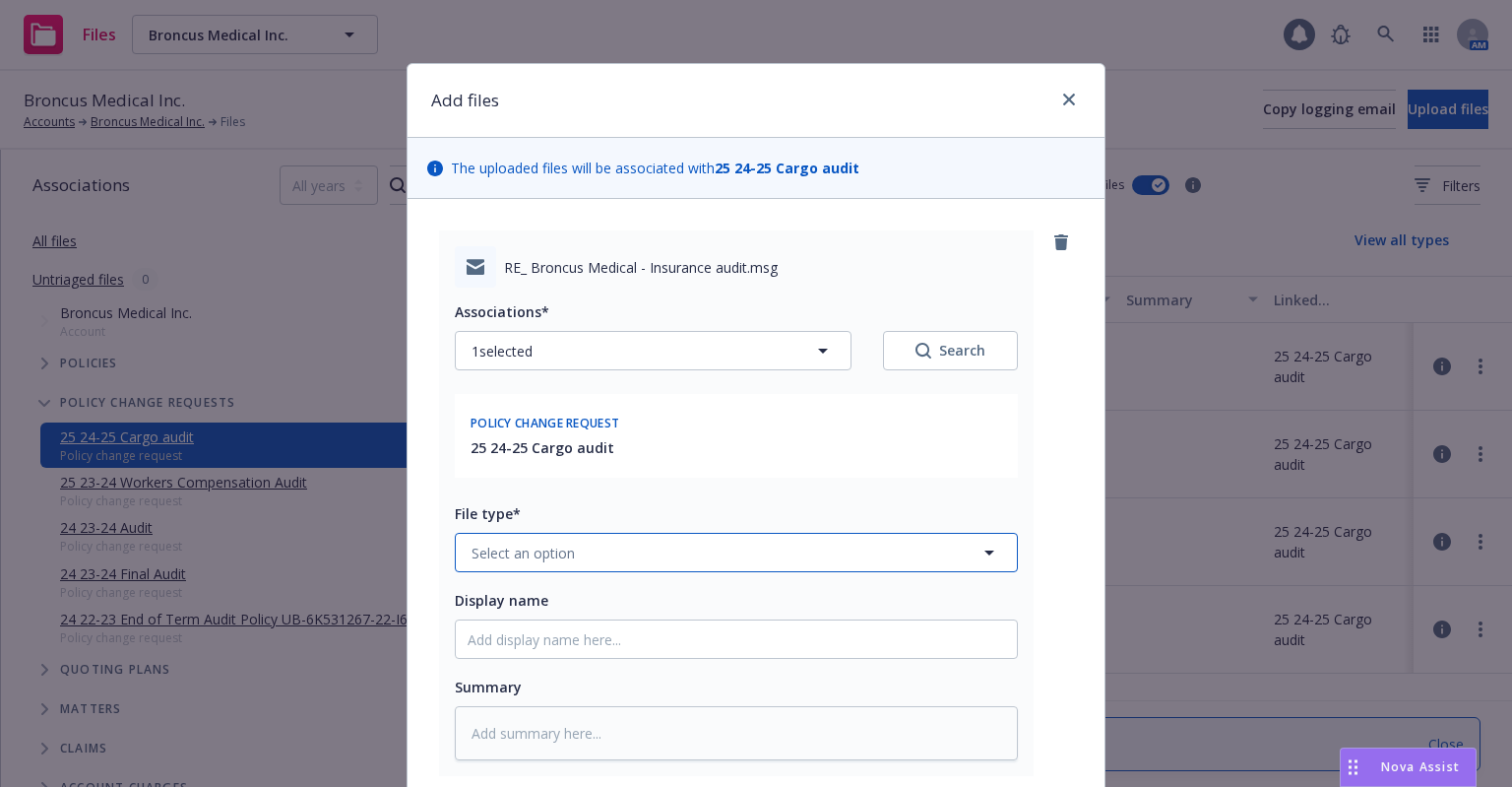click on "Select an option" at bounding box center (736, 553) 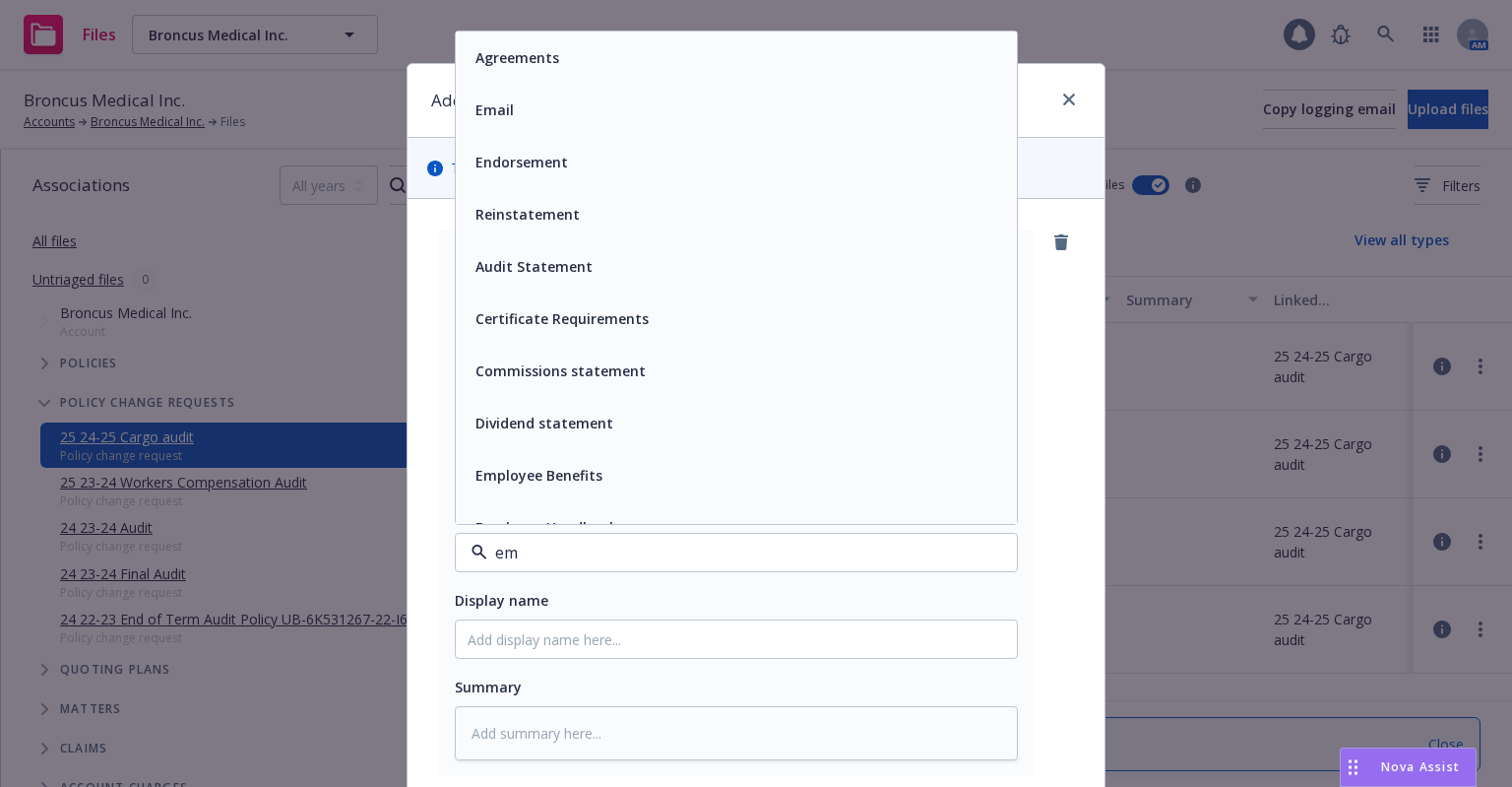 type on "ema" 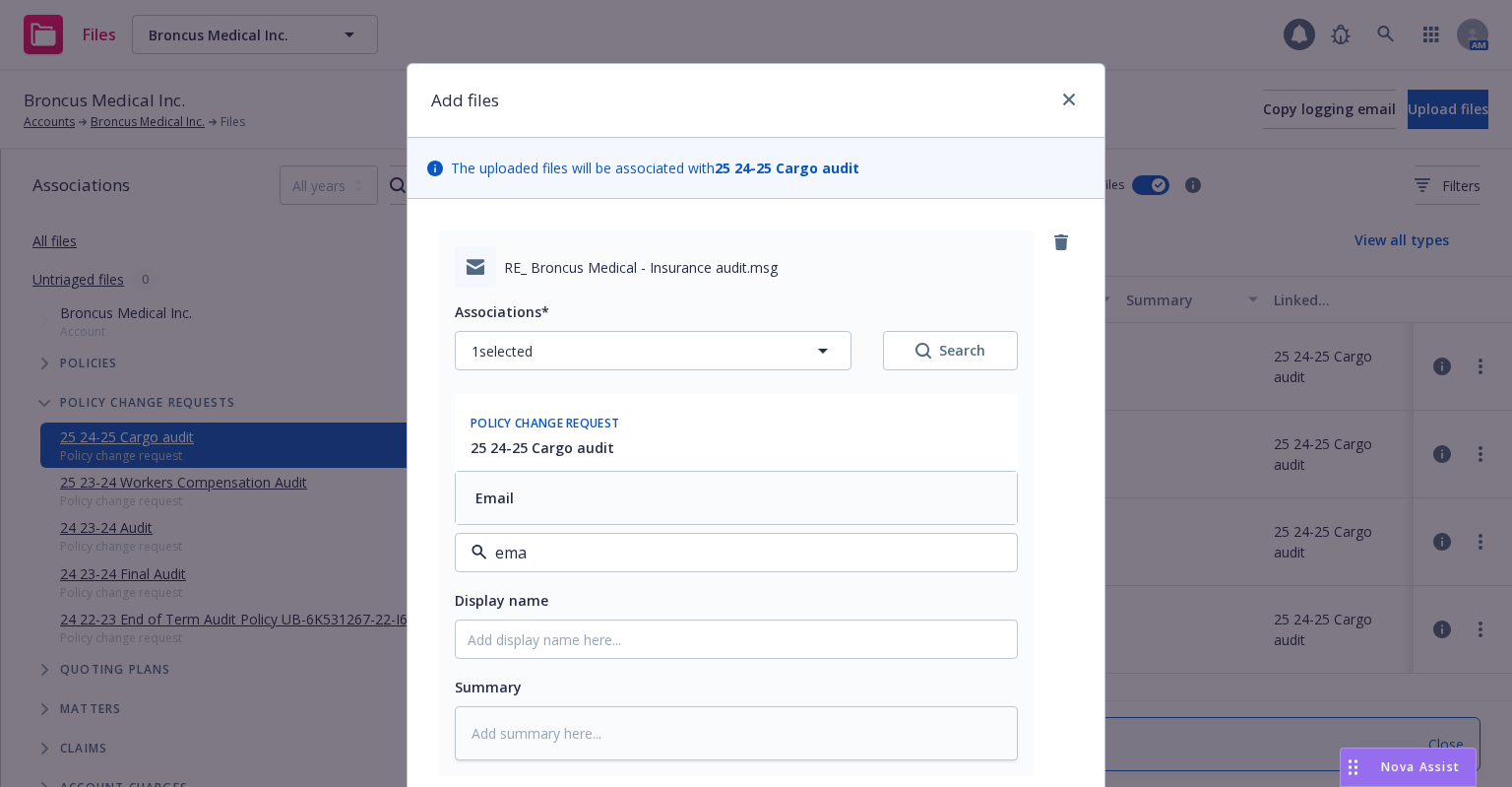 click on "Email" at bounding box center (736, 497) 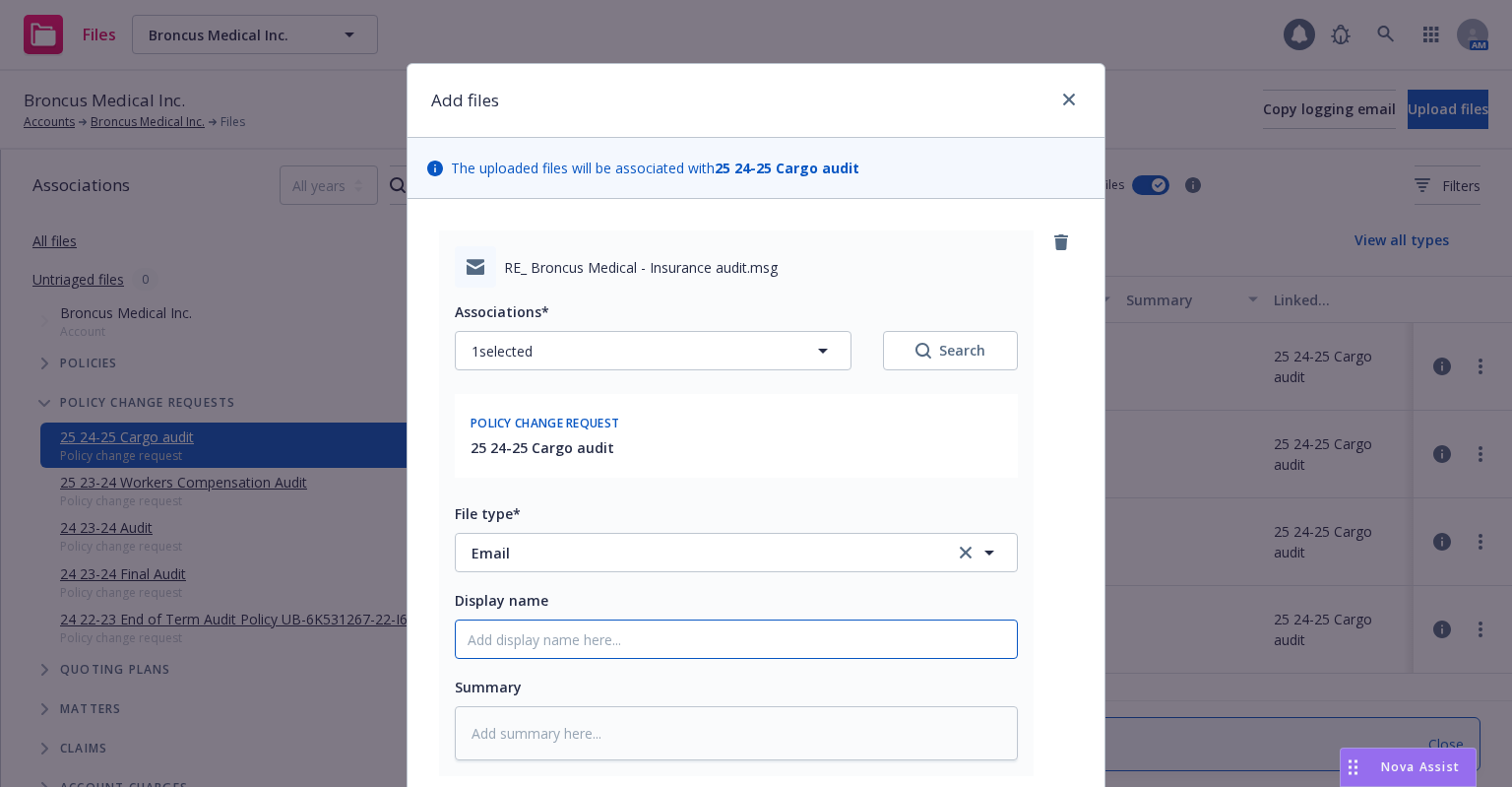 click on "Display name" at bounding box center [736, 639] 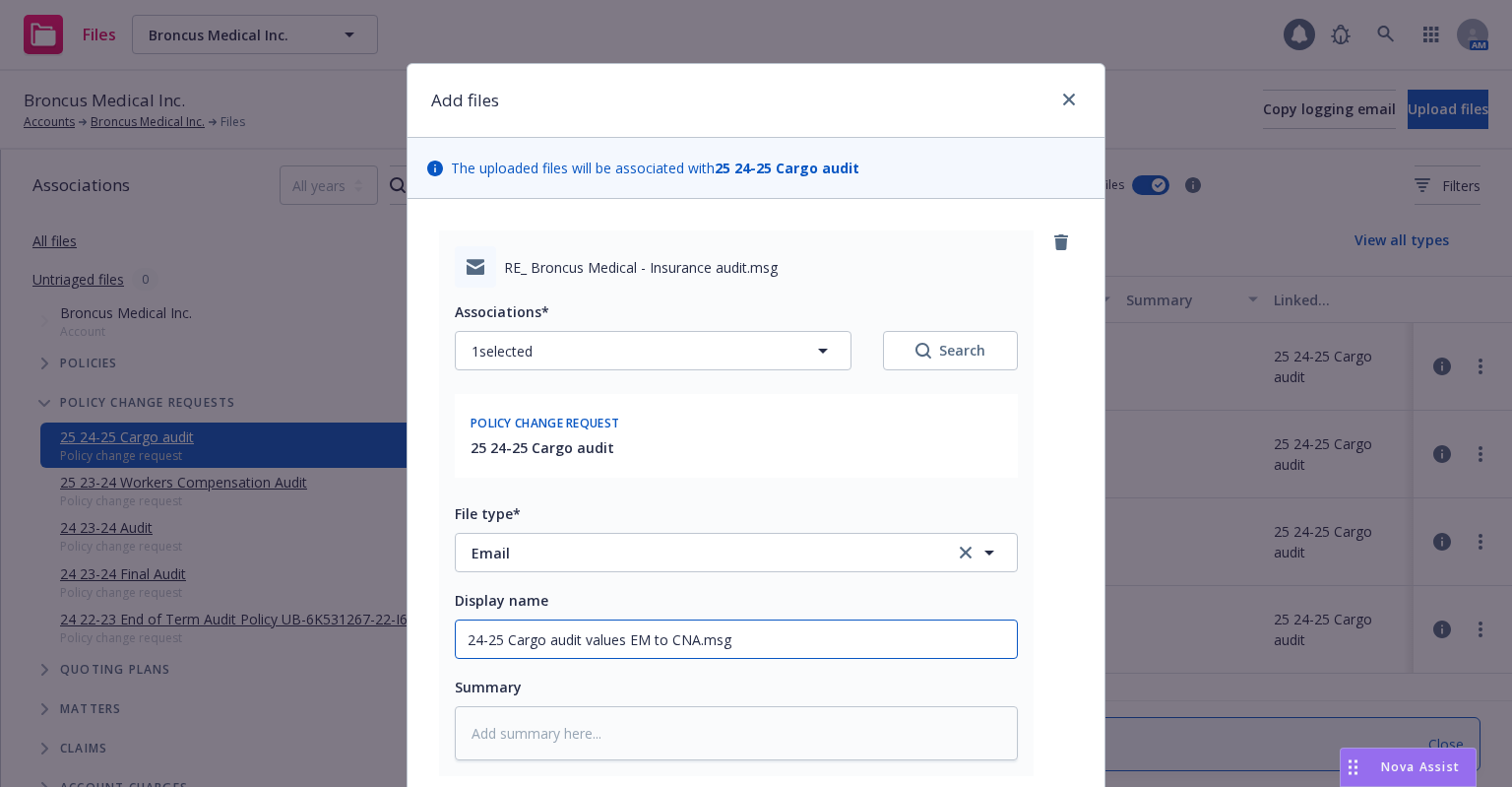 click on "24-25 Cargo audit values EM to CNA.msg" at bounding box center [736, 639] 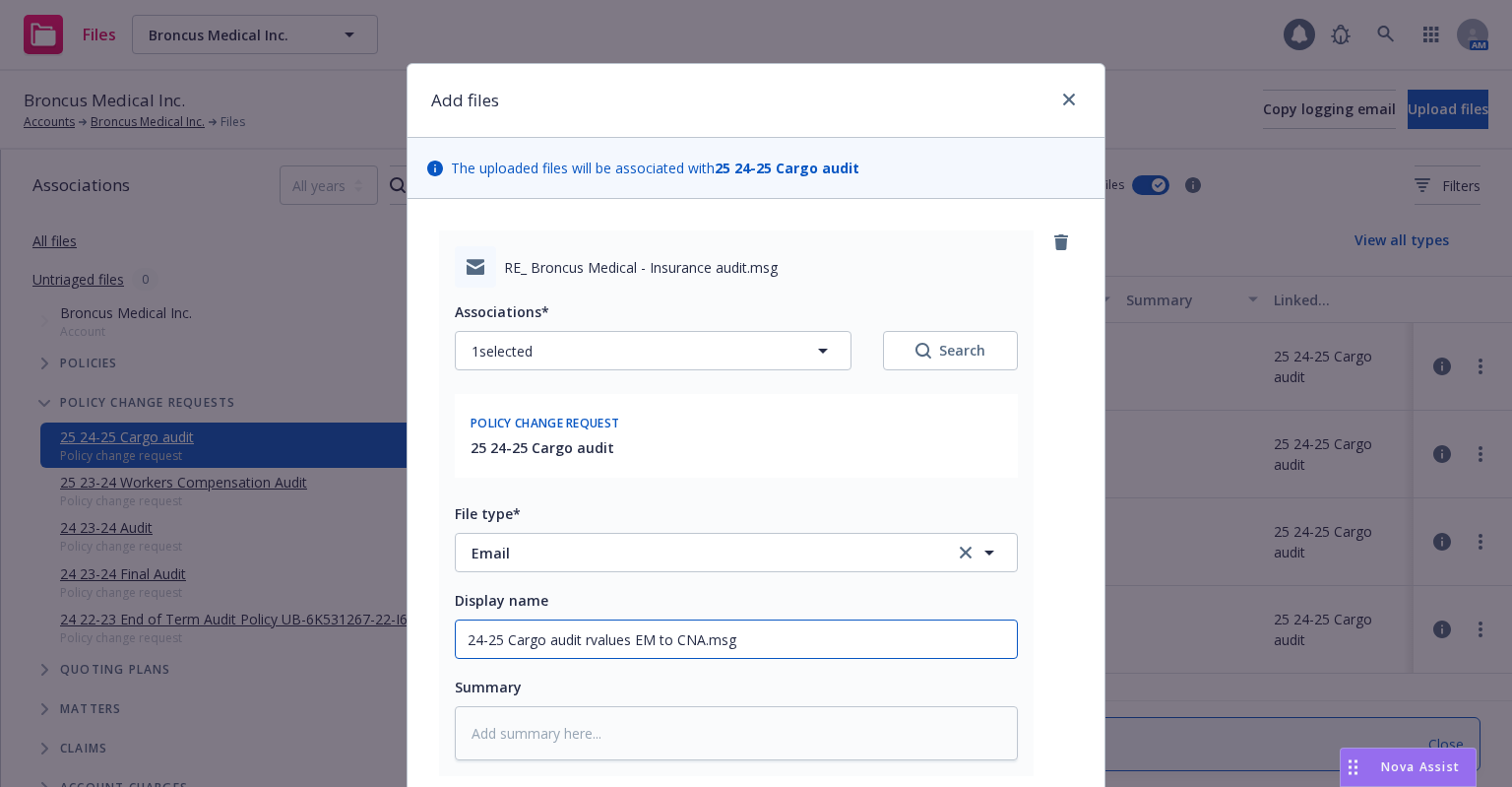 type on "x" 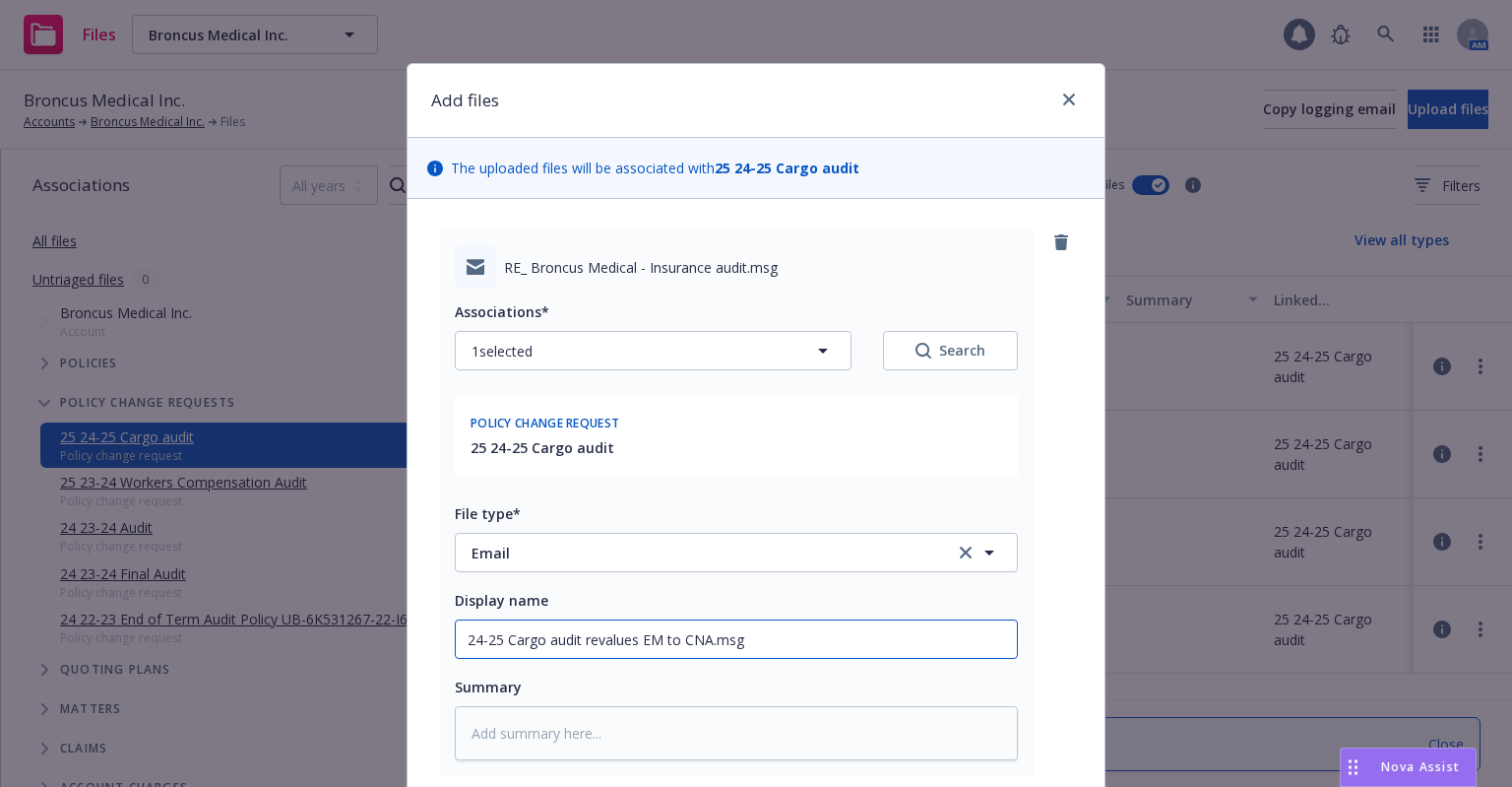 type on "x" 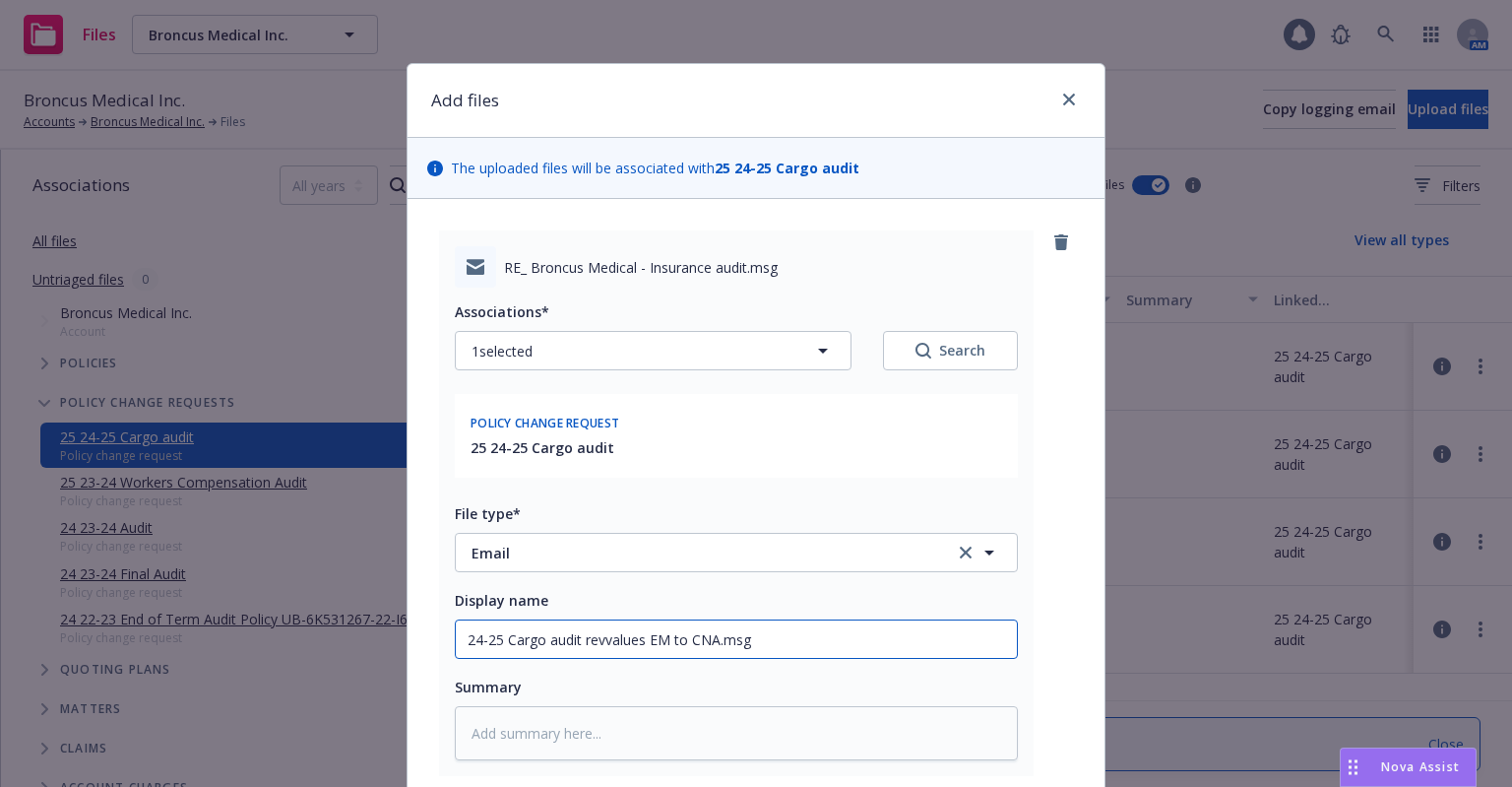 type on "x" 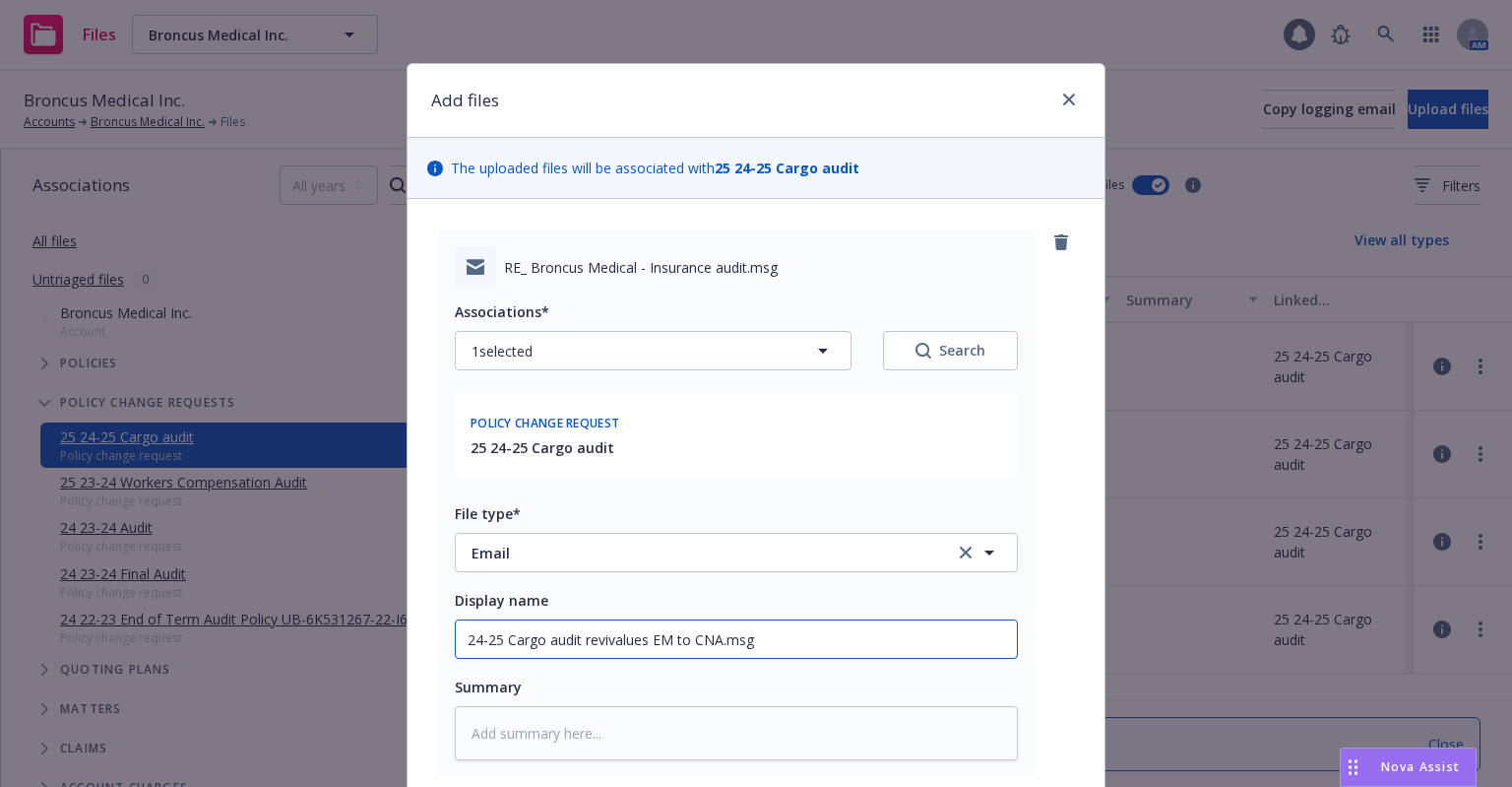 type on "x" 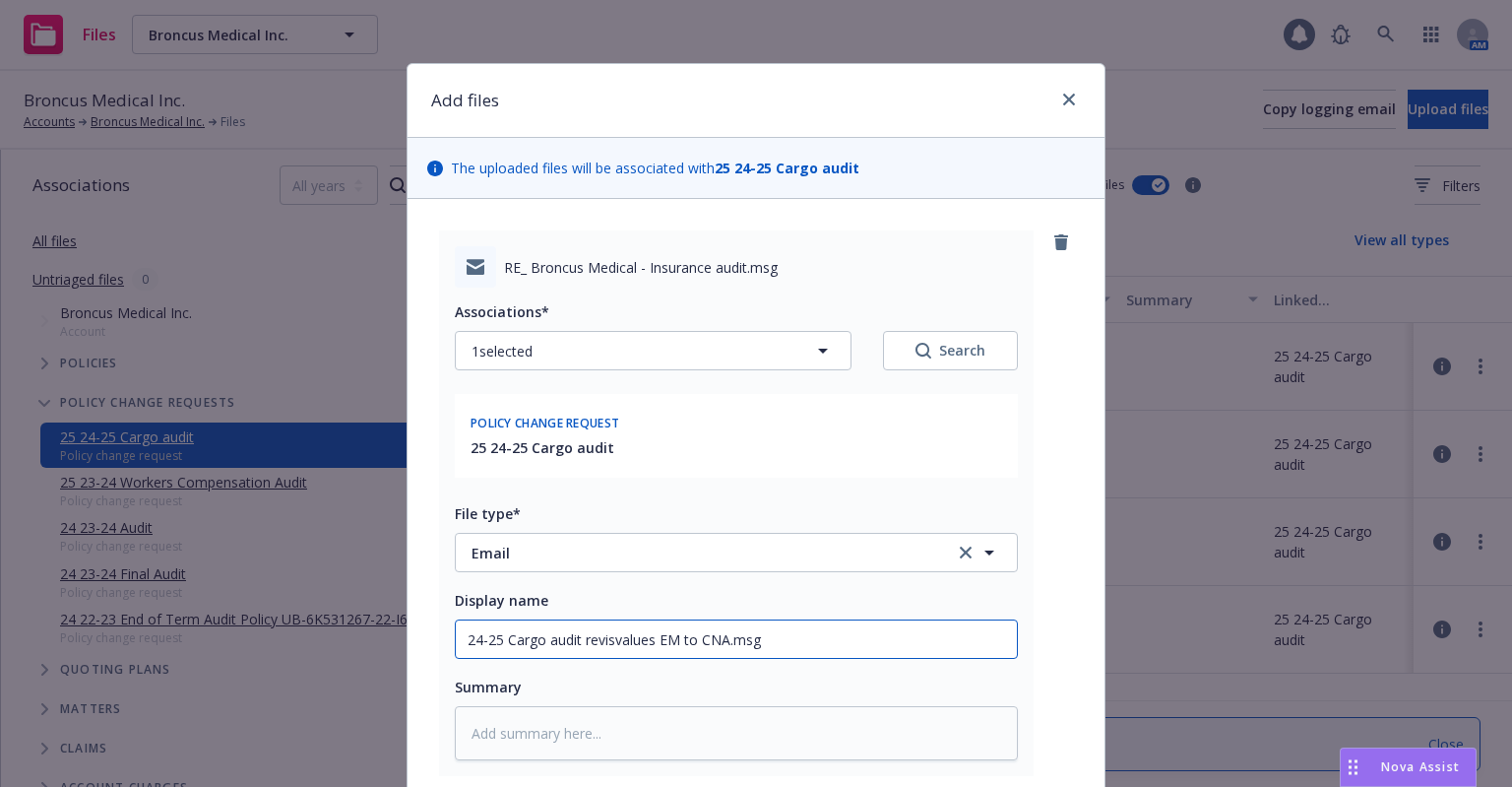 type on "x" 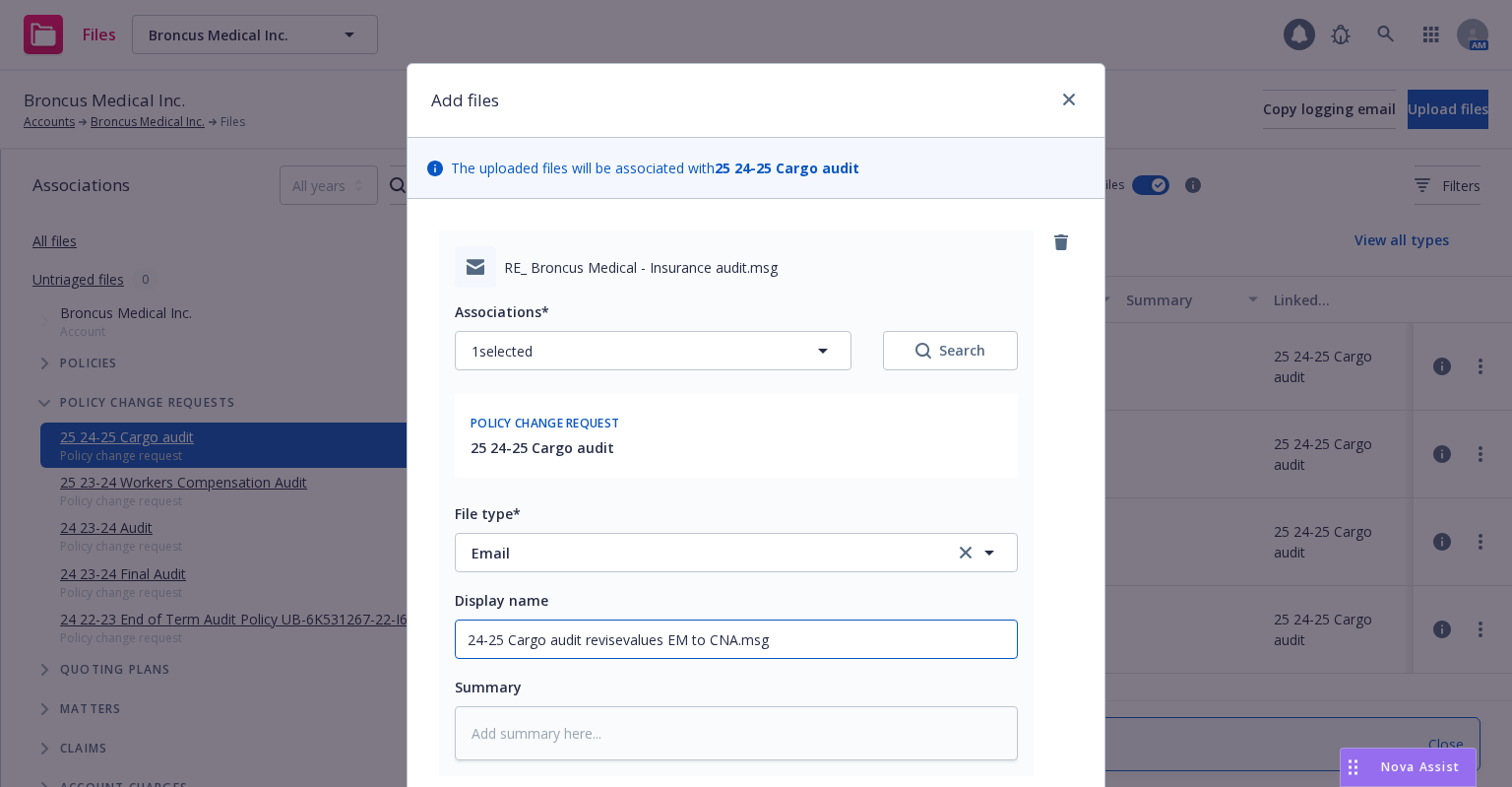 type on "x" 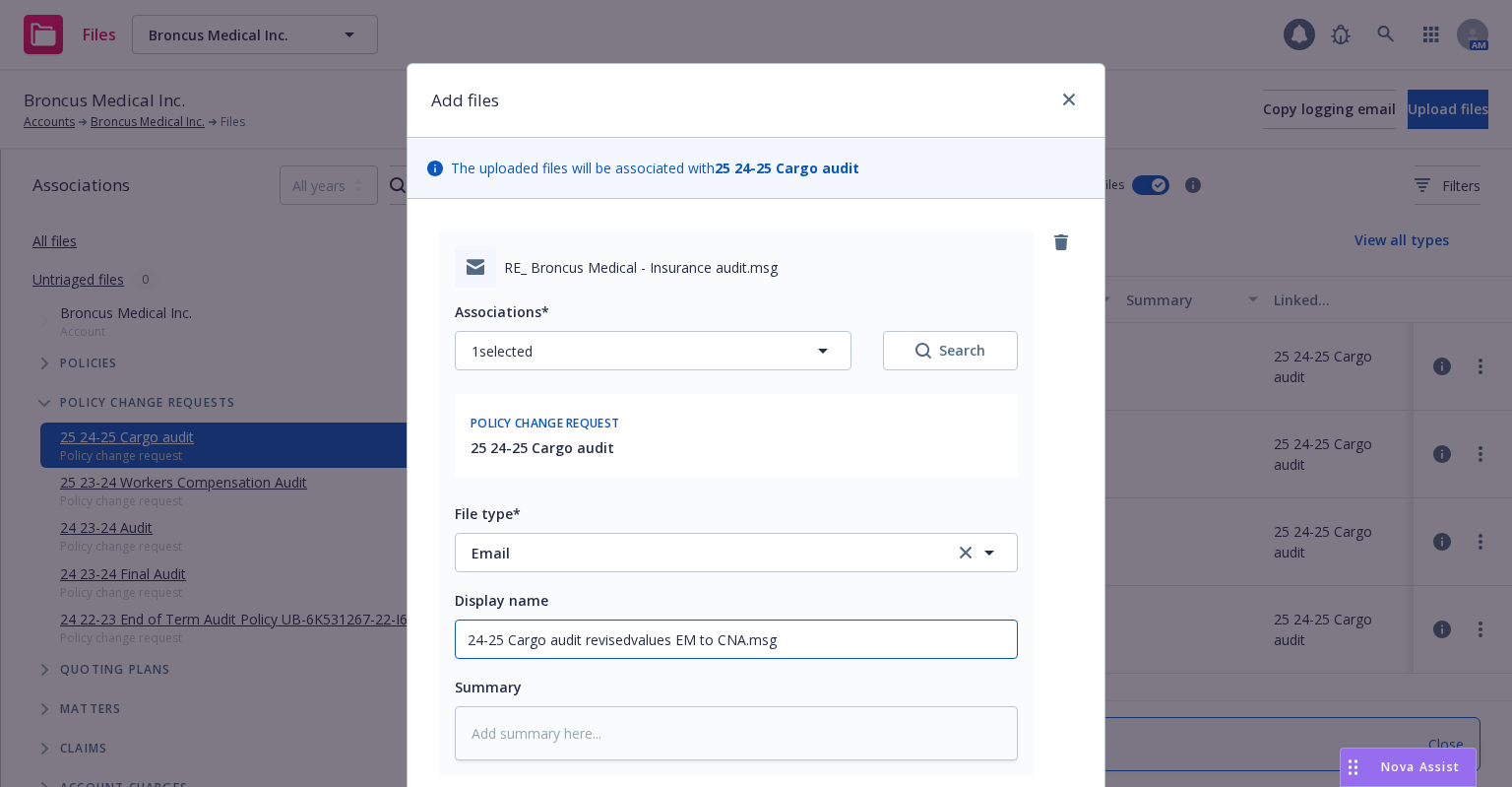 type on "24-25 Cargo audit revised values EM to CNA.msg" 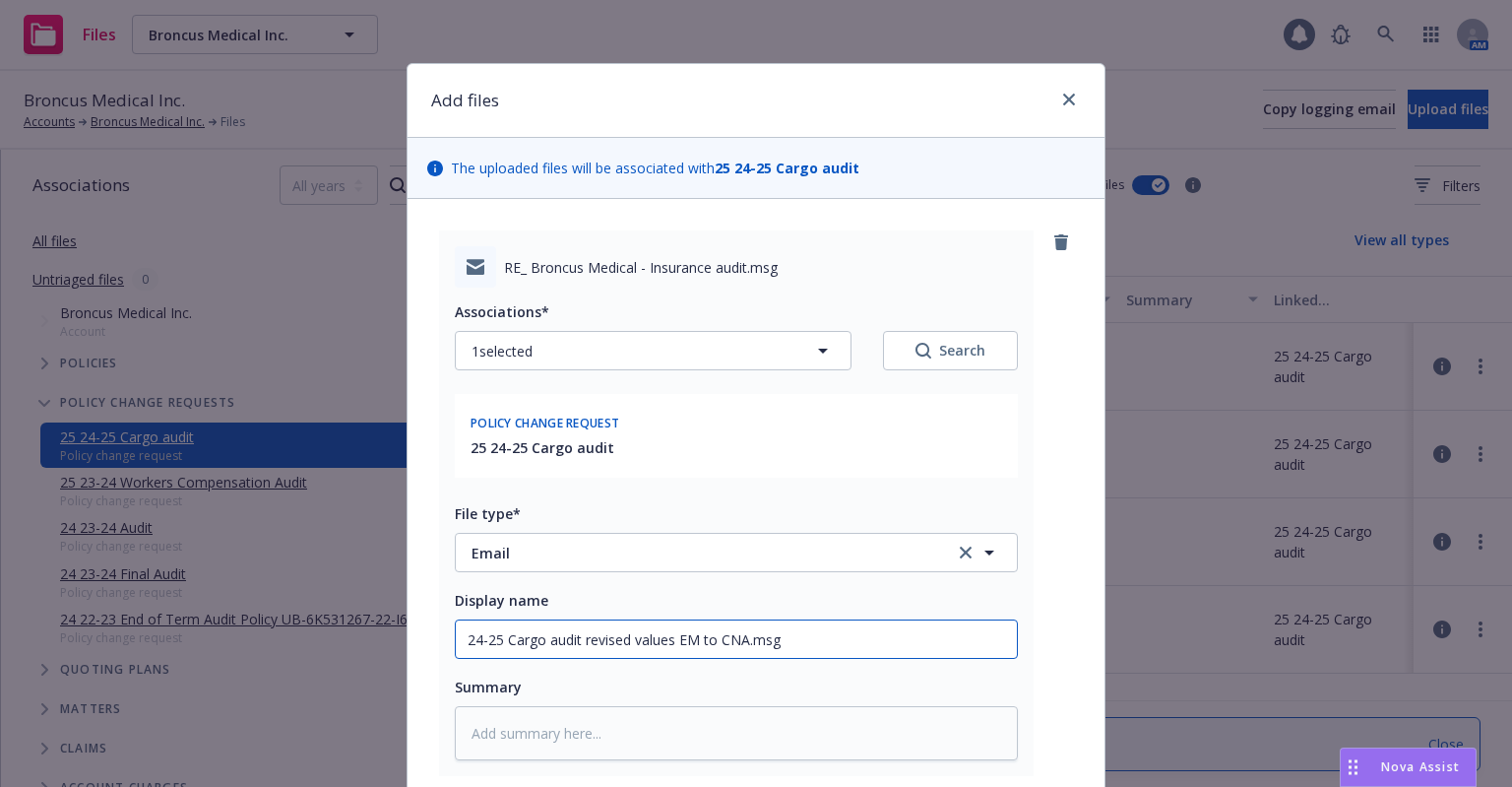 type on "x" 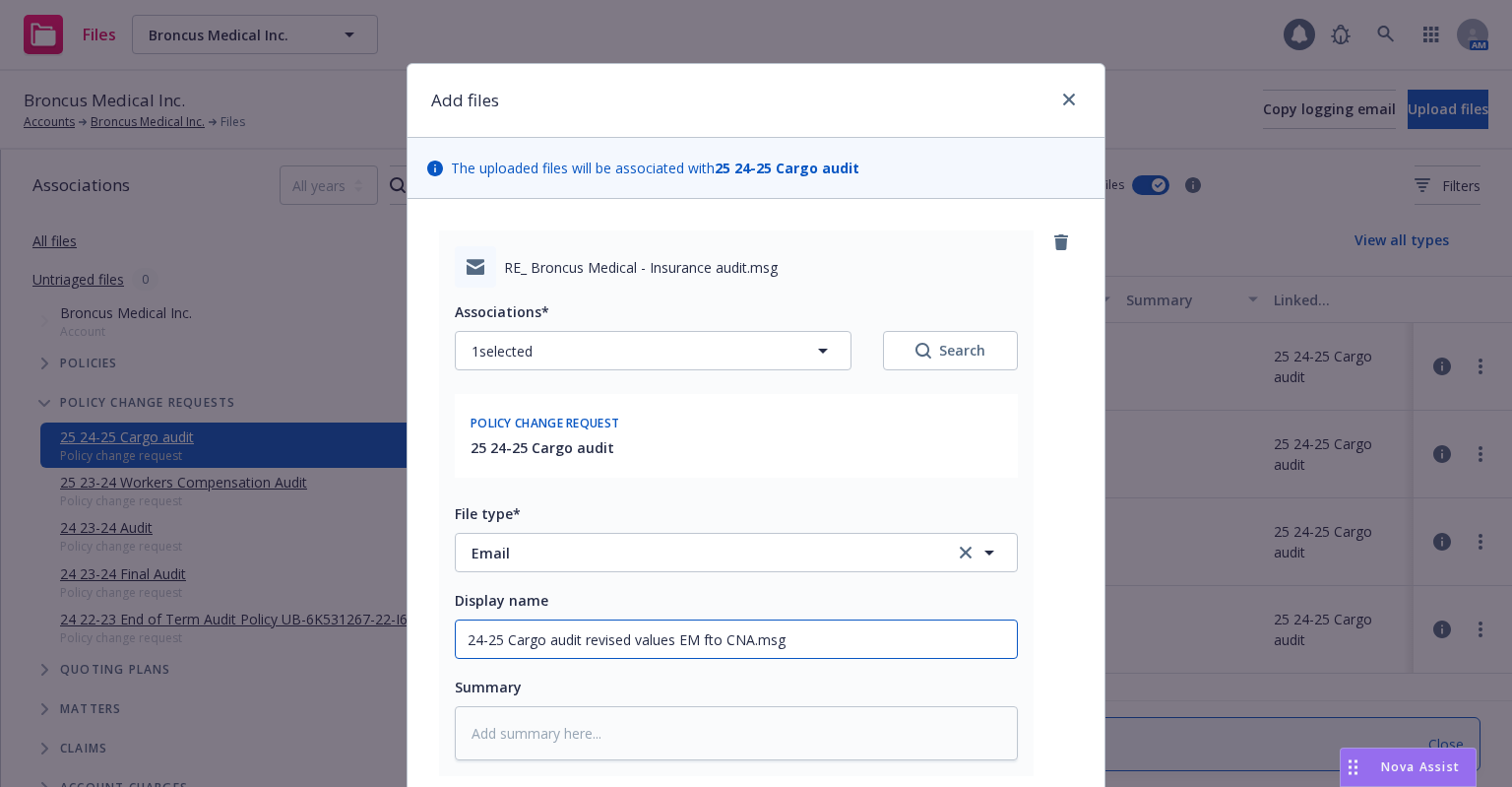 type on "x" 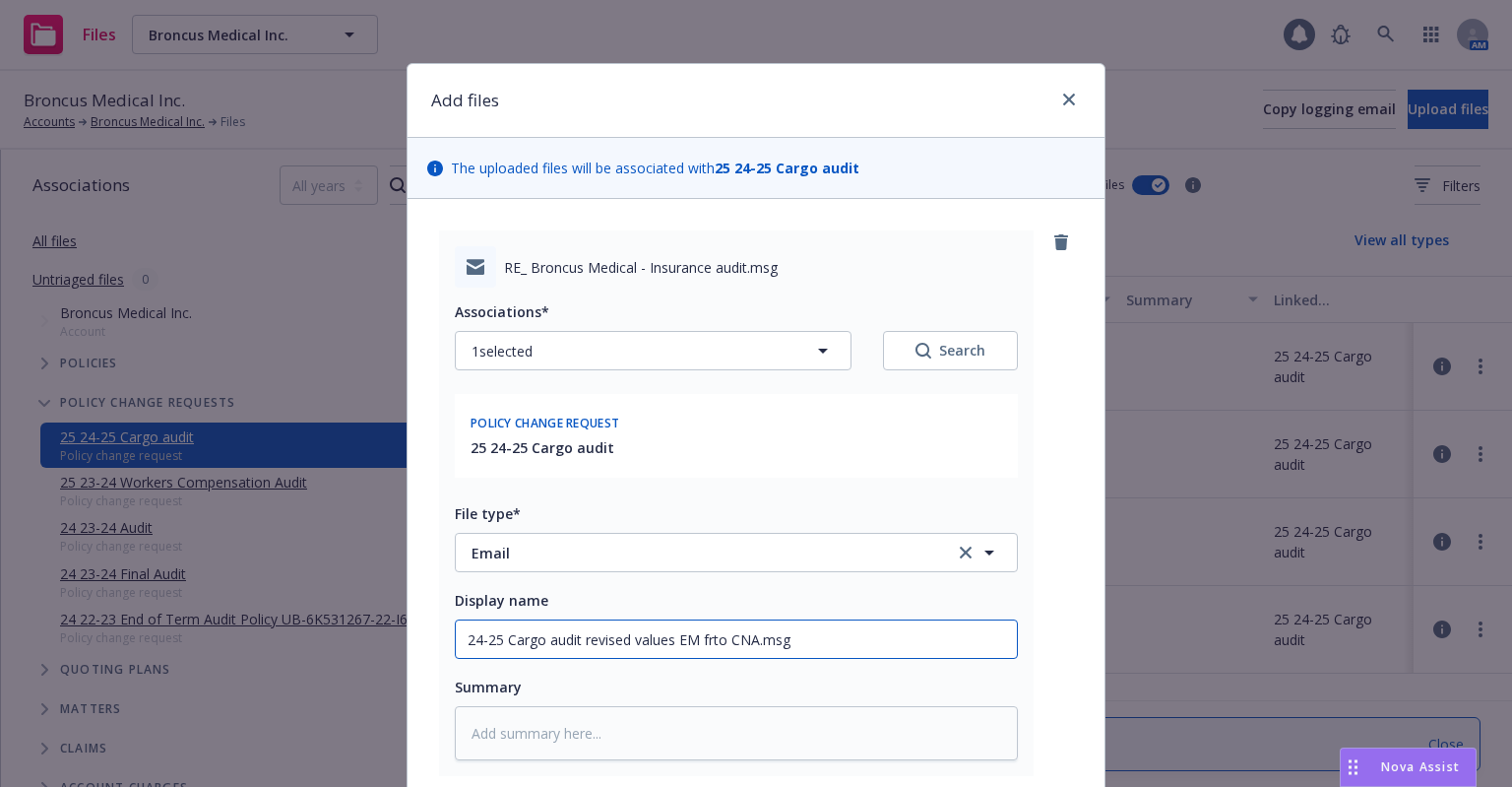 type on "x" 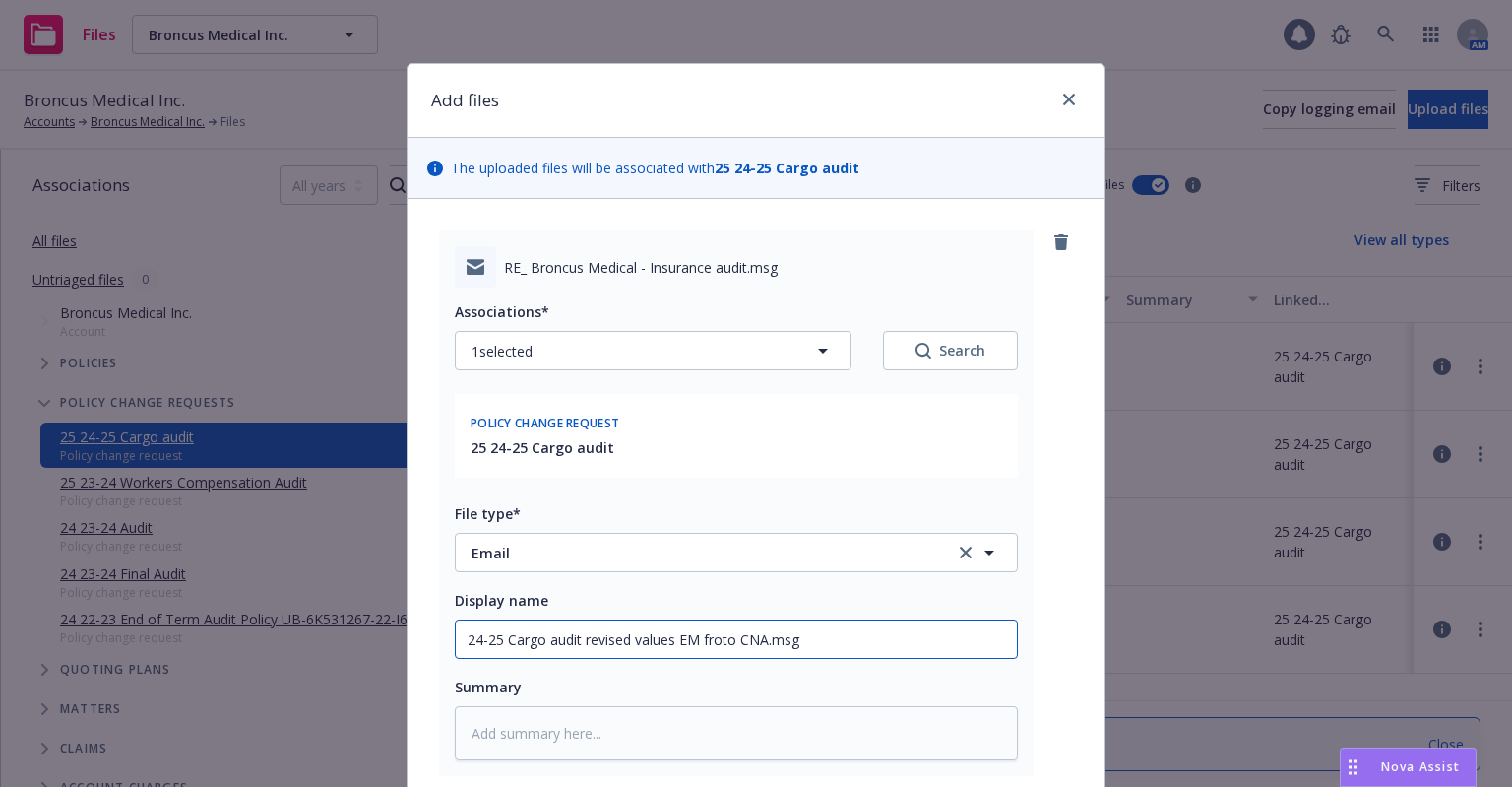 type on "x" 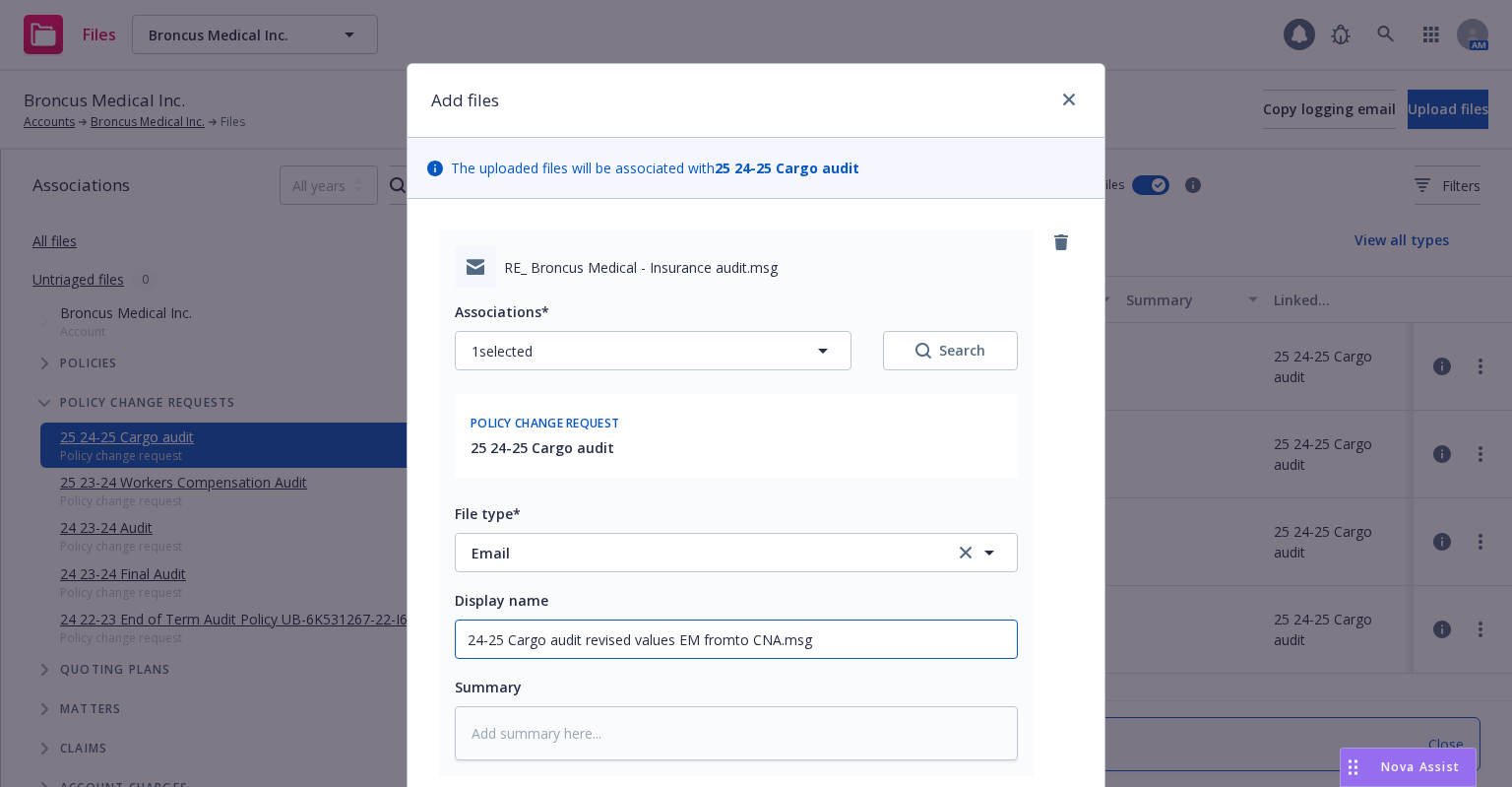 type on "24-25 Cargo audit revised values EM from to CNA.msg" 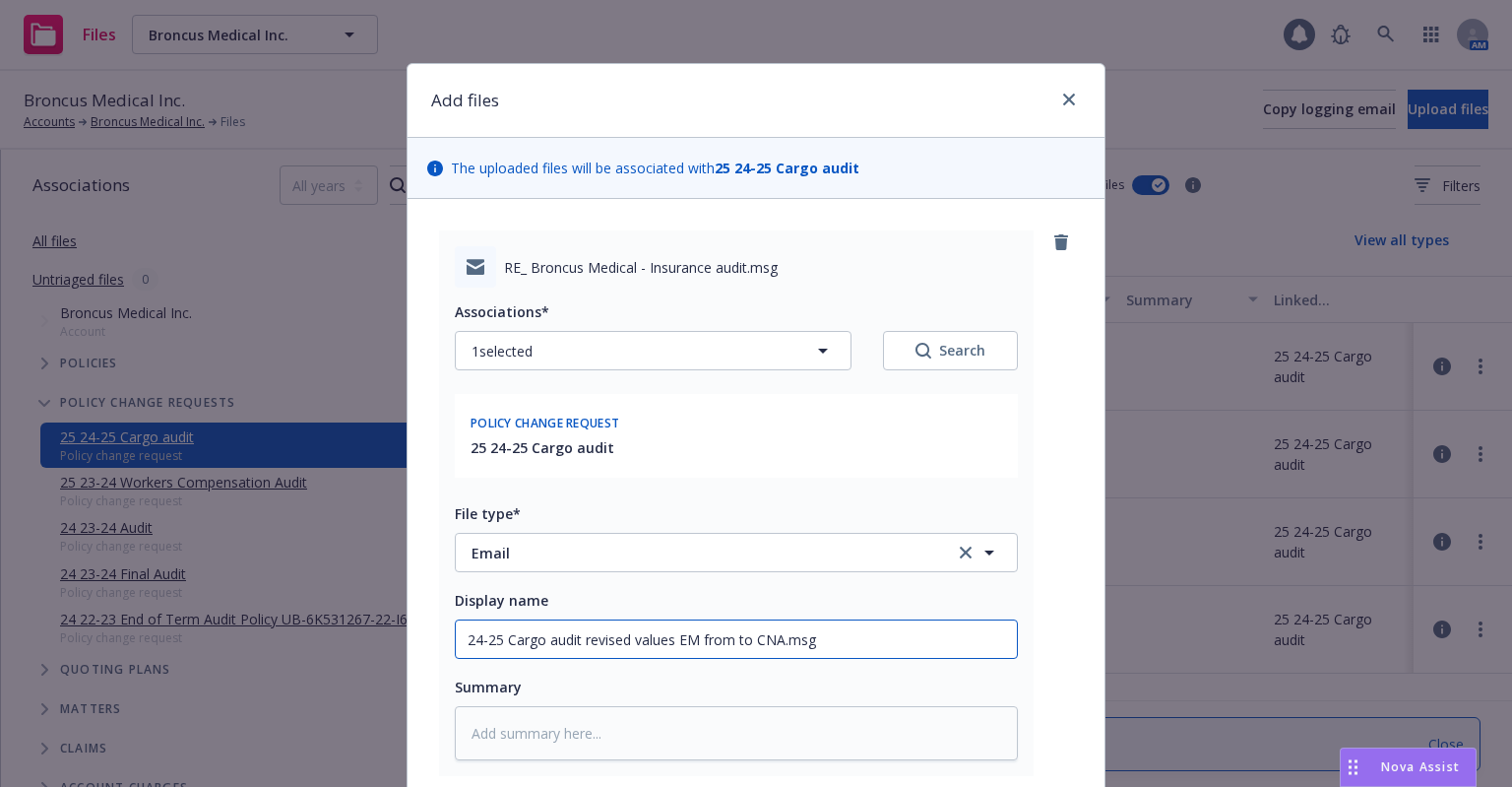 type on "x" 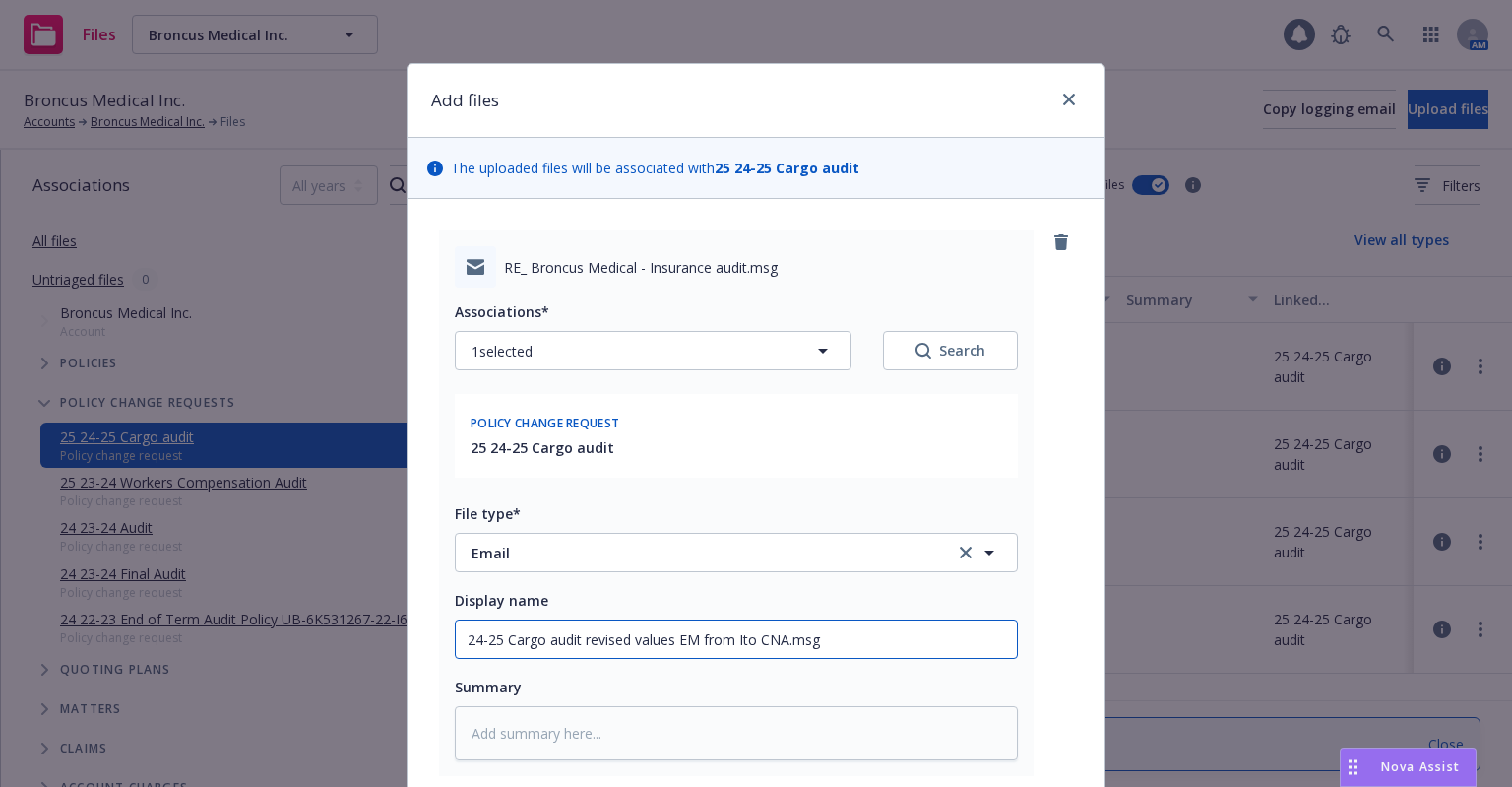 type on "x" 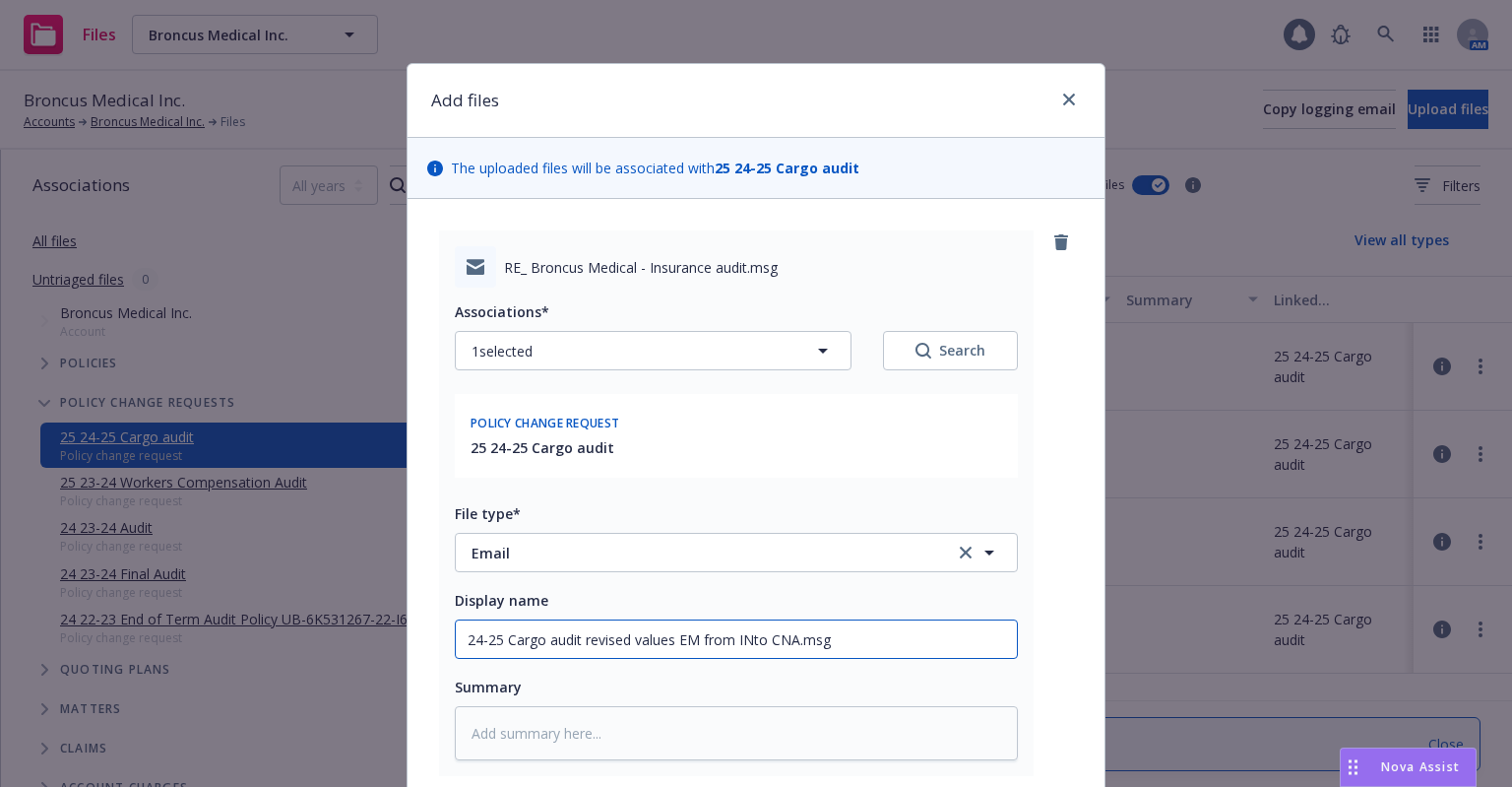 type on "x" 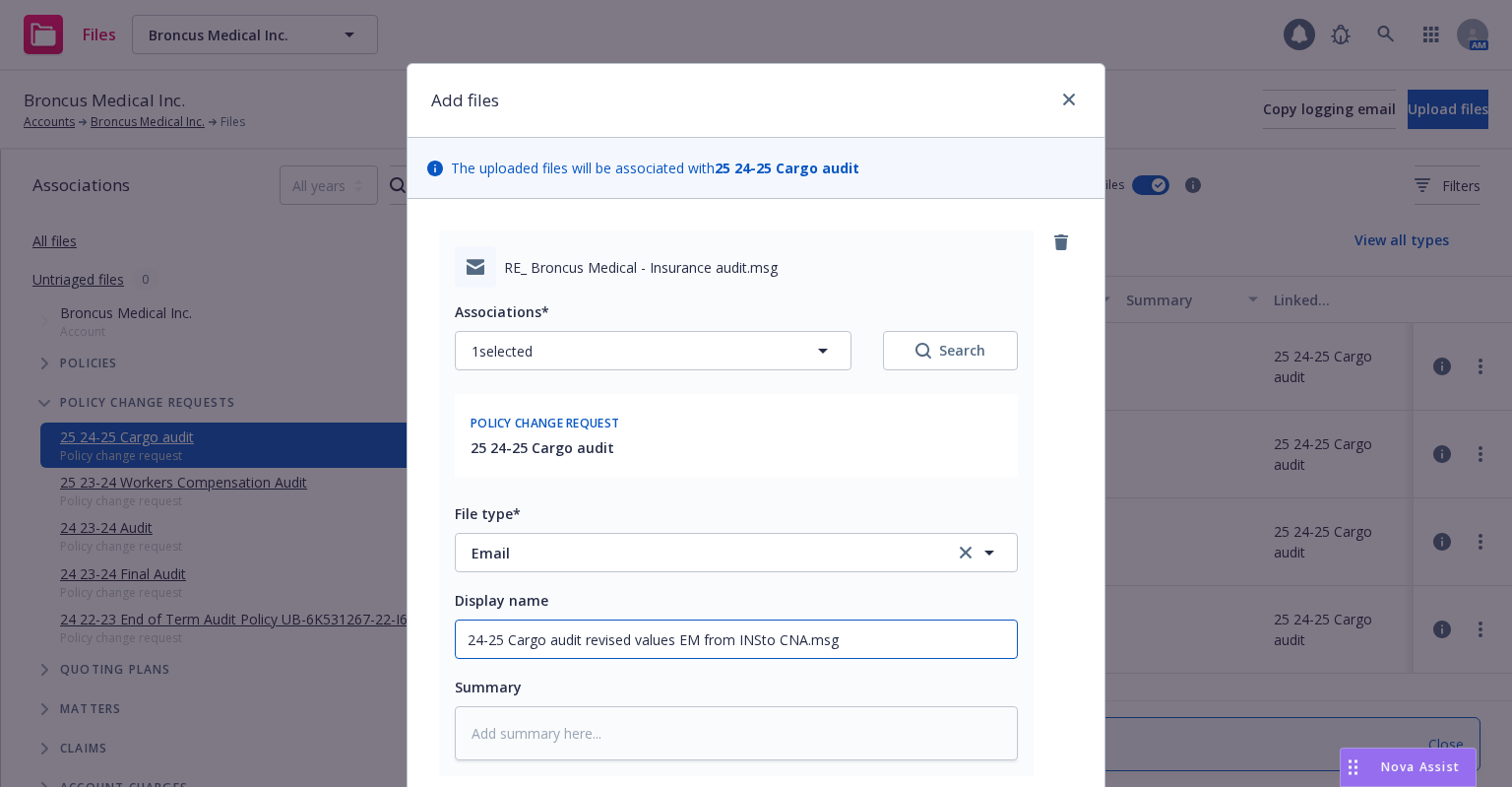 type on "x" 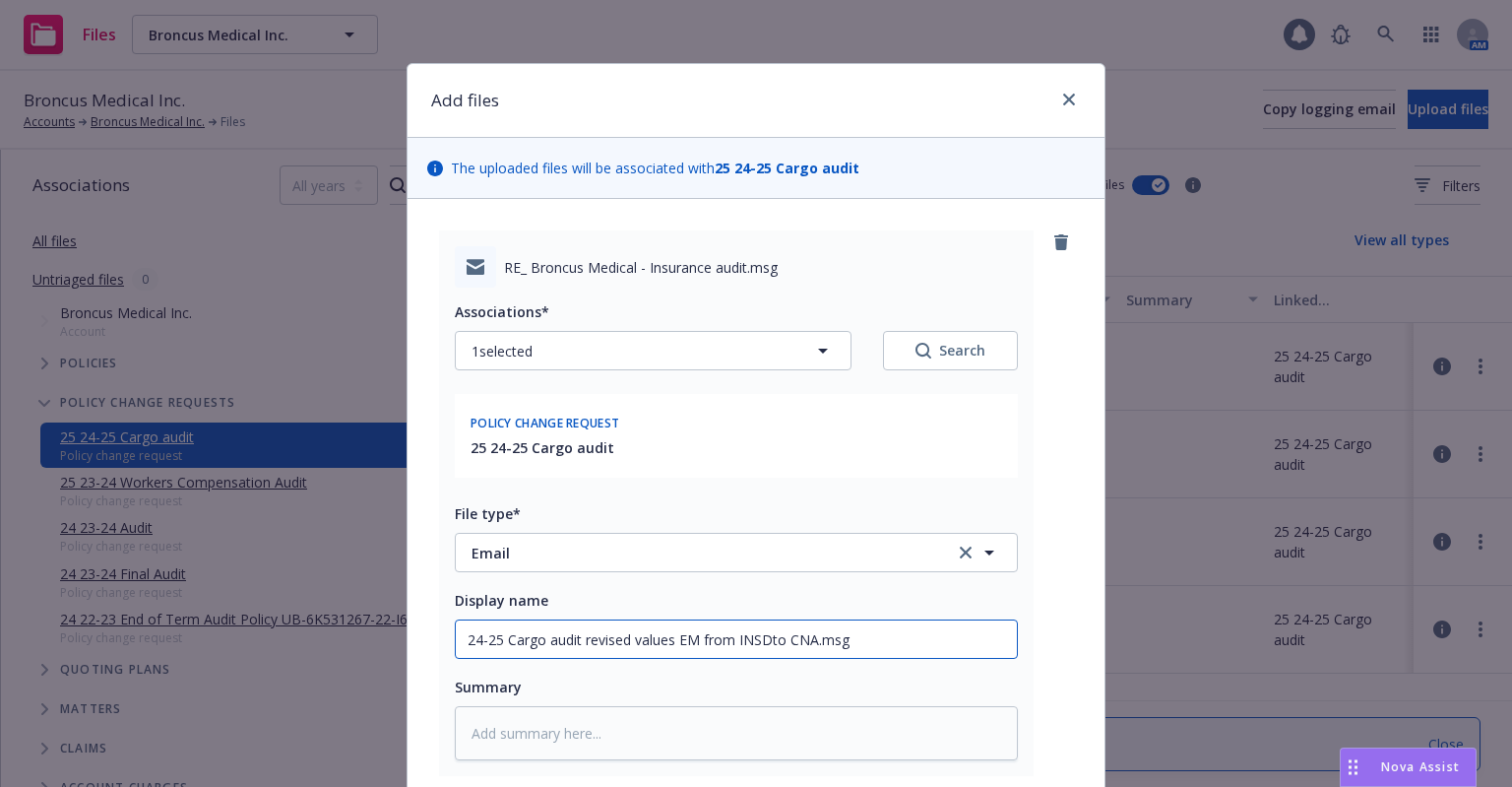 type on "x" 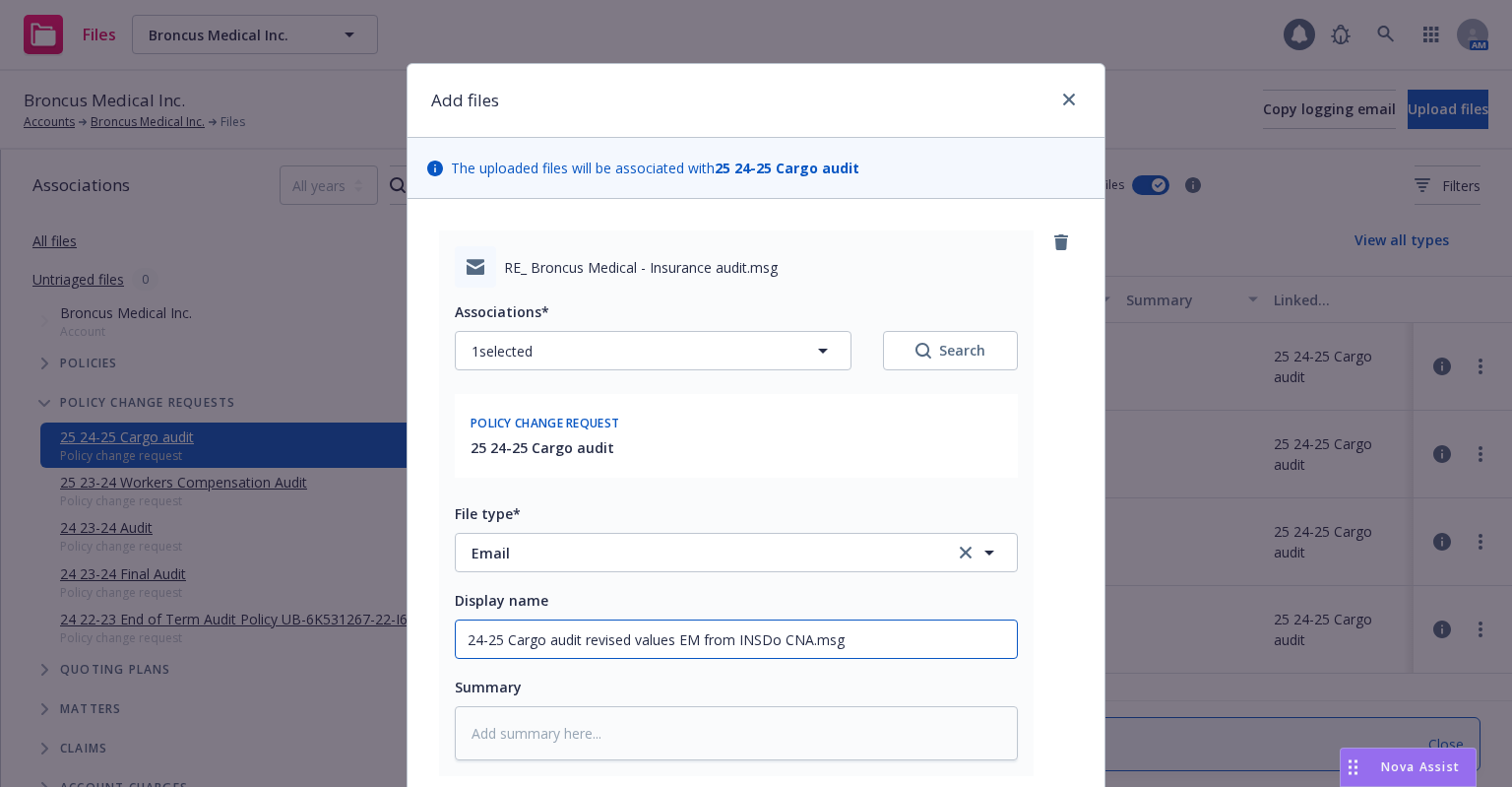 type on "x" 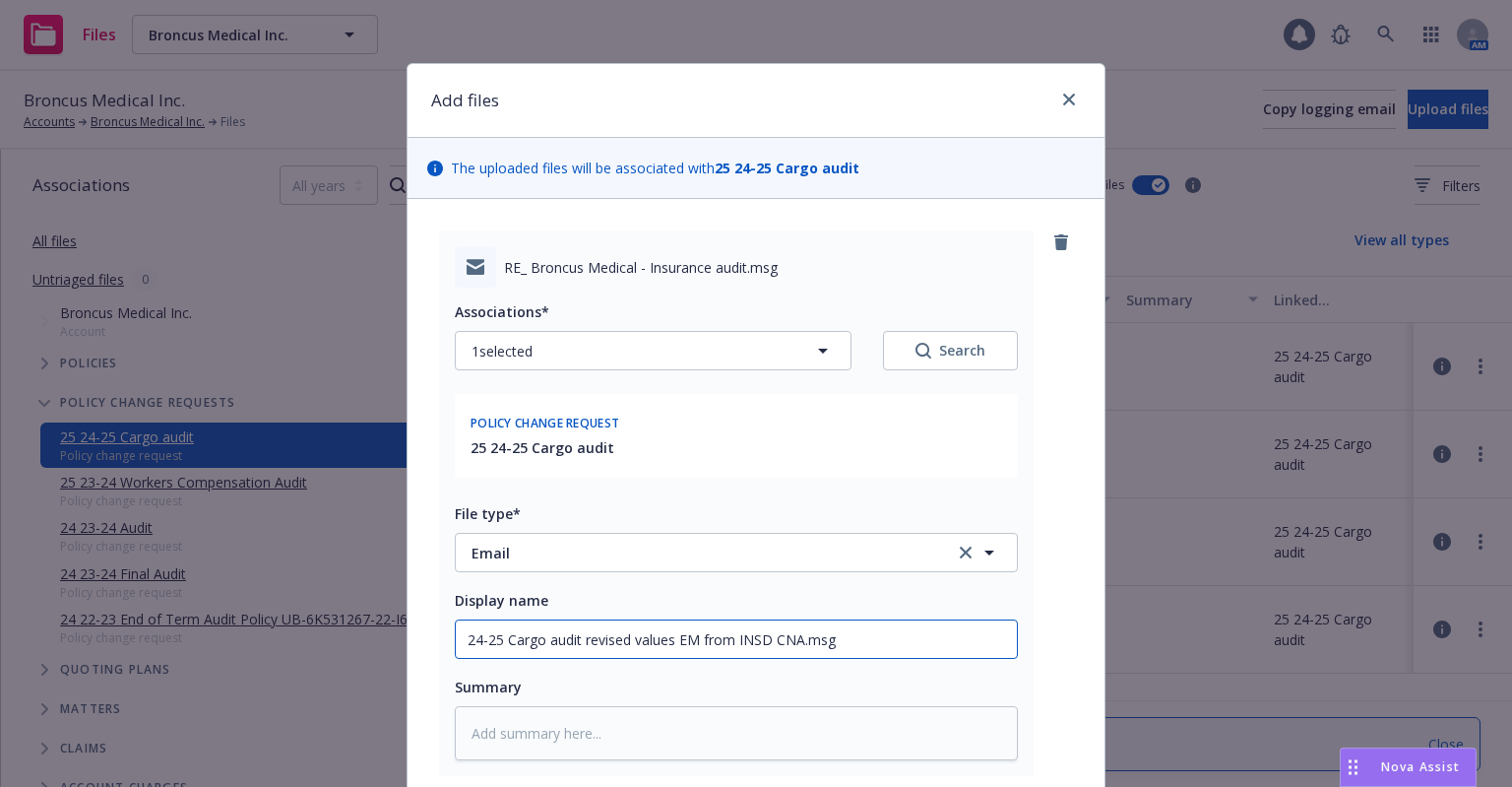 type on "x" 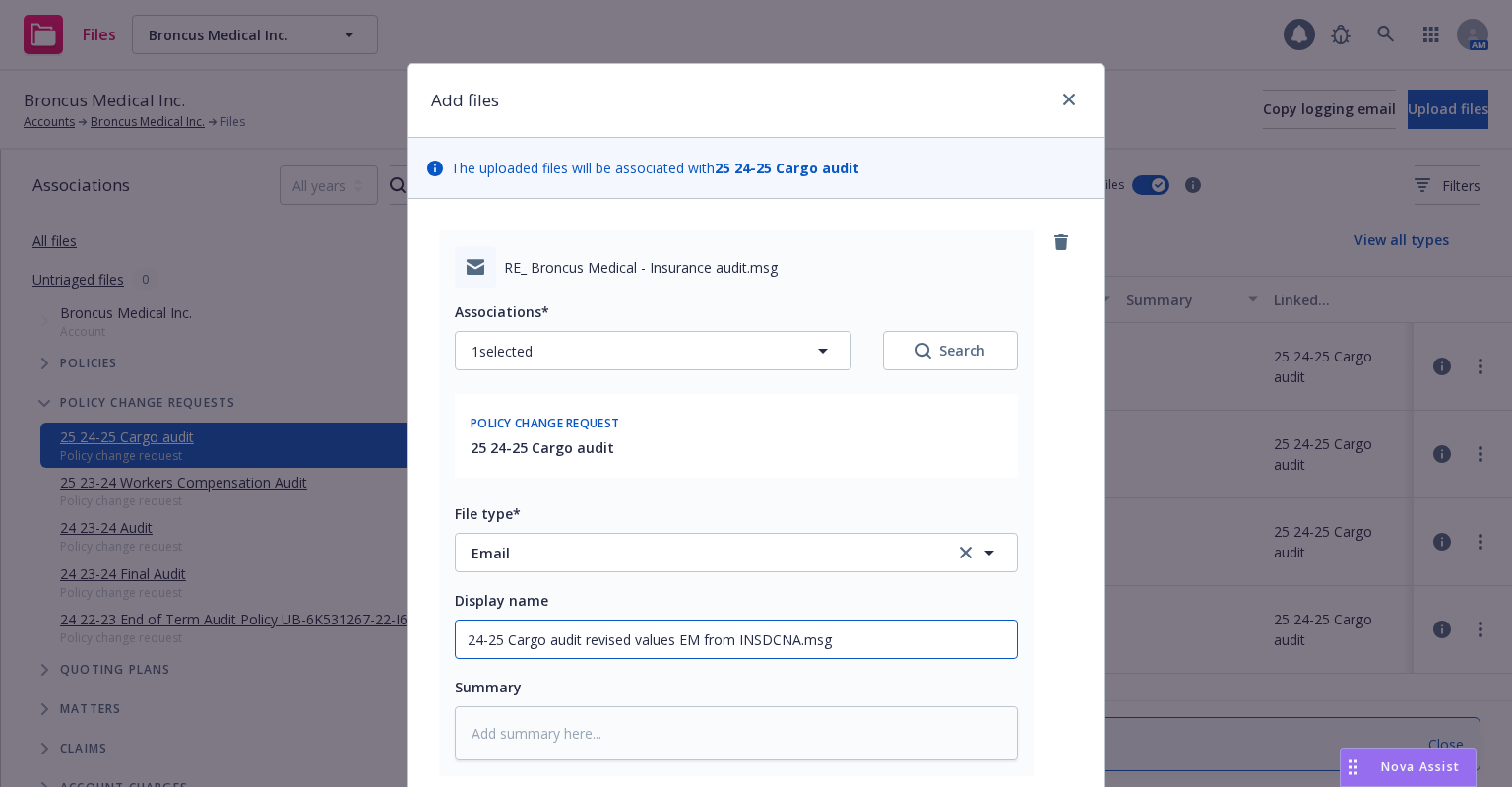 type on "x" 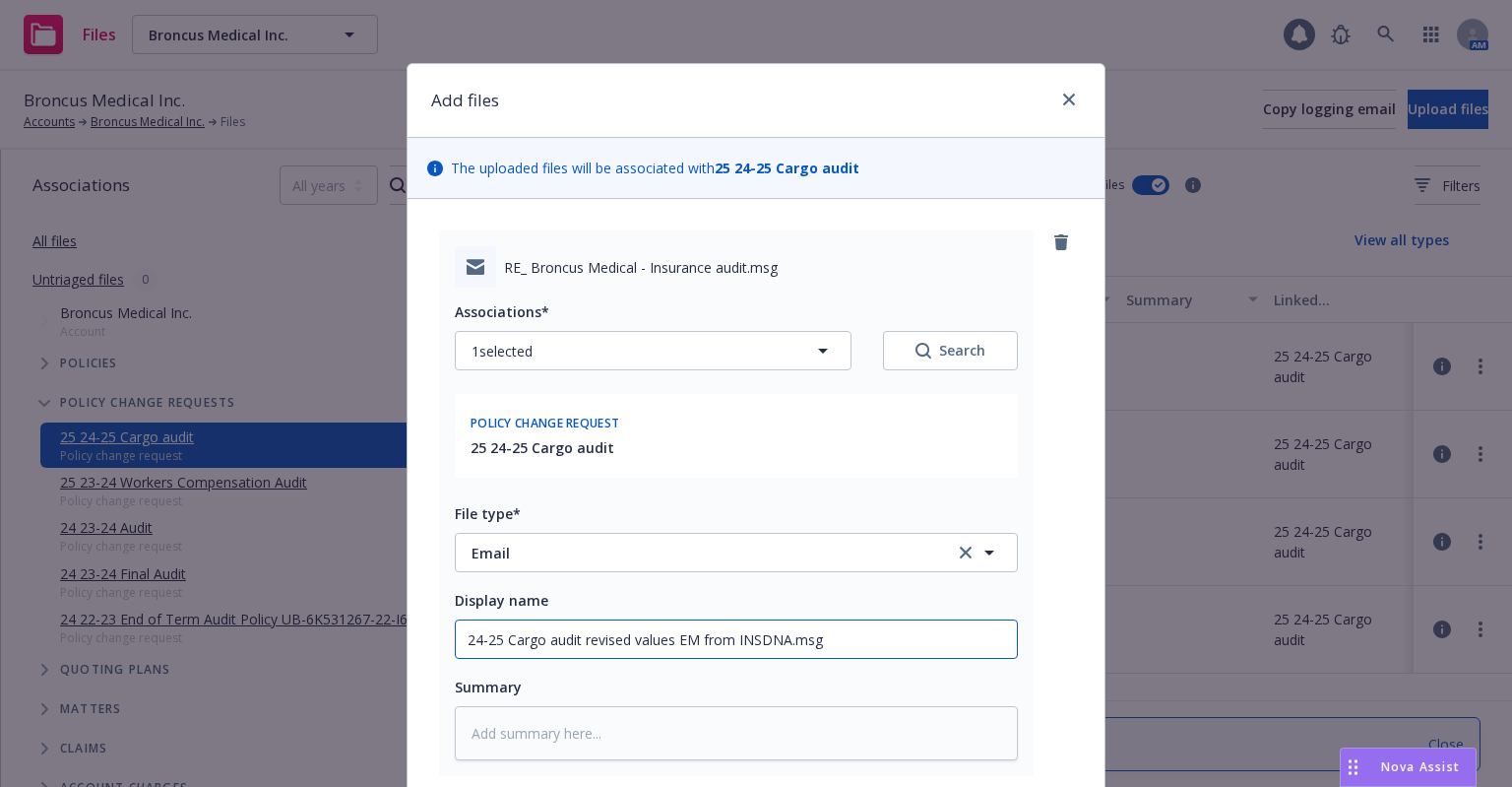 type on "x" 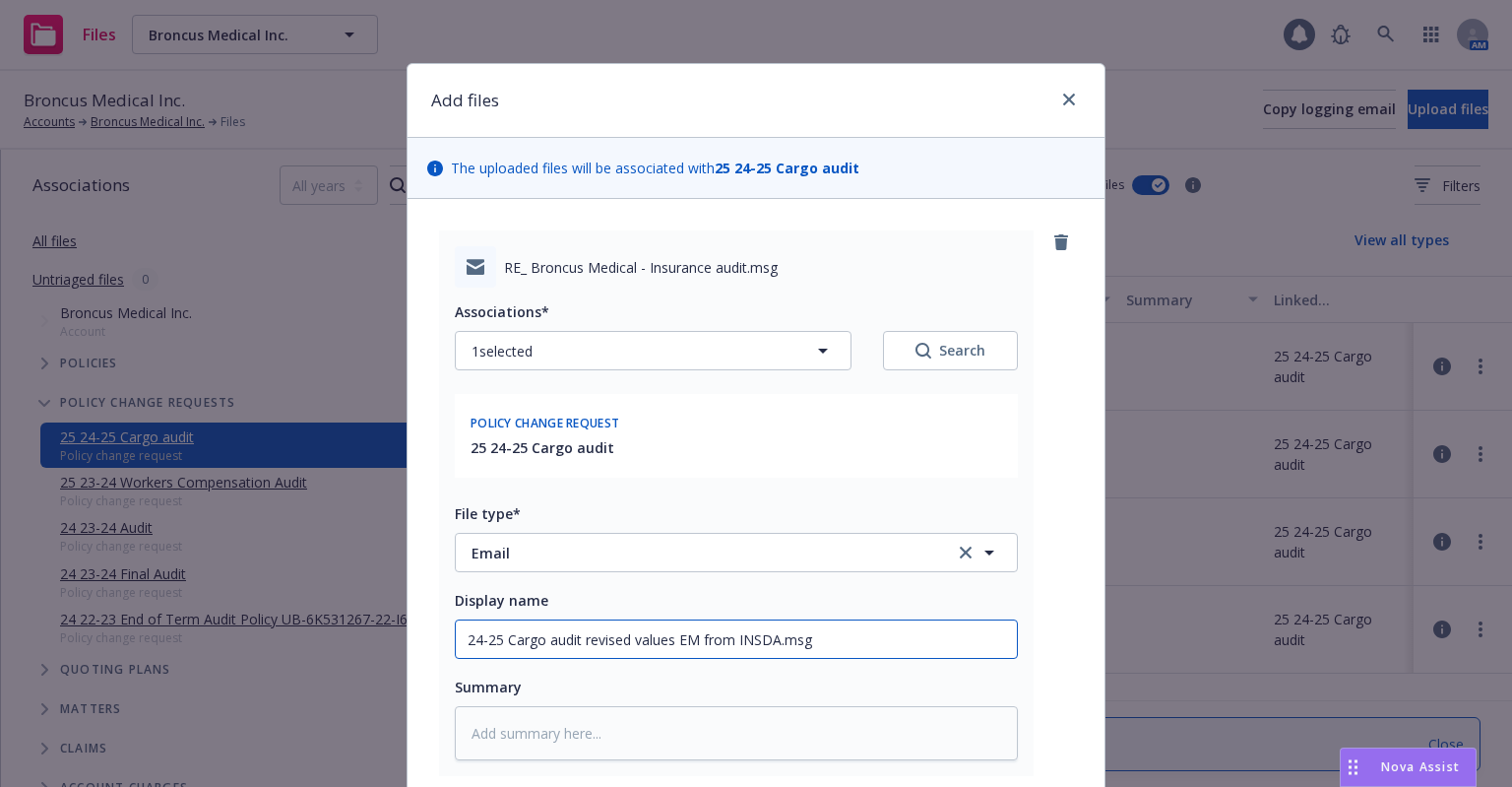type on "x" 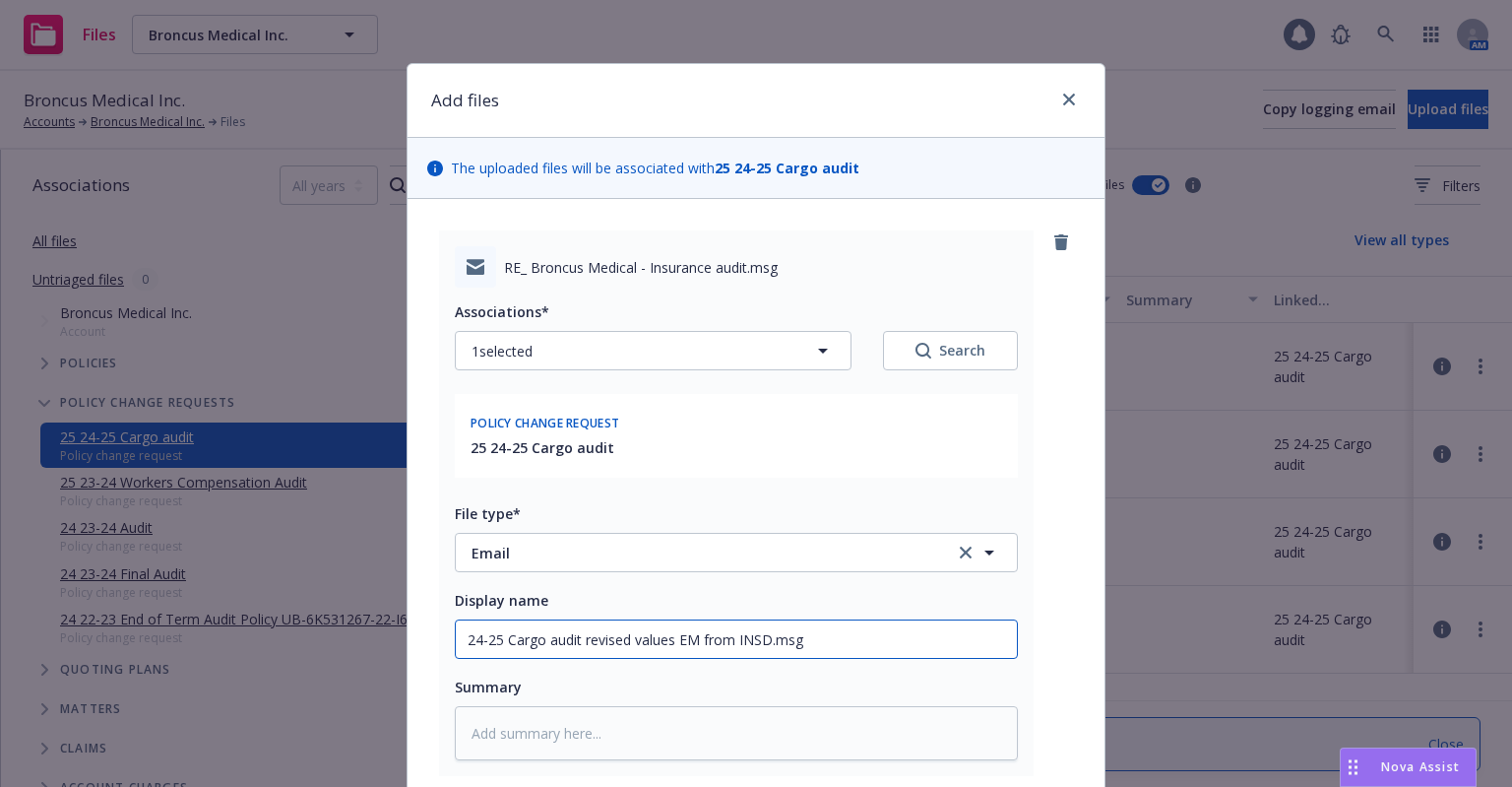 type on "x" 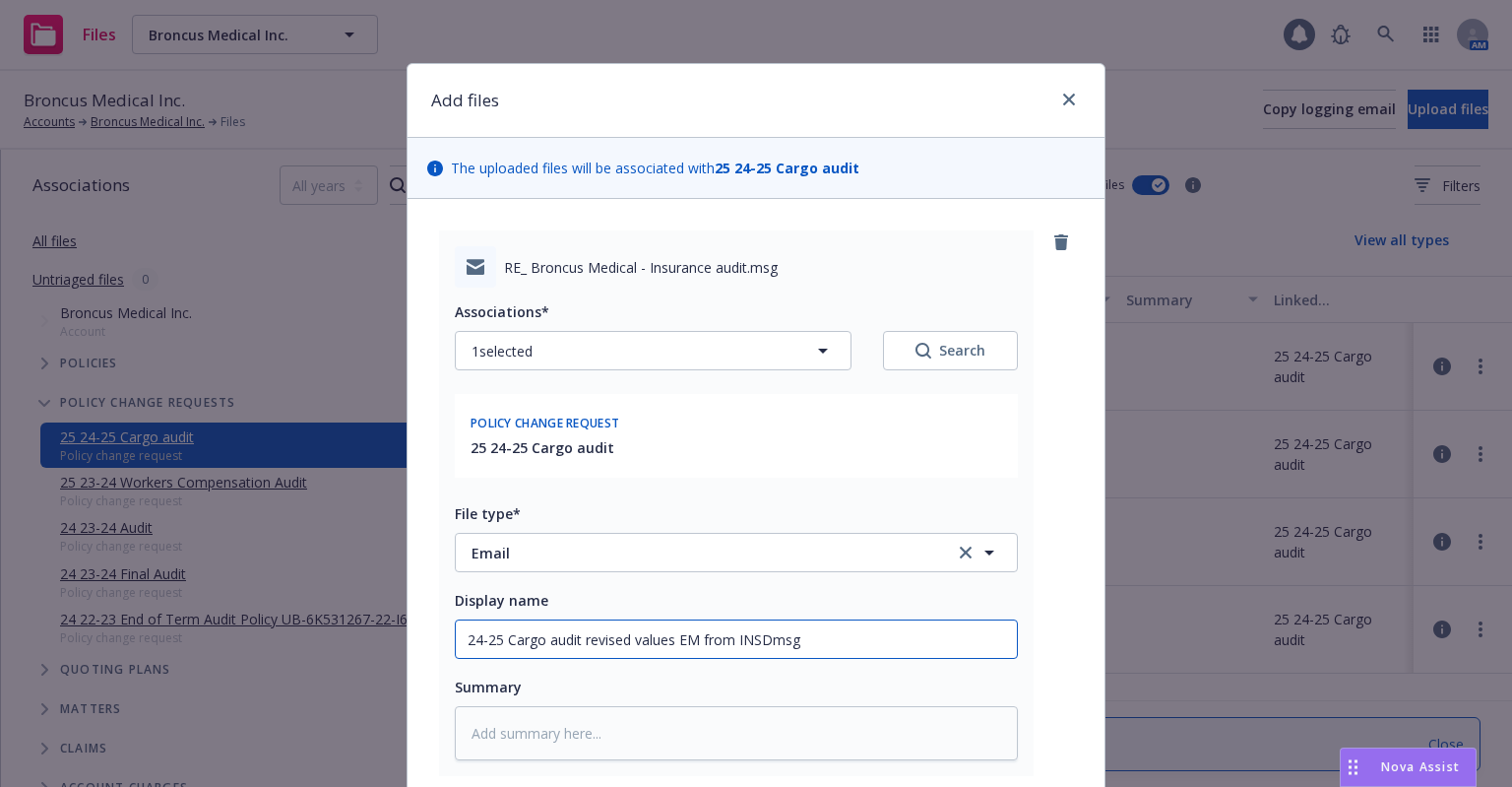 type on "x" 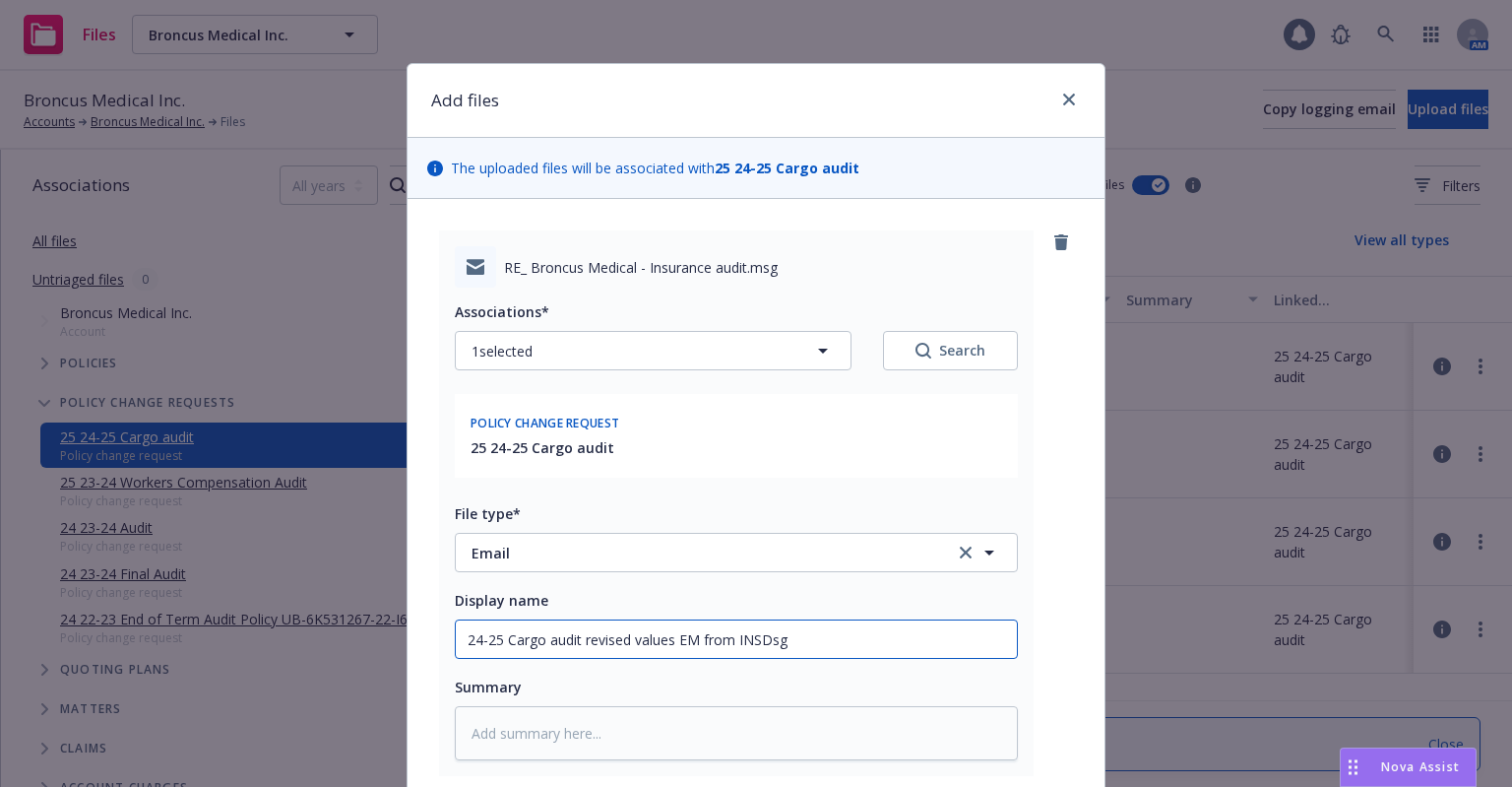 type on "x" 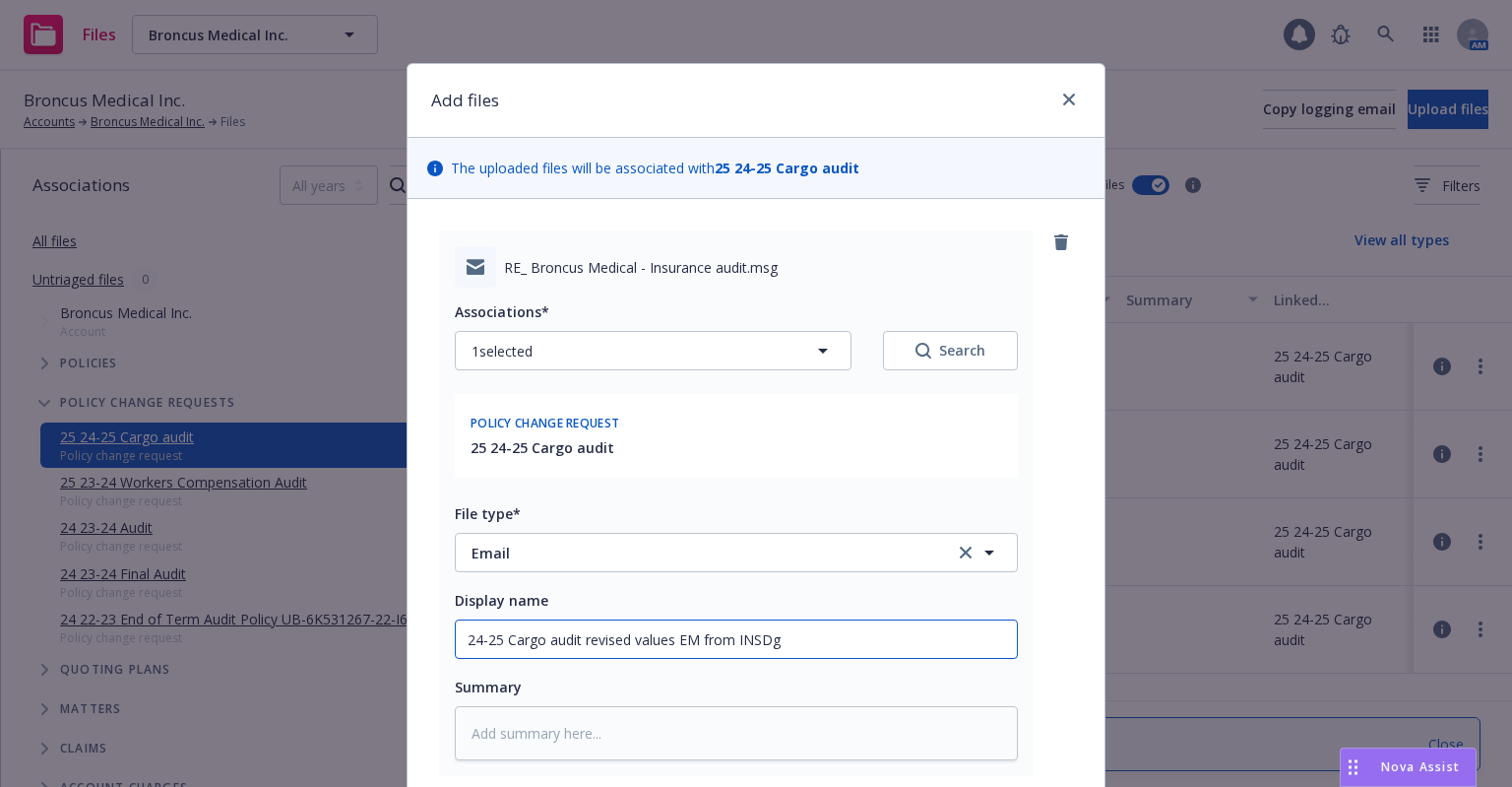 type on "x" 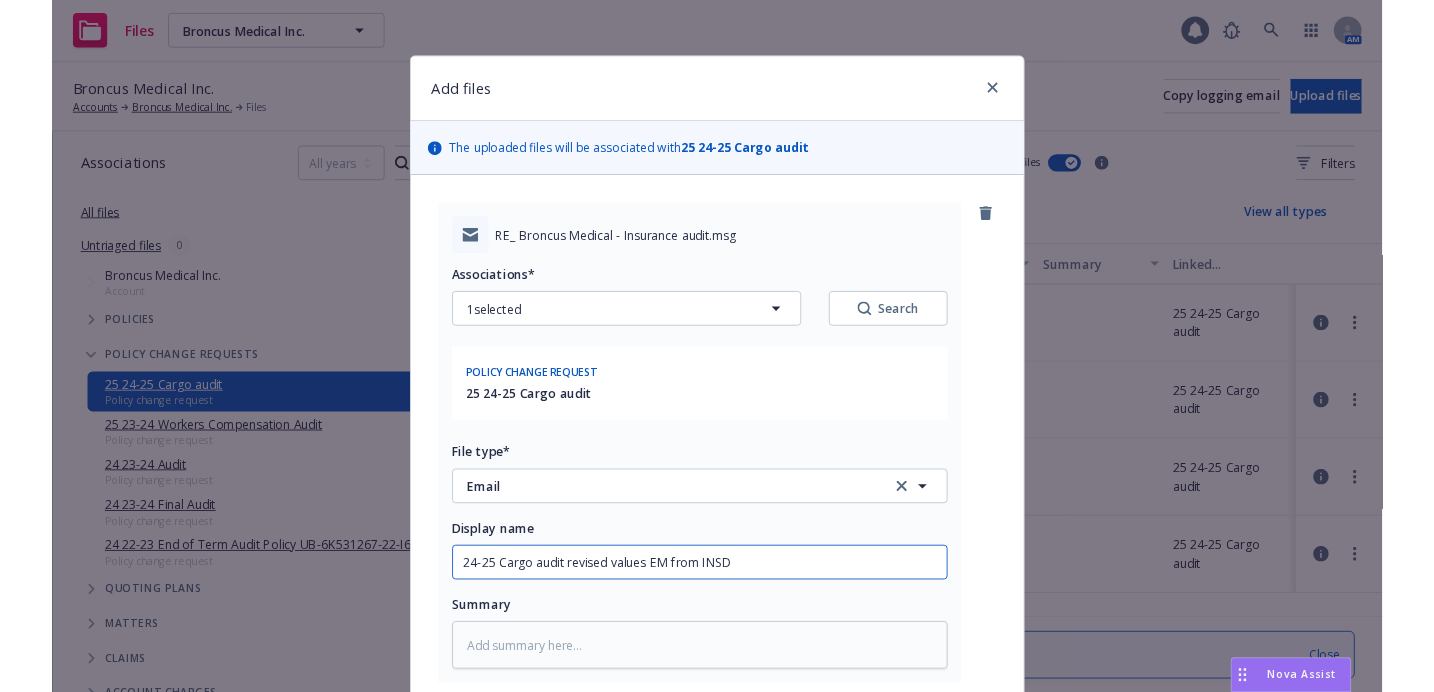 scroll, scrollTop: 247, scrollLeft: 0, axis: vertical 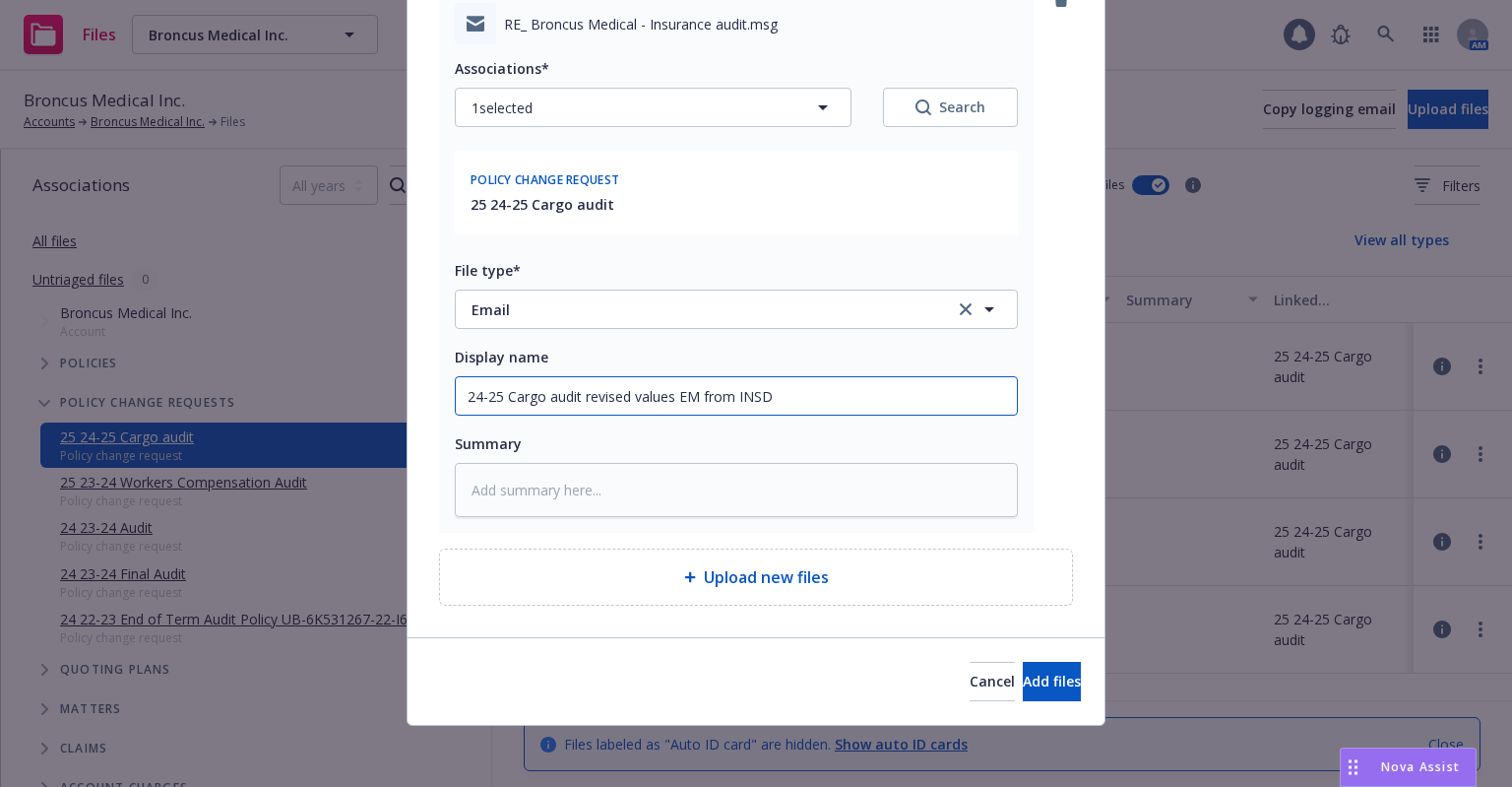 type on "24-25 Cargo audit revised values EM from INSD" 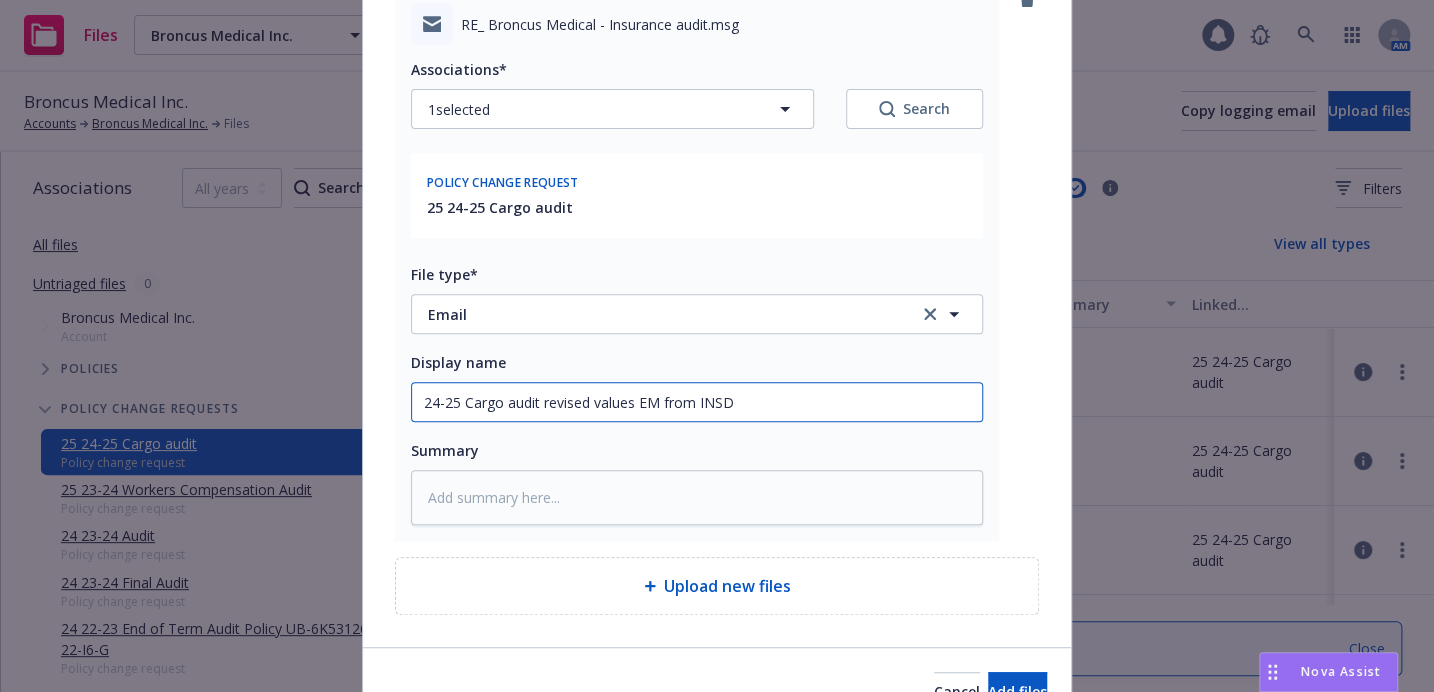 type on "x" 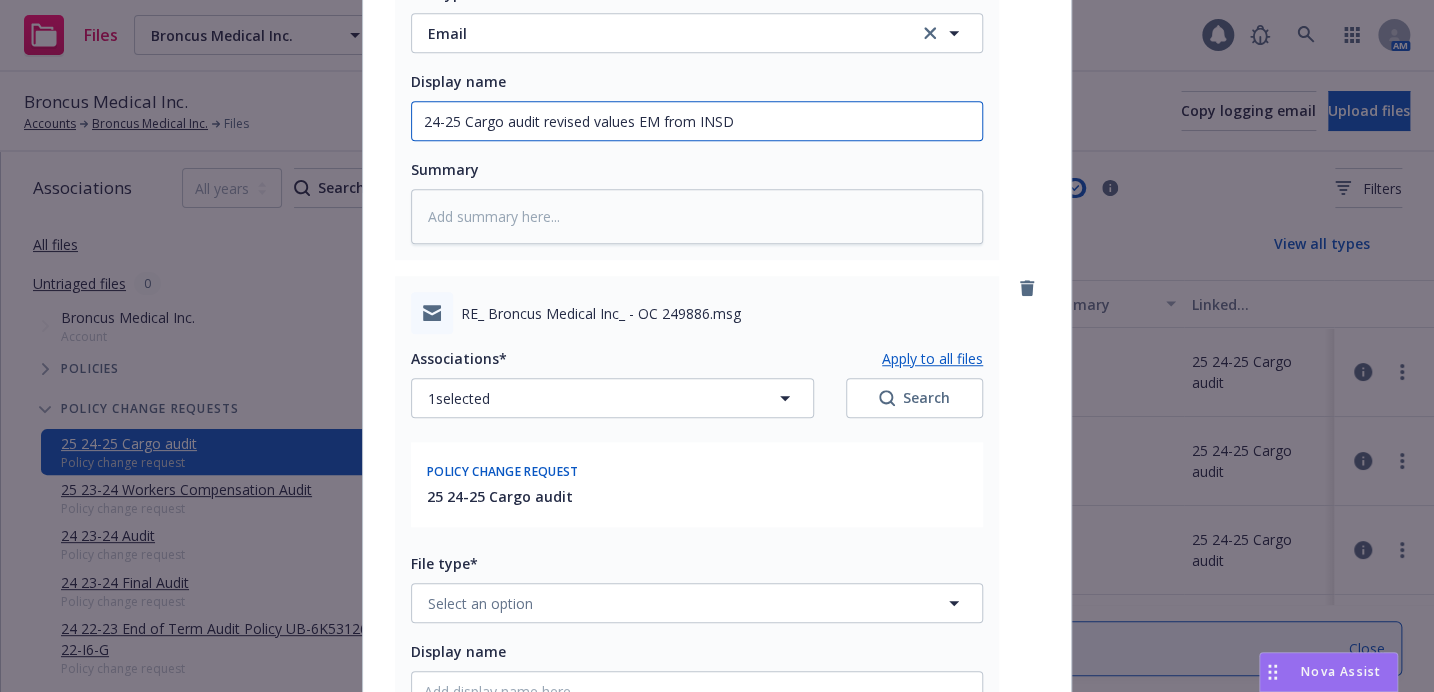 scroll, scrollTop: 647, scrollLeft: 0, axis: vertical 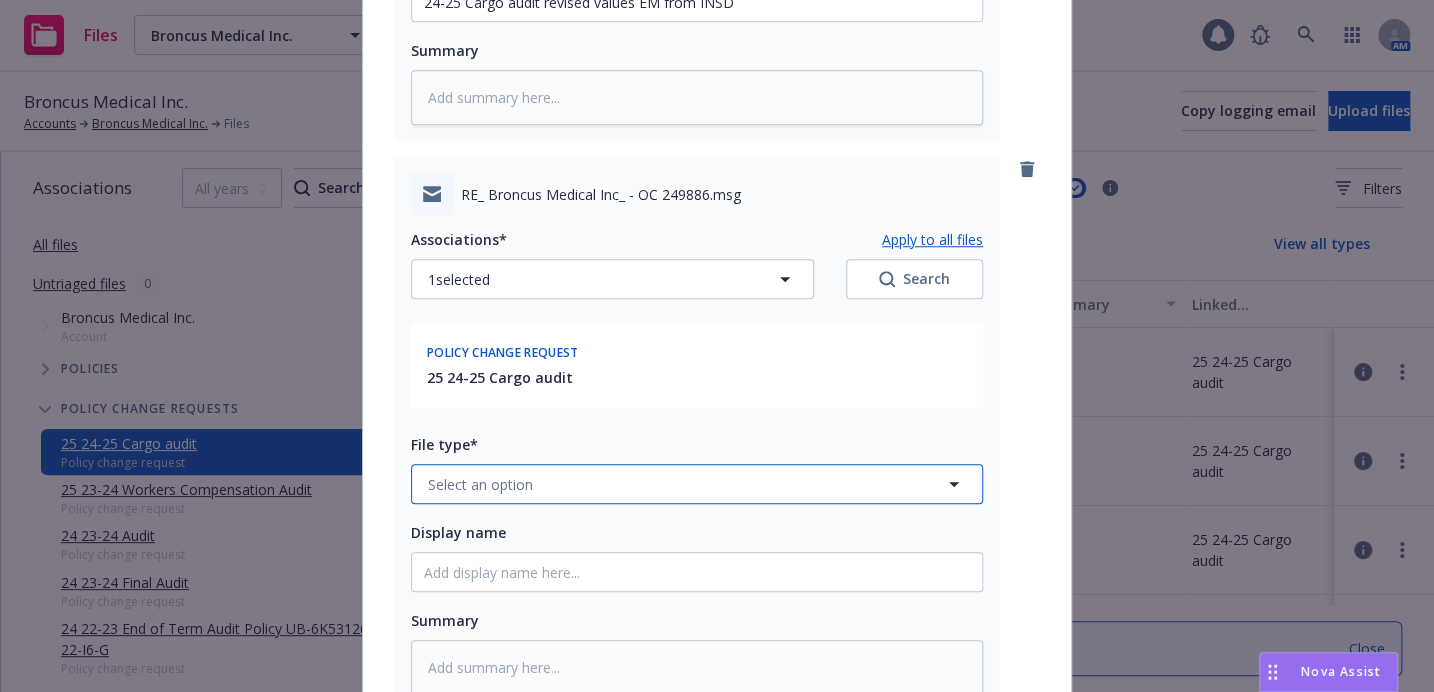 click on "Select an option" at bounding box center [697, 484] 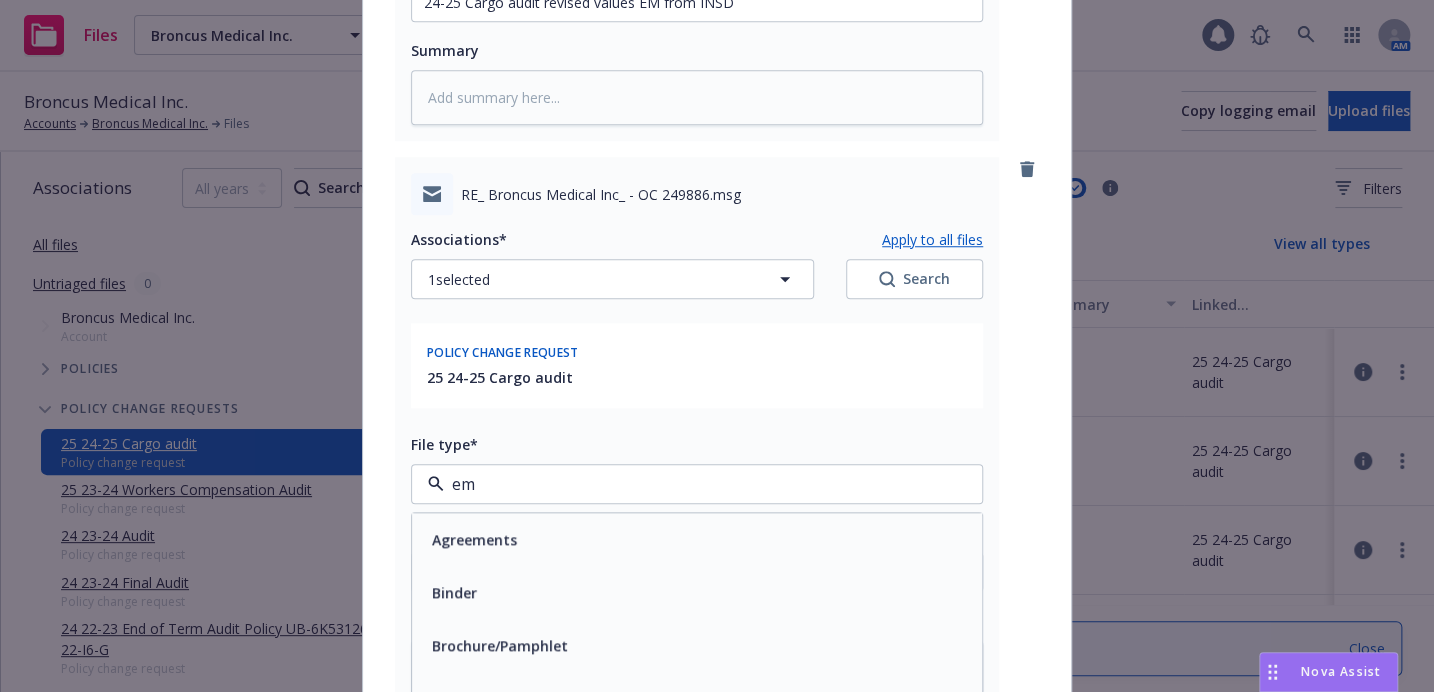 type on "ema" 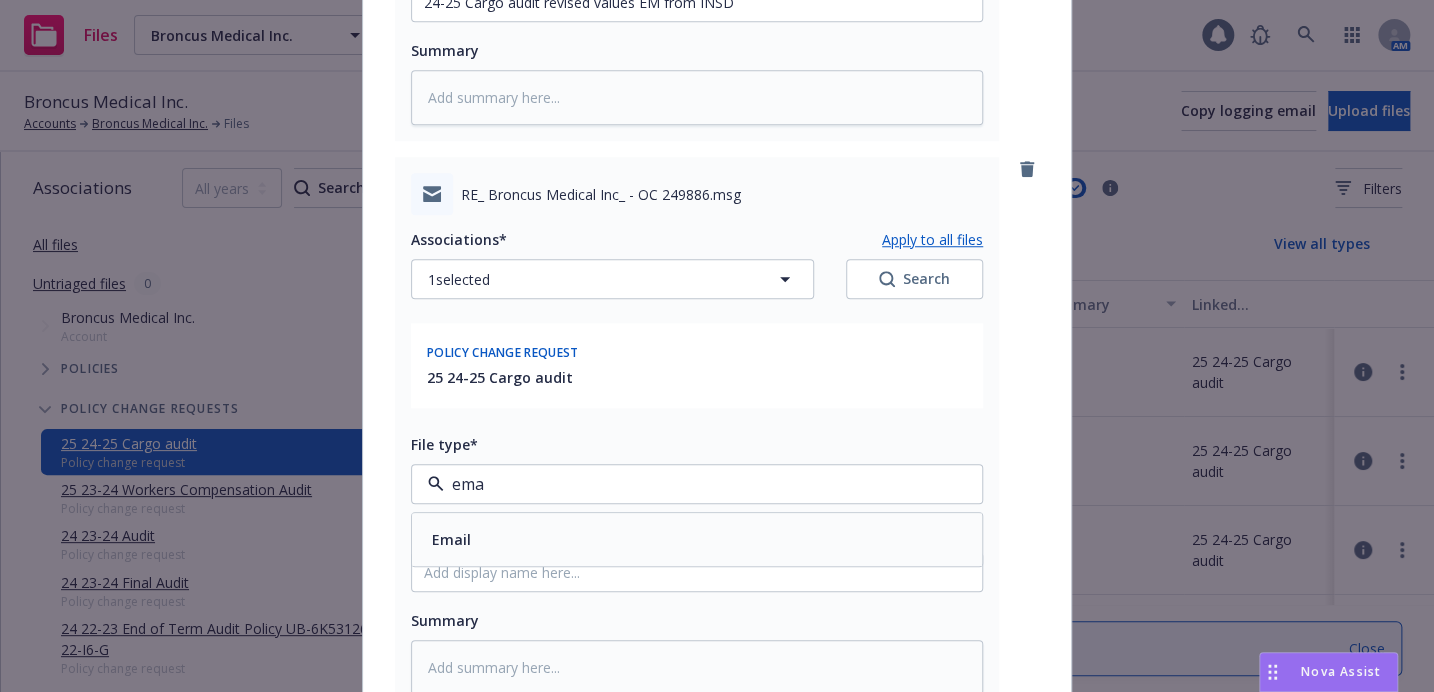 click on "Email" at bounding box center [697, 539] 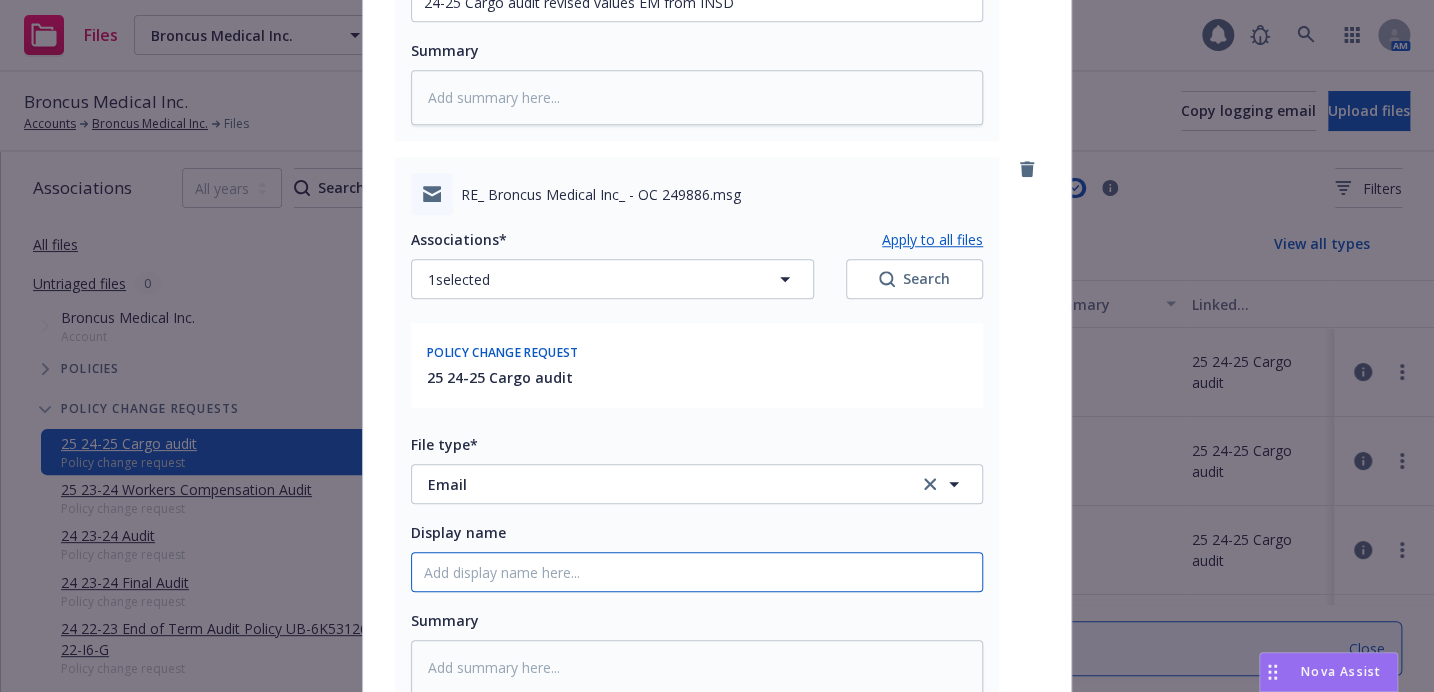 click on "Display name" at bounding box center (697, 2) 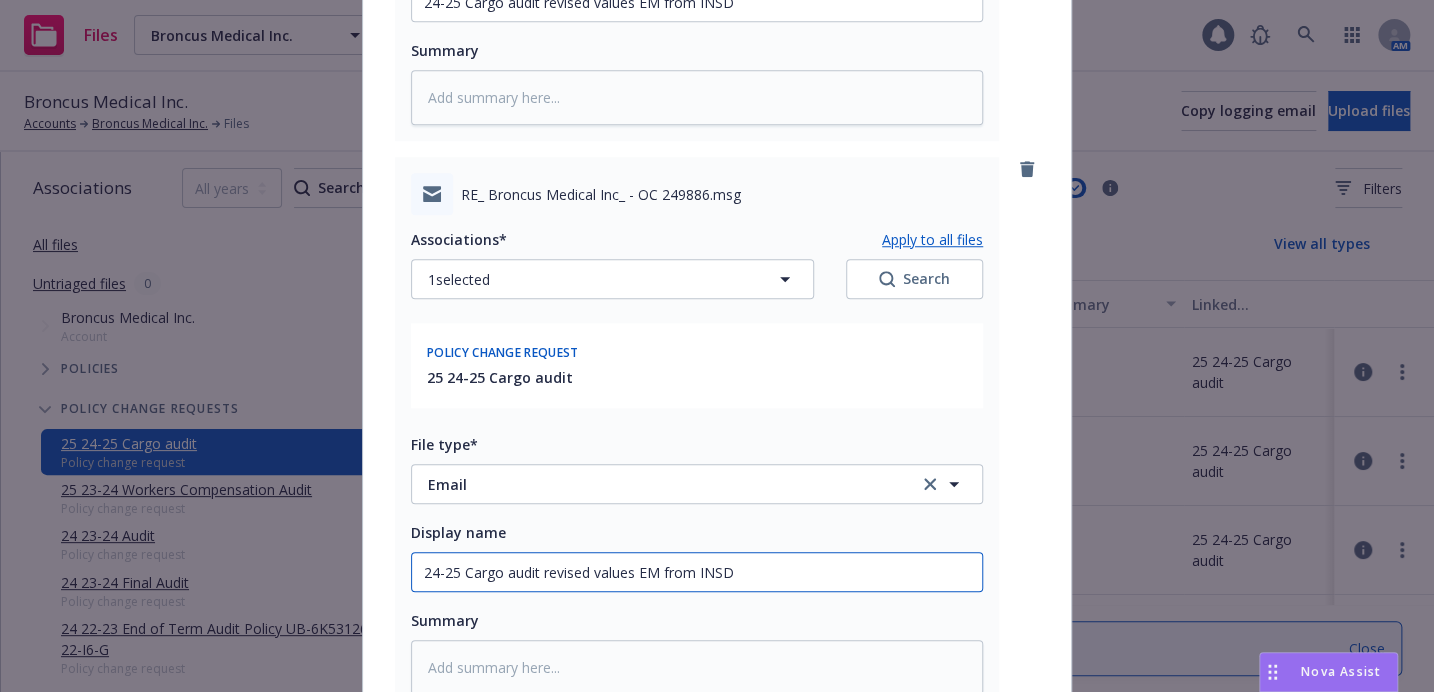 drag, startPoint x: 652, startPoint y: 563, endPoint x: 908, endPoint y: 571, distance: 256.12497 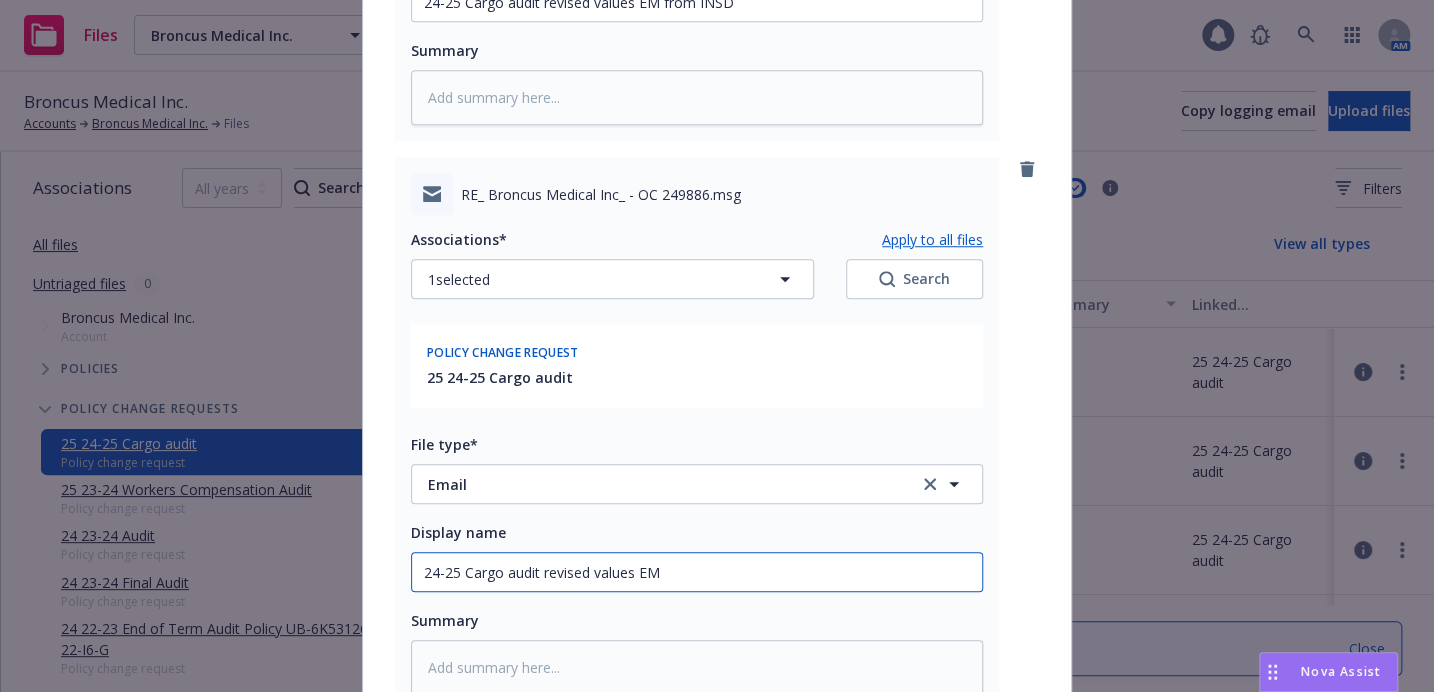 type on "x" 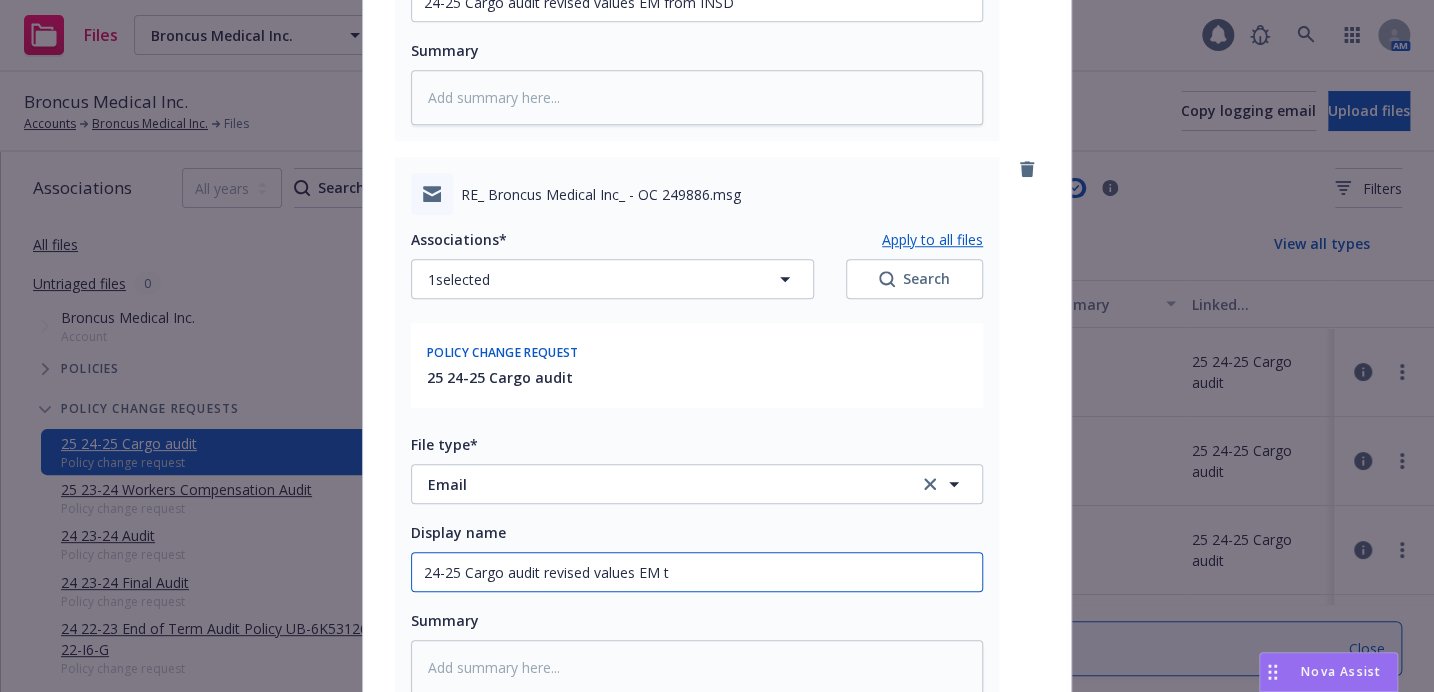 type on "x" 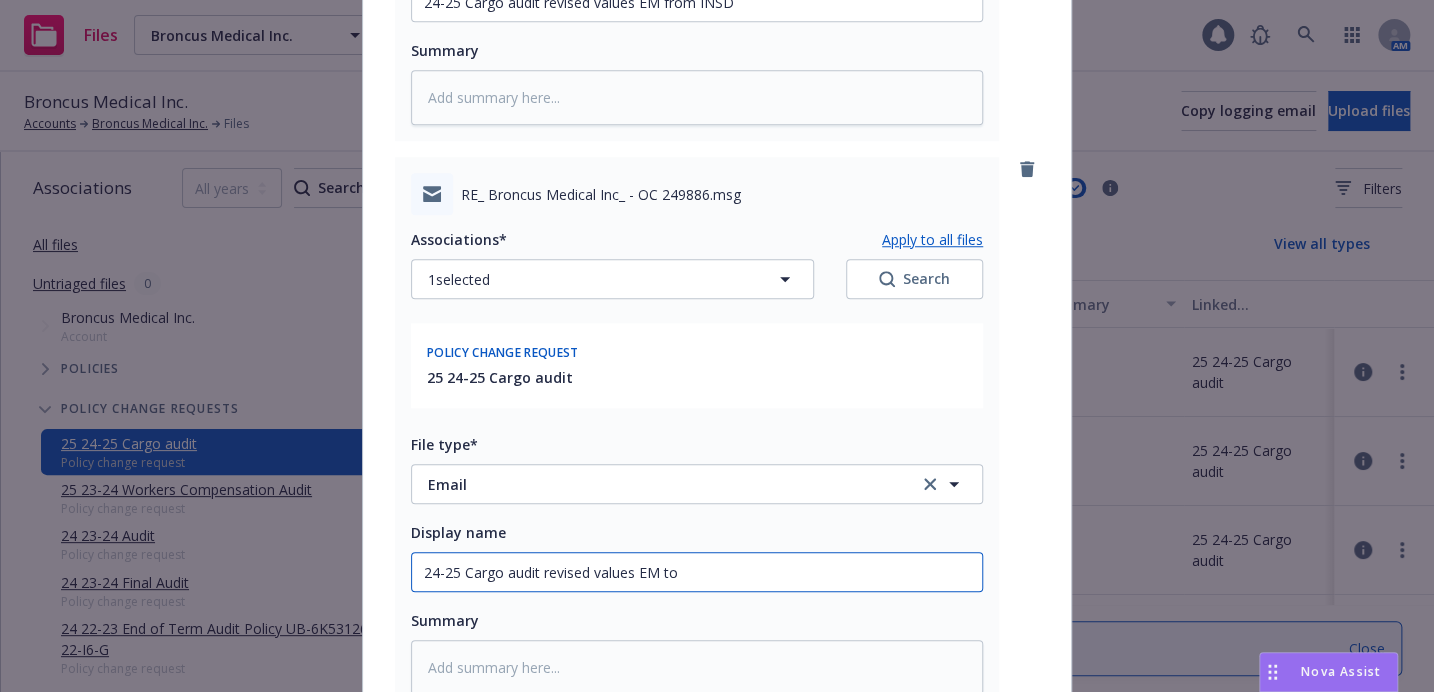 type on "24-25 Cargo audit revised values EM to" 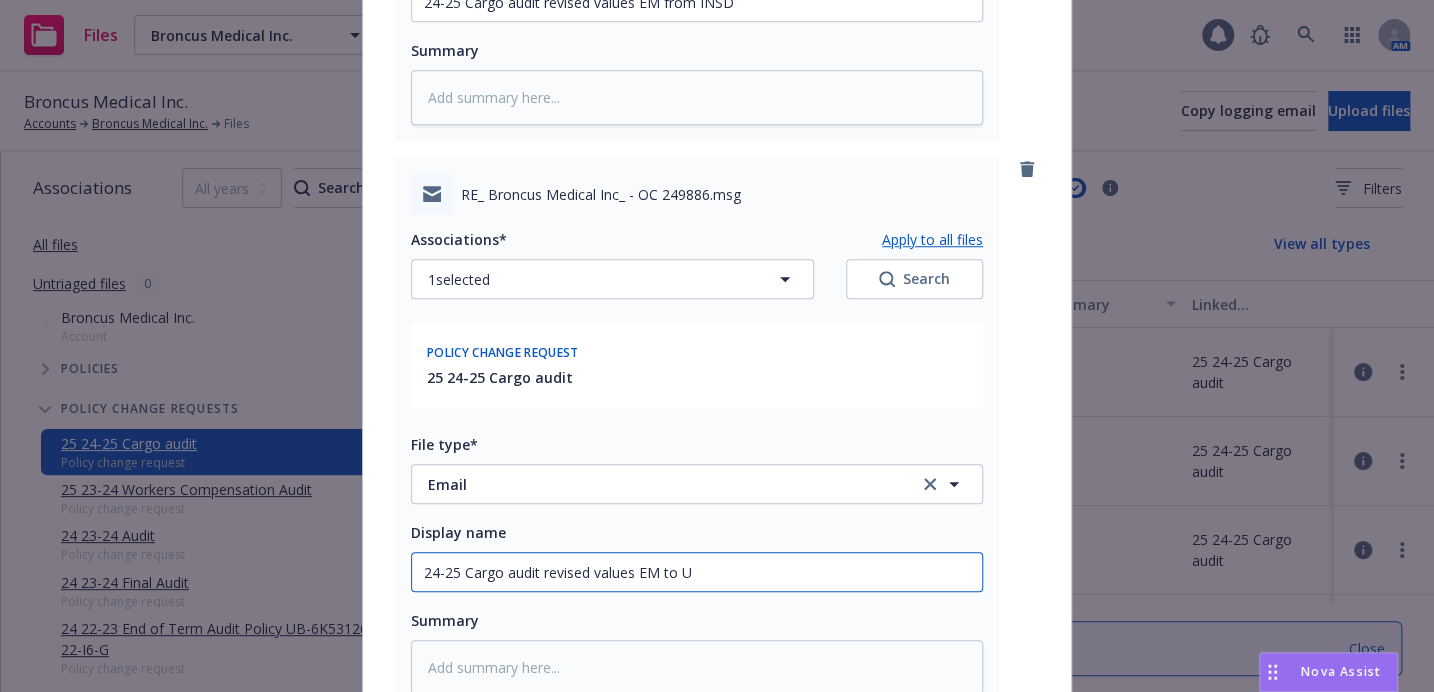 type on "x" 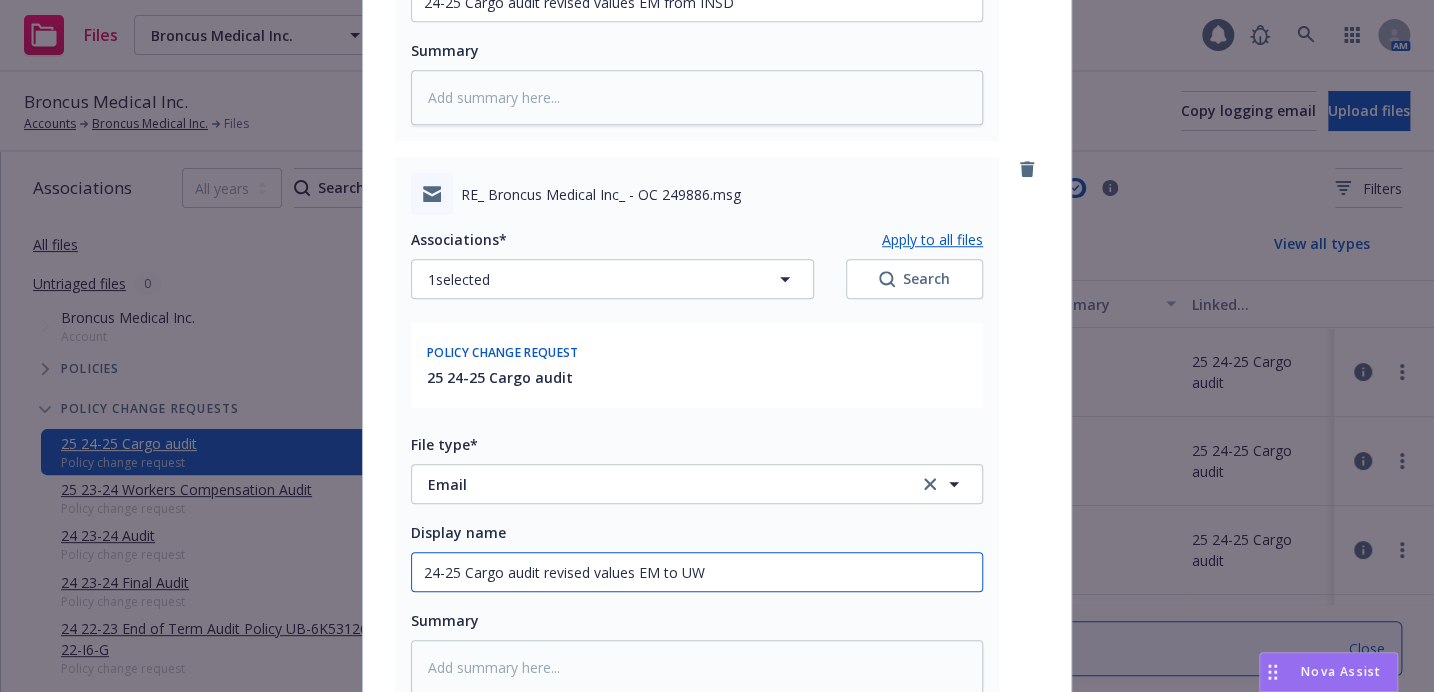 type on "x" 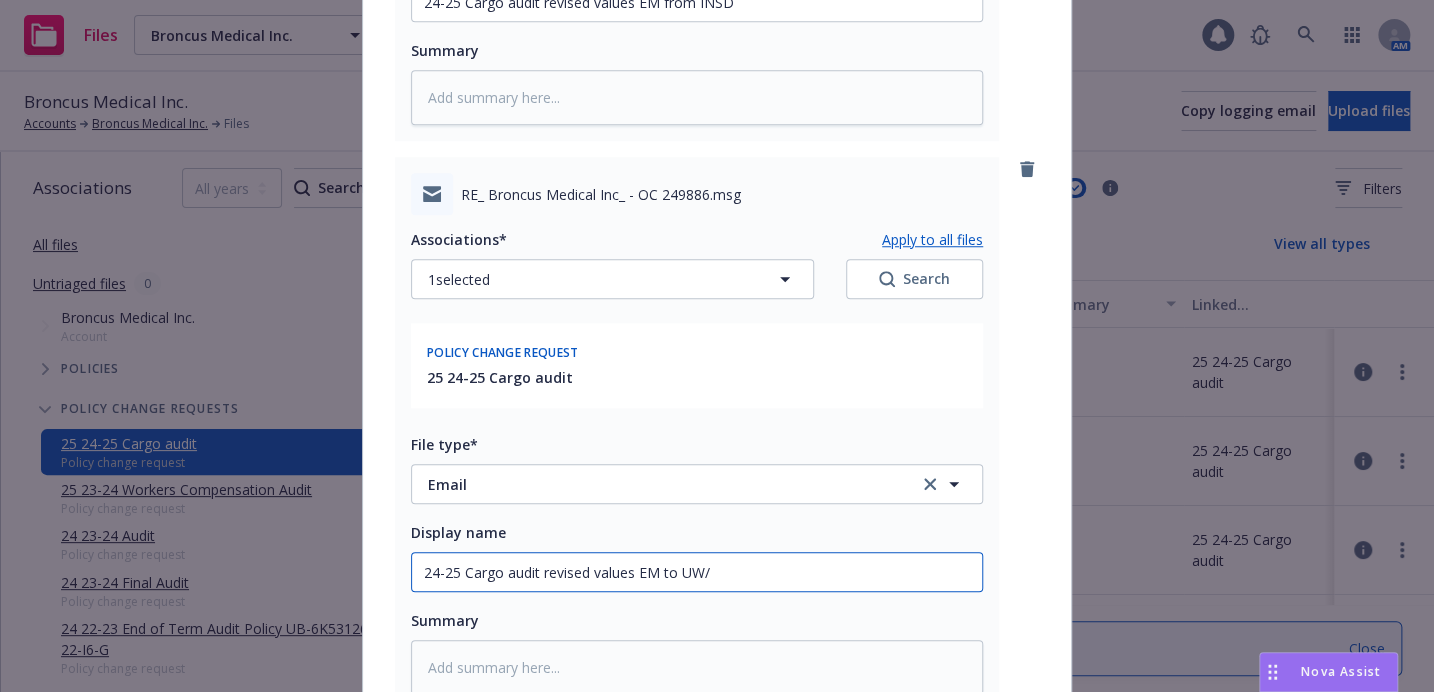 type on "x" 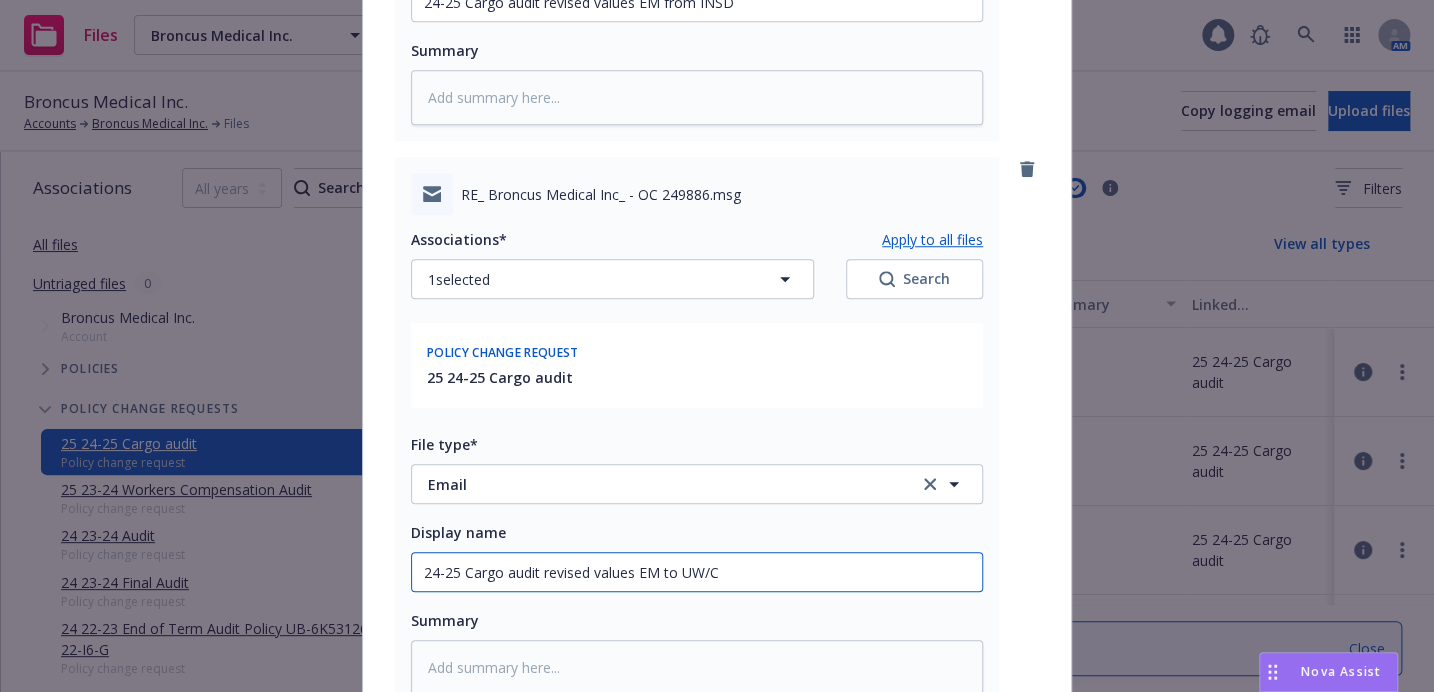 type on "x" 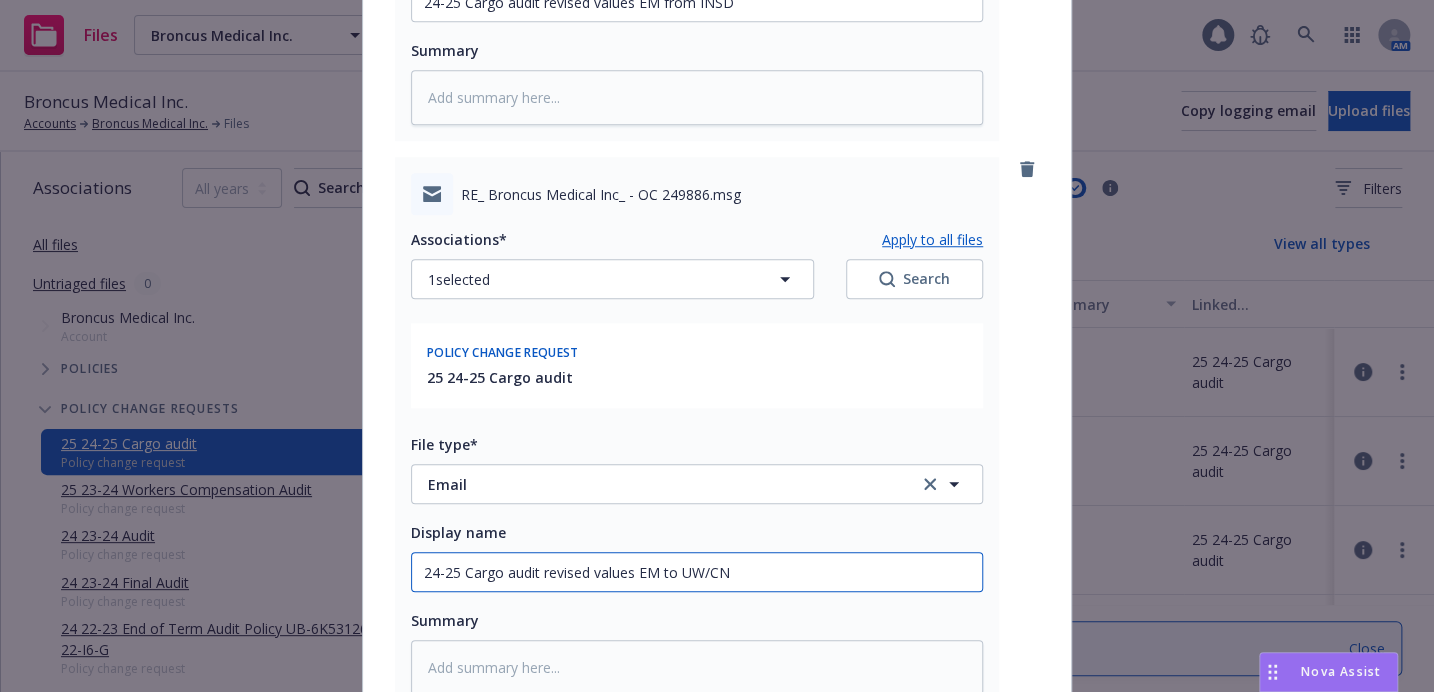 type on "x" 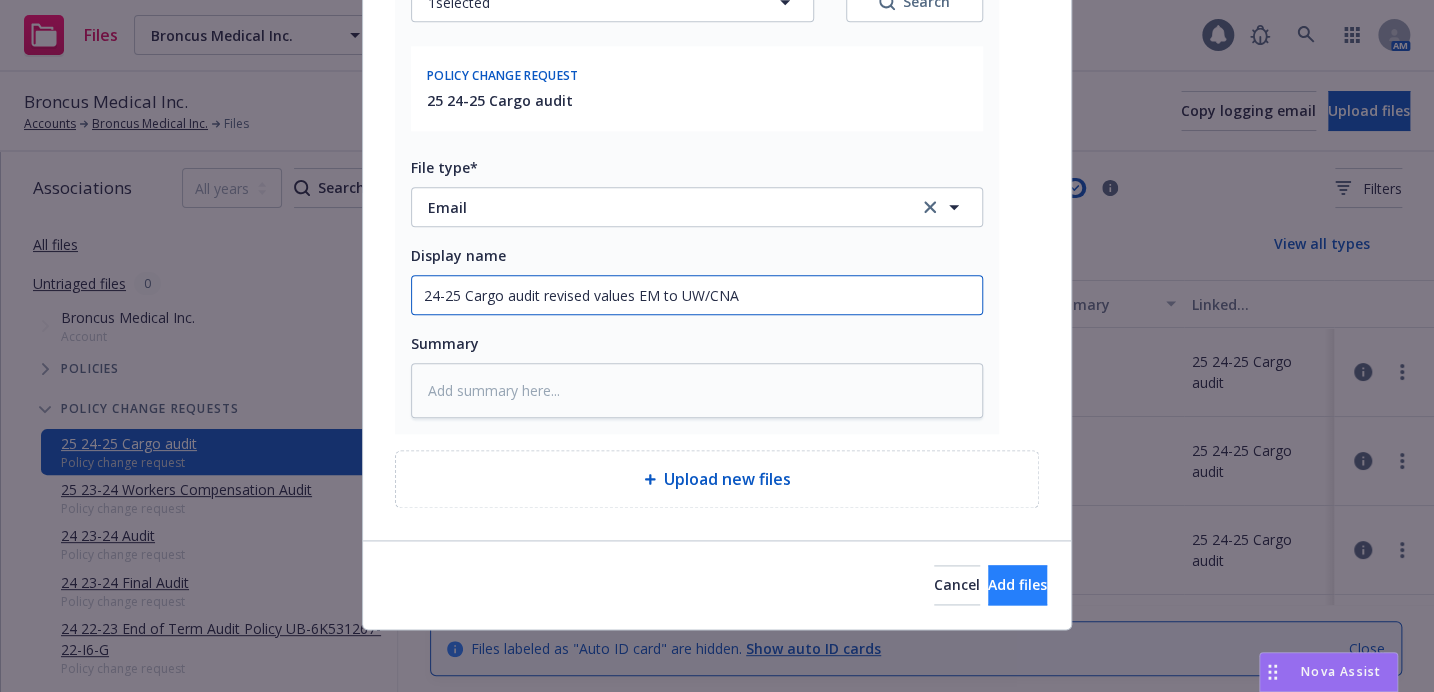 type on "24-25 Cargo audit revised values EM to UW/CNA" 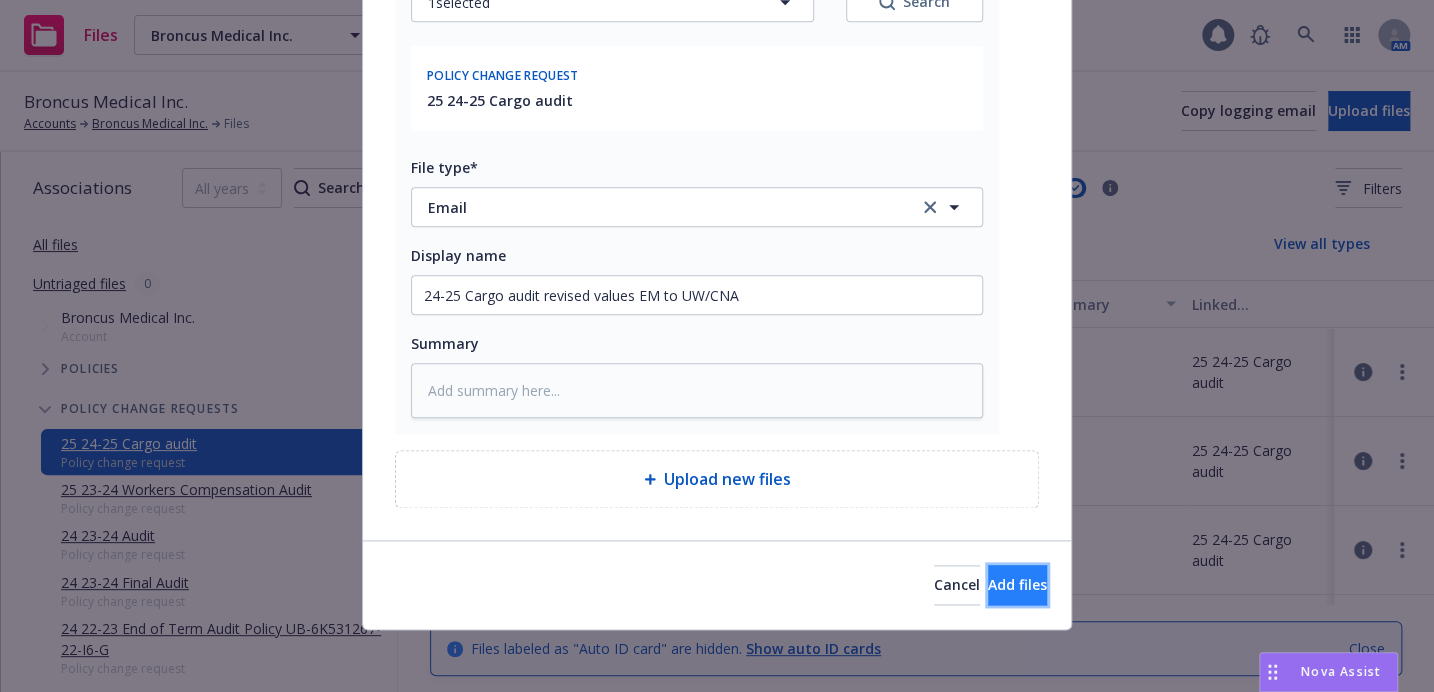 click on "Add files" at bounding box center (1017, 585) 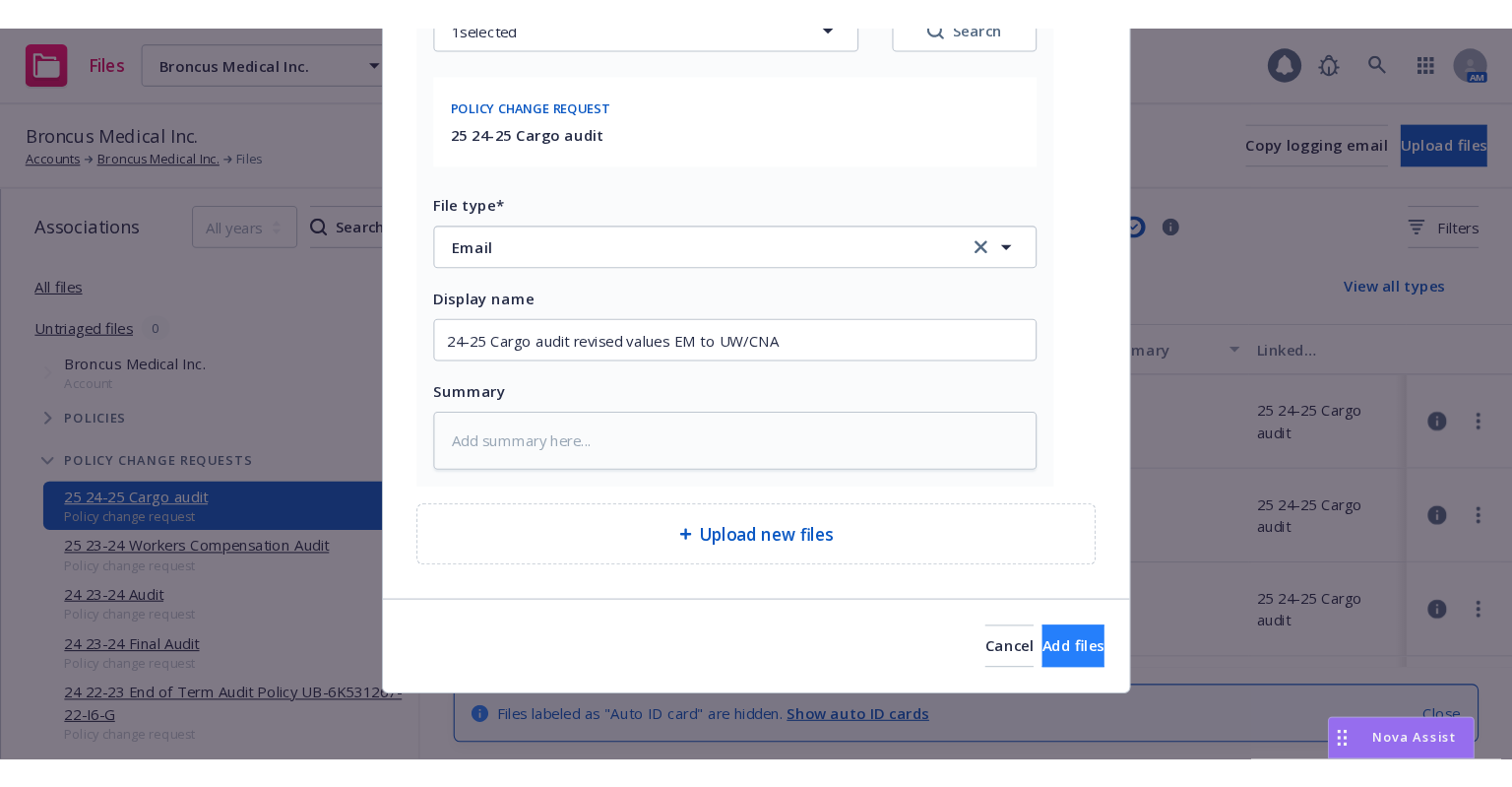 scroll, scrollTop: 837, scrollLeft: 0, axis: vertical 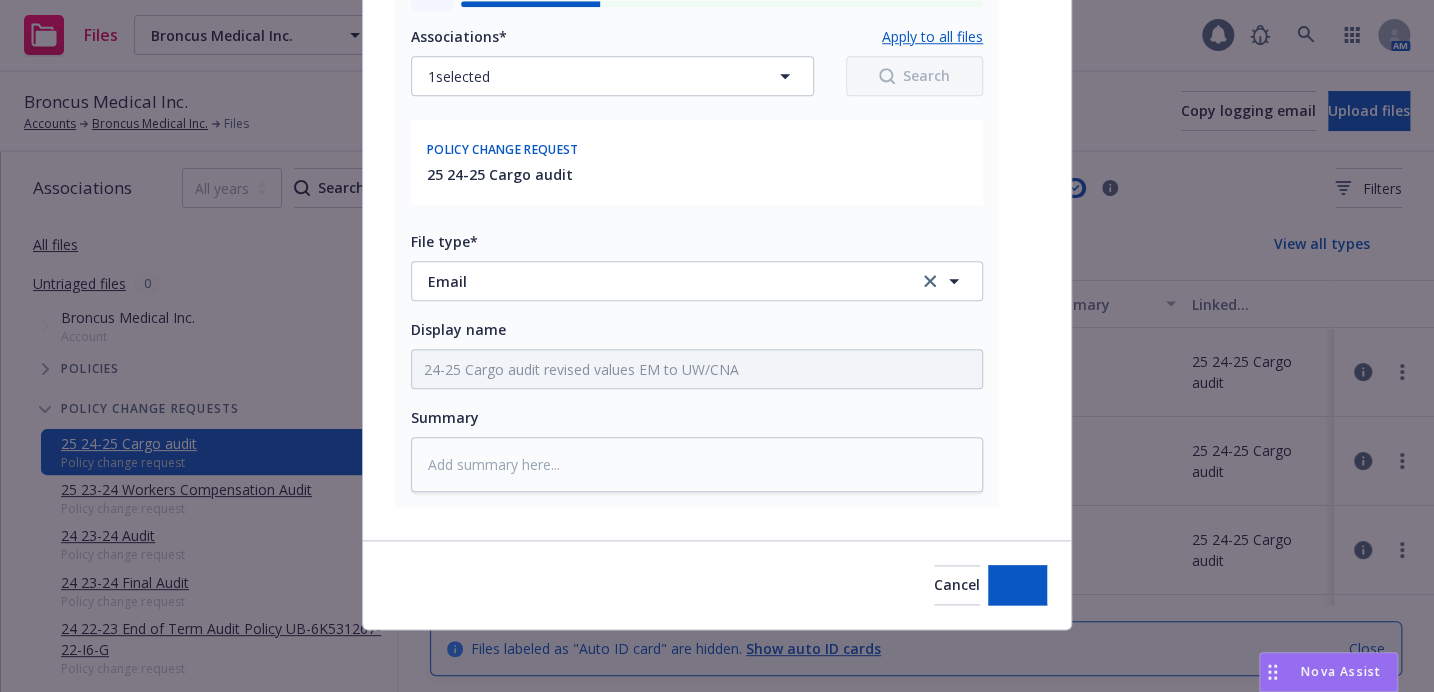 type on "x" 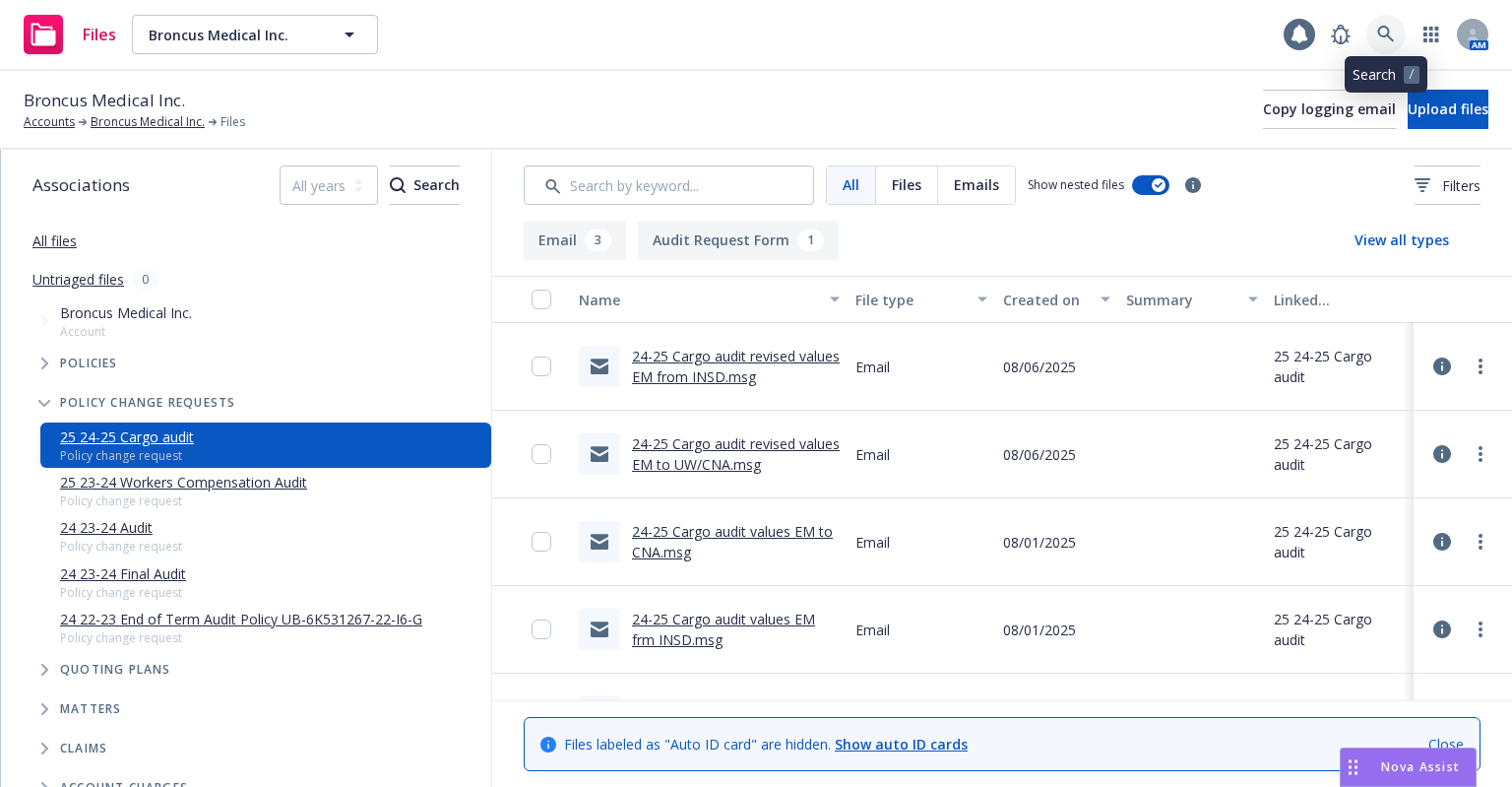 click 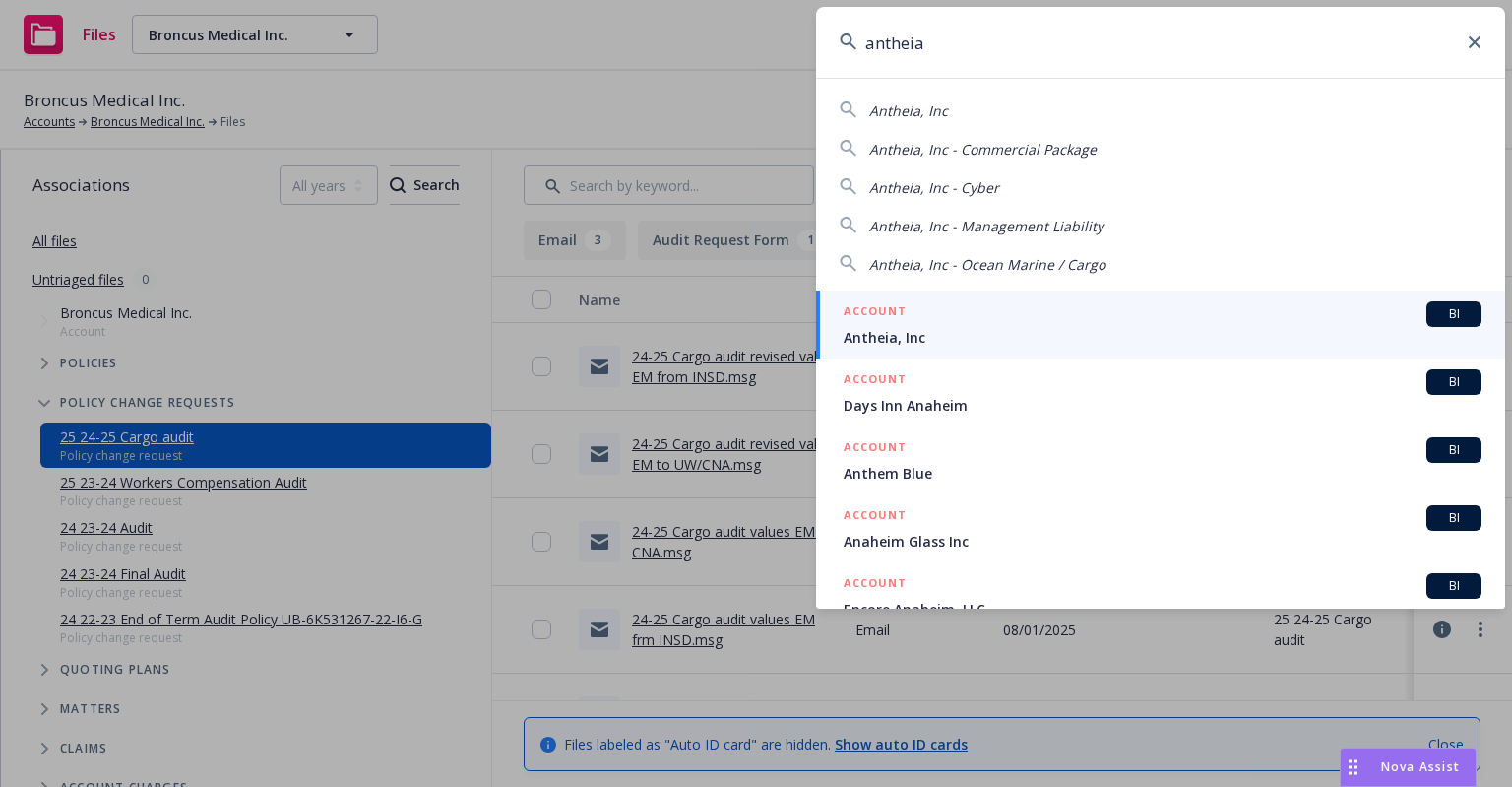 type on "antheia" 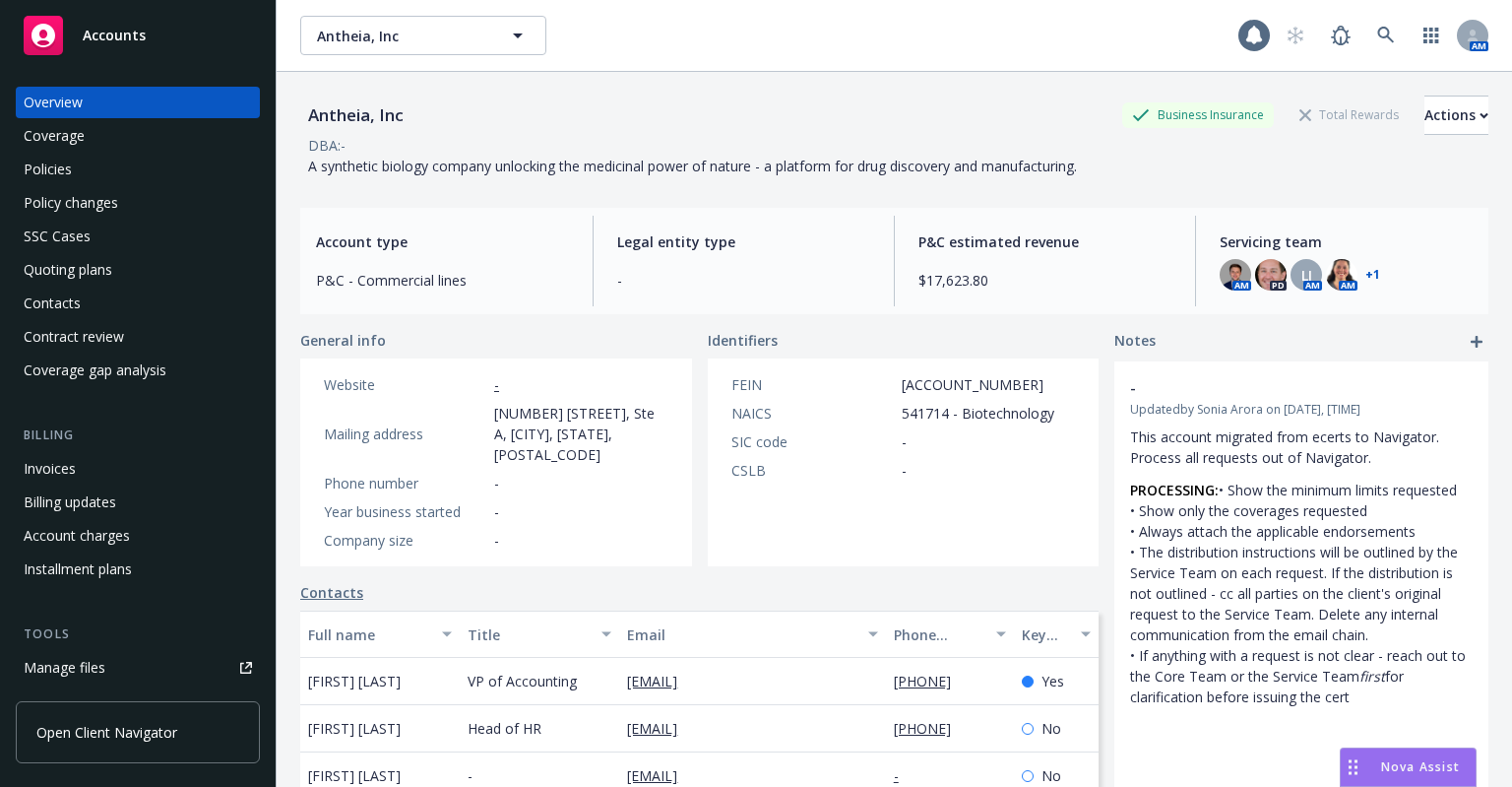 scroll, scrollTop: 0, scrollLeft: 0, axis: both 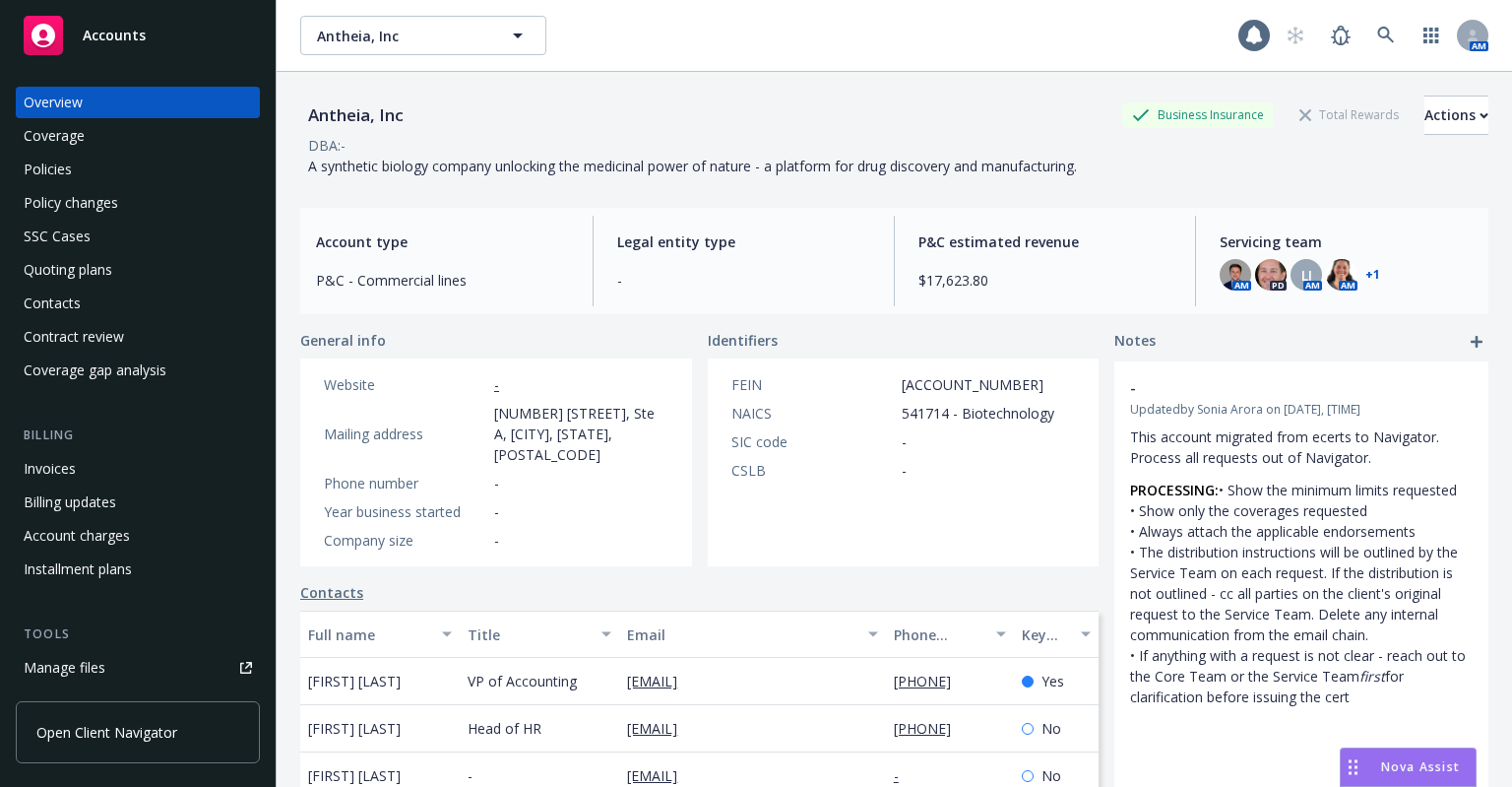 click on "Quoting plans" at bounding box center [138, 270] 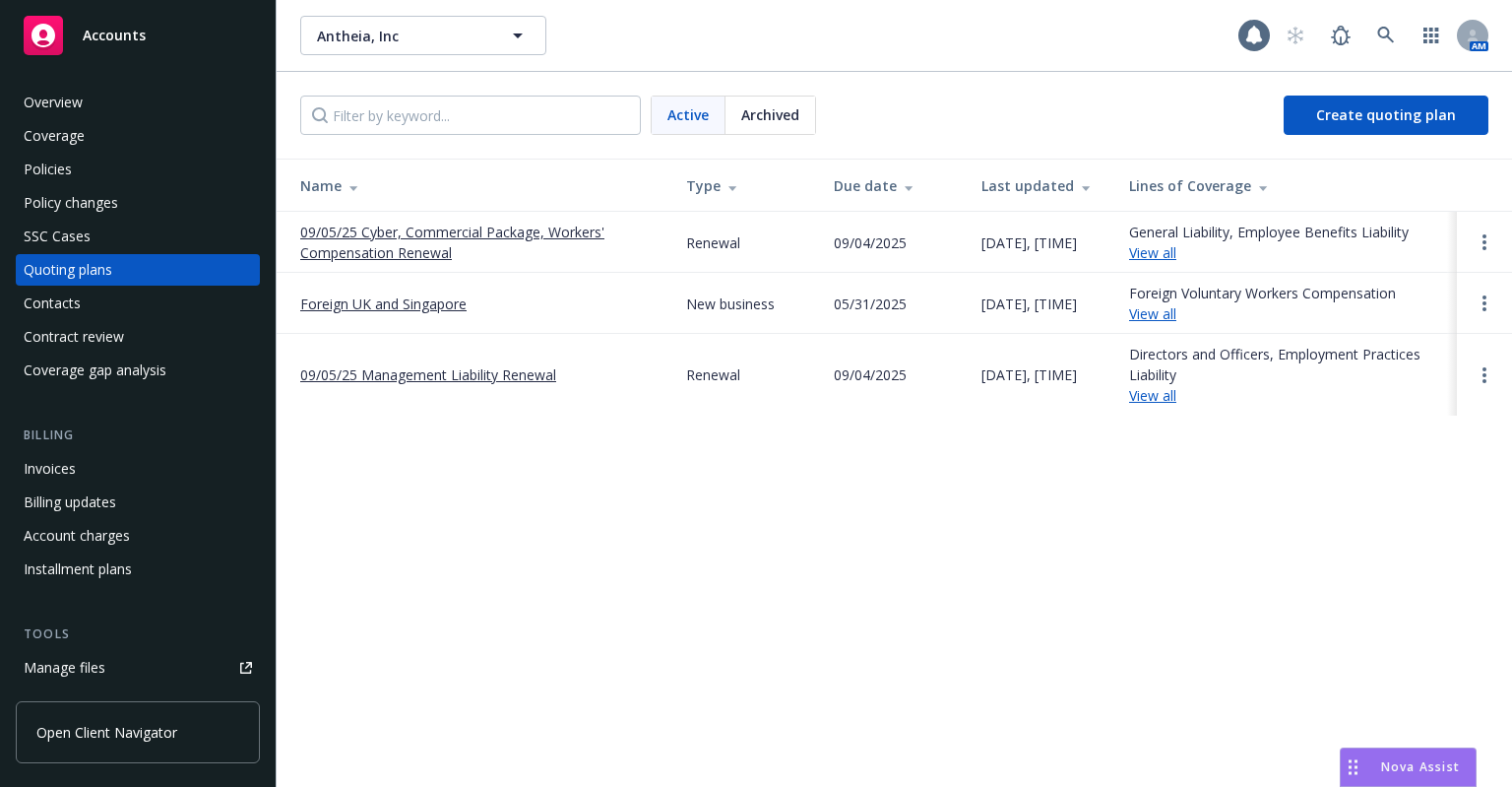 click on "09/05/25 Cyber, Commercial Package, Workers' Compensation Renewal" at bounding box center (477, 242) 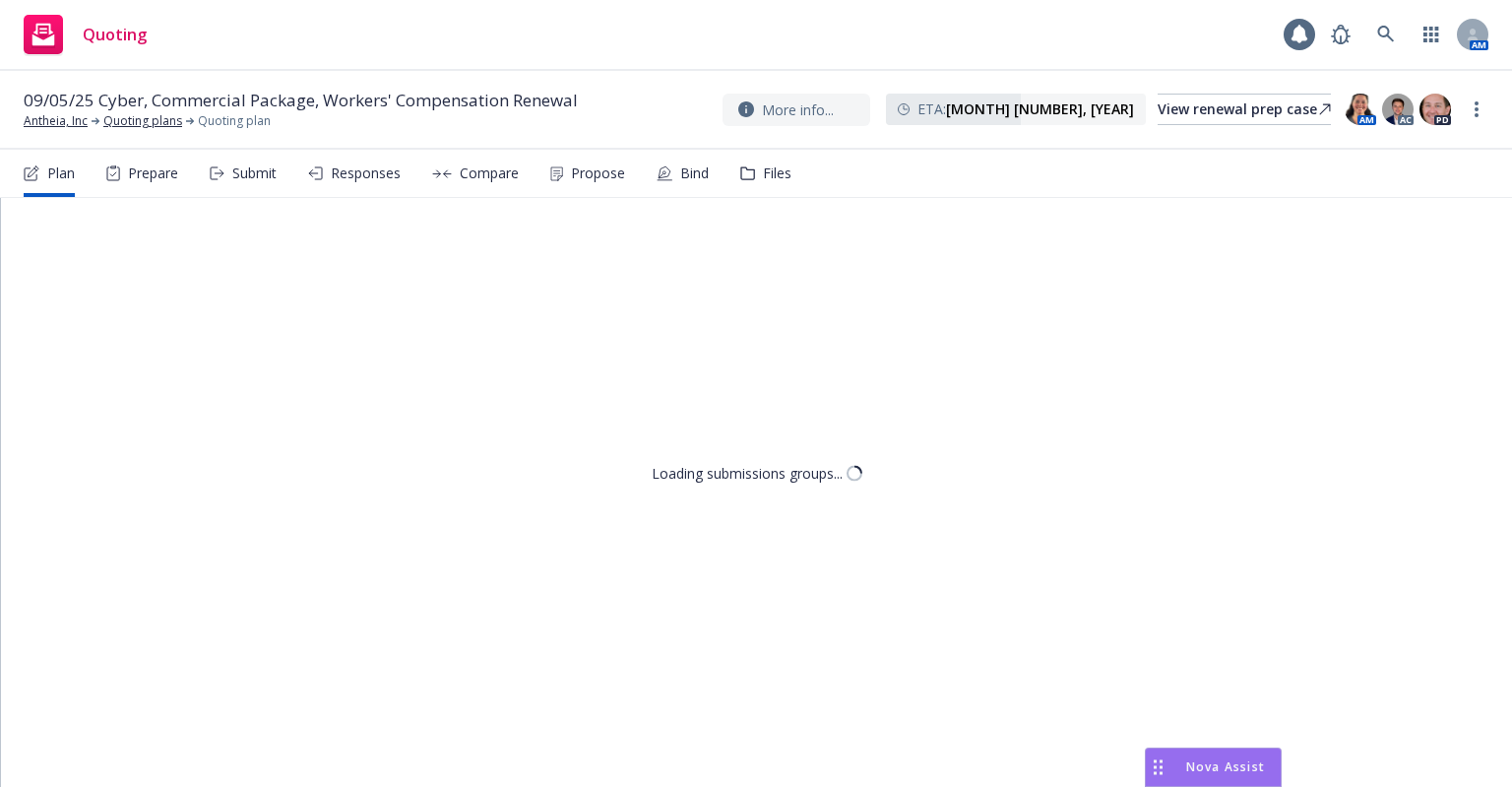 scroll, scrollTop: 0, scrollLeft: 0, axis: both 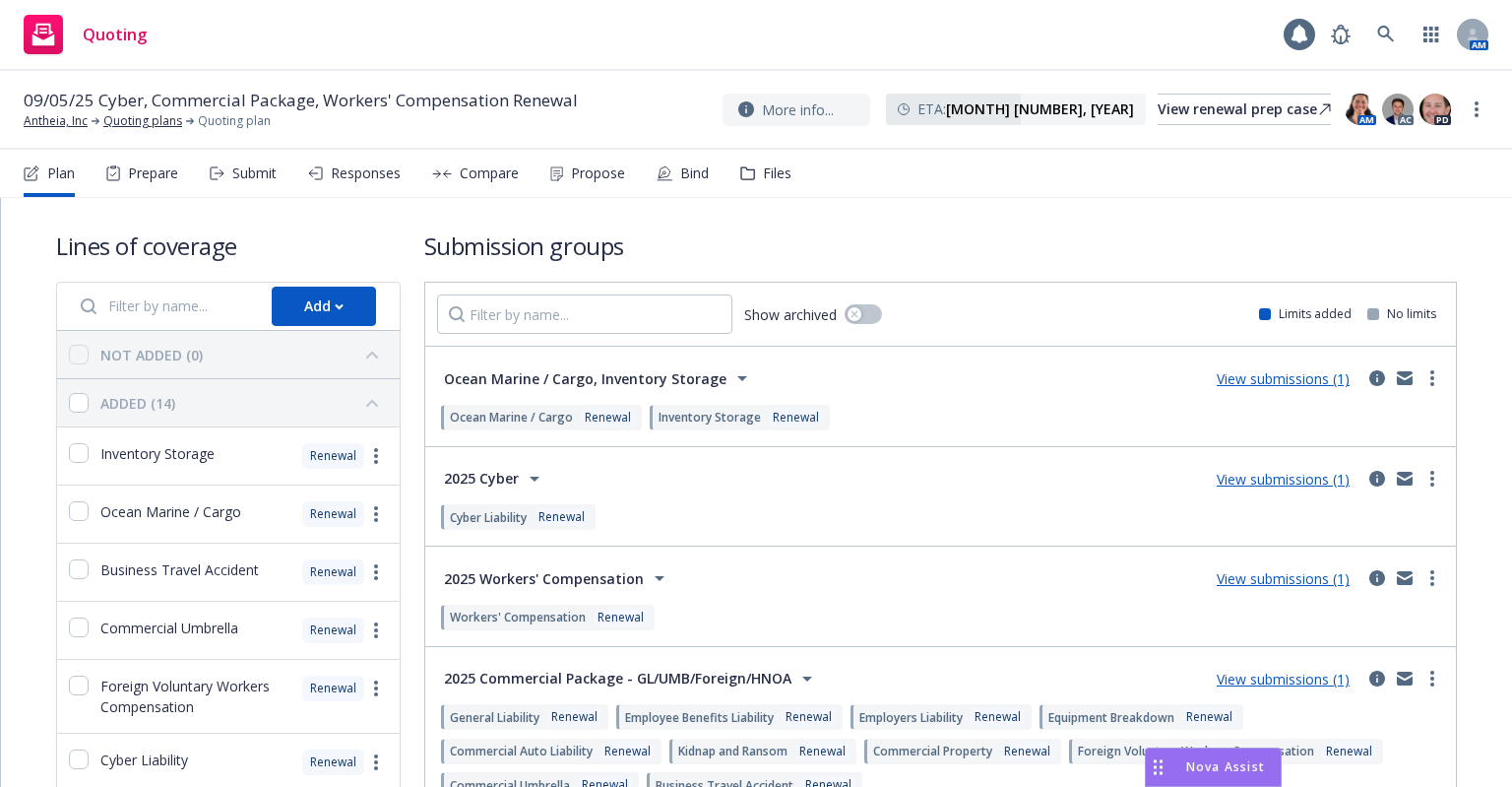 click on "Files" at bounding box center (766, 173) 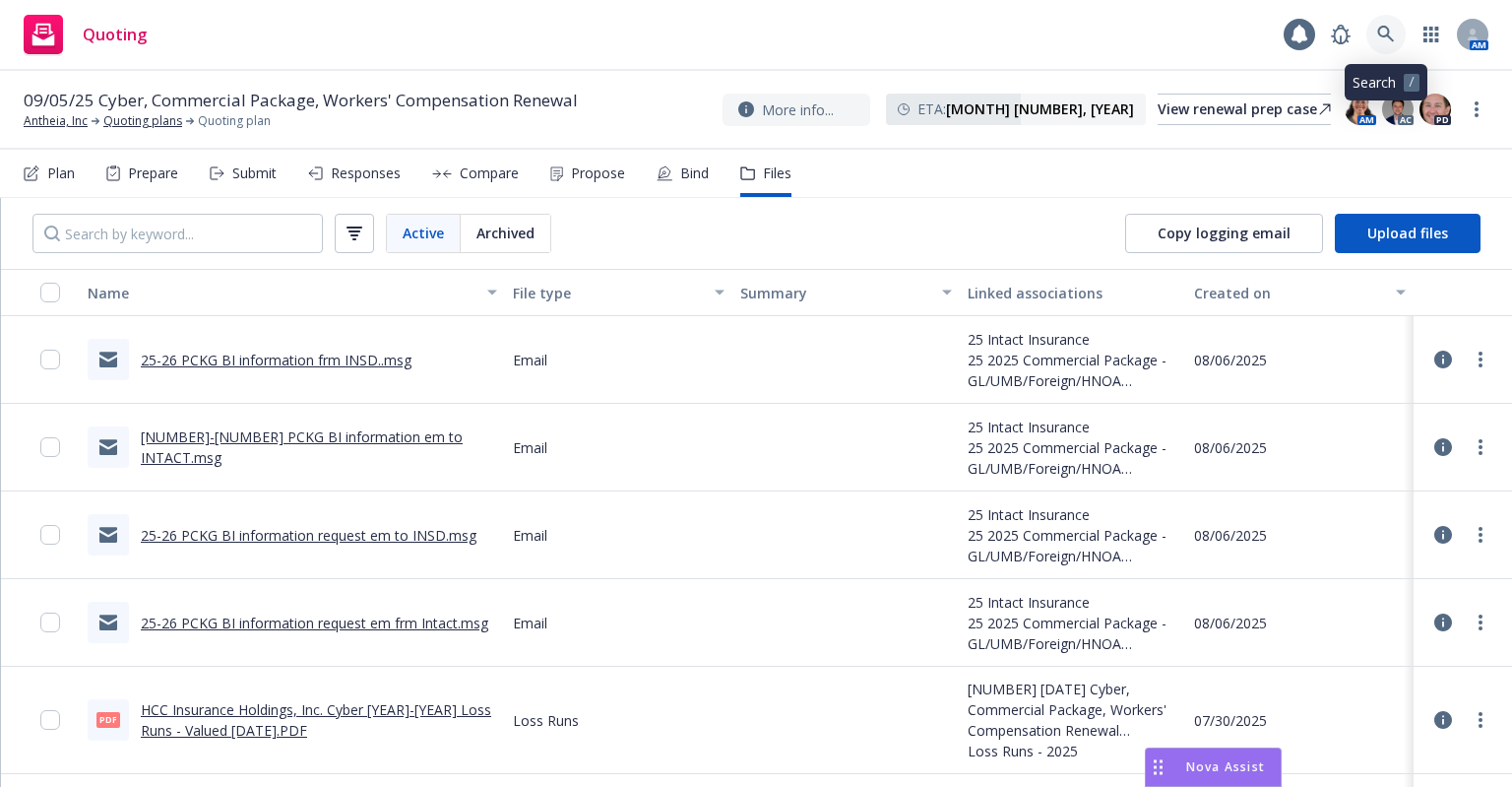 click at bounding box center [1386, 34] 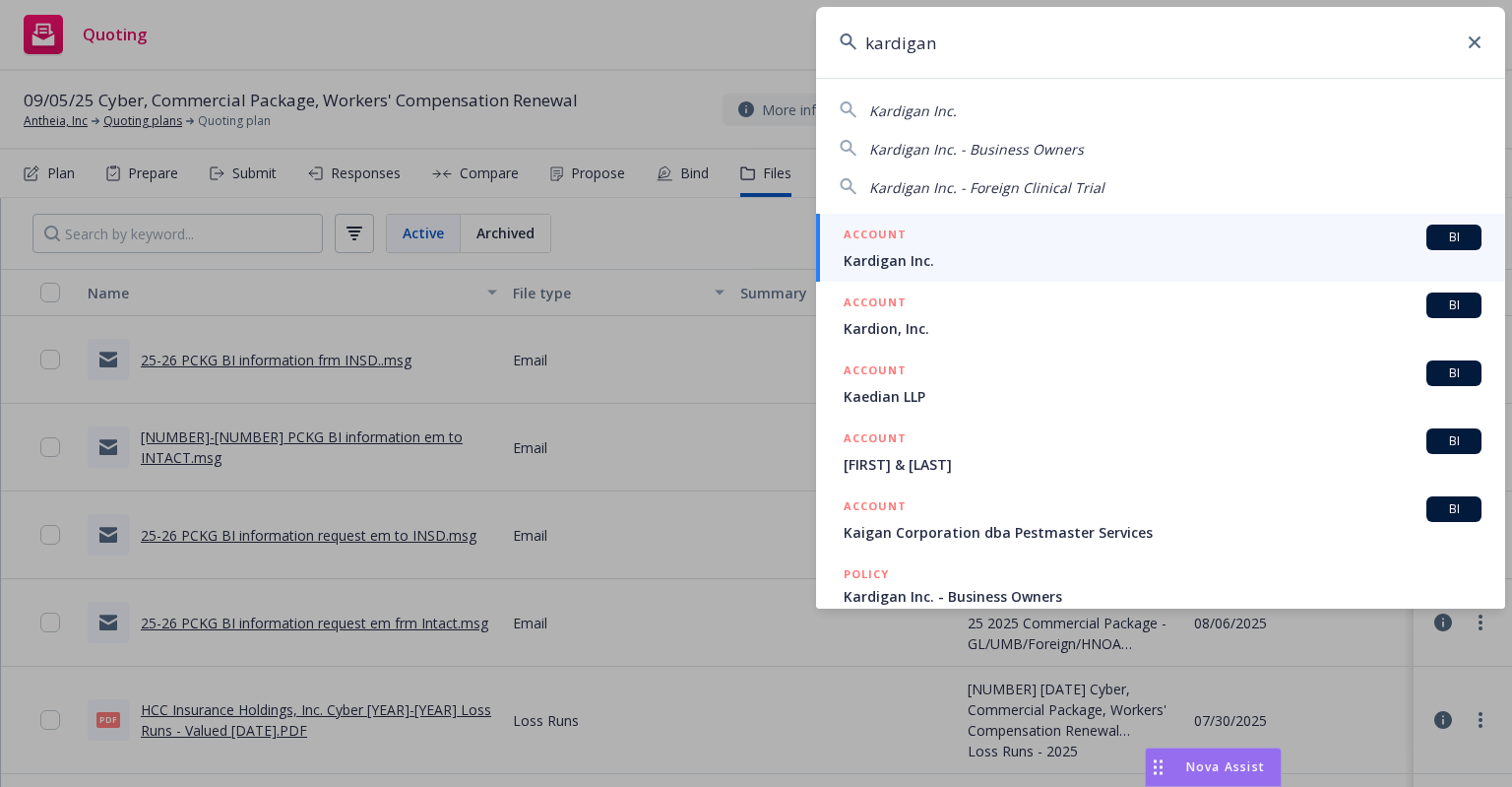 type on "kardigan" 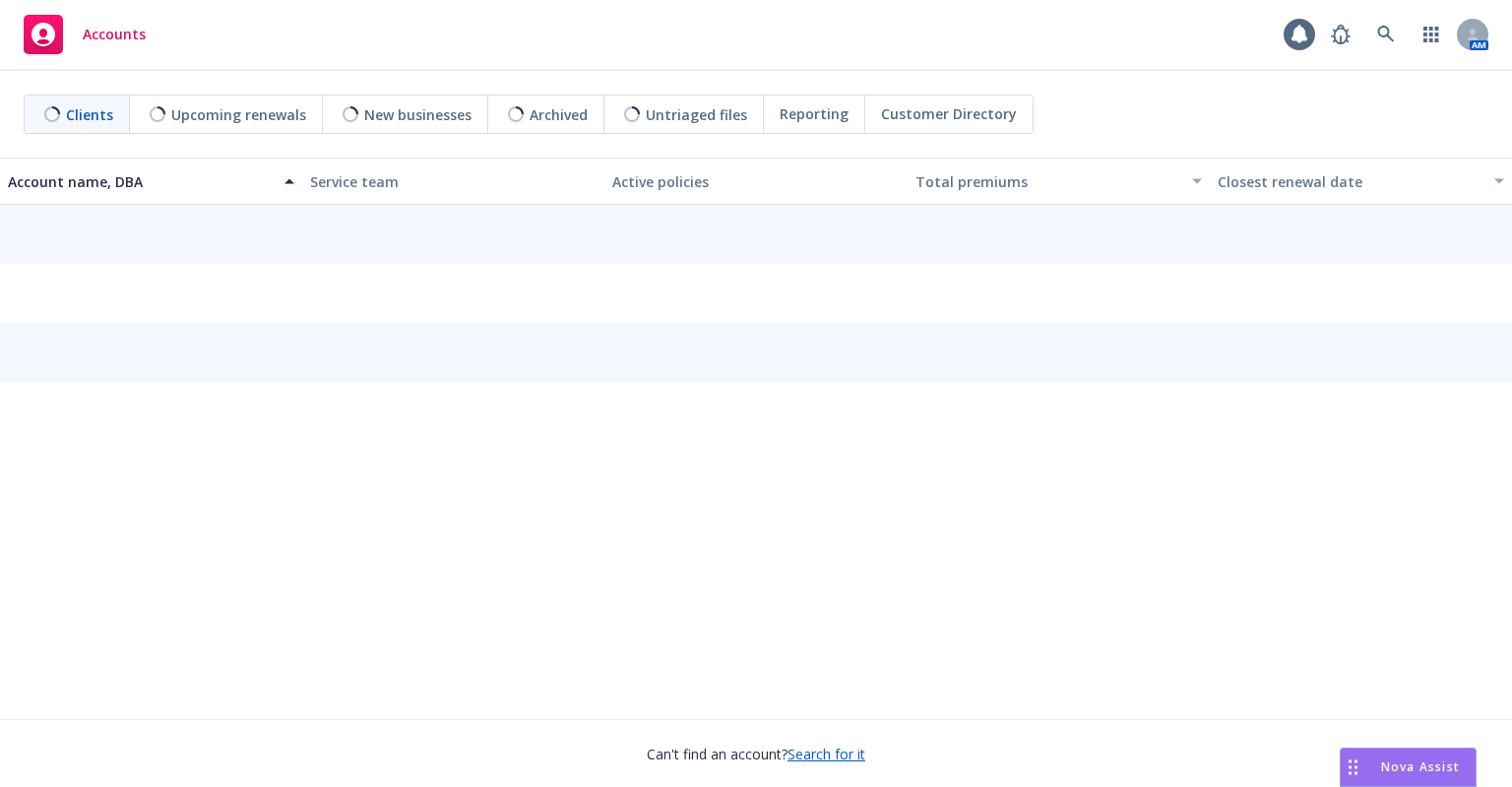 scroll, scrollTop: 0, scrollLeft: 0, axis: both 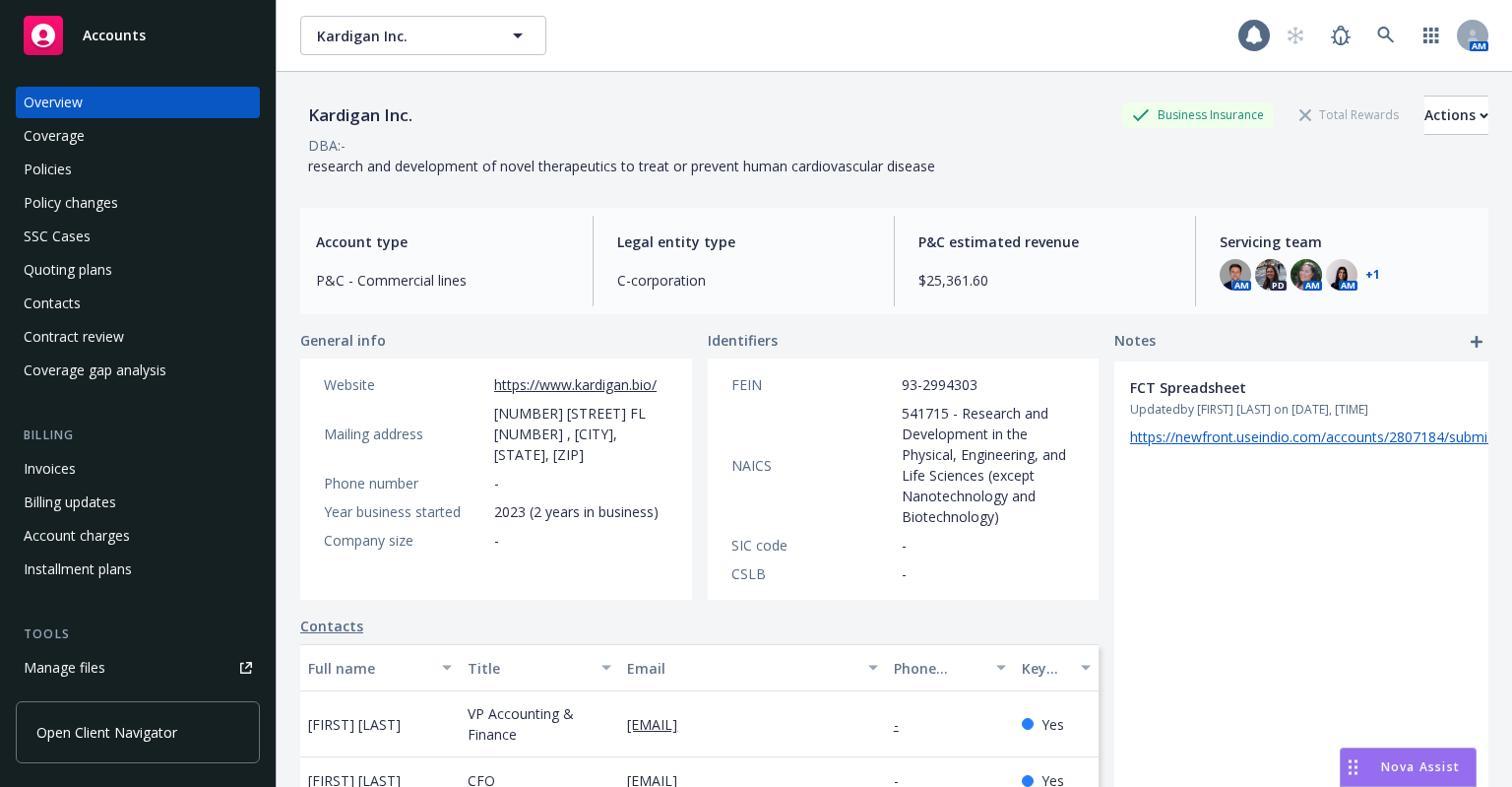 click on "Policies" at bounding box center [138, 169] 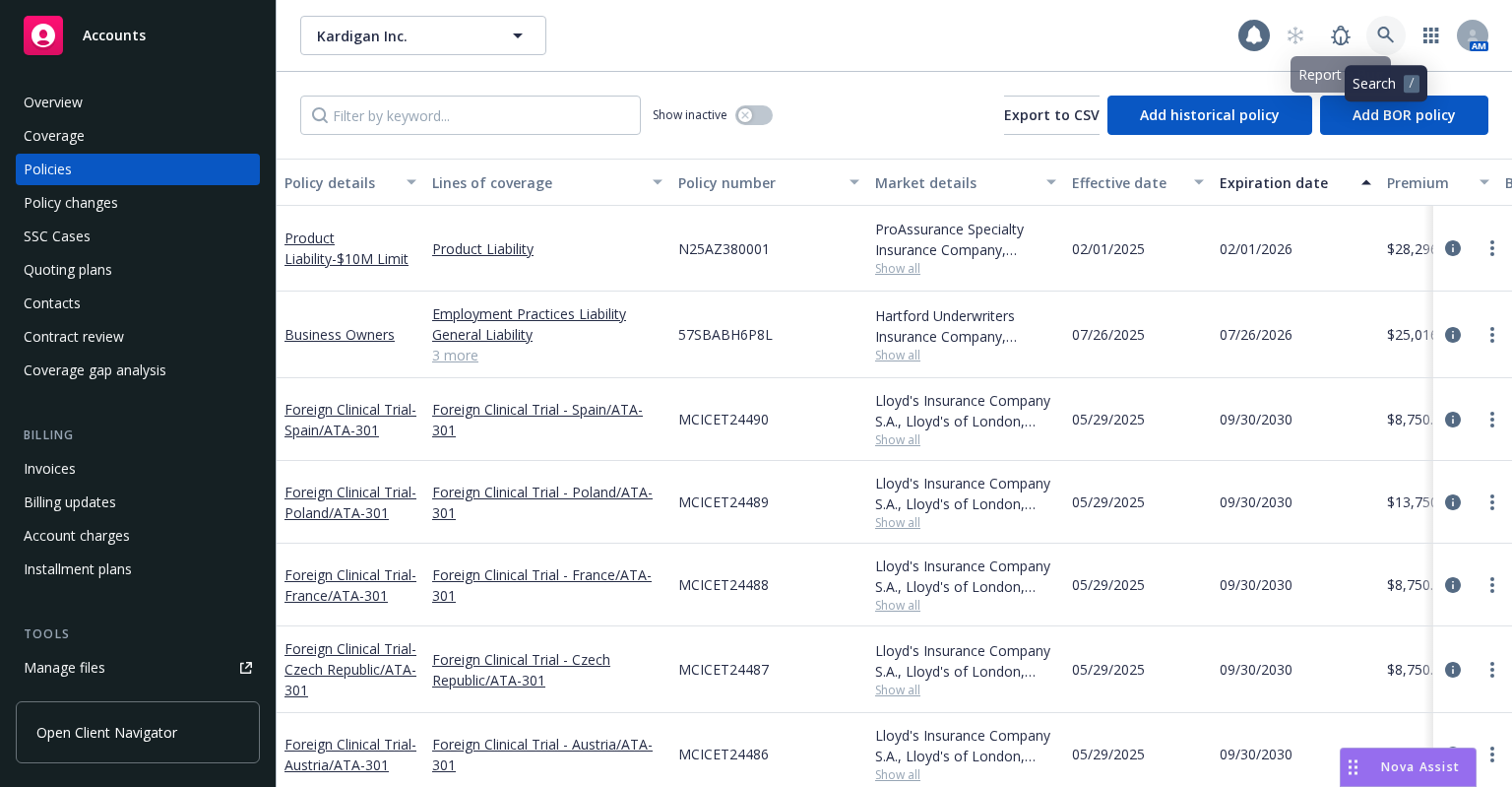 click at bounding box center (1386, 35) 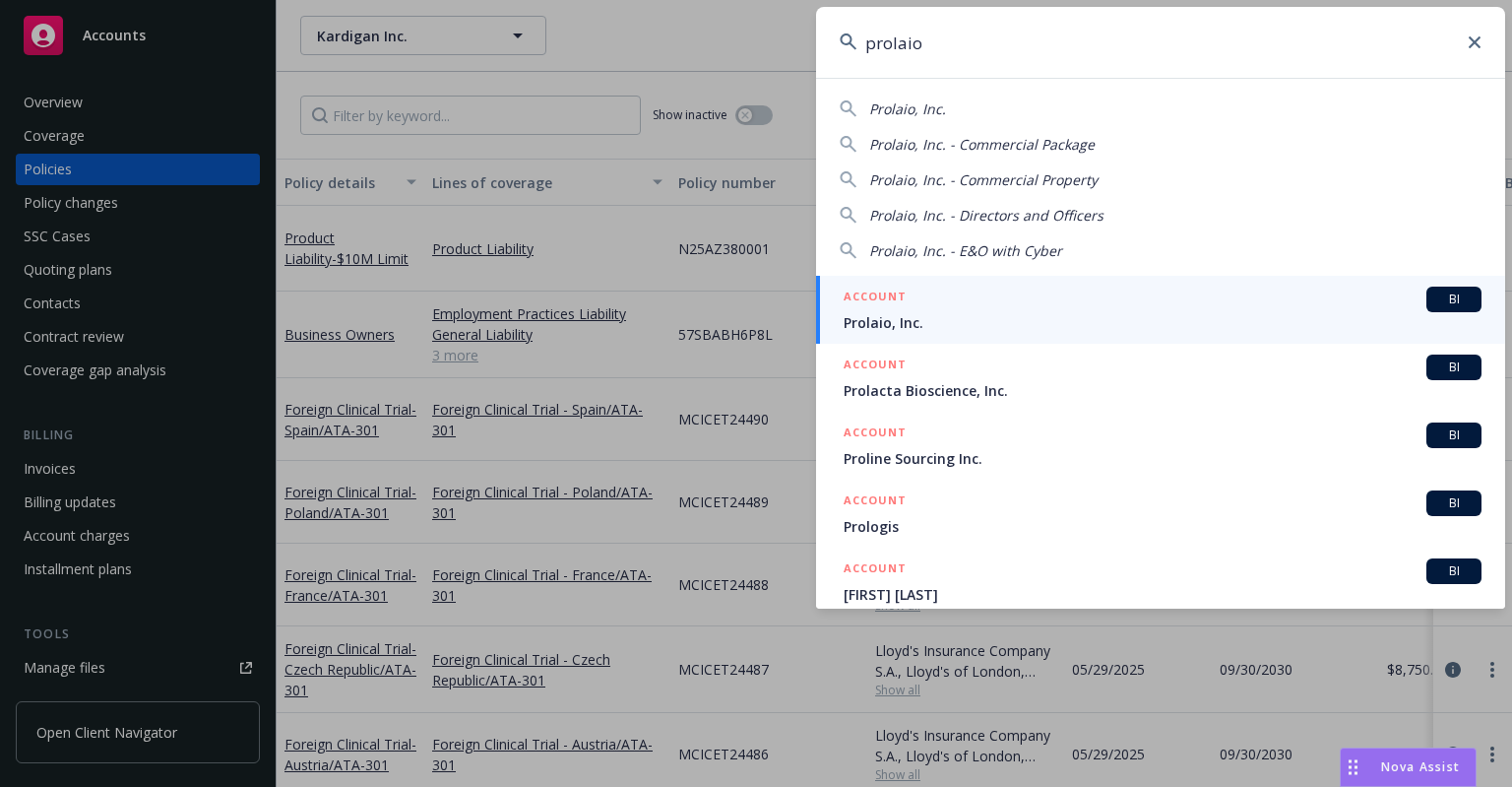 type on "prolaio" 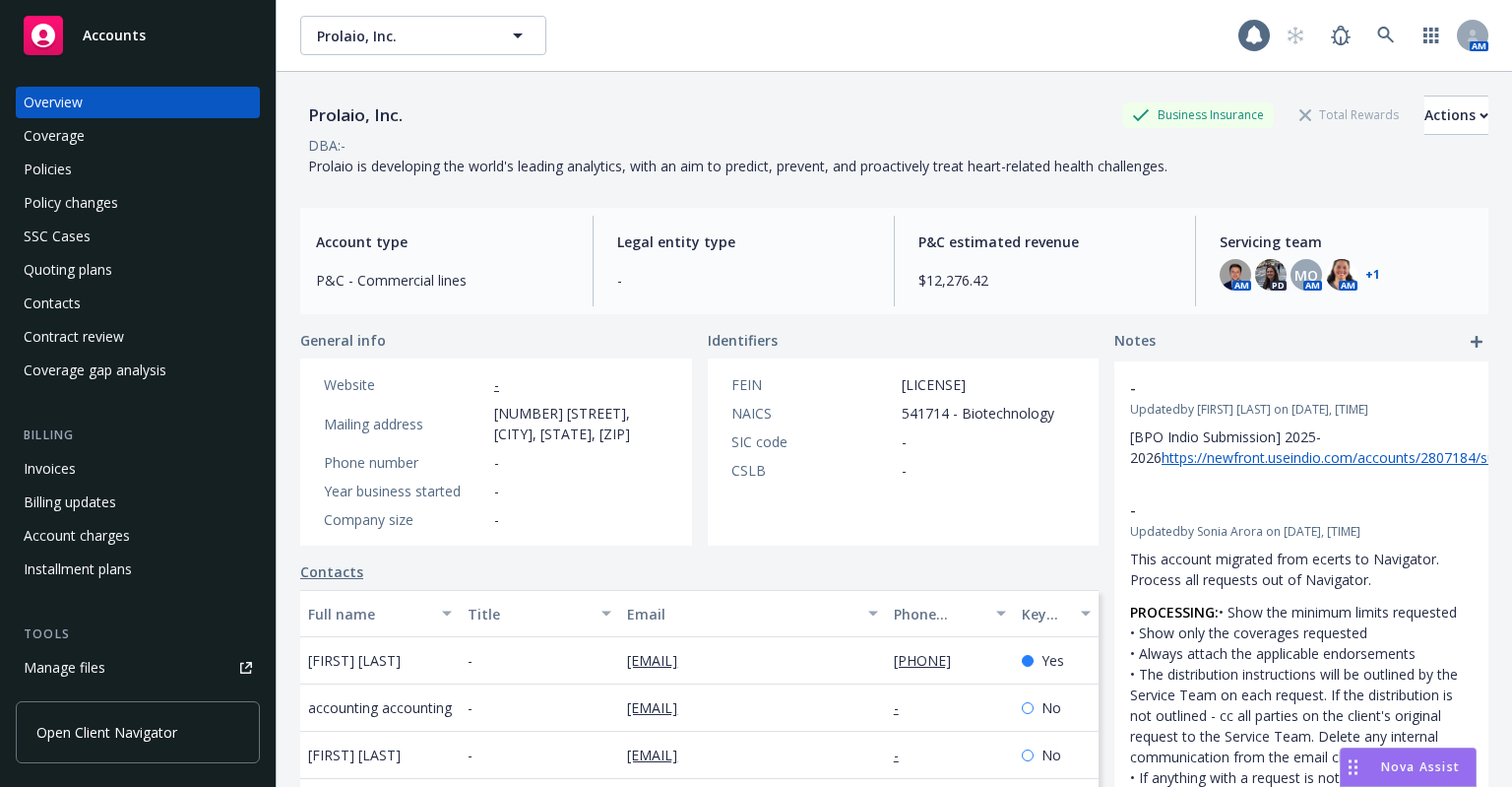 click on "Policies" at bounding box center (138, 169) 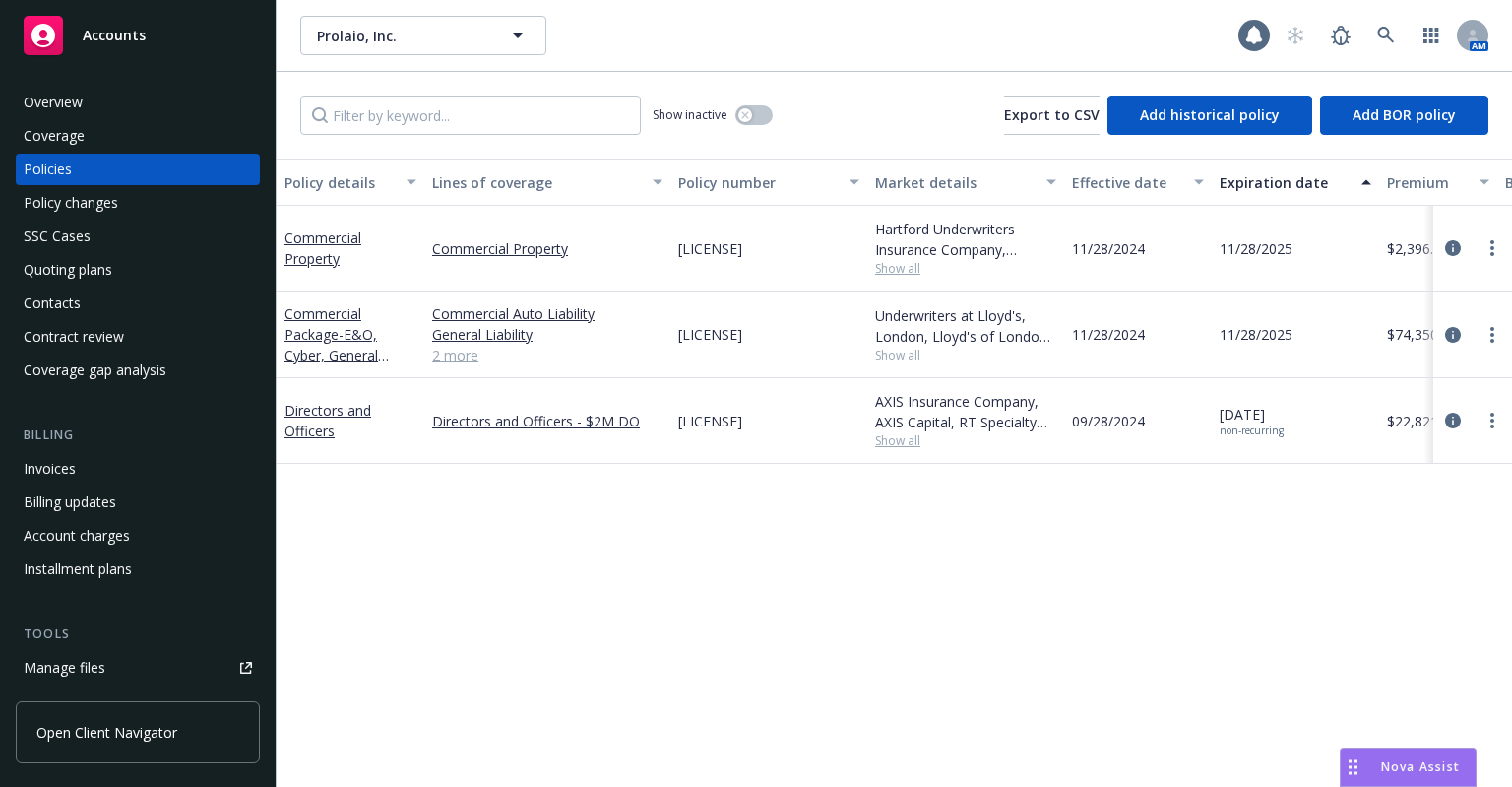 click on "MSN0040154142" at bounding box center (710, 334) 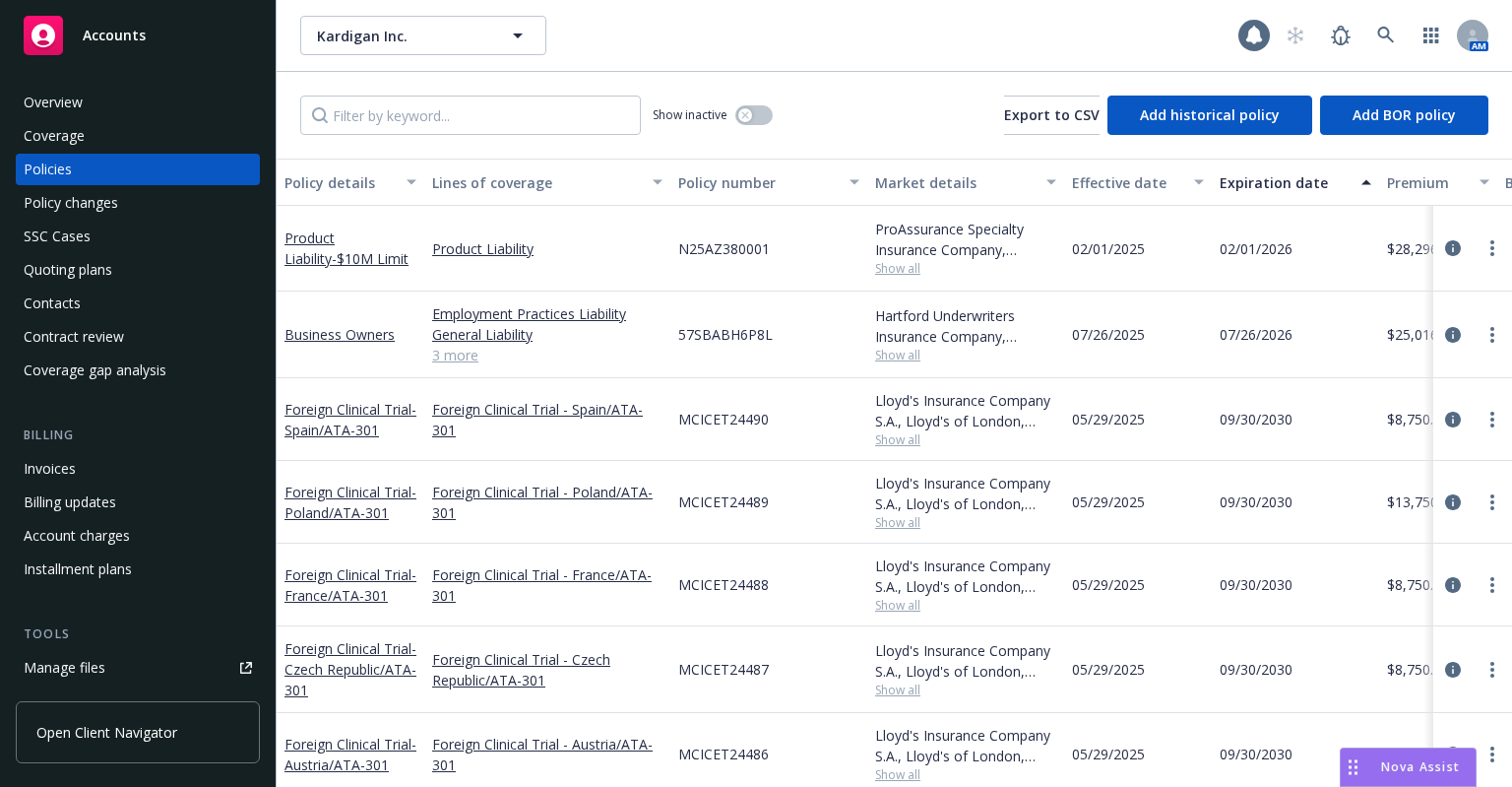 click on "3 more" at bounding box center [547, 355] 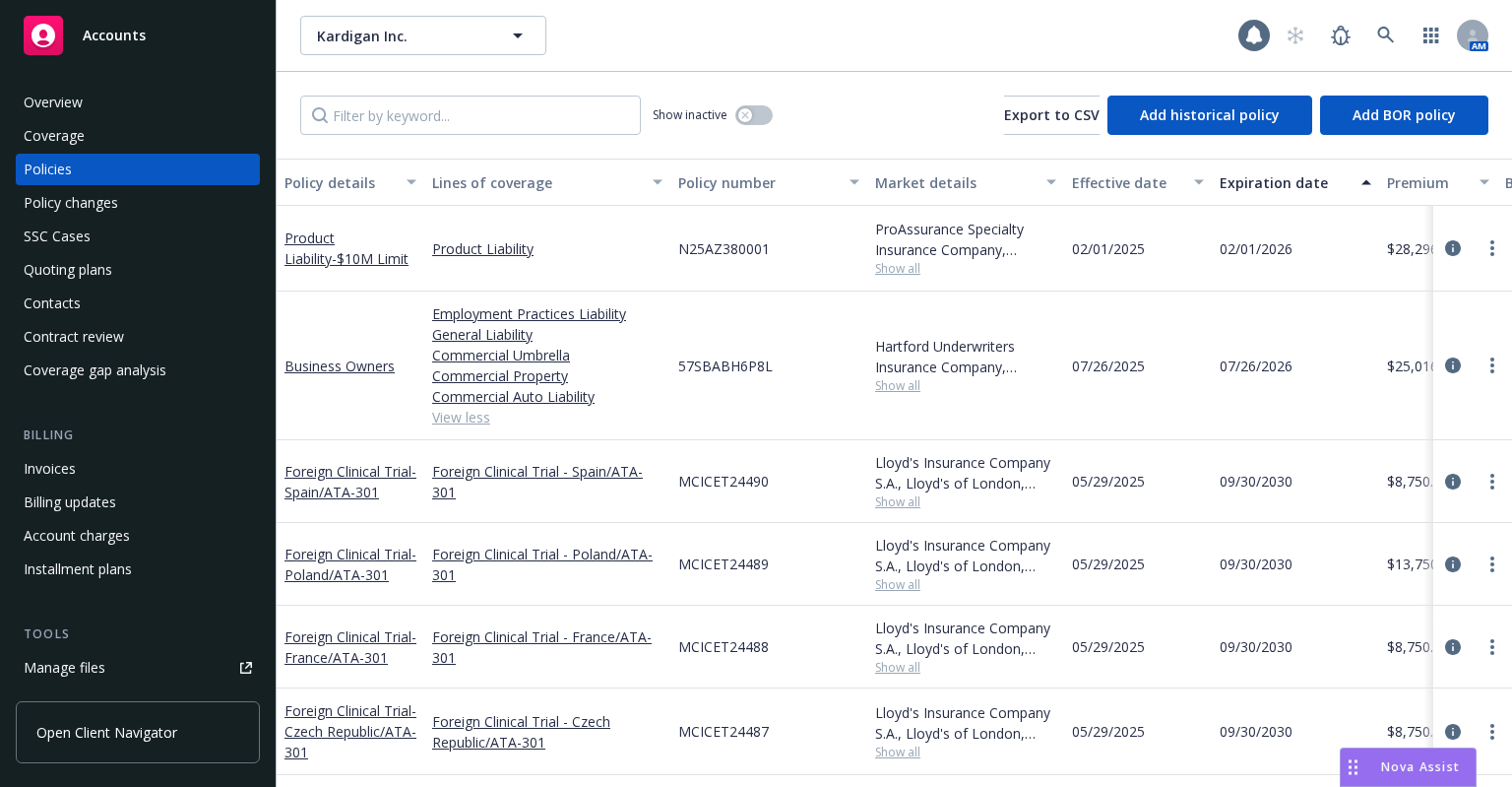 click on "Policy changes" at bounding box center (138, 203) 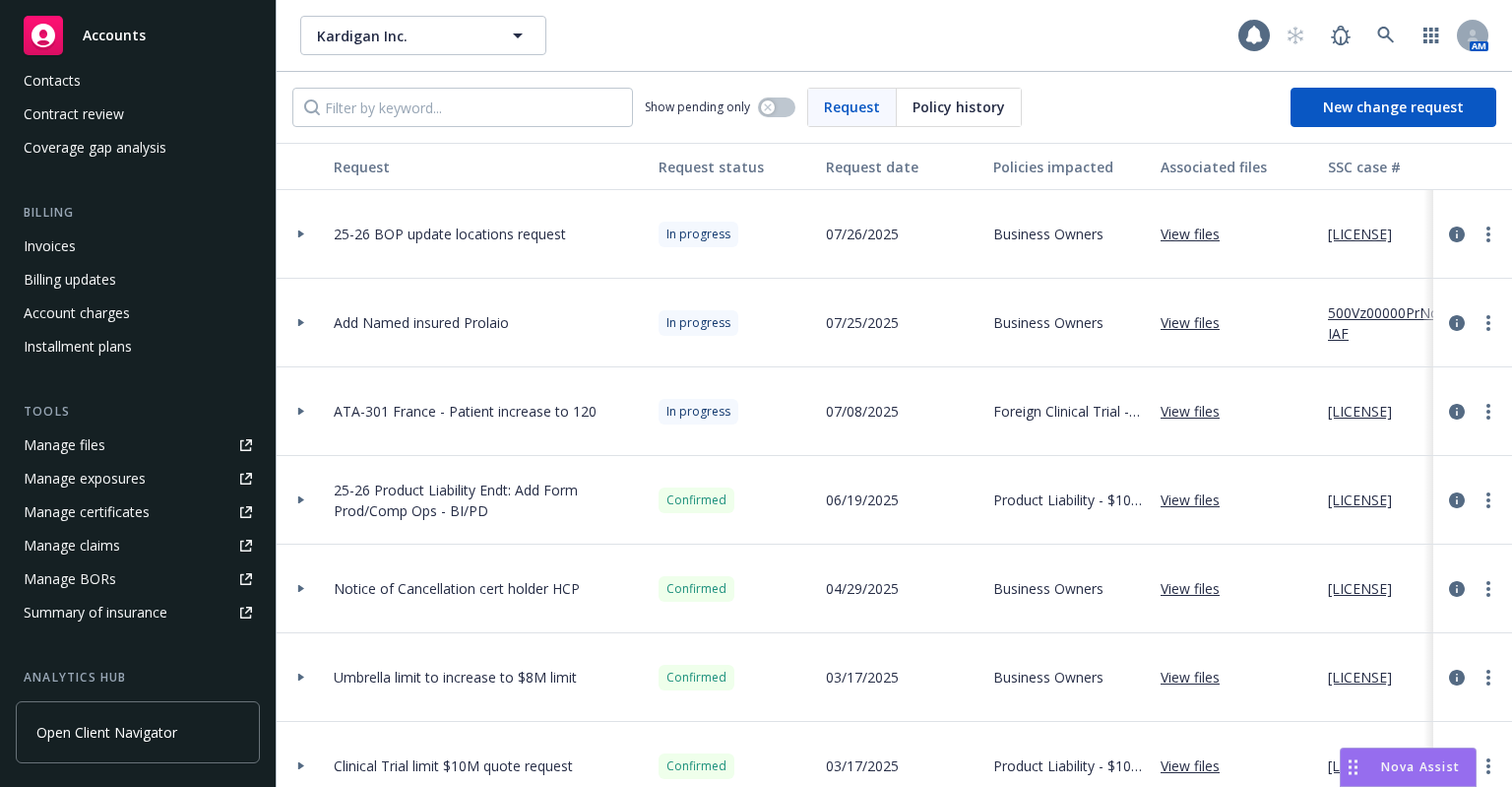 scroll, scrollTop: 495, scrollLeft: 0, axis: vertical 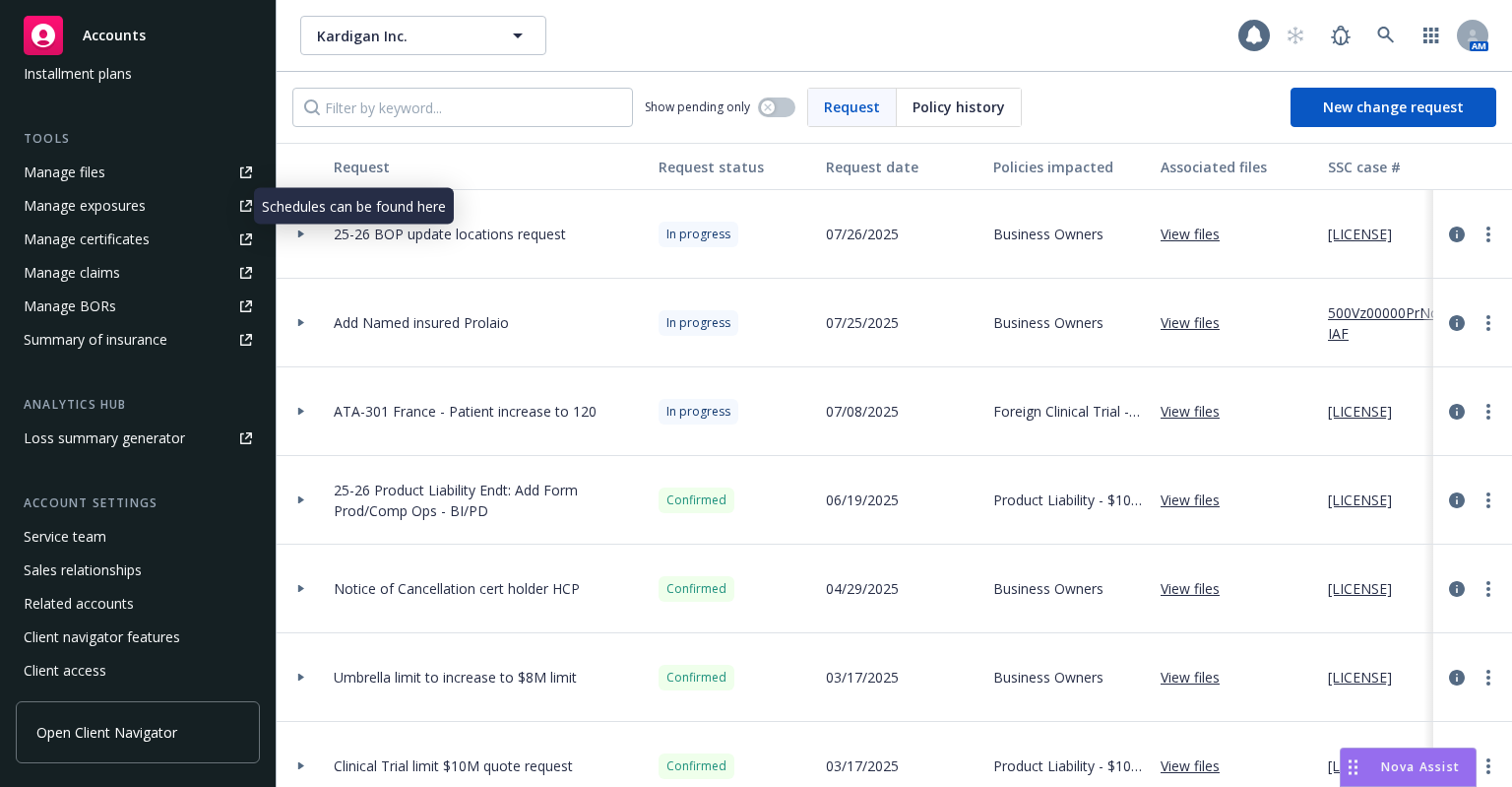 click on "Manage exposures" at bounding box center (85, 206) 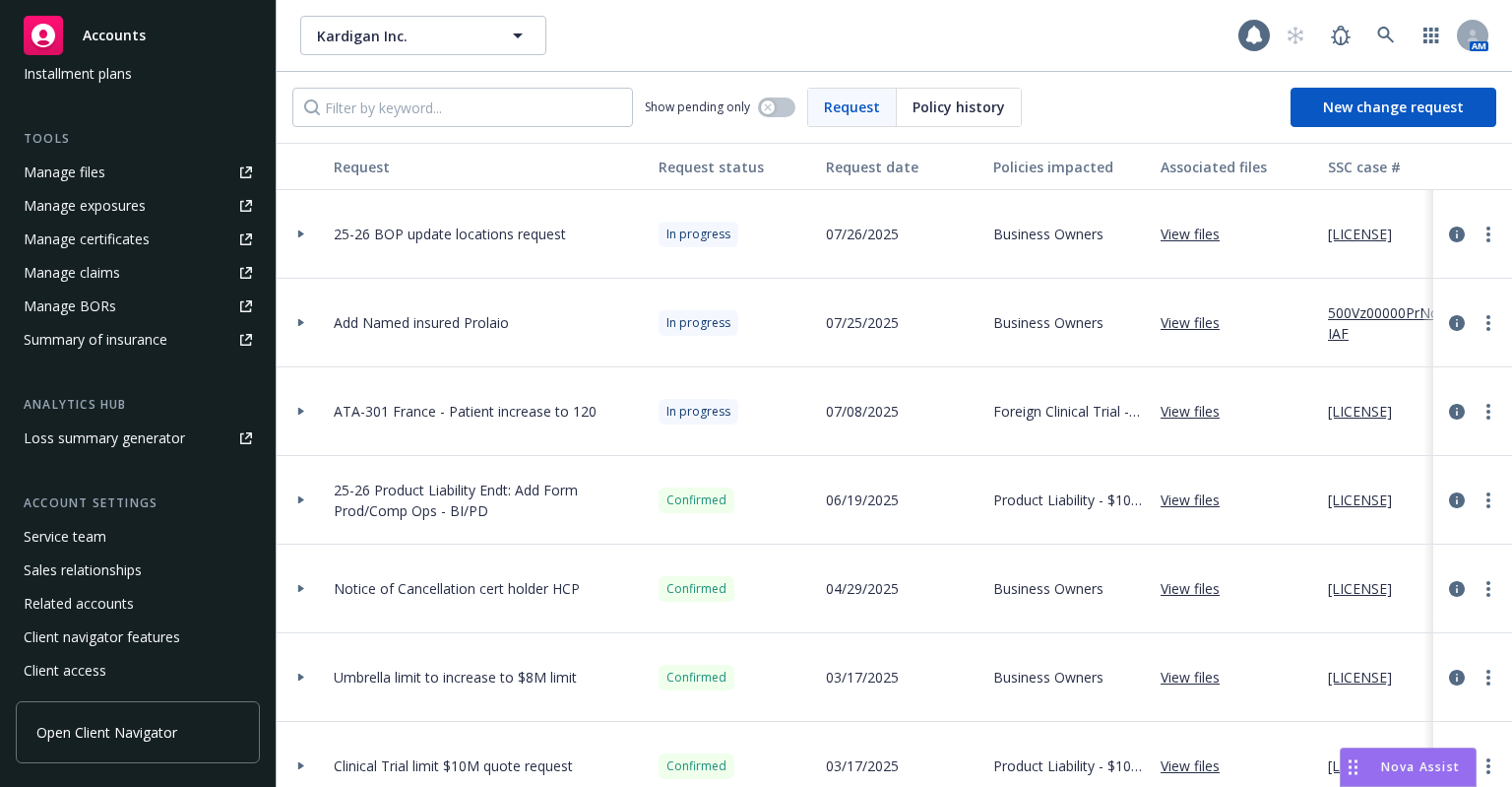 click on "Manage files" at bounding box center (64, 172) 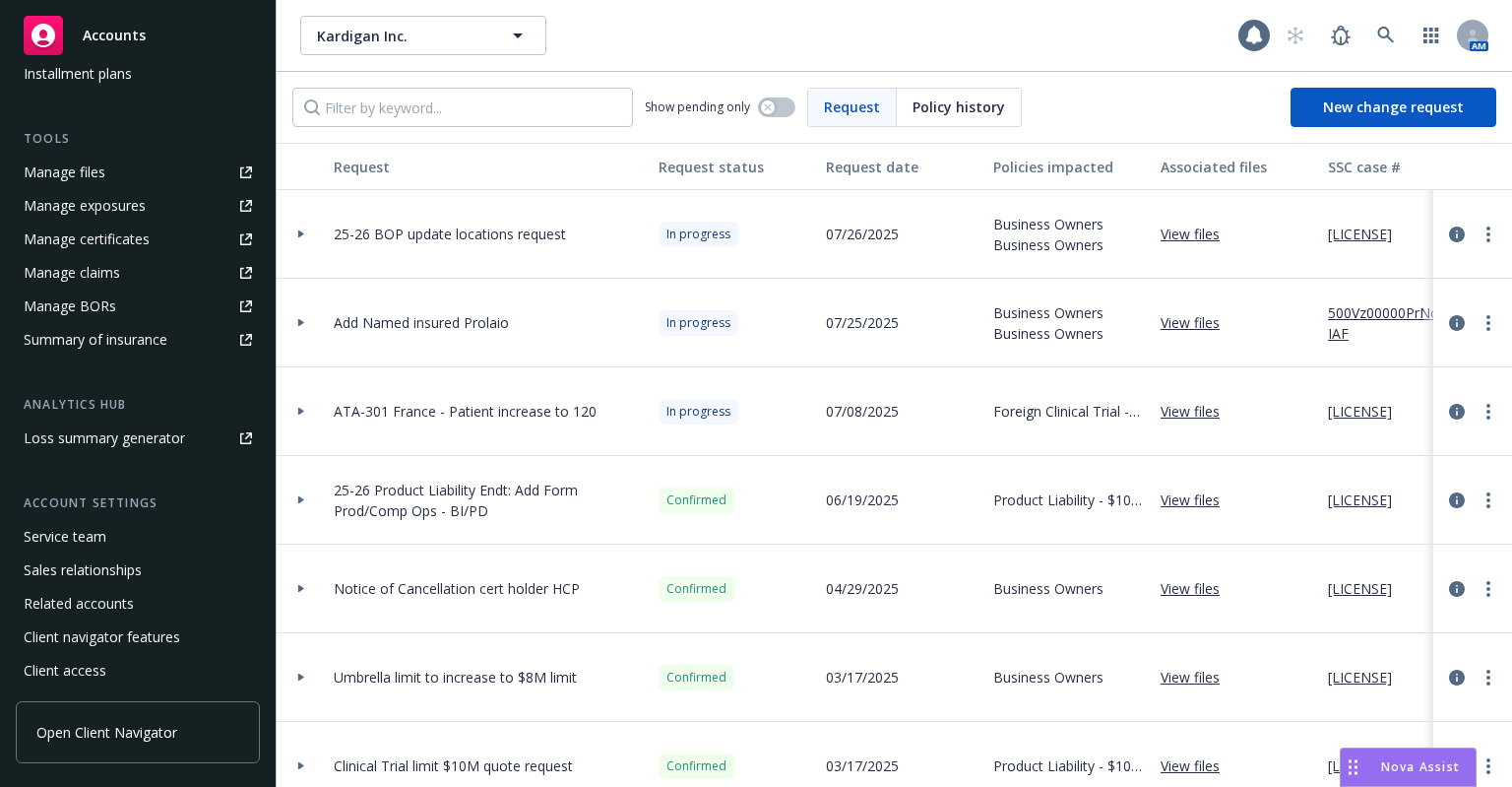 click on "Service team" at bounding box center [65, 537] 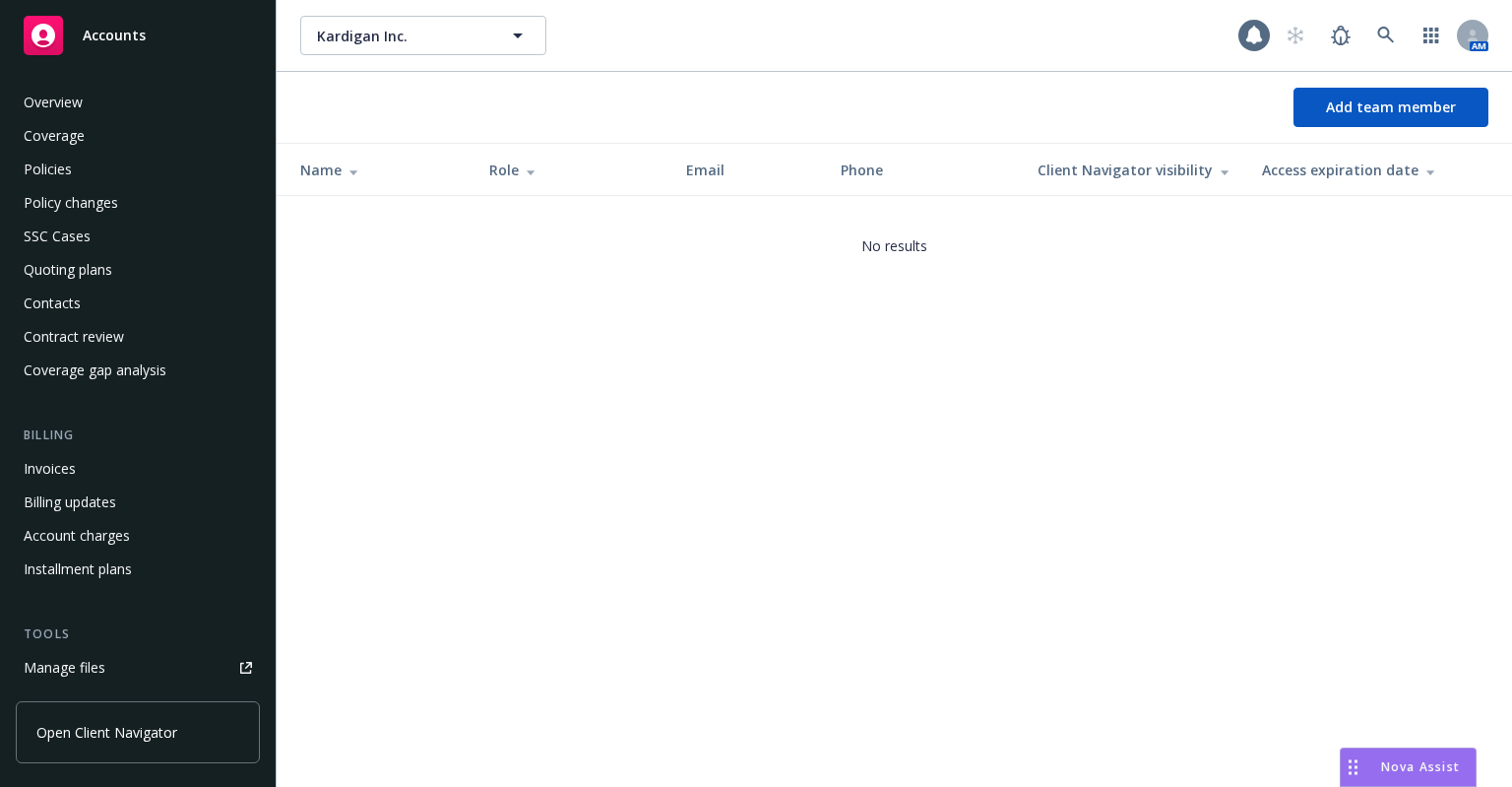 scroll, scrollTop: 495, scrollLeft: 0, axis: vertical 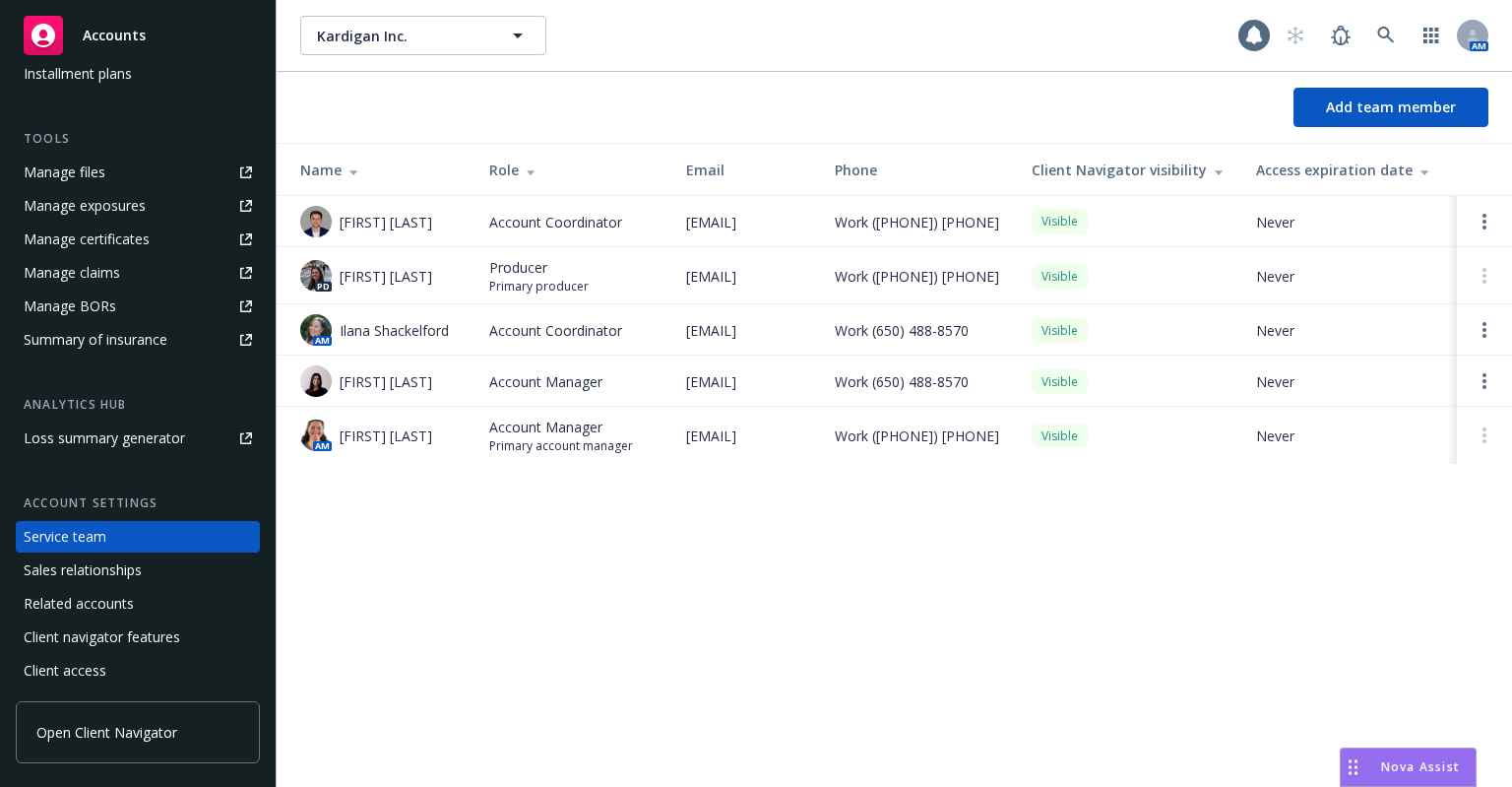 click on "Manage files" at bounding box center [64, 172] 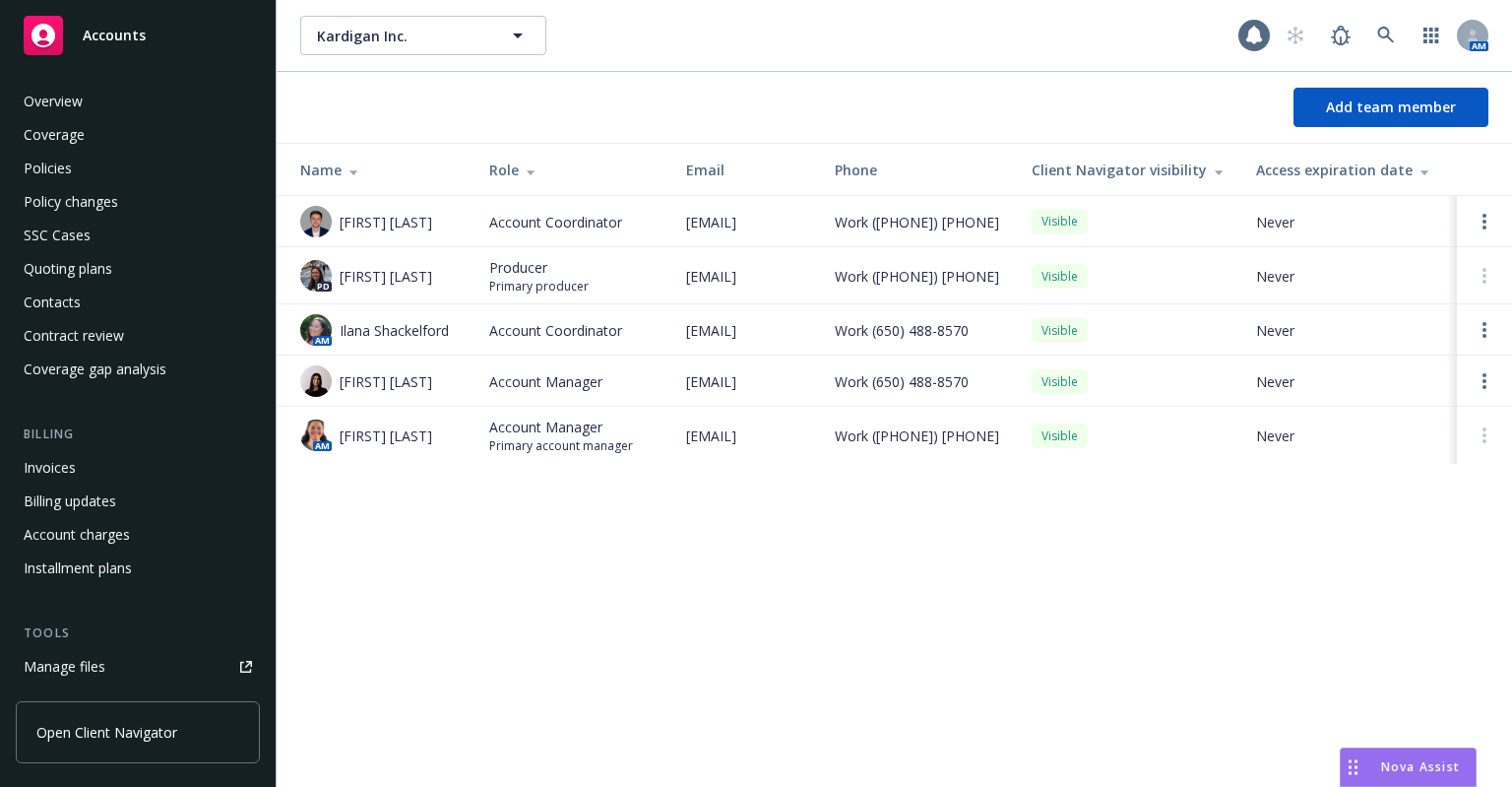 scroll, scrollTop: 0, scrollLeft: 0, axis: both 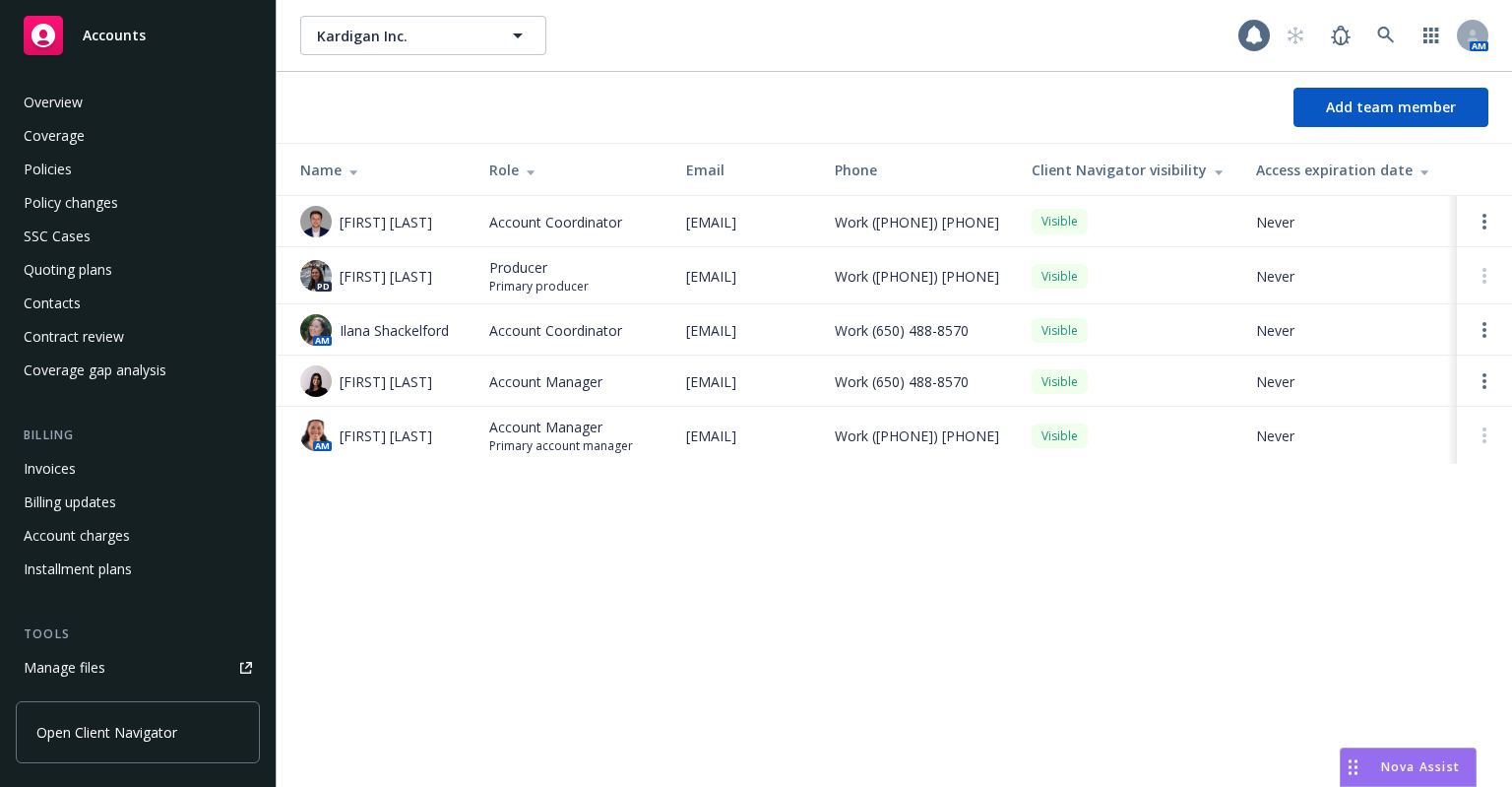 click on "Policy changes" at bounding box center [71, 203] 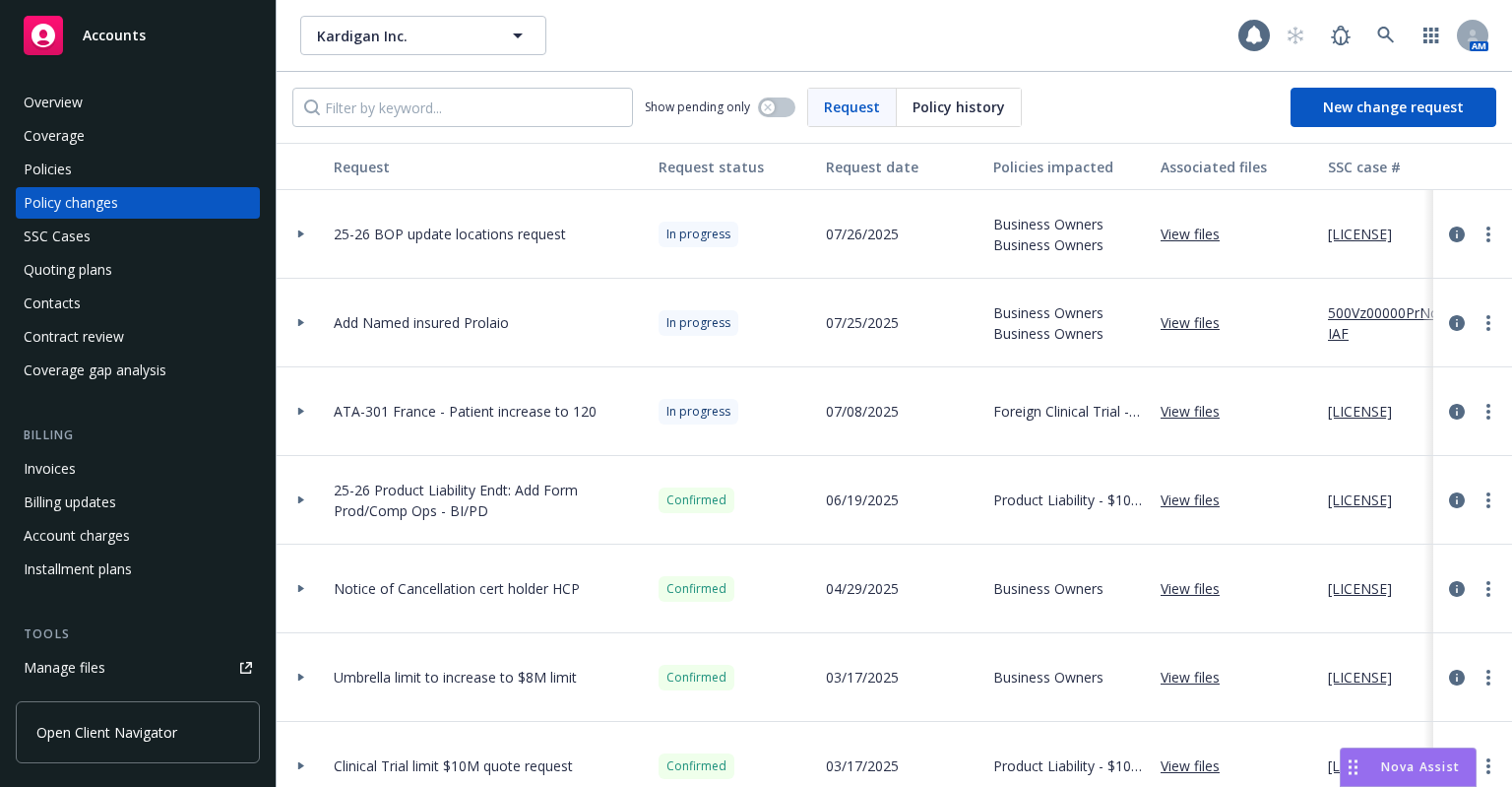 click at bounding box center [301, 234] 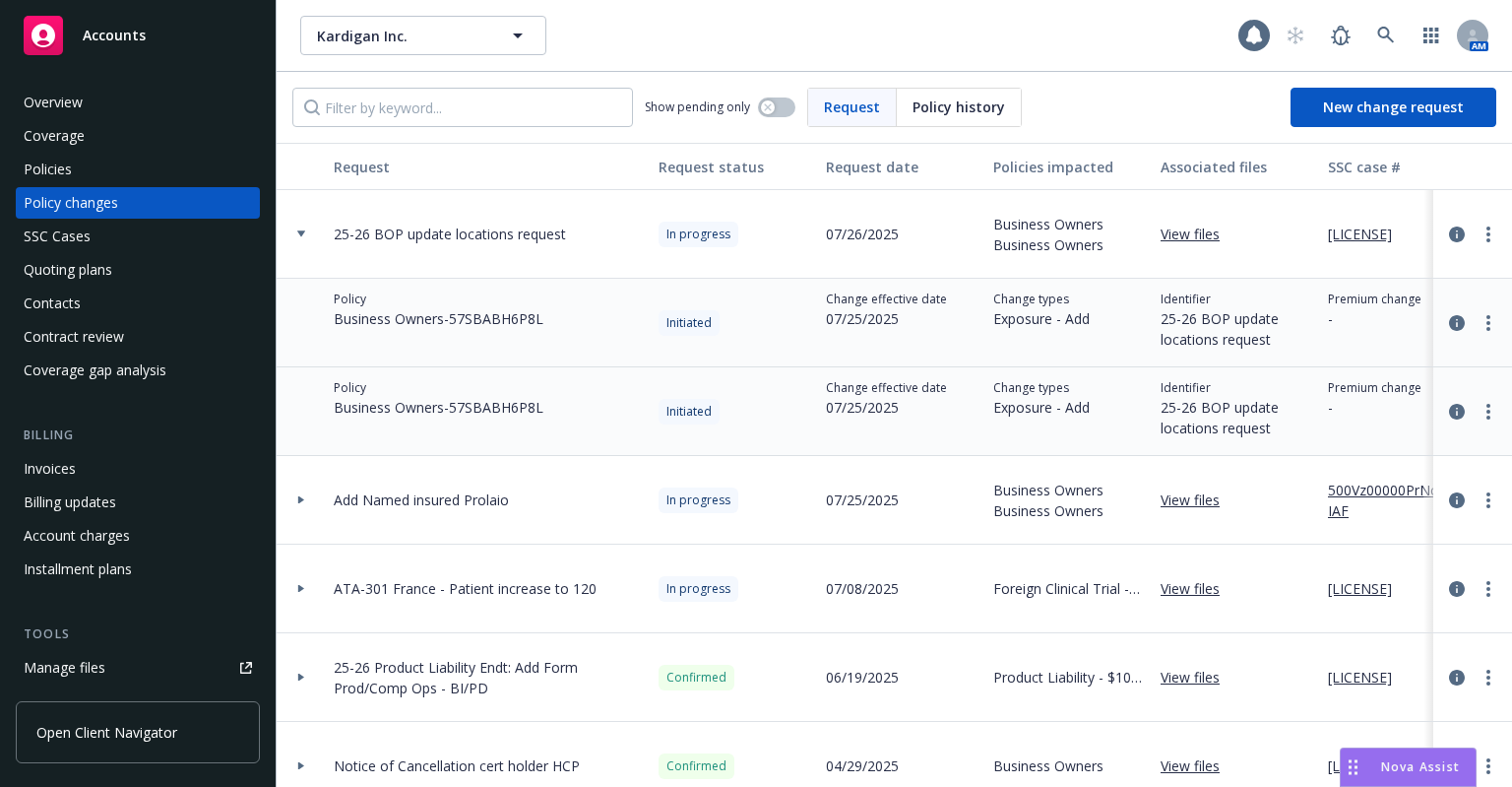 click on "View files" at bounding box center (1198, 233) 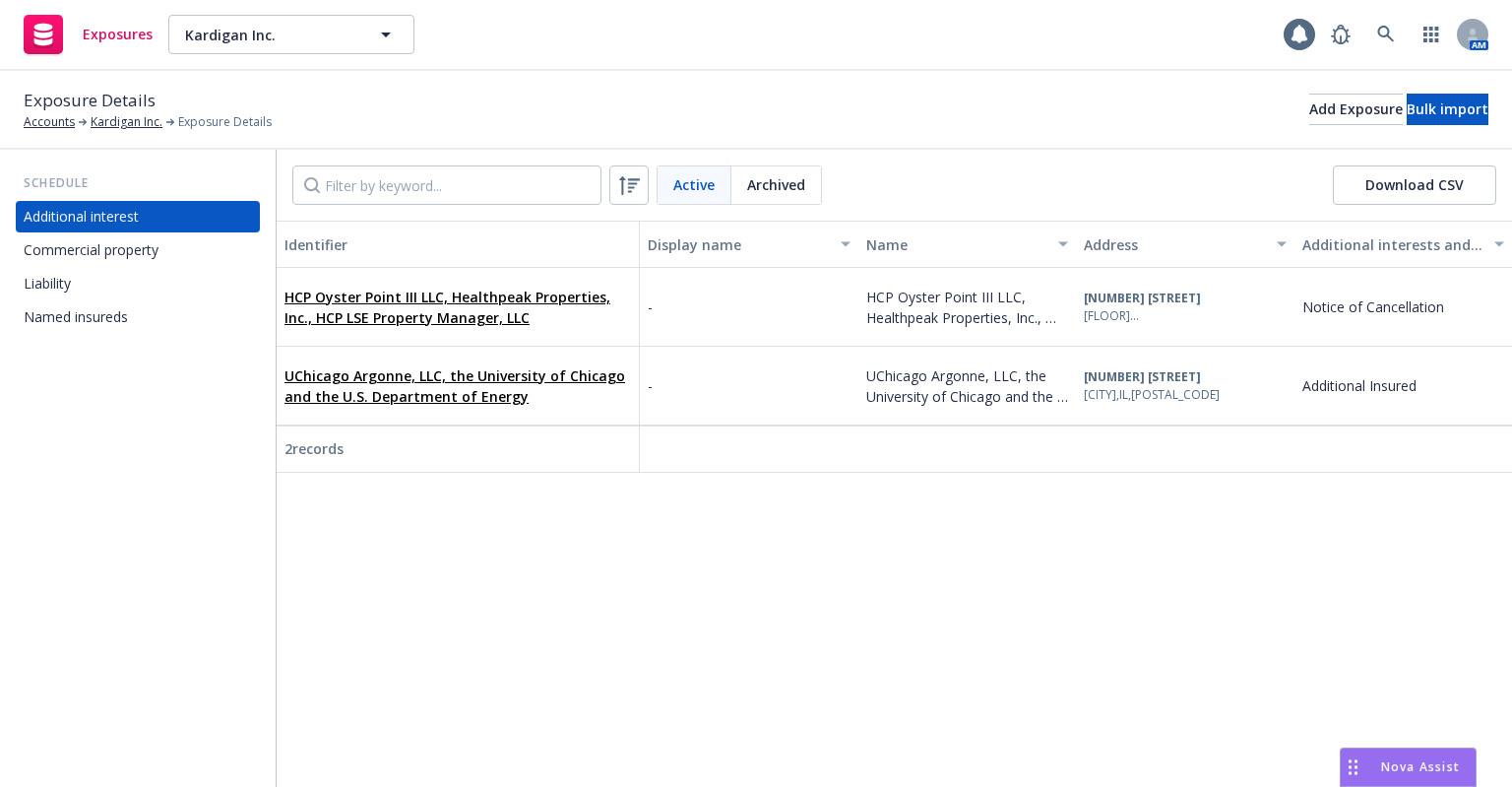scroll, scrollTop: 0, scrollLeft: 0, axis: both 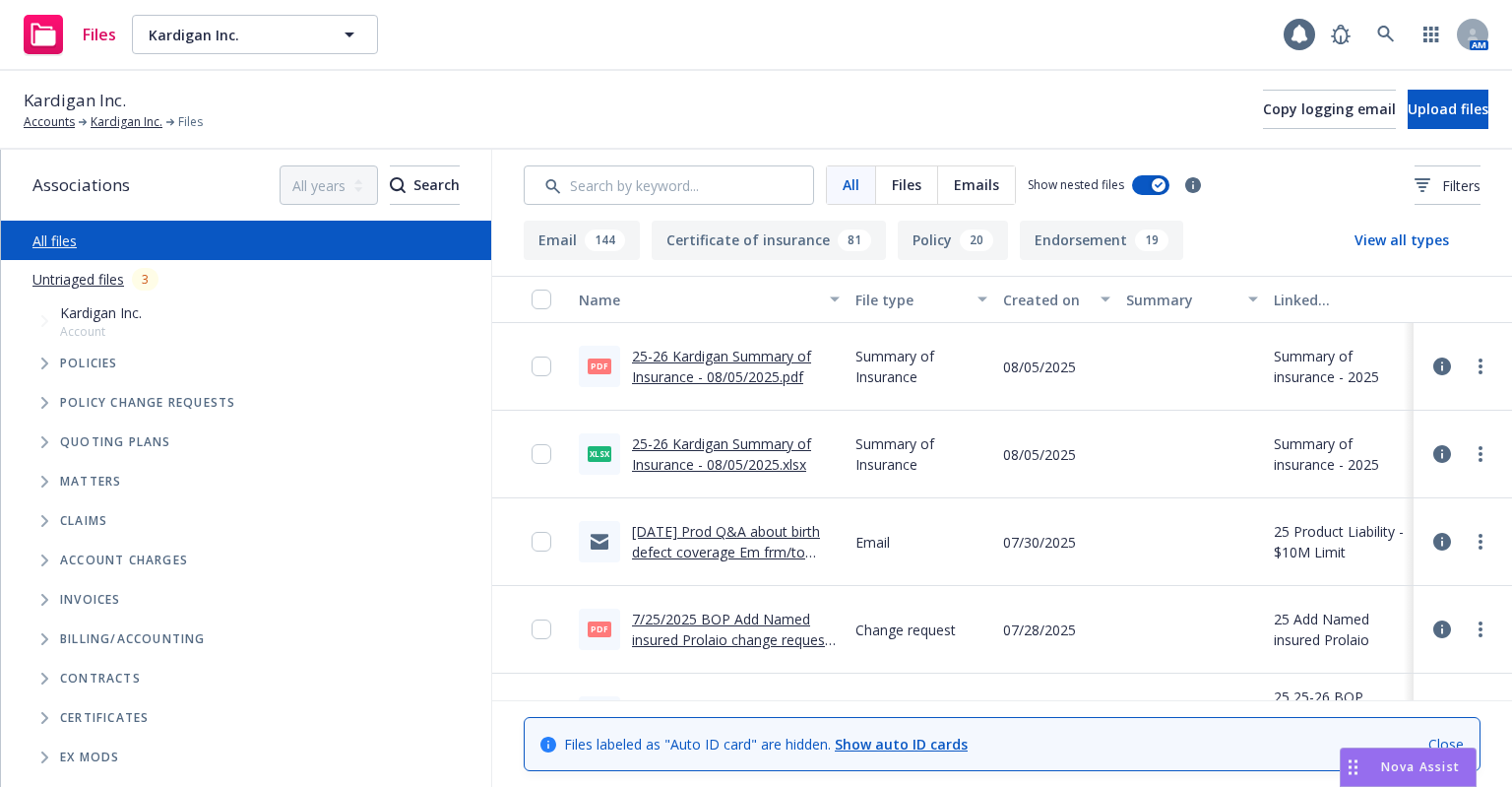 click on "Untriaged files" at bounding box center (78, 279) 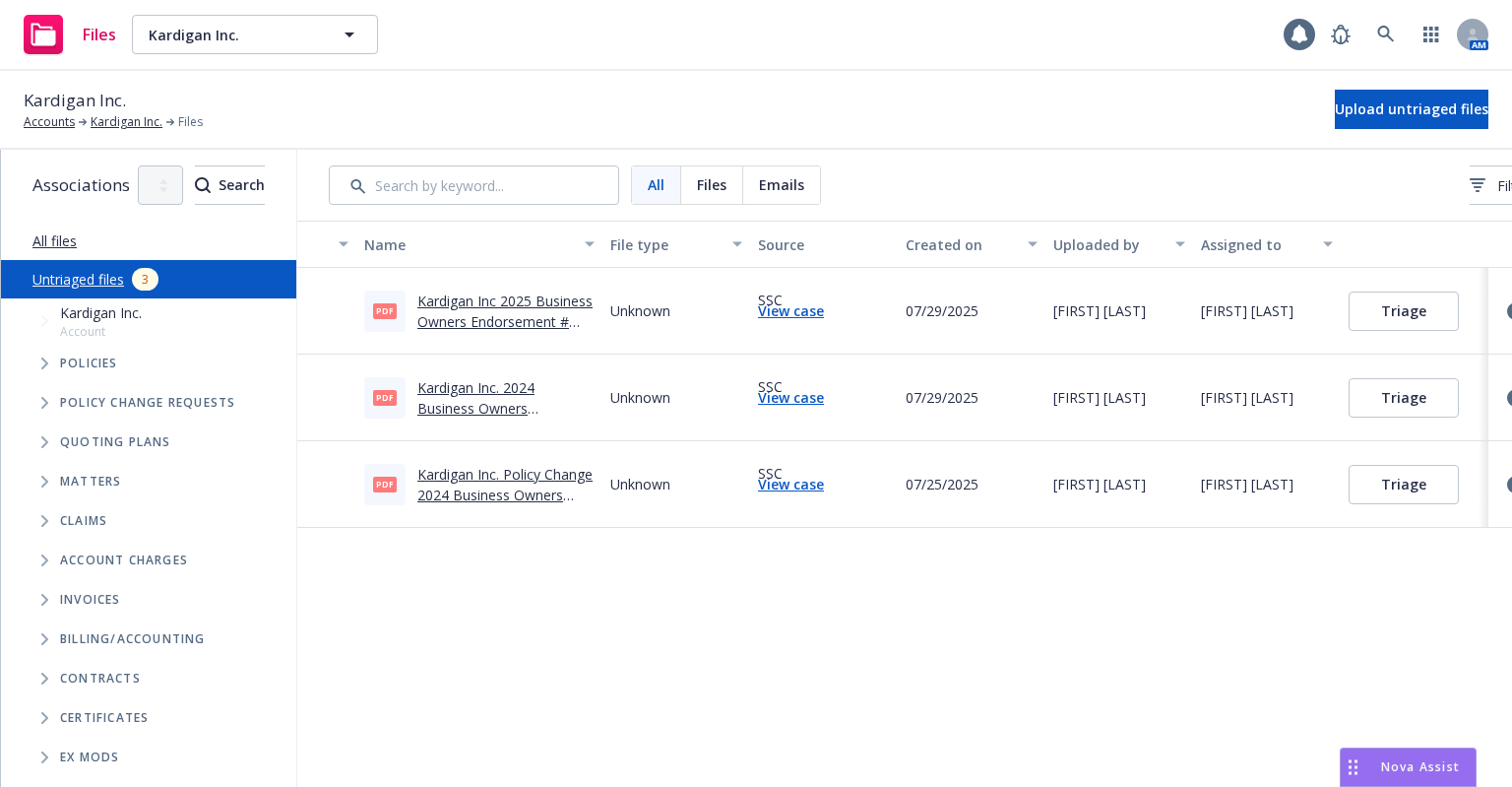 click on "Kardigan Inc 2025 Business Owners Endorsement # 002.pdf" at bounding box center (505, 321) 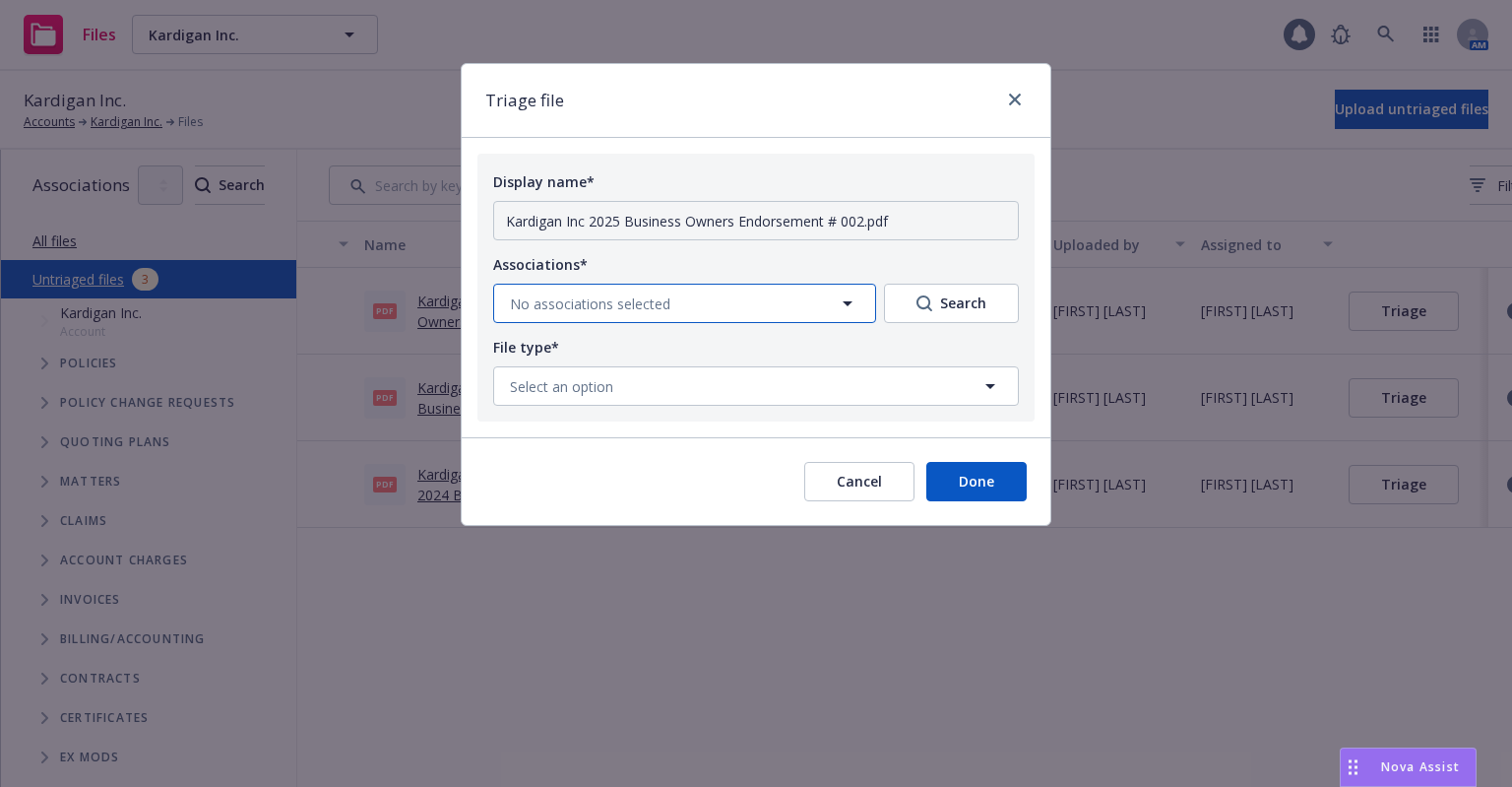 click on "No associations selected" at bounding box center [684, 303] 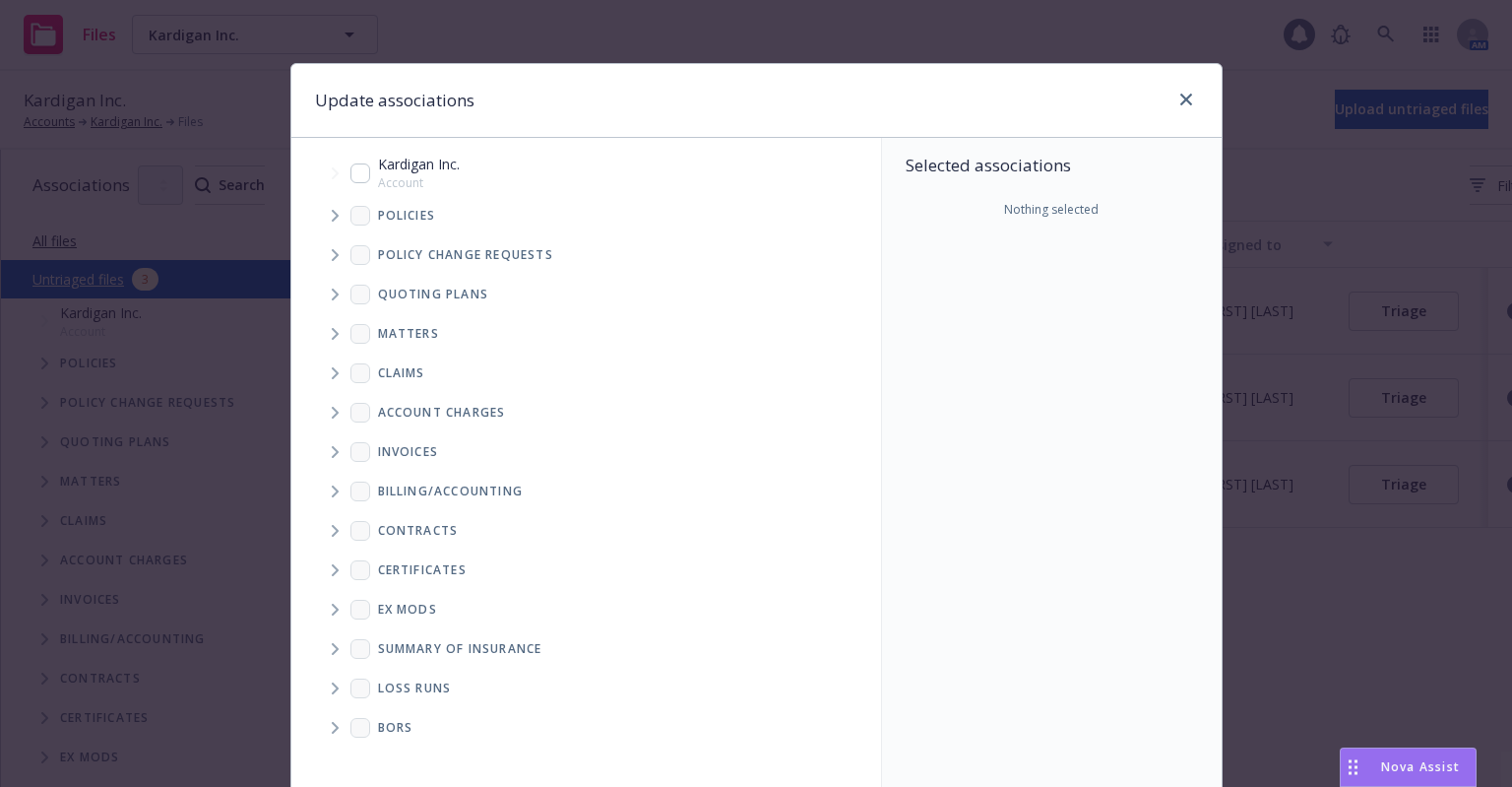 click at bounding box center (335, 255) 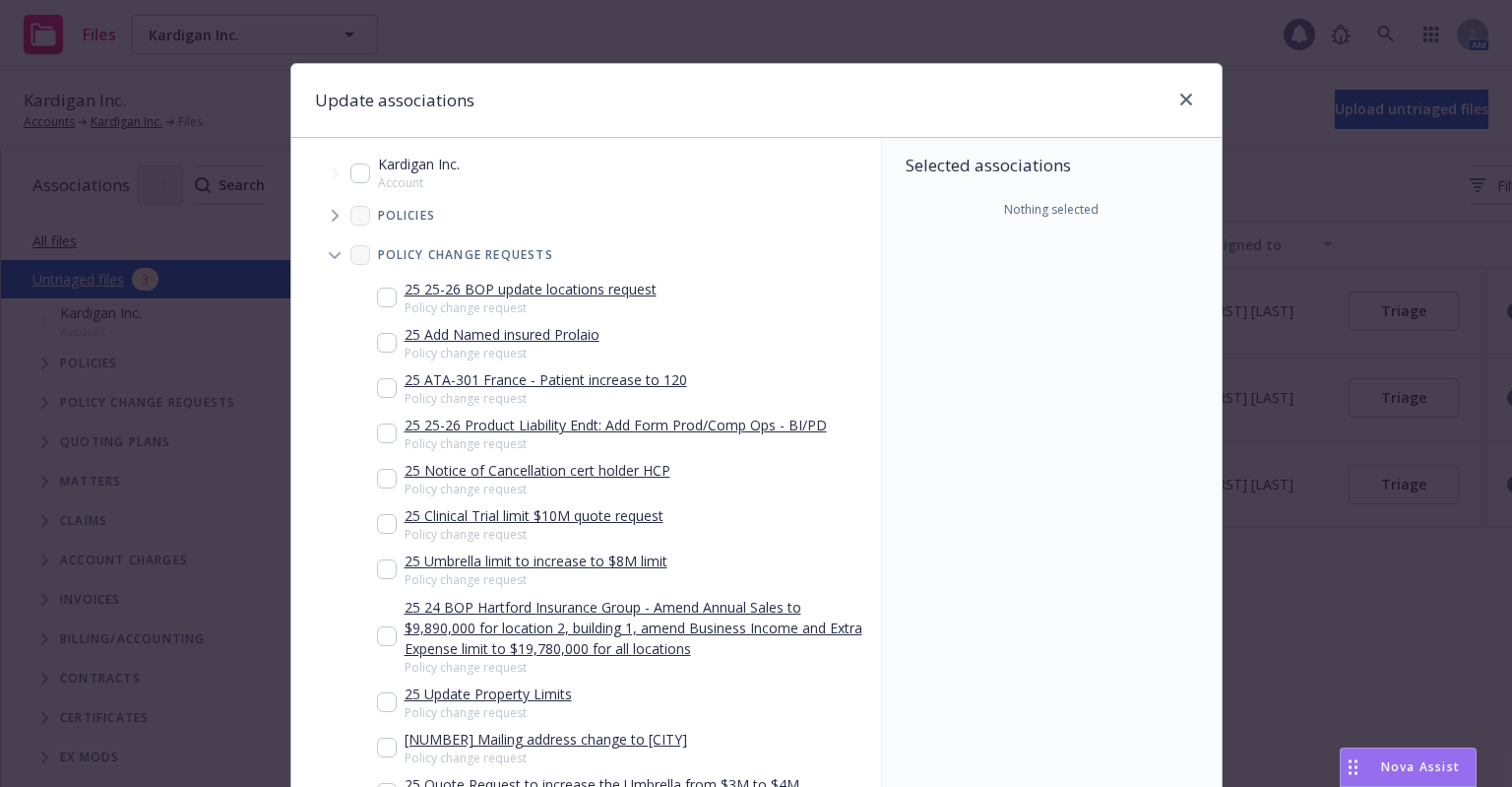 click at bounding box center (387, 297) 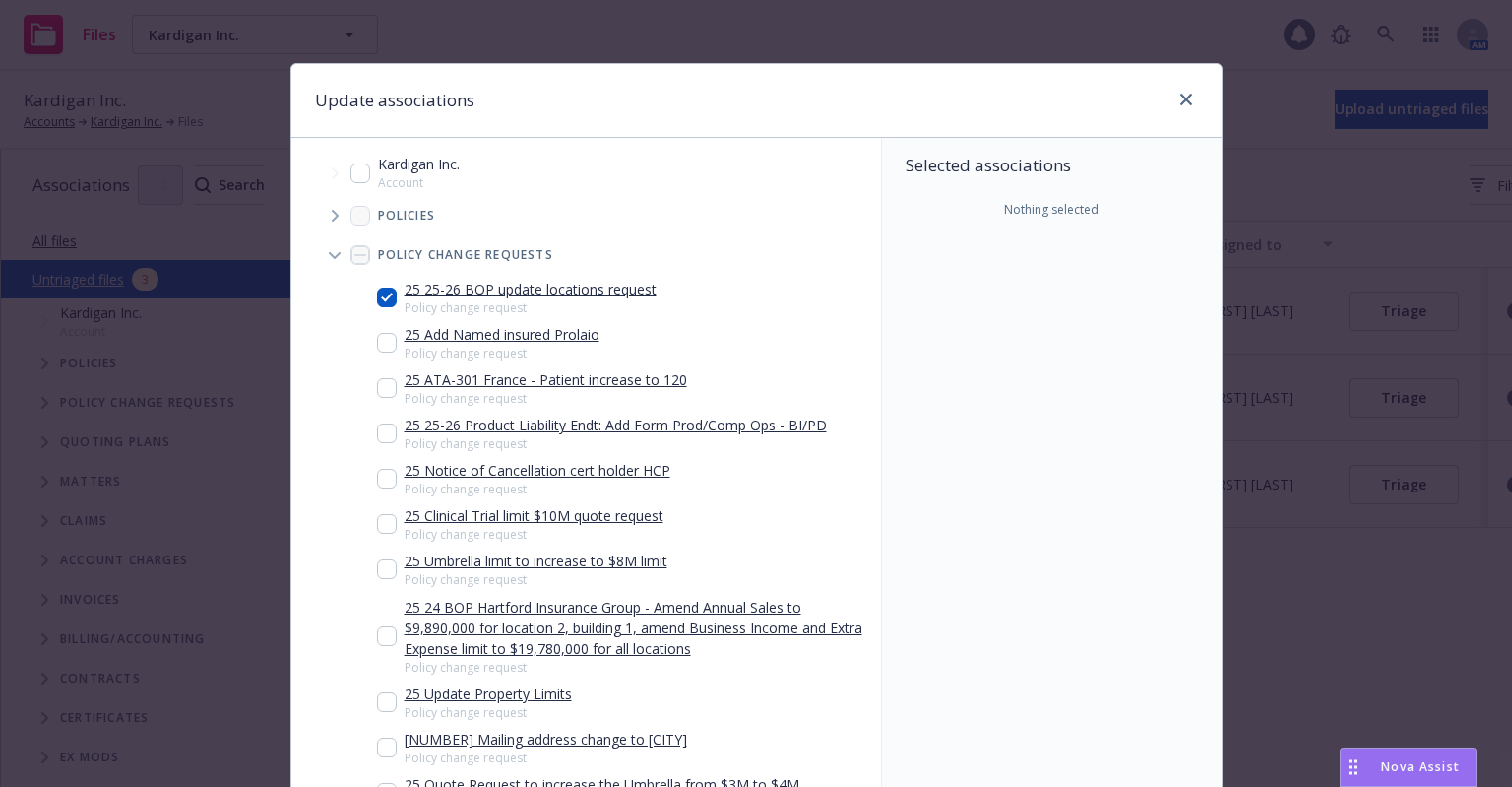 checkbox on "true" 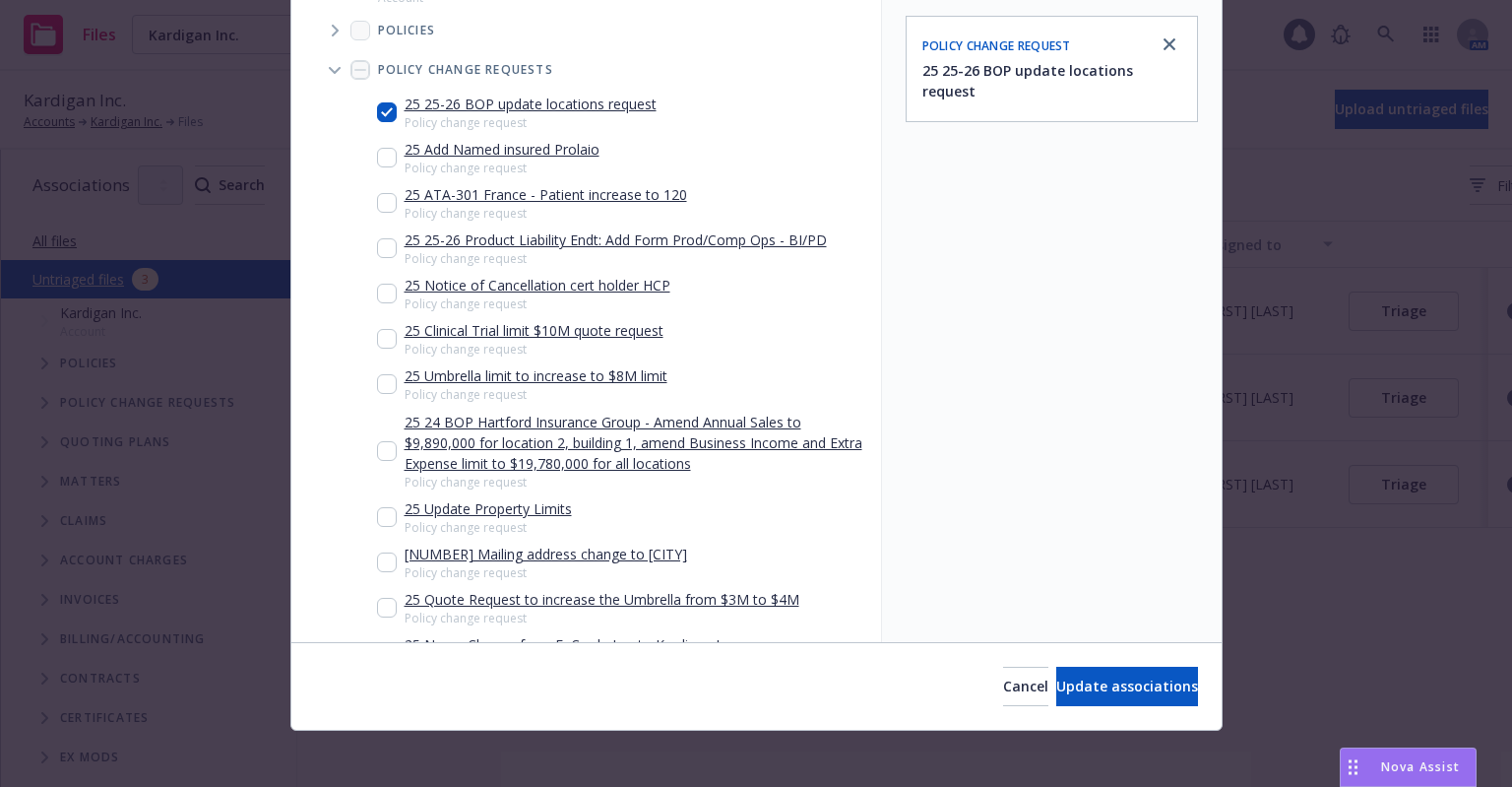 scroll, scrollTop: 191, scrollLeft: 0, axis: vertical 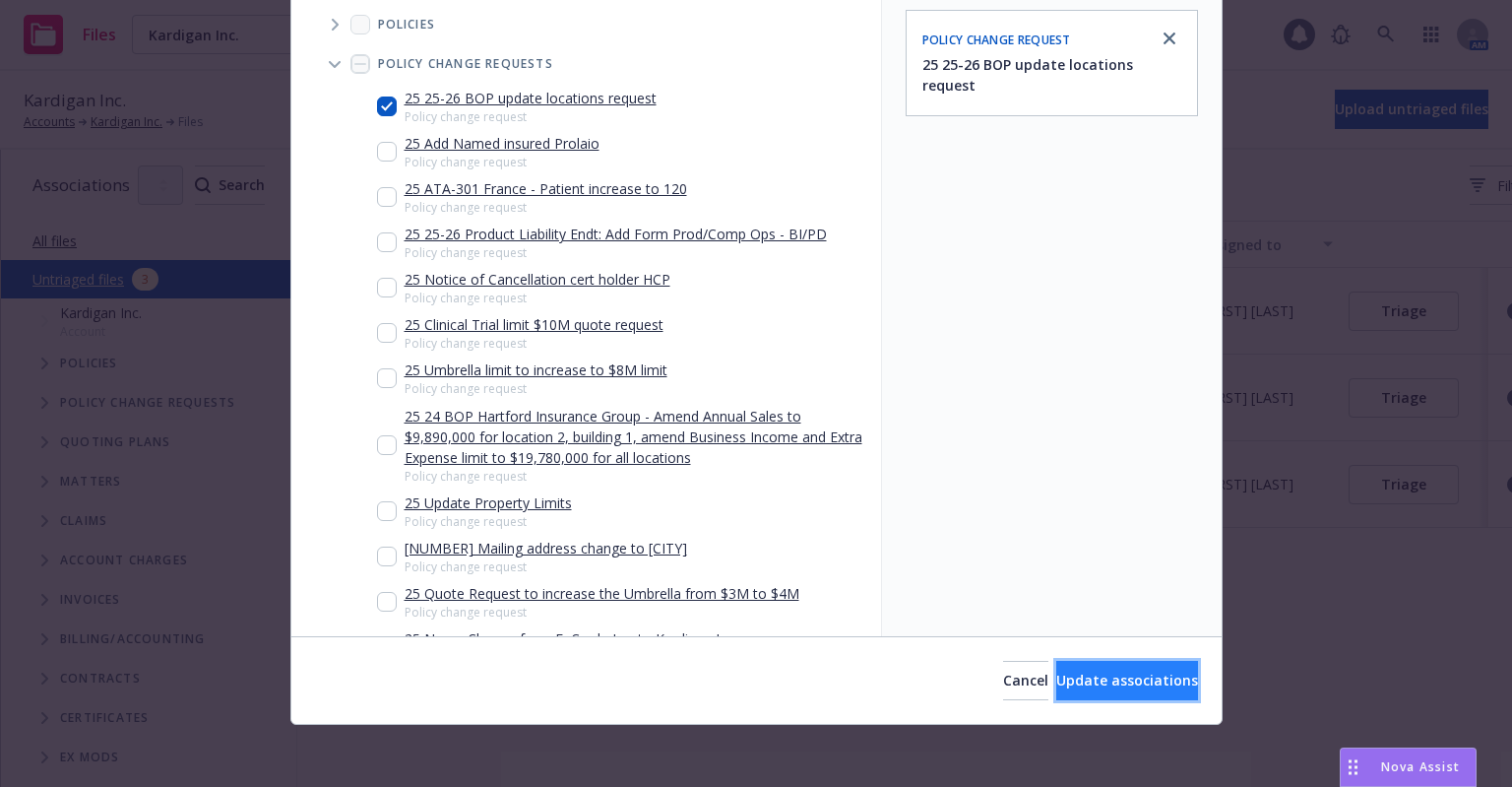 click on "Update associations" at bounding box center [1127, 680] 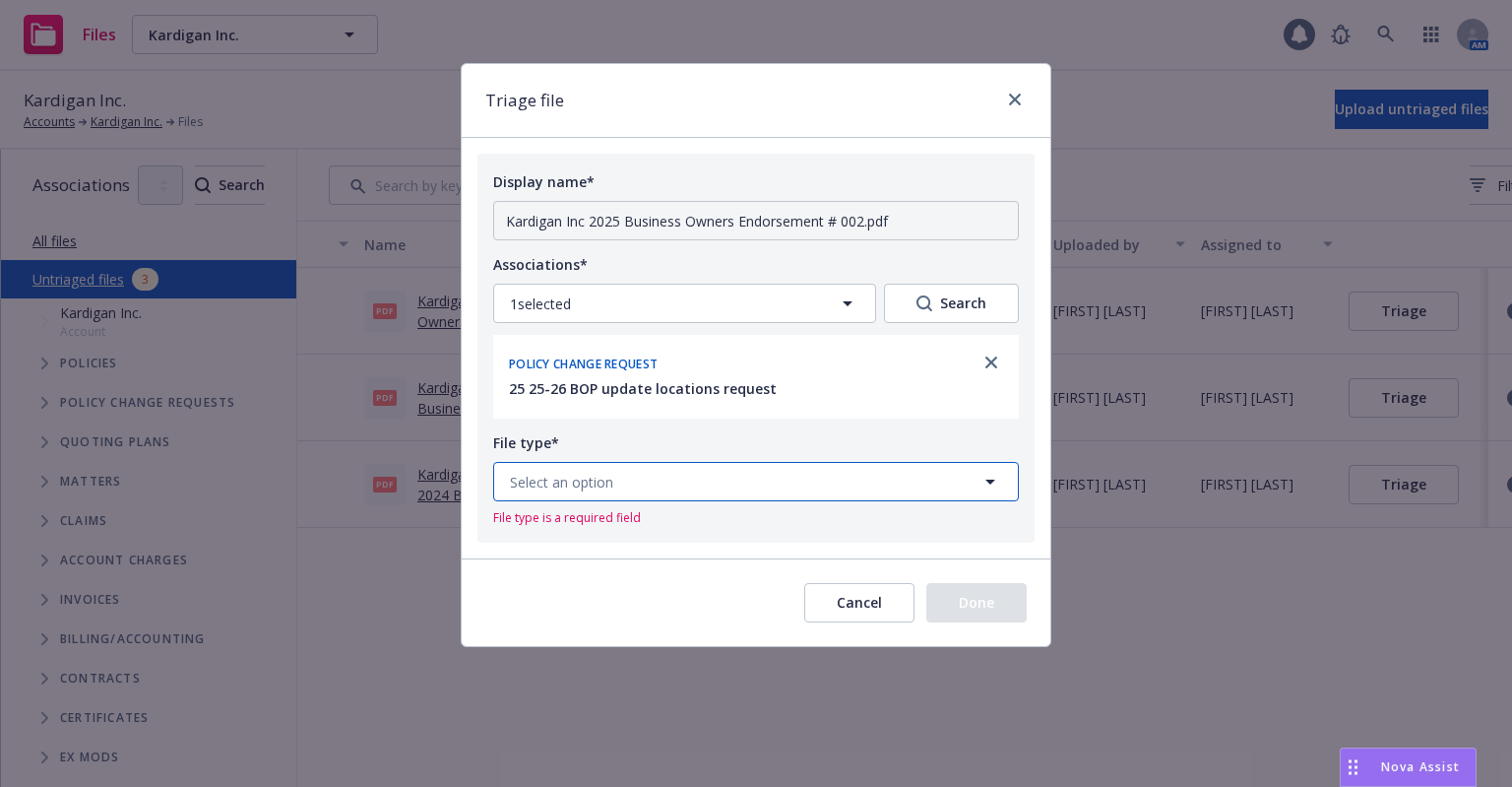 click on "Select an option" at bounding box center [756, 482] 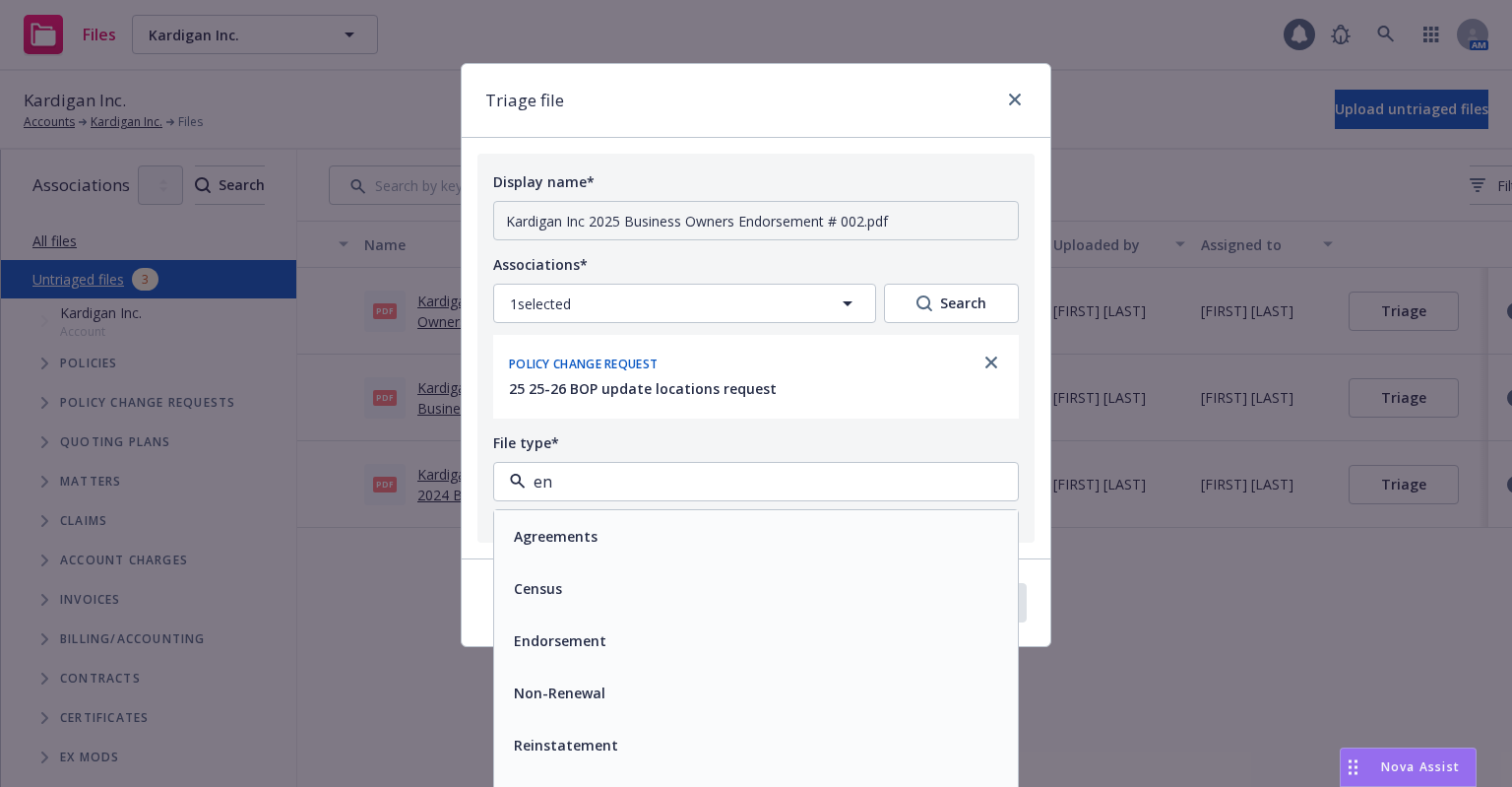 type on "end" 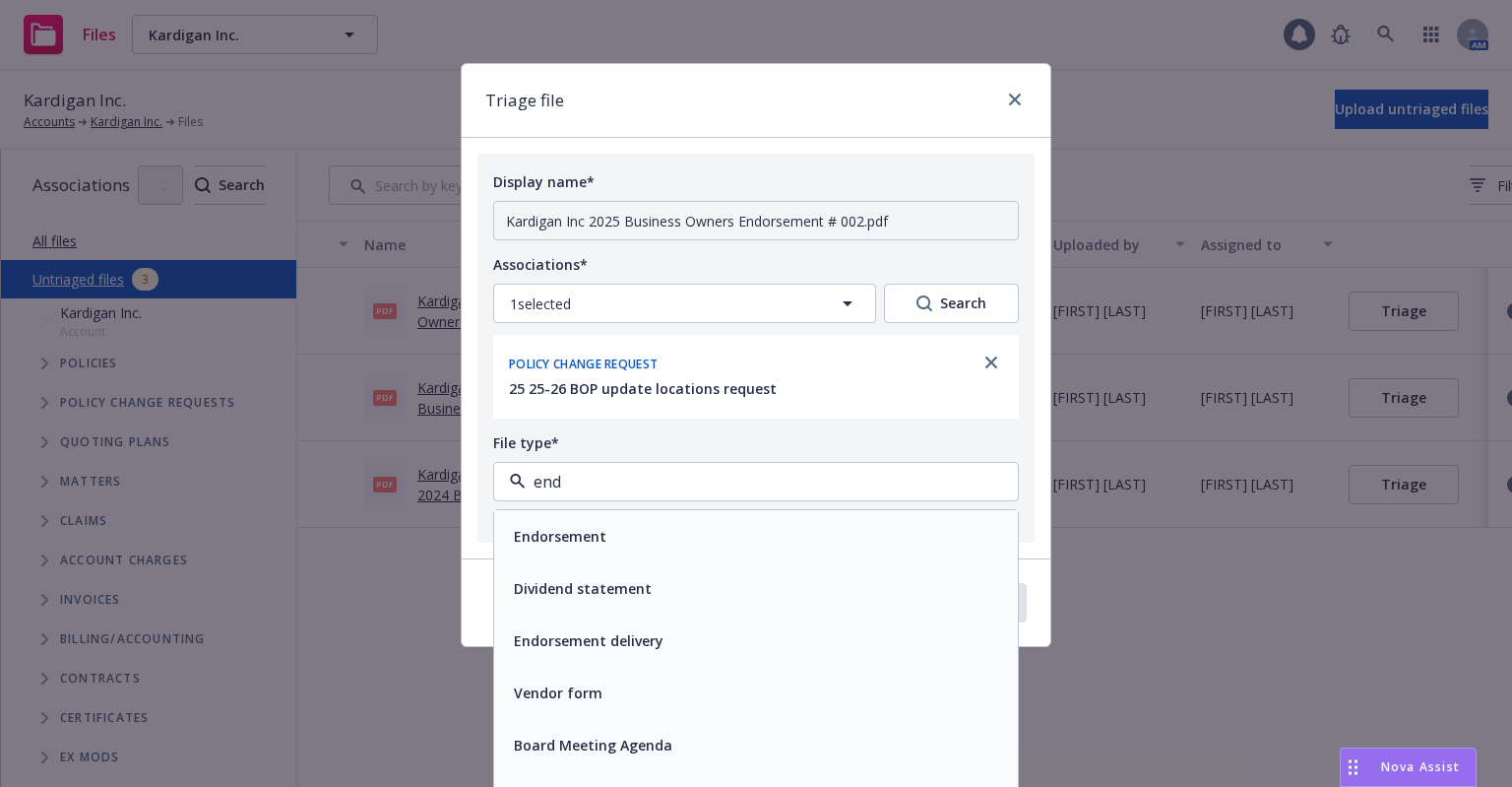 click on "Endorsement" at bounding box center [756, 536] 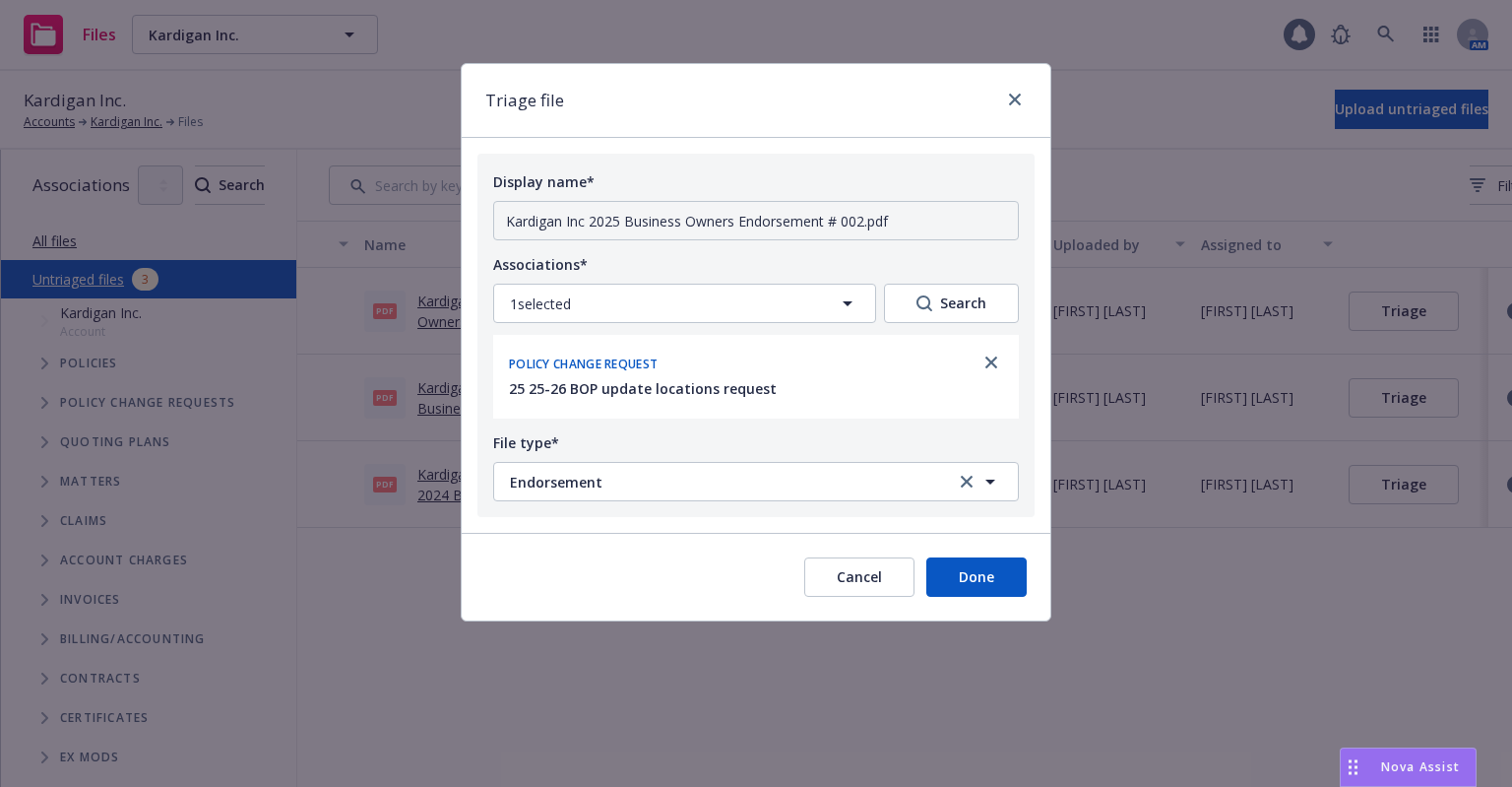 click on "Done" at bounding box center [976, 577] 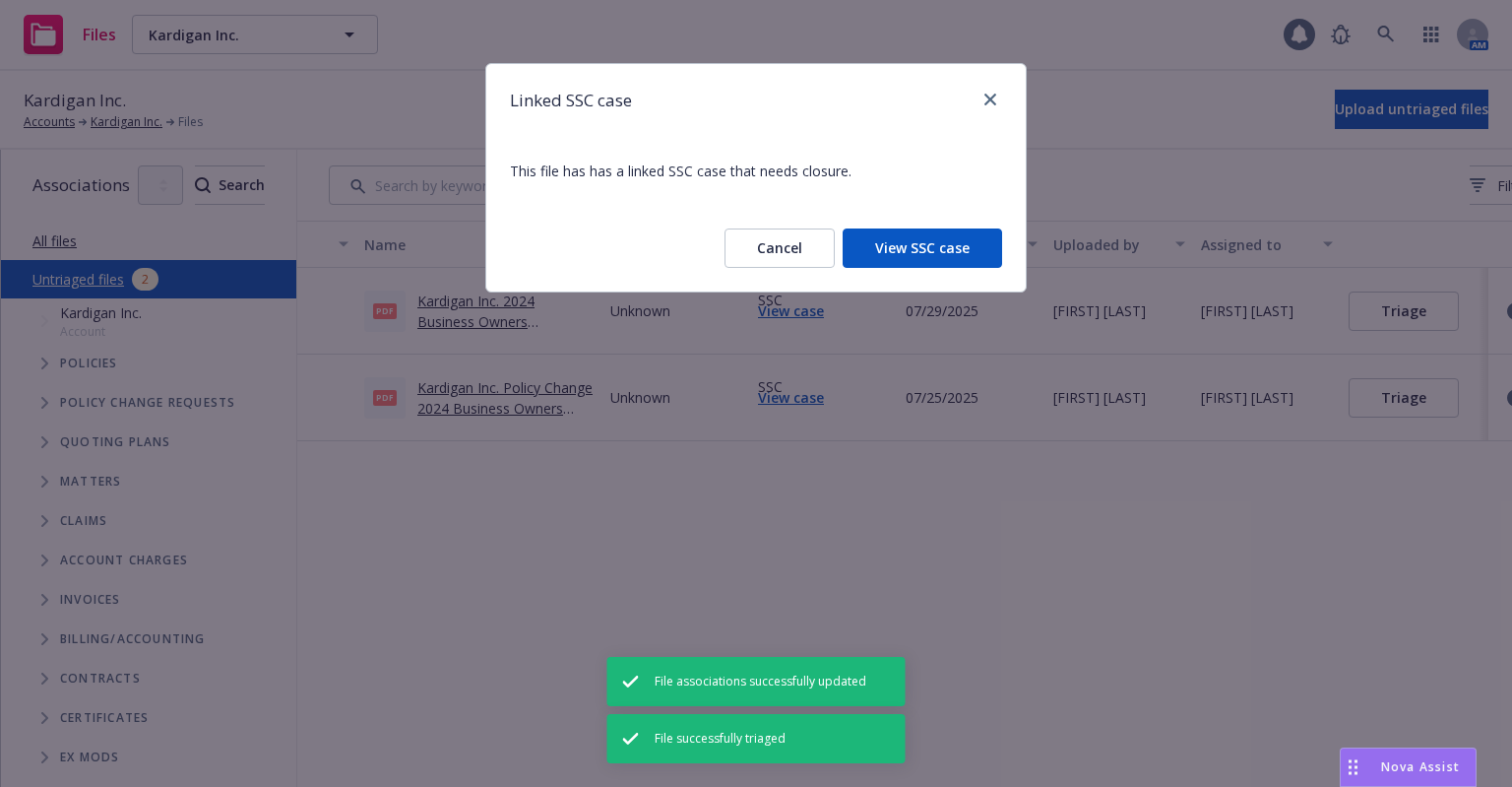 click on "View SSC case" at bounding box center (922, 248) 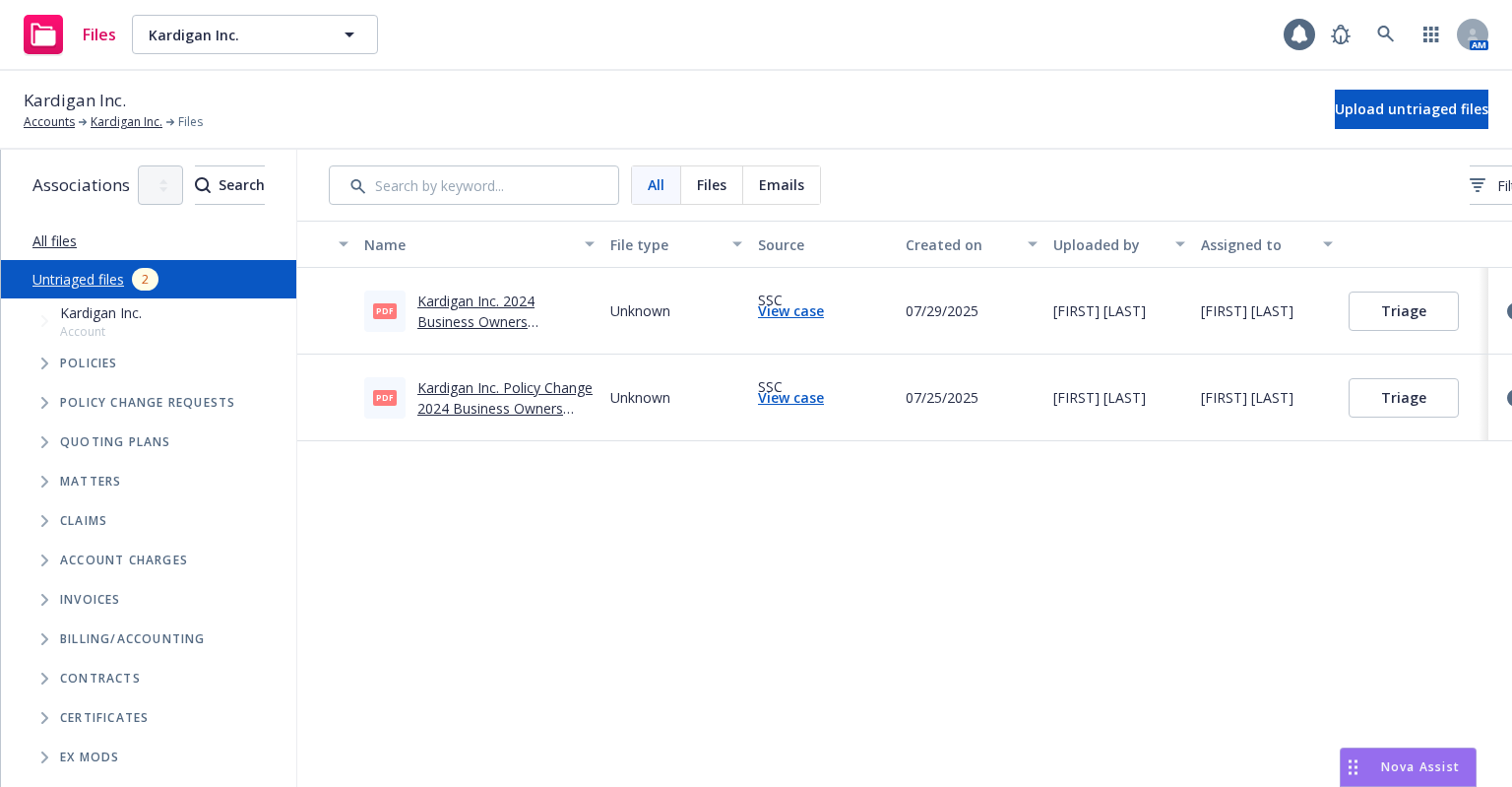 click on "Kardigan Inc. 2024 Business Owners Endorsement # 010.pdf" at bounding box center [492, 321] 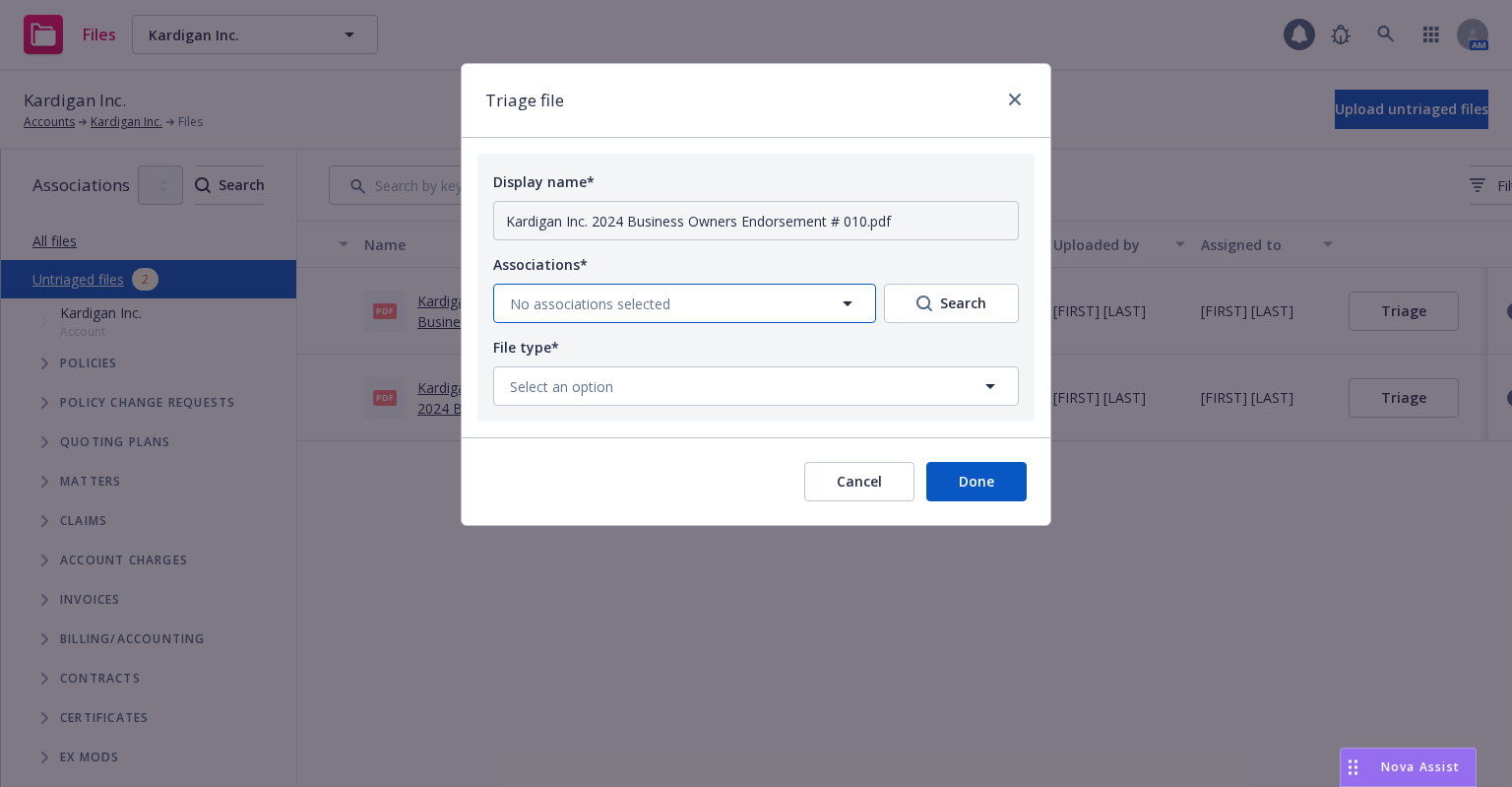 click on "No associations selected" at bounding box center (590, 303) 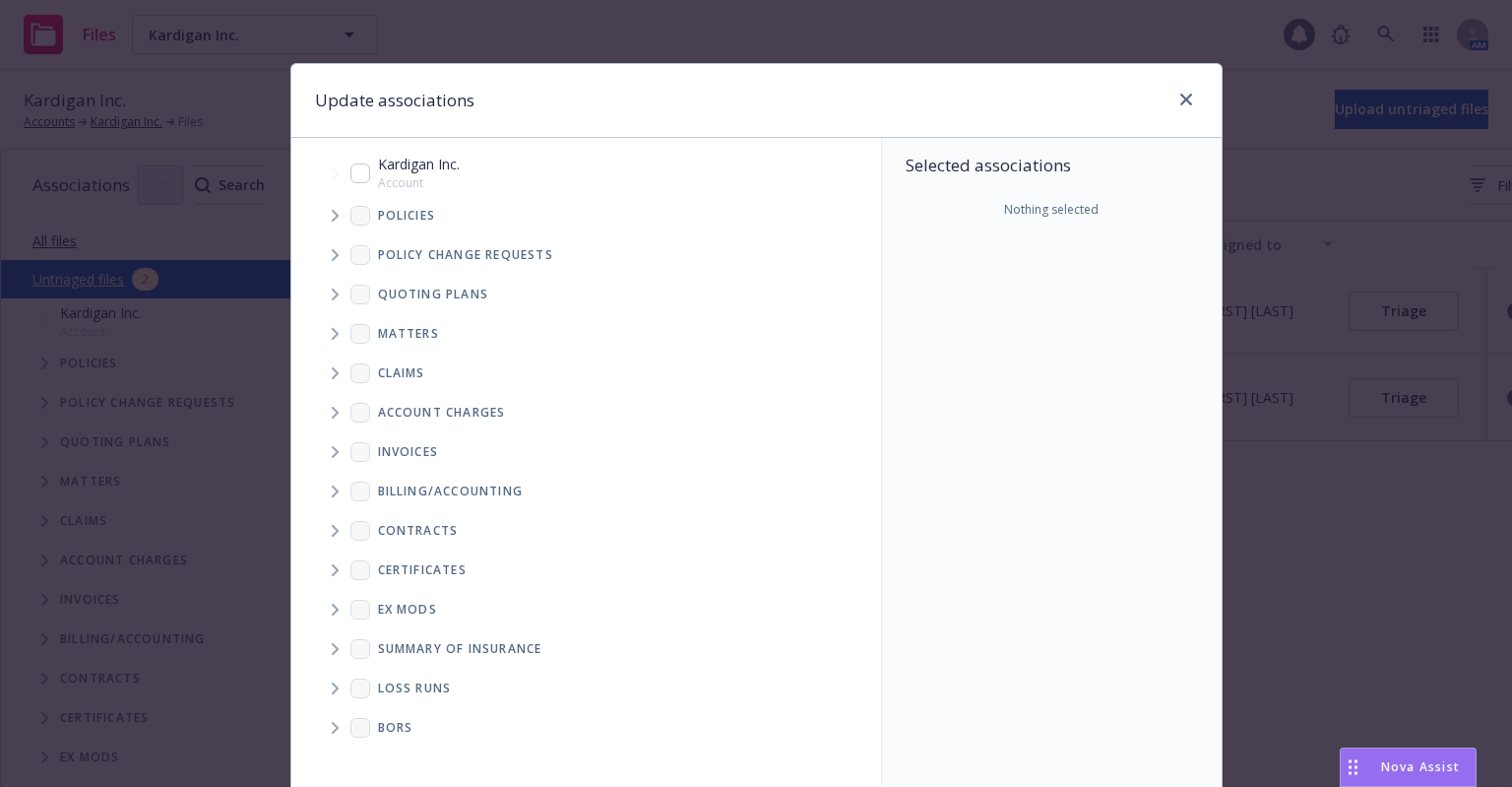 click at bounding box center (335, 255) 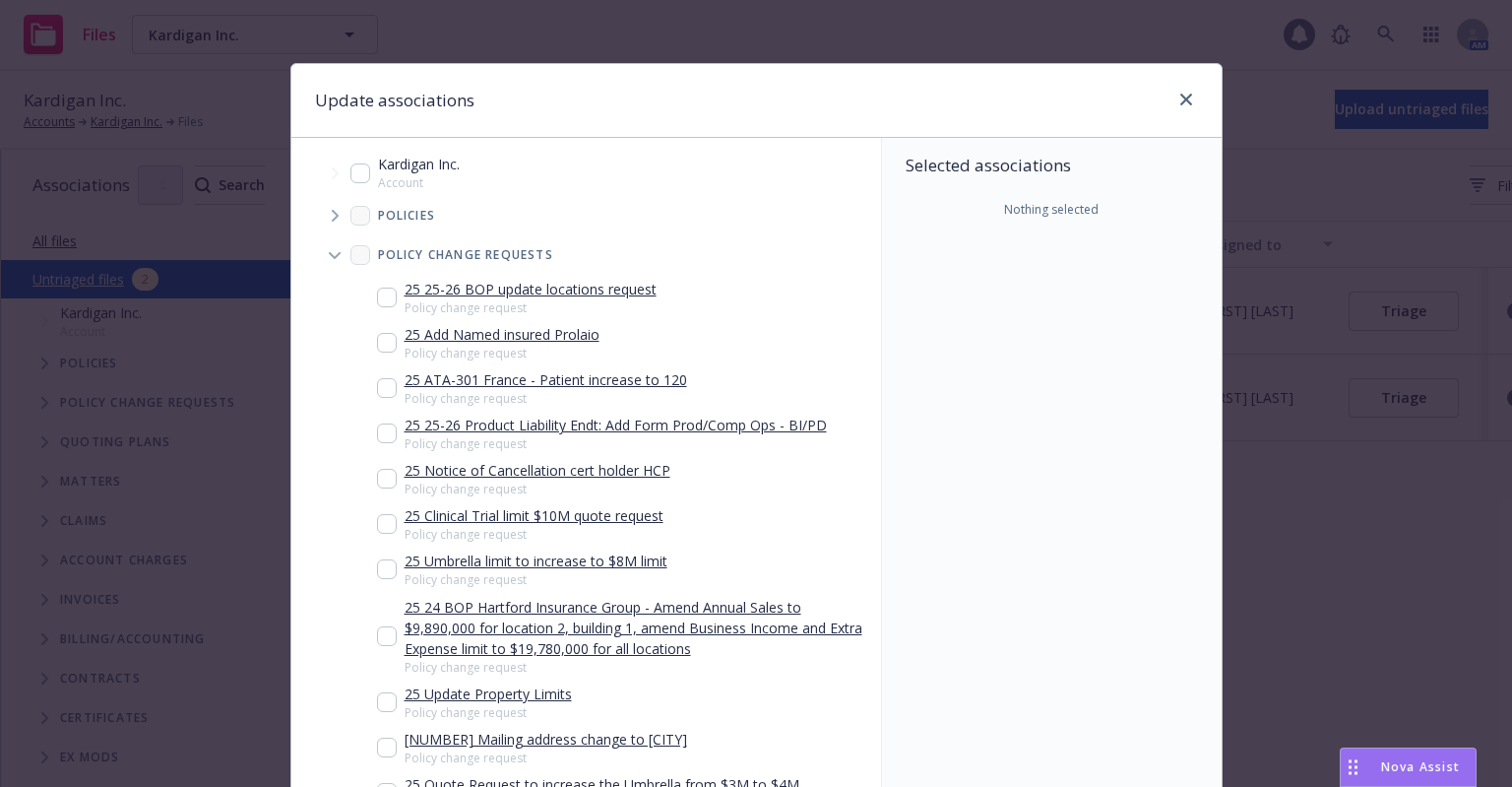click at bounding box center [335, 255] 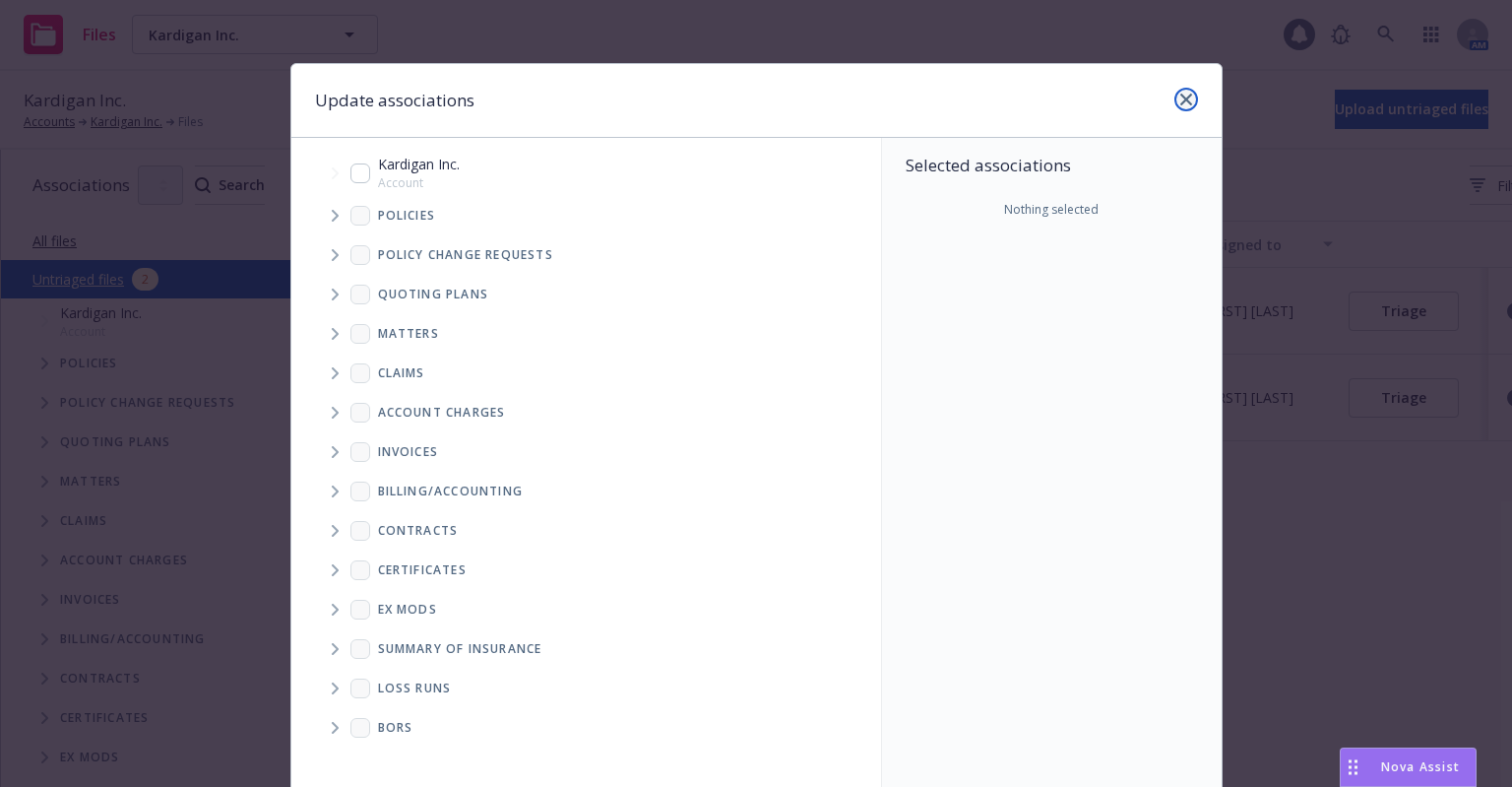 click at bounding box center [1186, 99] 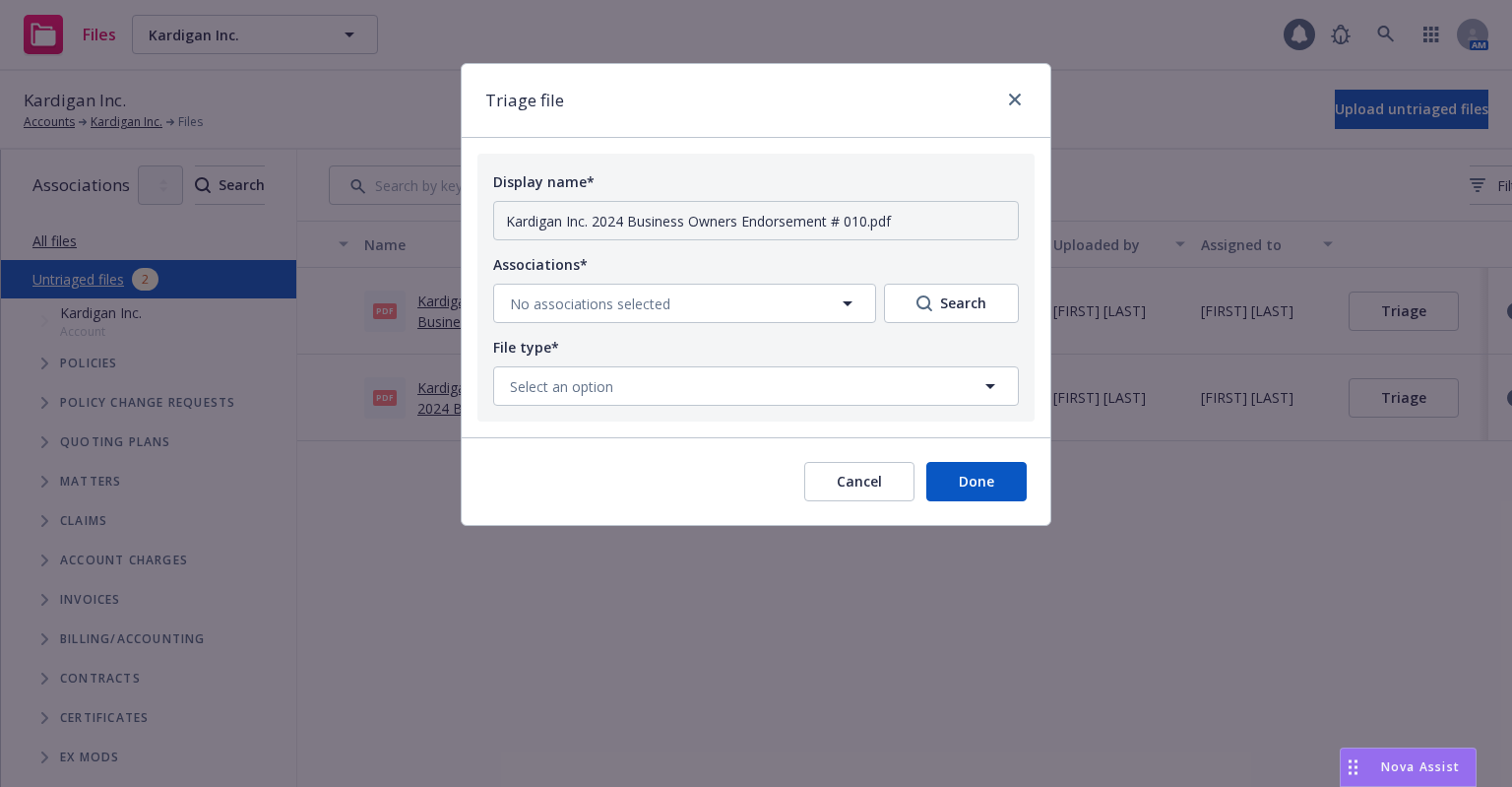 click on "Cancel" at bounding box center (859, 482) 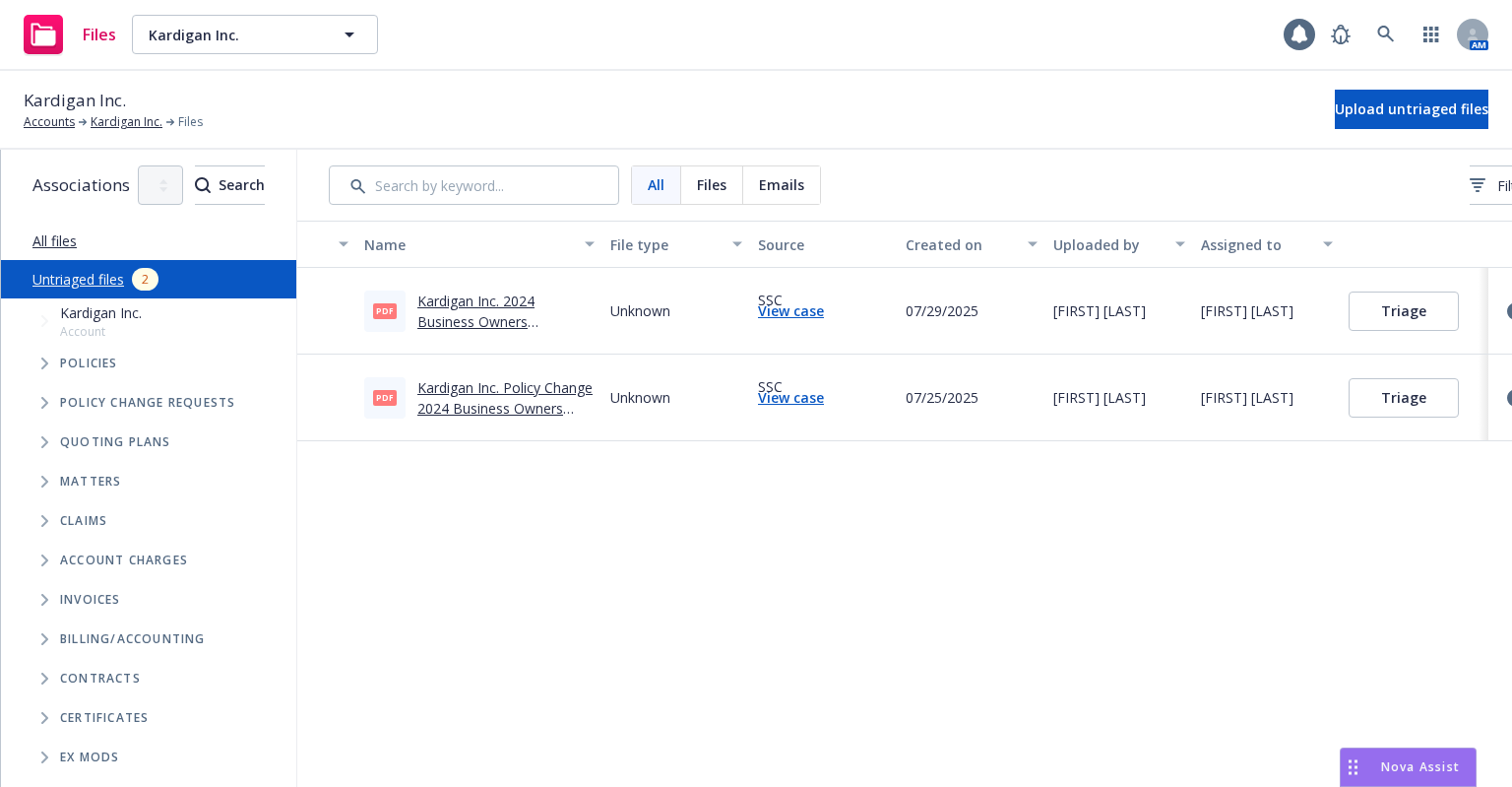 click on "View case" at bounding box center (790, 310) 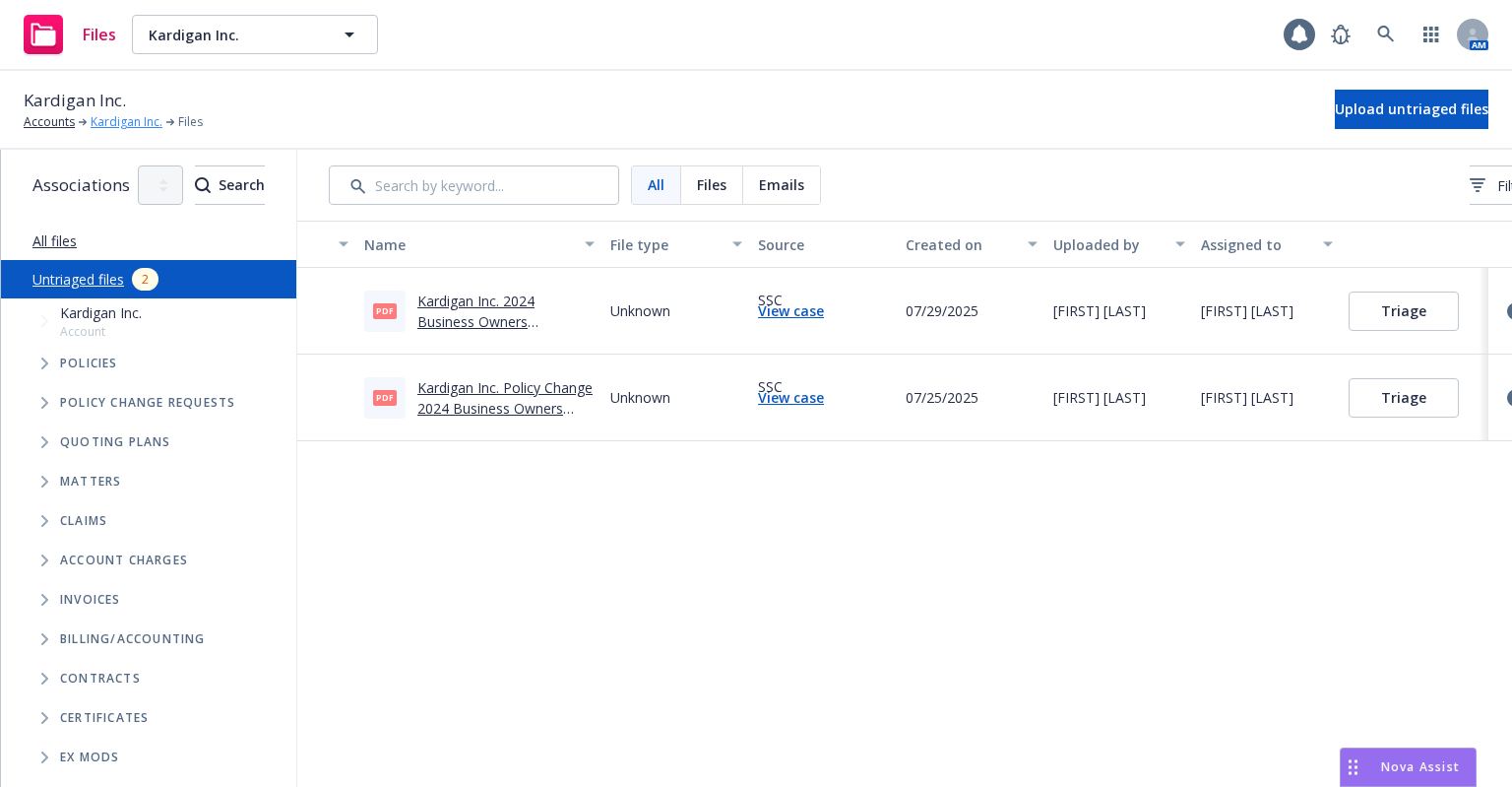 click on "Kardigan Inc." at bounding box center (126, 122) 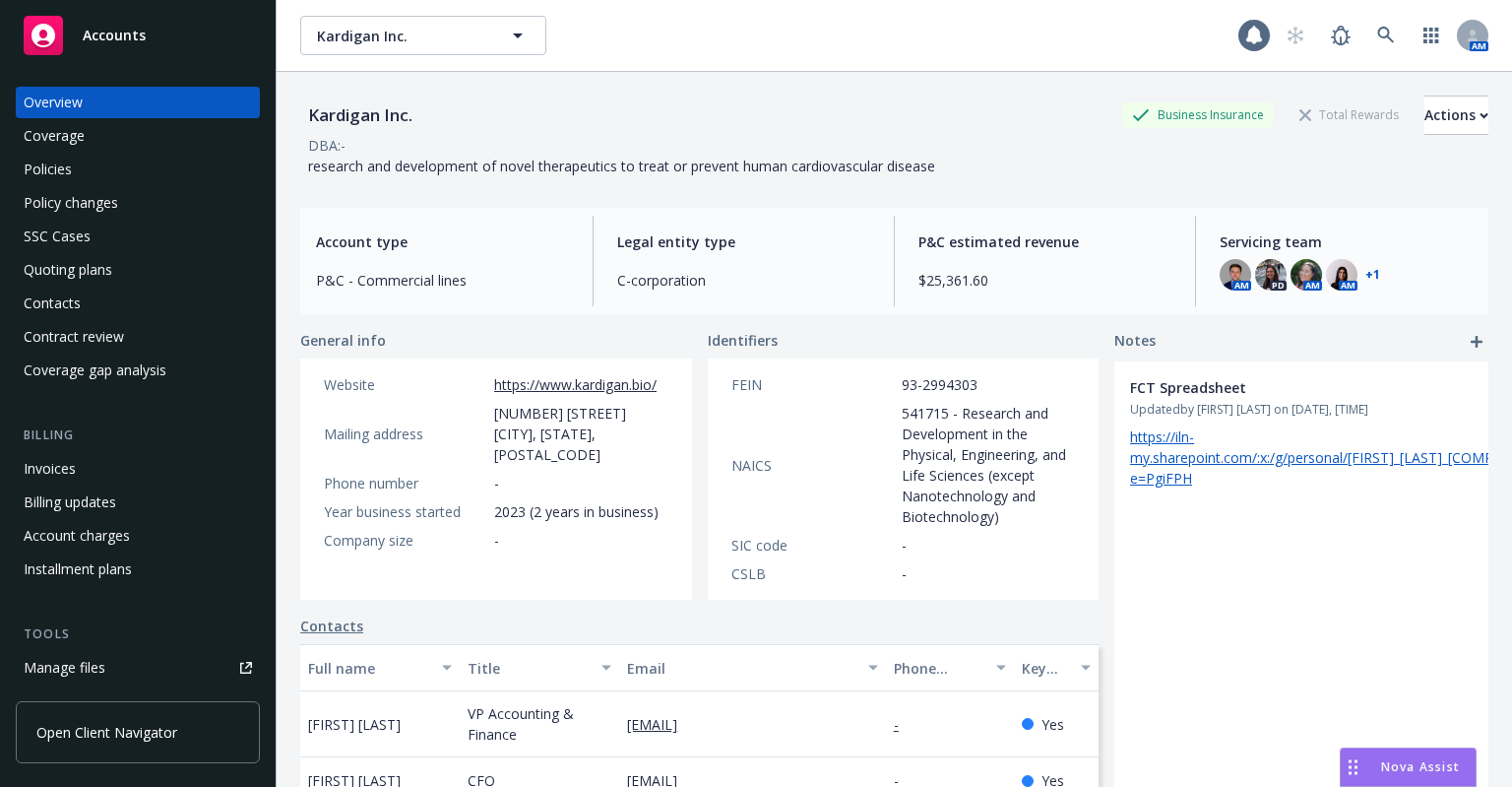 scroll, scrollTop: 0, scrollLeft: 0, axis: both 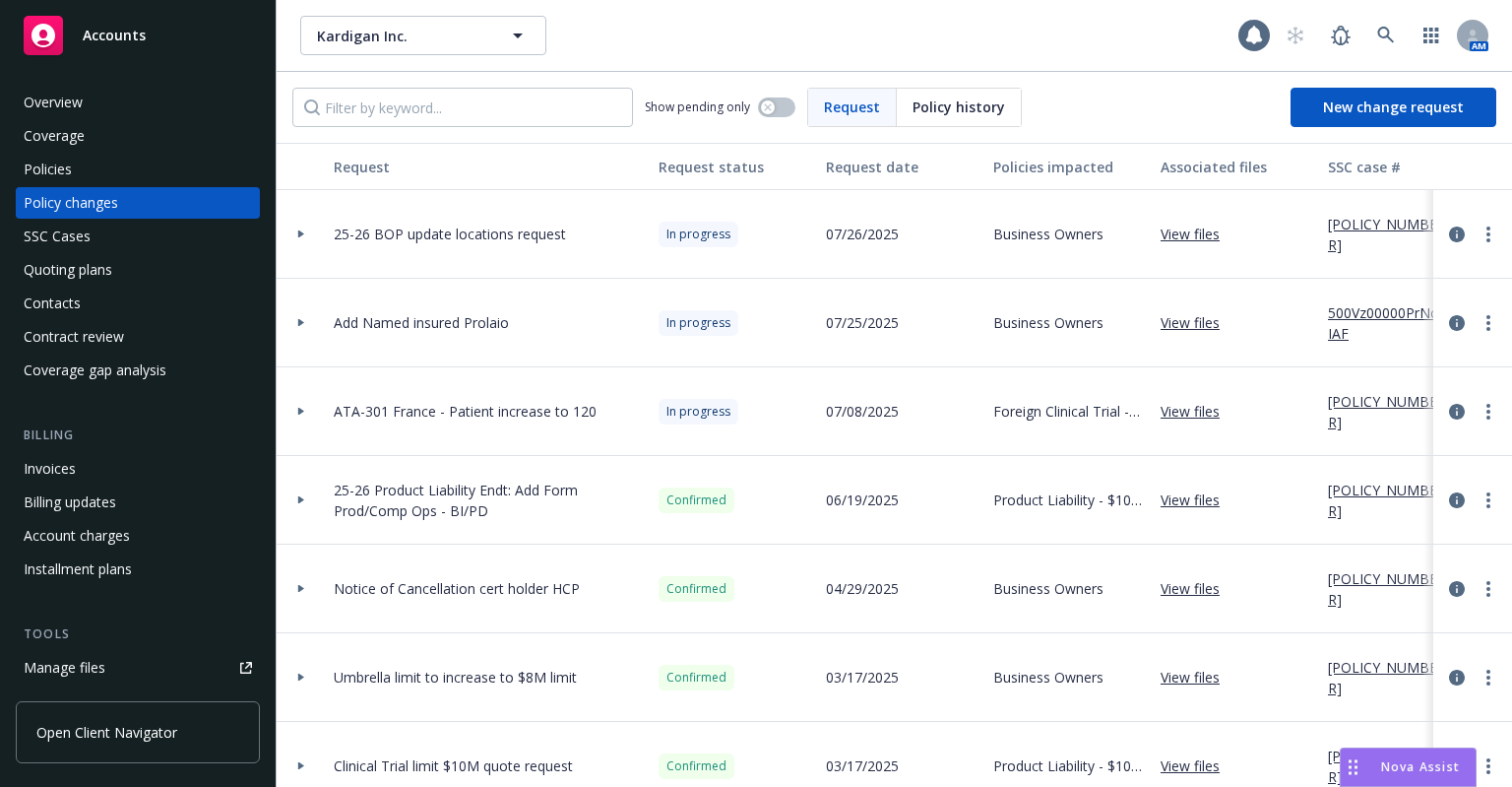 click on "View files" at bounding box center [1198, 233] 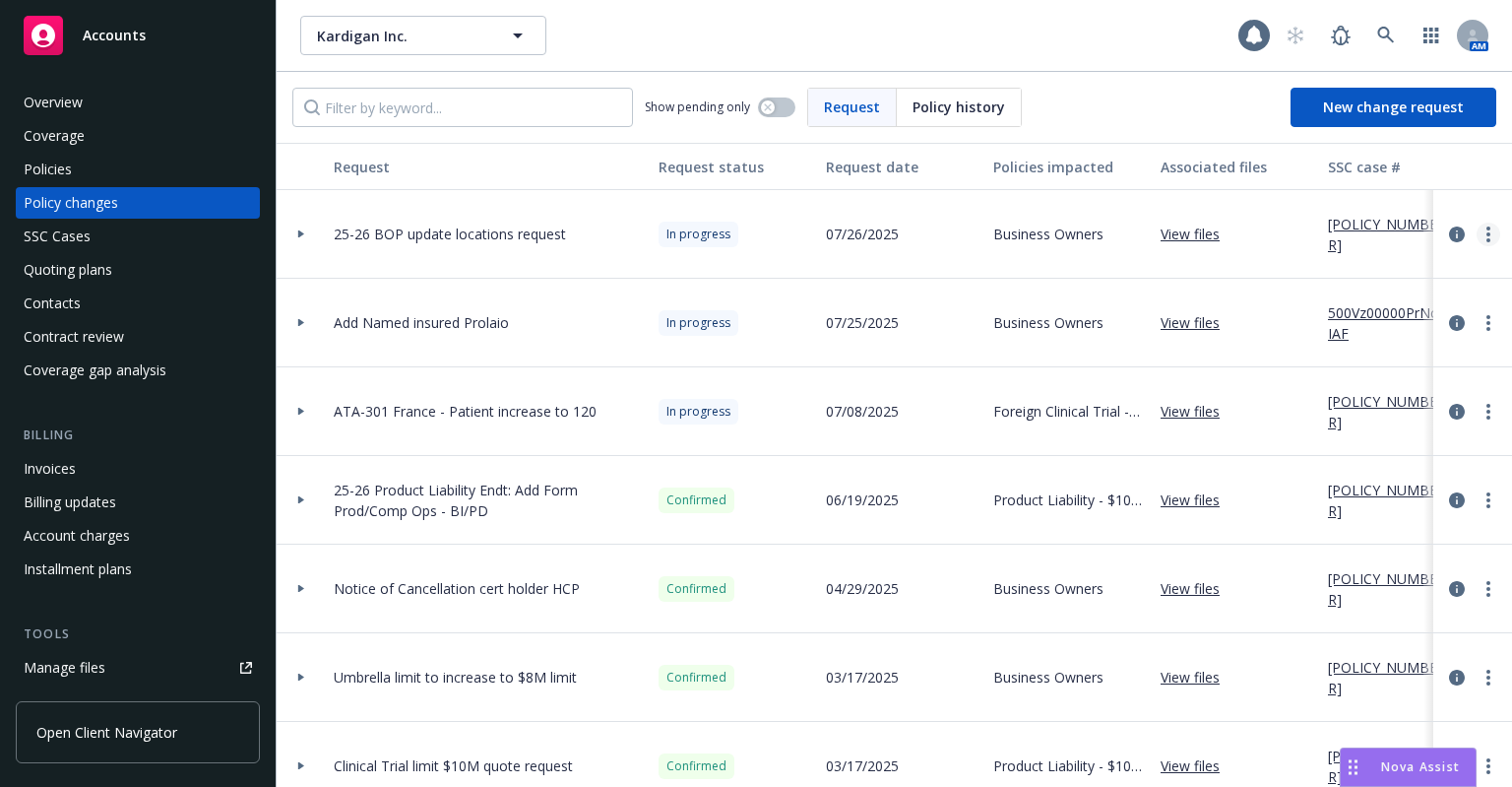 click 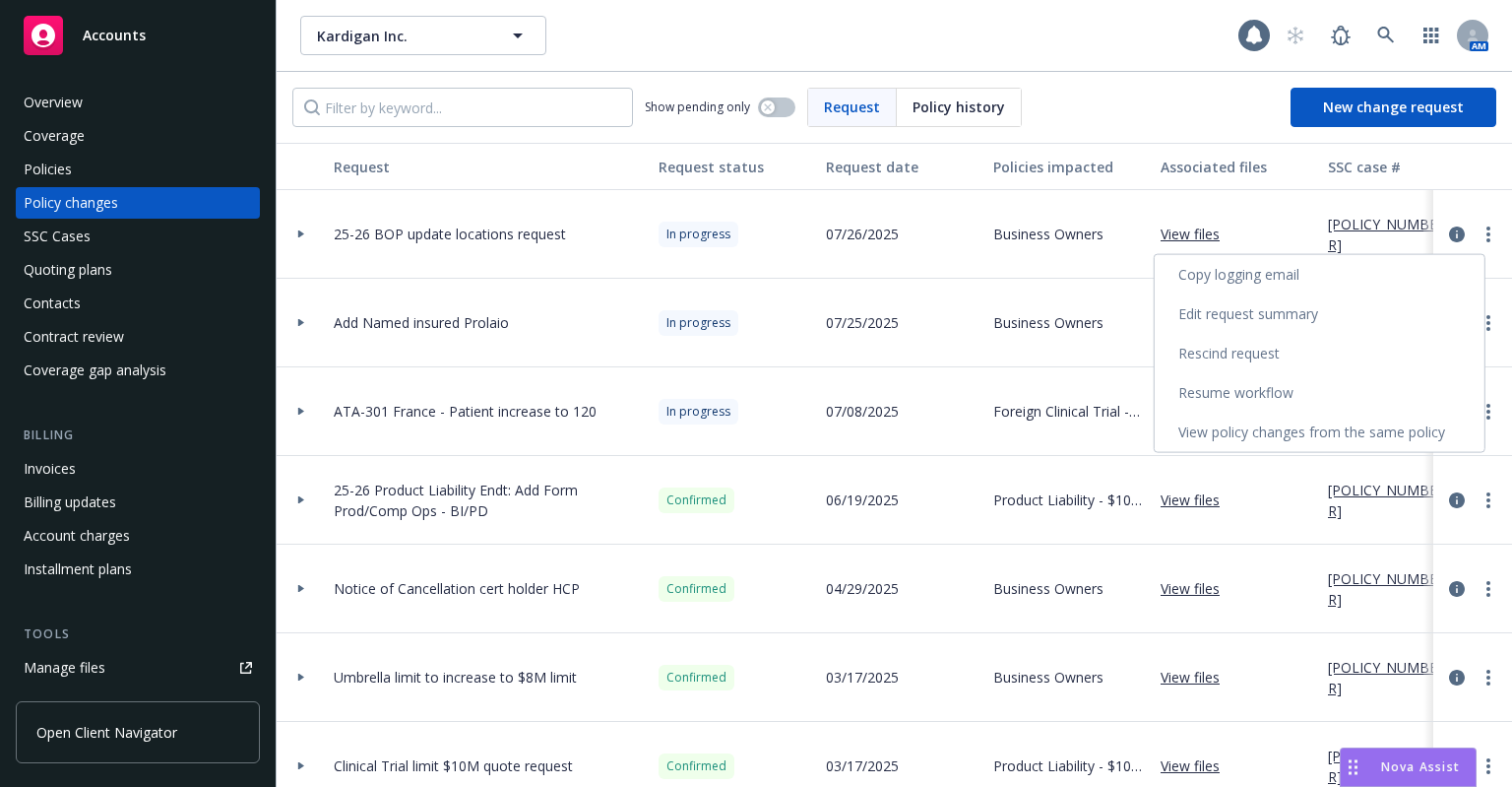 click on "Resume workflow" at bounding box center [1319, 393] 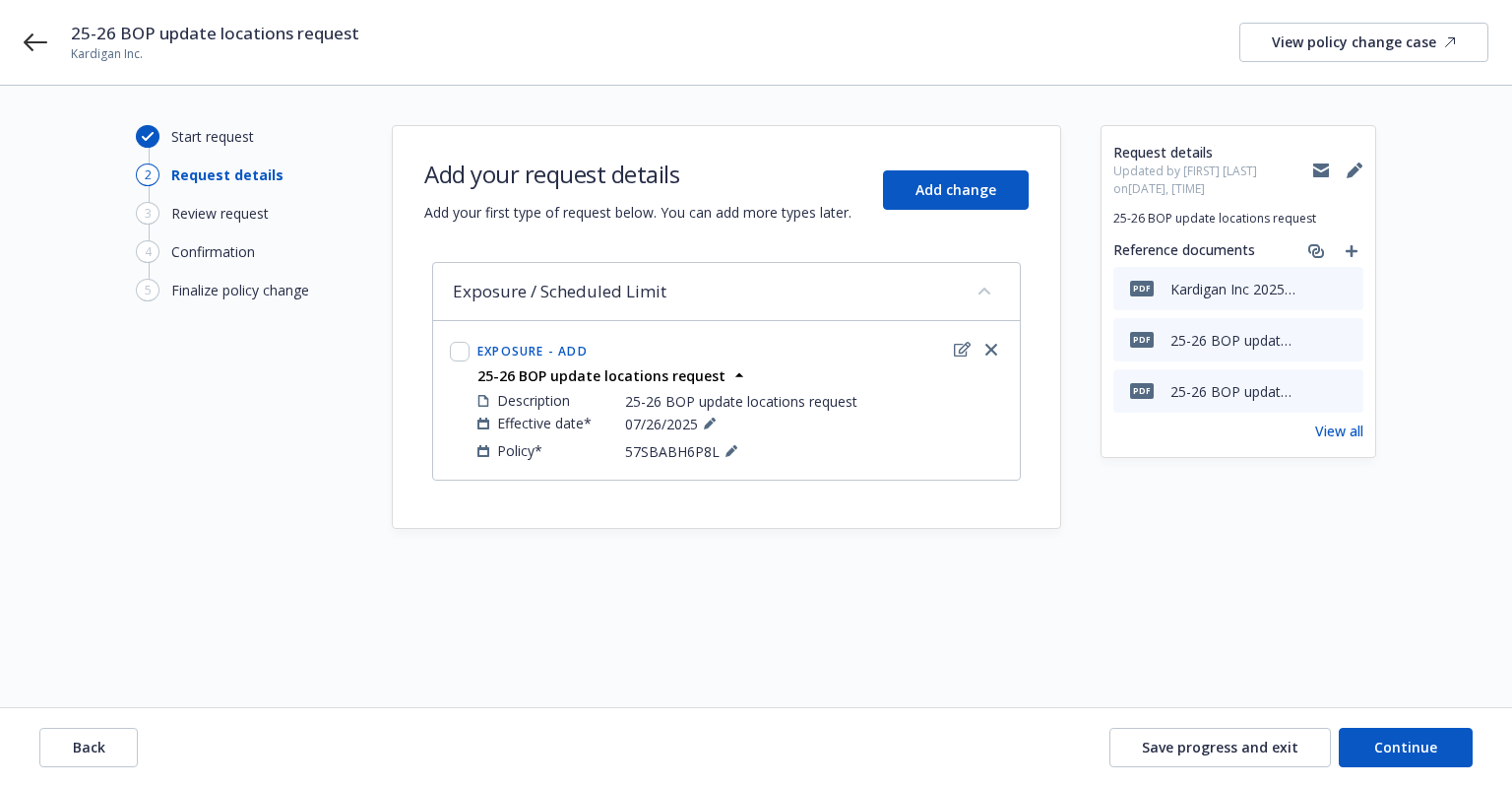 drag, startPoint x: 957, startPoint y: 350, endPoint x: 794, endPoint y: 490, distance: 214.86973 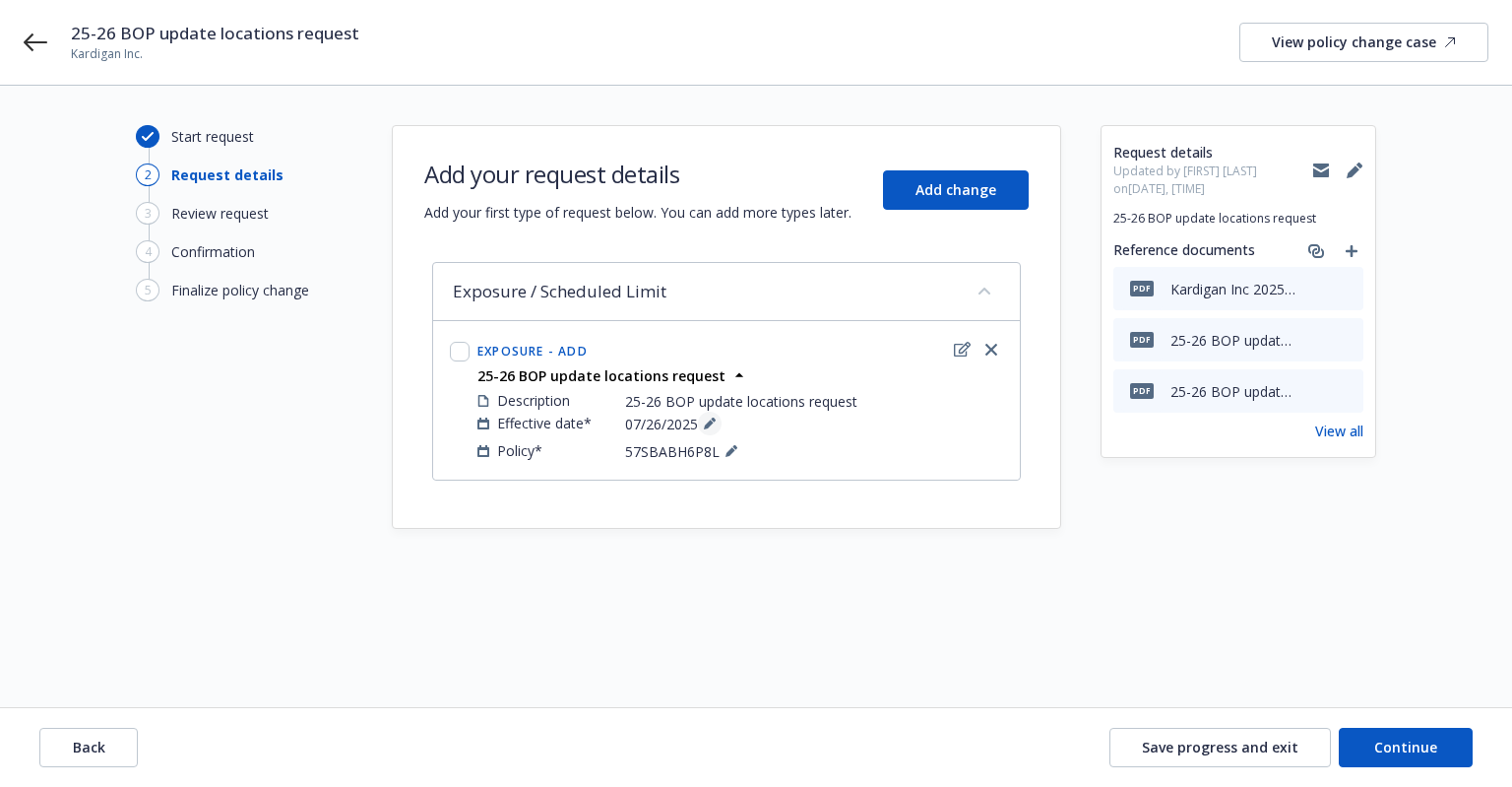 click 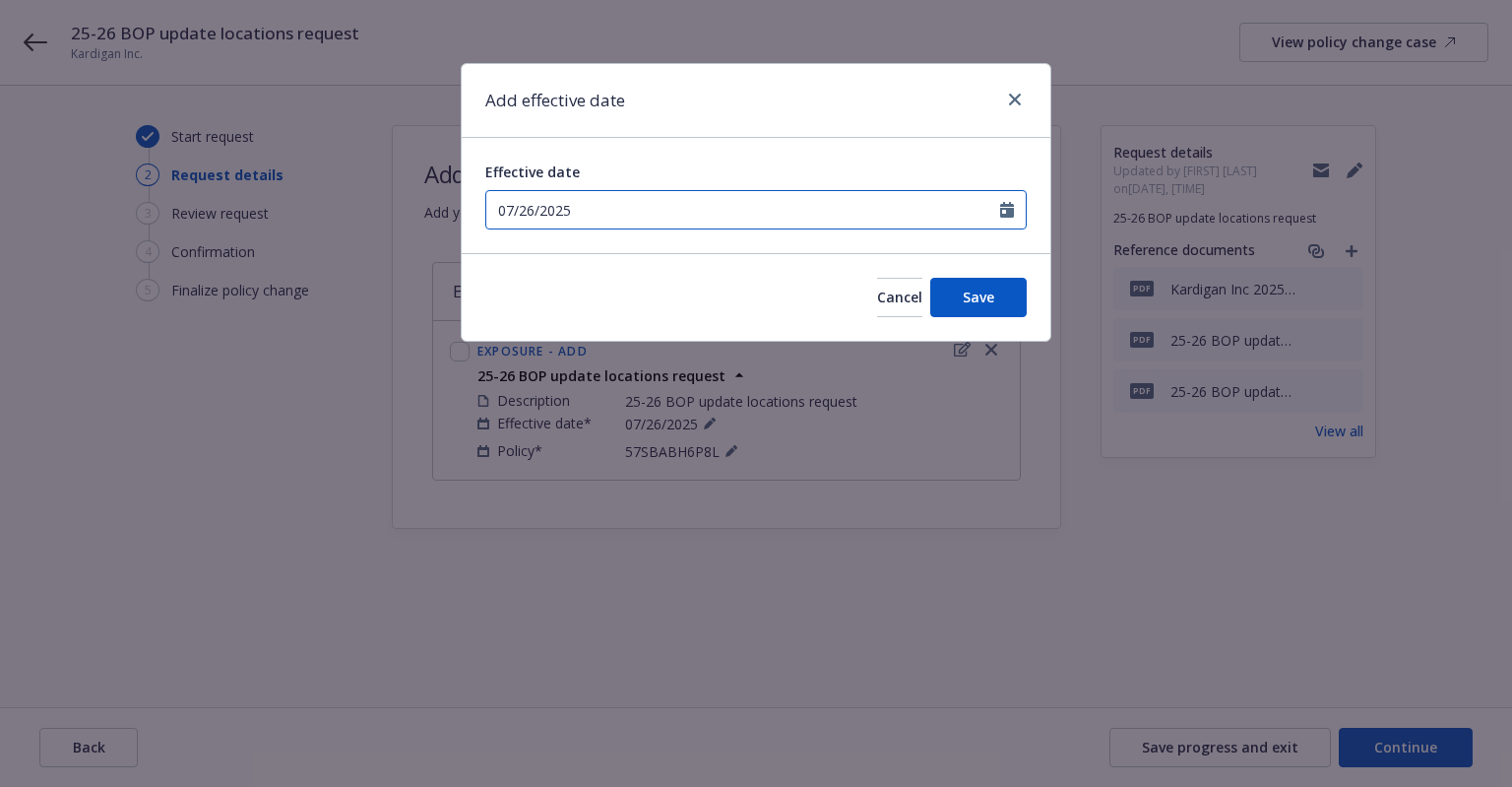 click on "07/26/2025" at bounding box center (743, 210) 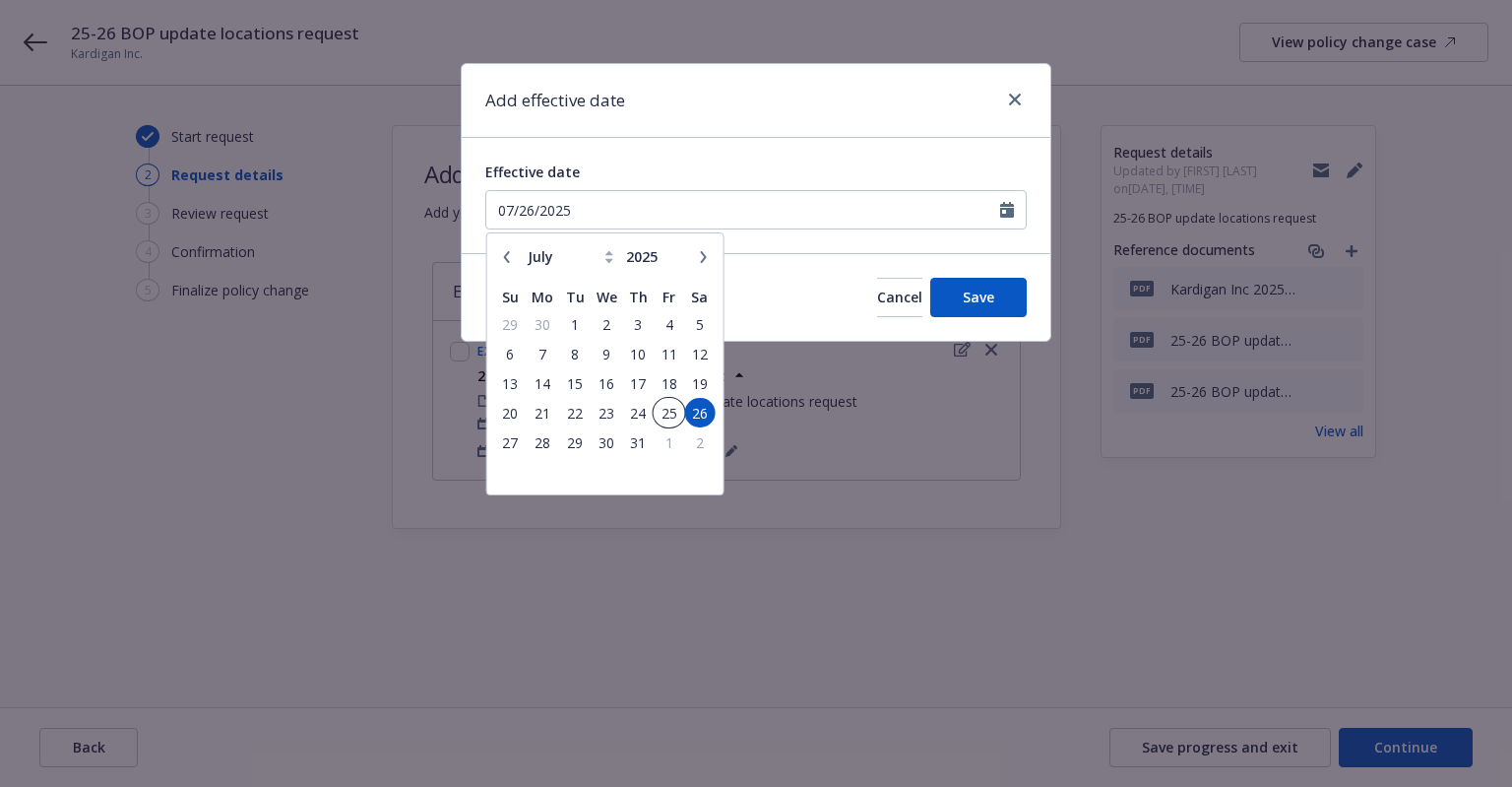 click on "25" at bounding box center (668, 413) 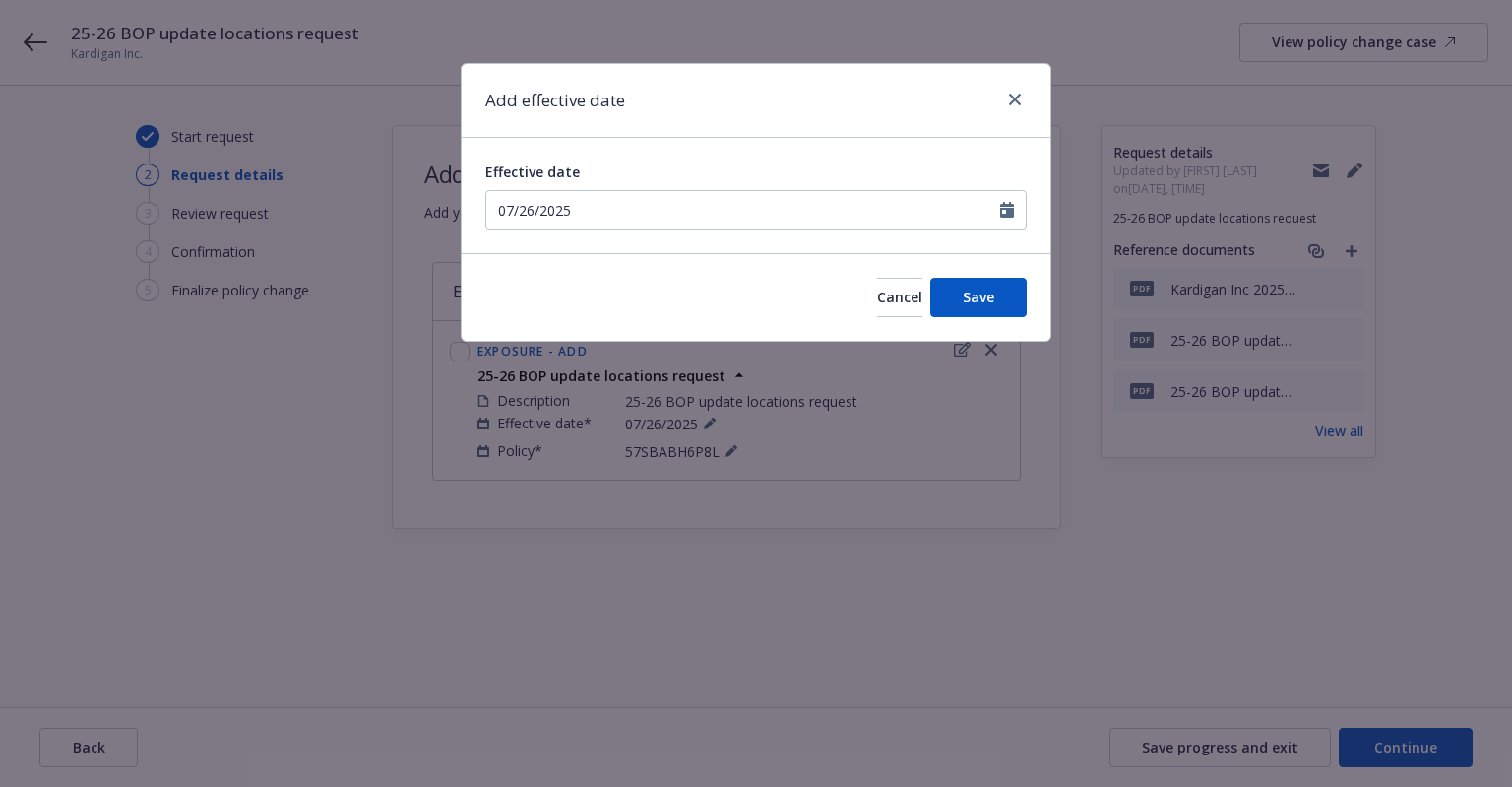 type on "07/25/2025" 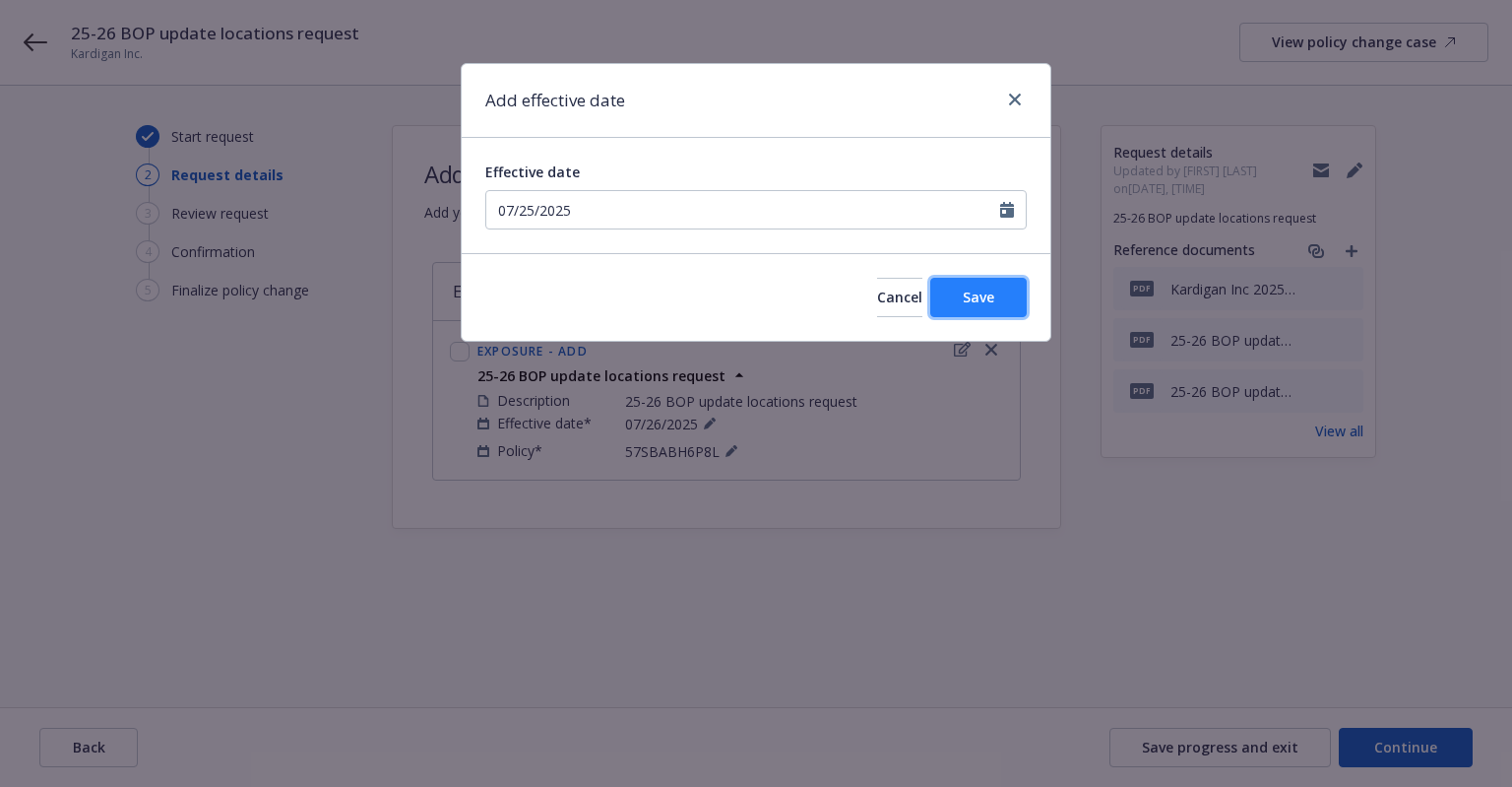 click on "Save" at bounding box center [978, 296] 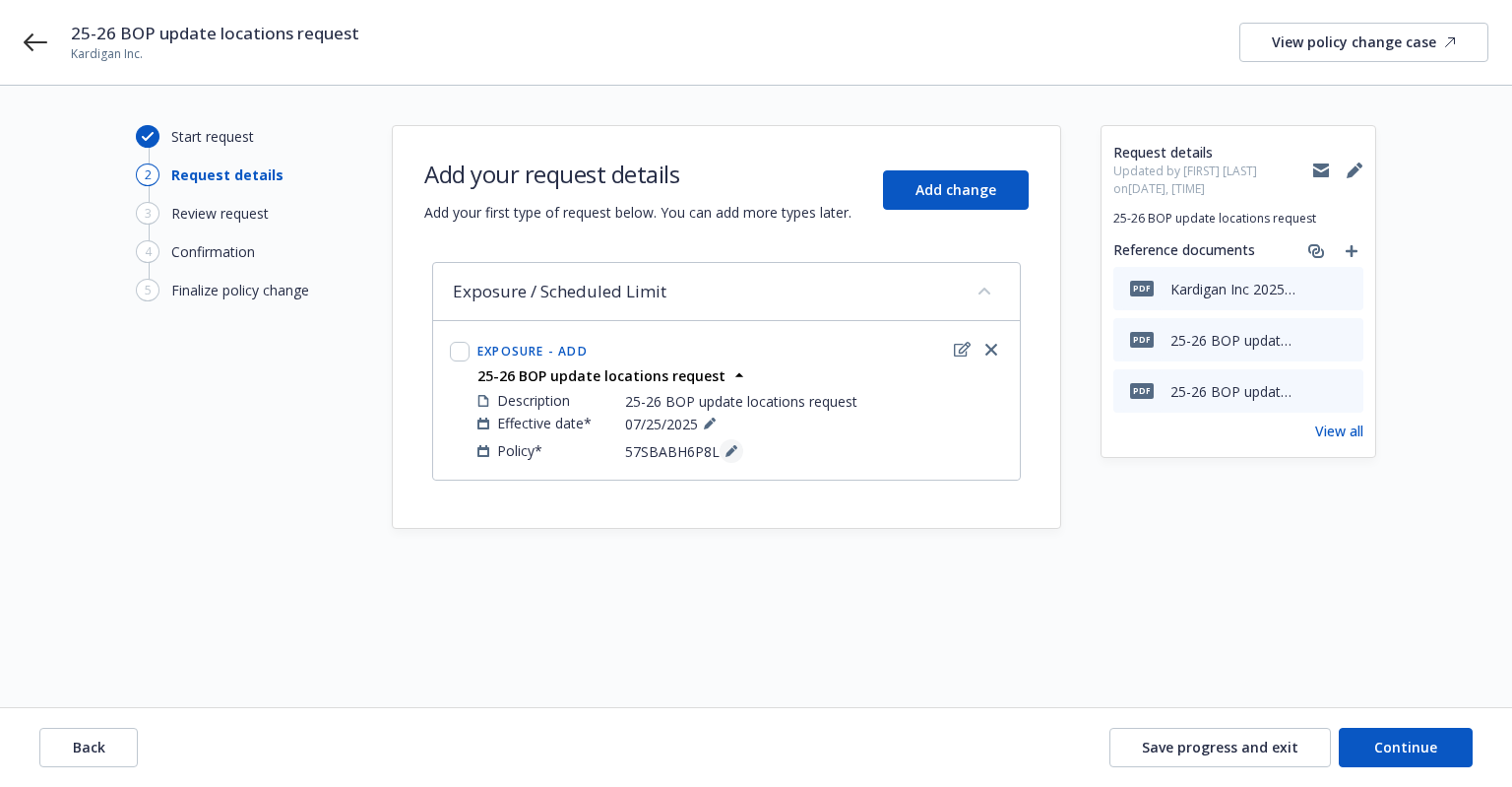 click 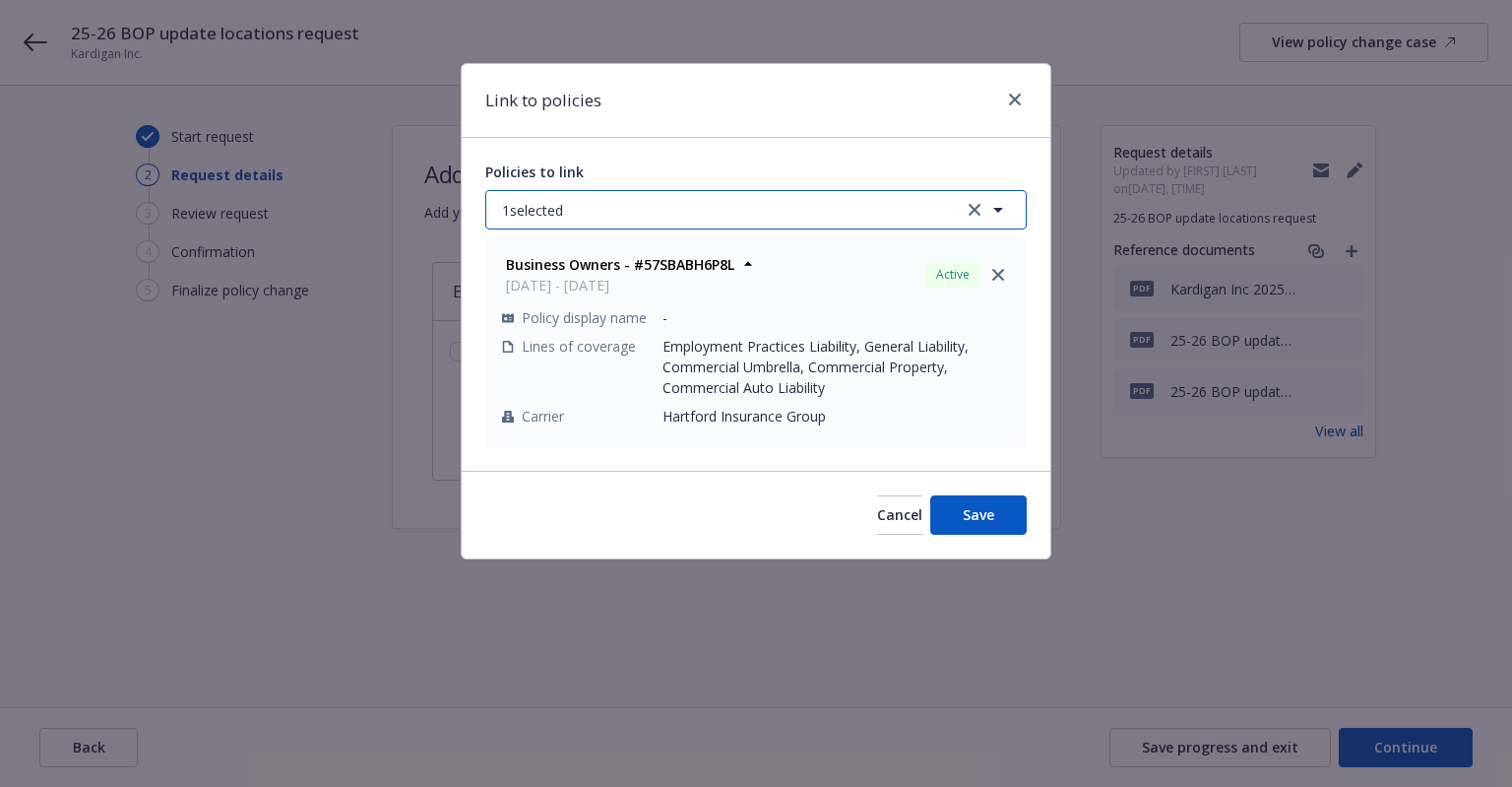 click on "1  selected" at bounding box center [756, 210] 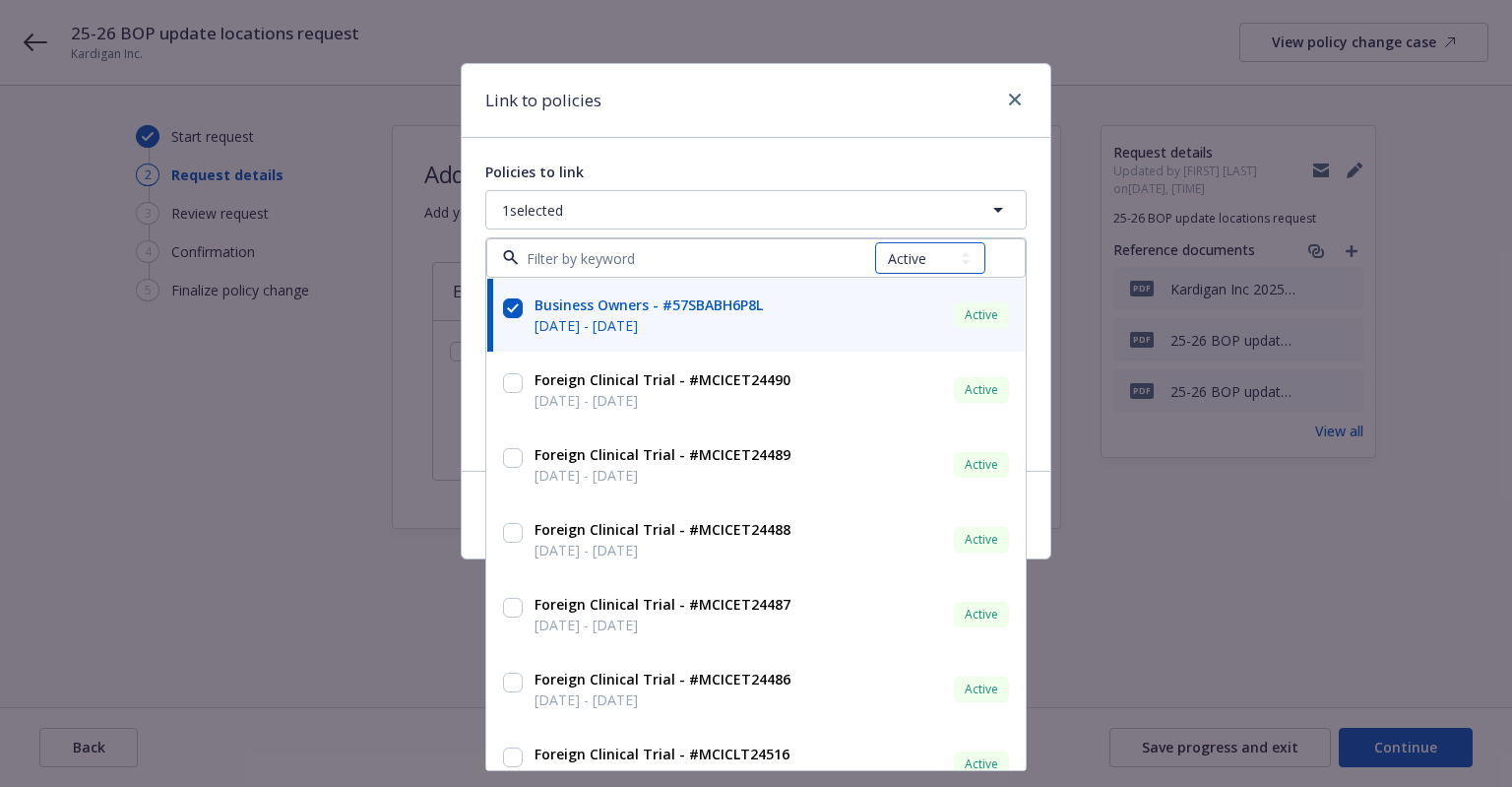 click on "All Active Upcoming Expired Cancelled" at bounding box center [930, 258] 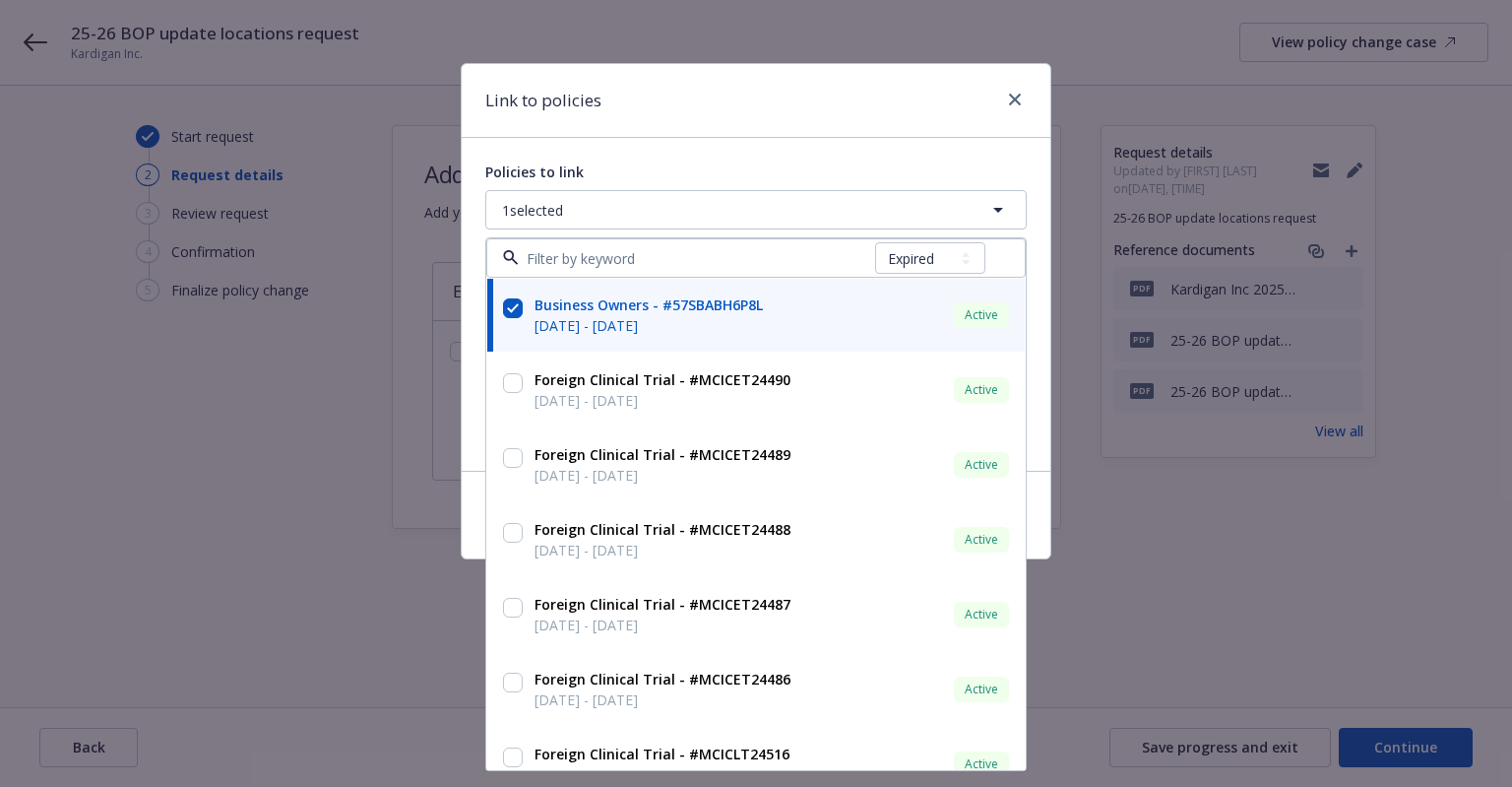 click on "All Active Upcoming Expired Cancelled" at bounding box center [930, 258] 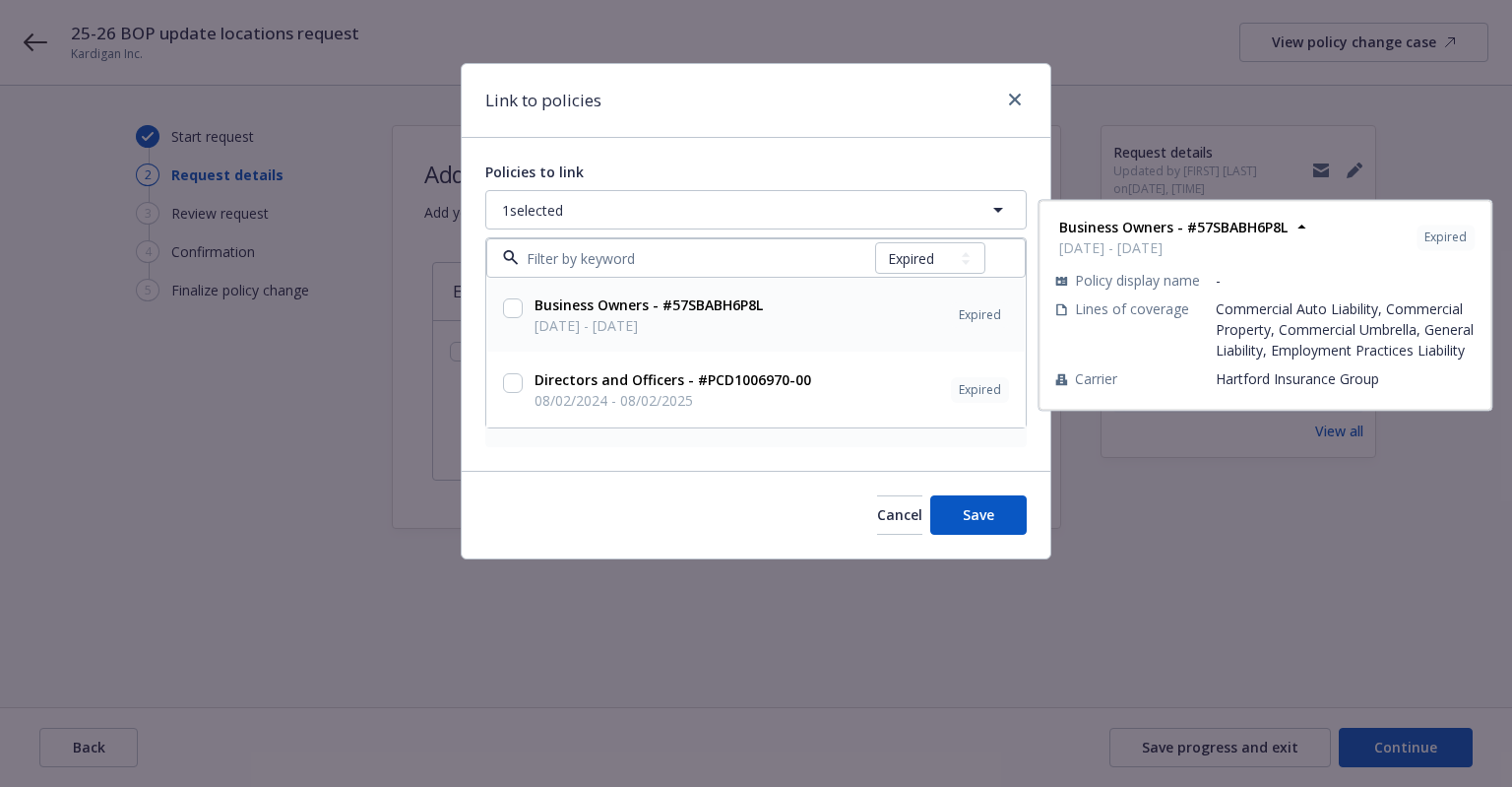 click at bounding box center (513, 308) 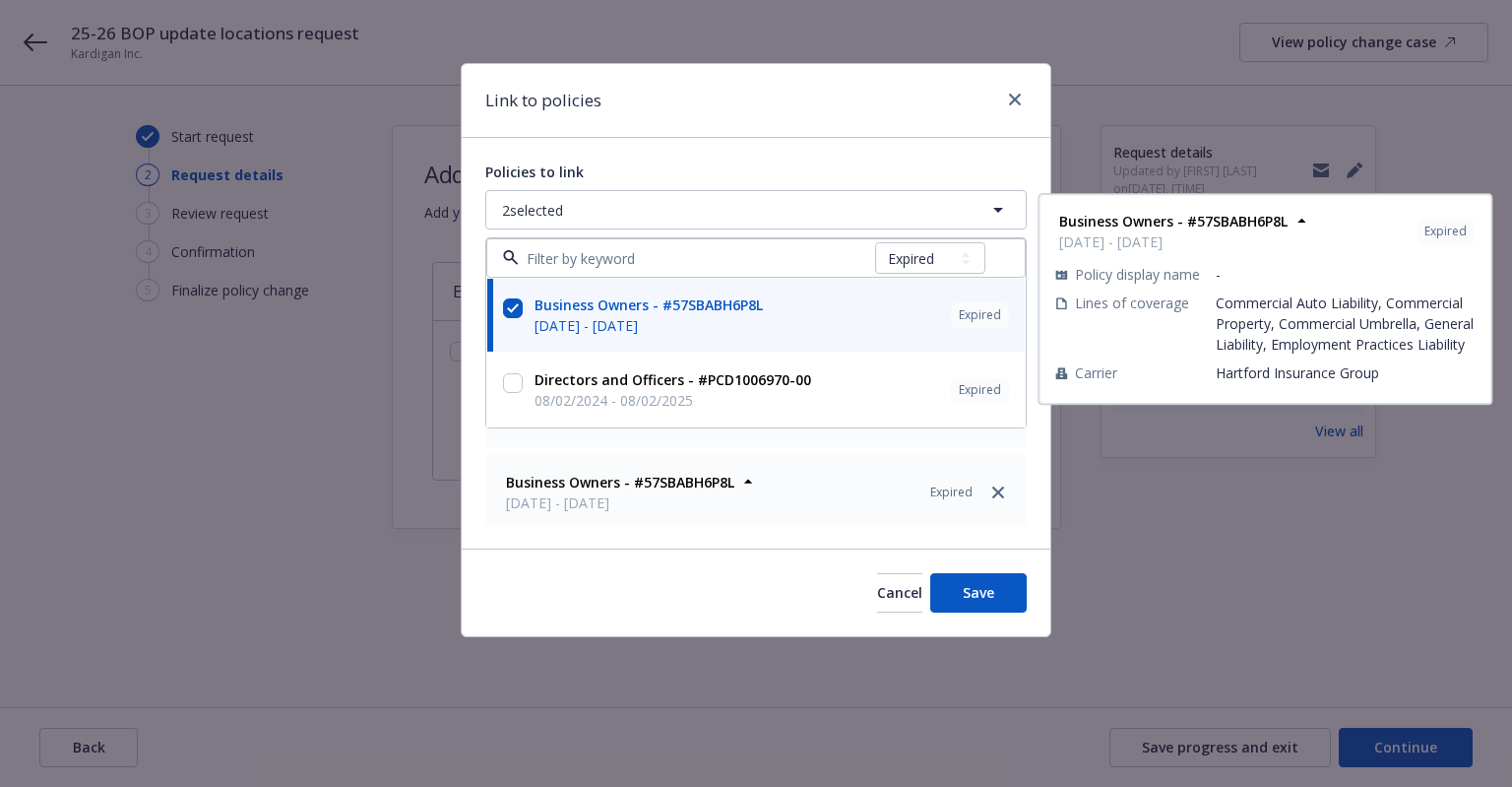 click on "Policies to link 2  selected All Active Upcoming Expired Cancelled Business Owners - #57SBABH6P8L 07/26/2024 - 07/26/2025 Expired Policy display name - Lines of coverage Commercial Auto Liability, Commercial Property, Commercial Umbrella, General Liability, Employment Practices Liability Carrier Hartford Insurance Group Directors and Officers - #PCD1006970-00 08/02/2024 - 08/02/2025 Expired Policy display name - Lines of coverage Directors and Officers Carrier Arch Insurance Company Business Owners - #57SBABH6P8L 07/26/2025 - 07/26/2026 Active Policy display name - Lines of coverage Employment Practices Liability, General Liability, Commercial Umbrella, Commercial Property, Commercial Auto Liability Carrier Hartford Insurance Group Business Owners - #57SBABH6P8L 07/26/2024 - 07/26/2025 Expired Policy display name - Lines of coverage Commercial Auto Liability, Commercial Property, Commercial Umbrella, General Liability, Employment Practices Liability Carrier Hartford Insurance Group" at bounding box center [756, 343] 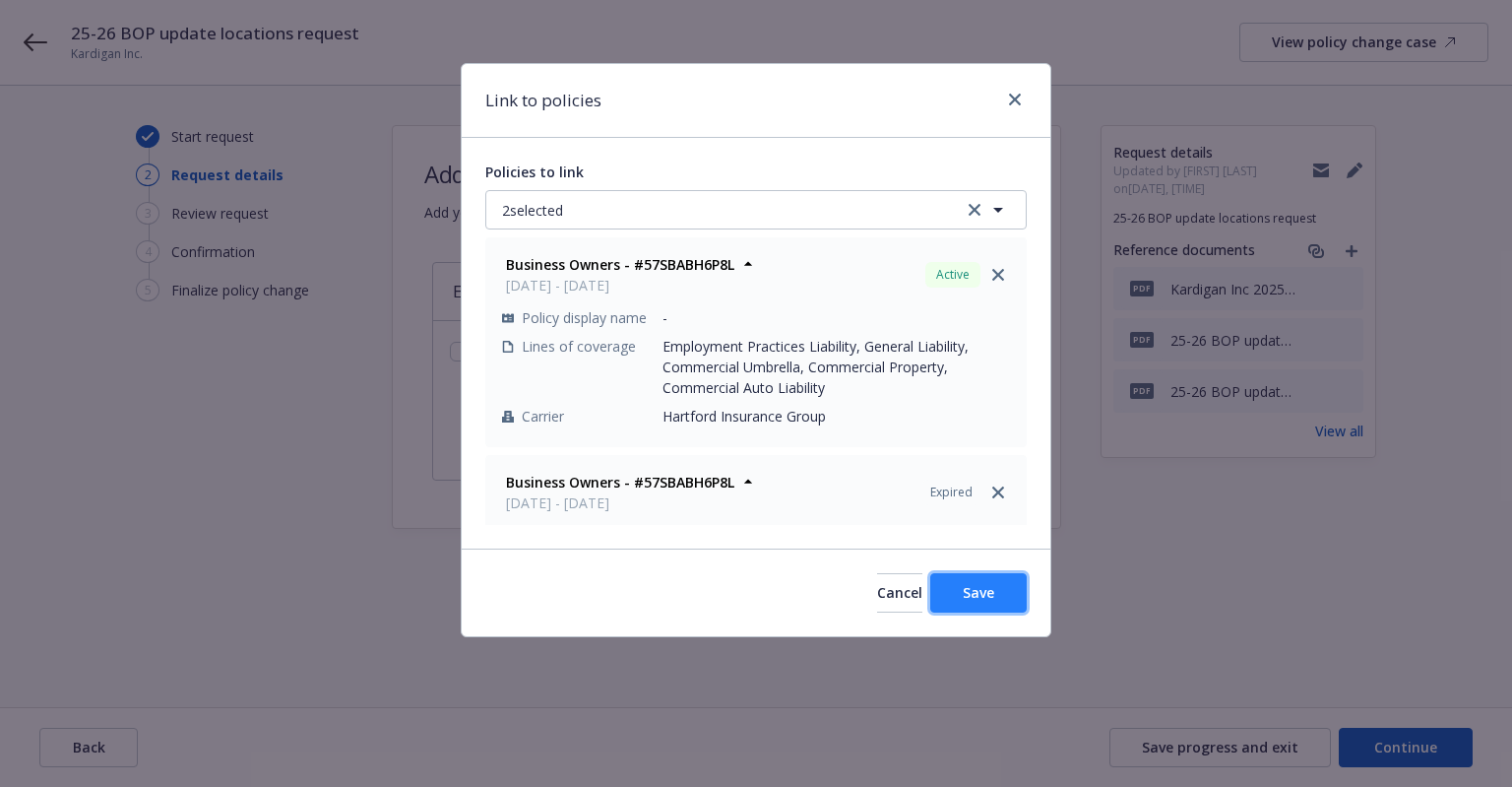 click on "Save" at bounding box center [978, 593] 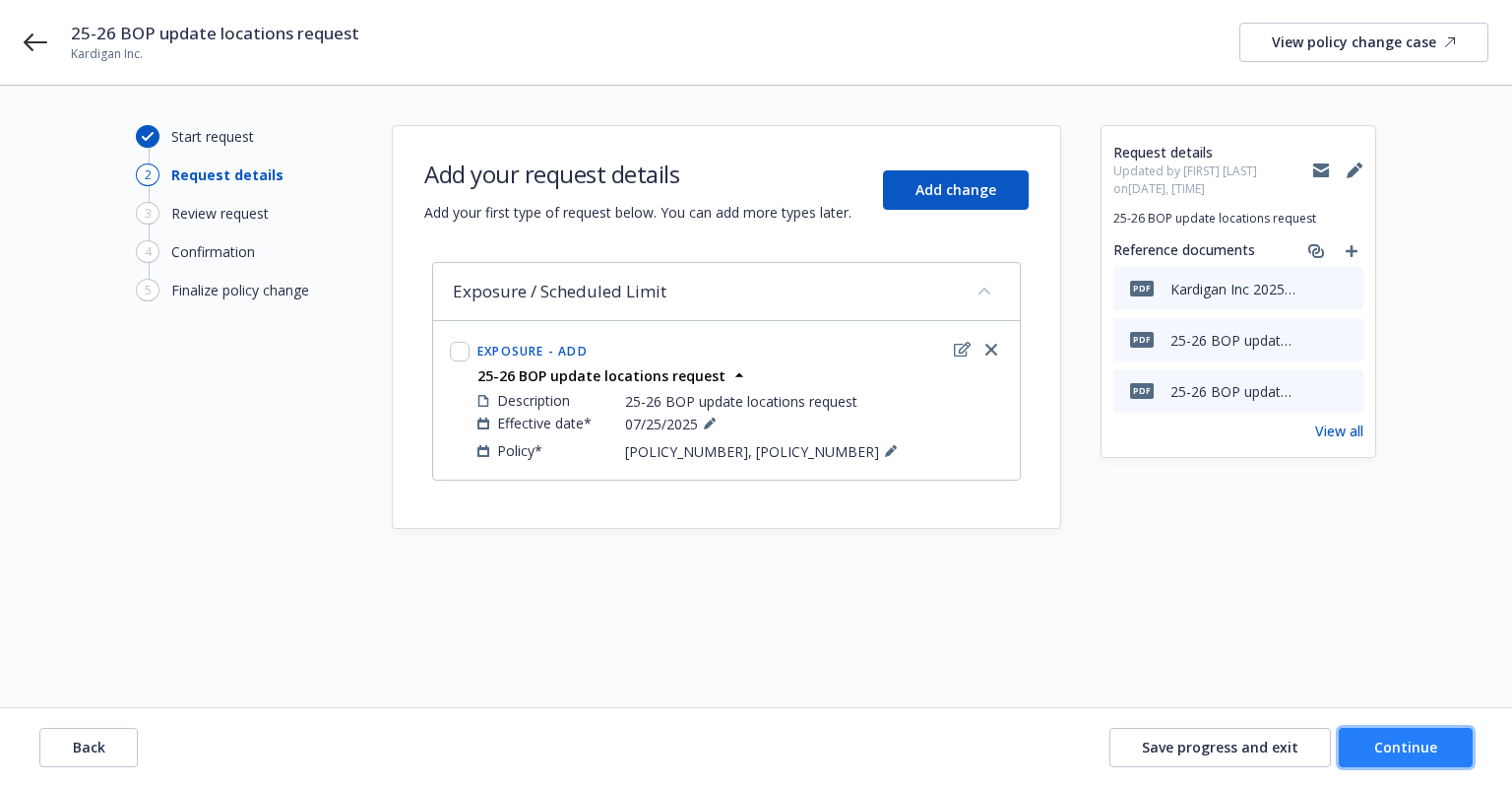 click on "Continue" at bounding box center [1406, 747] 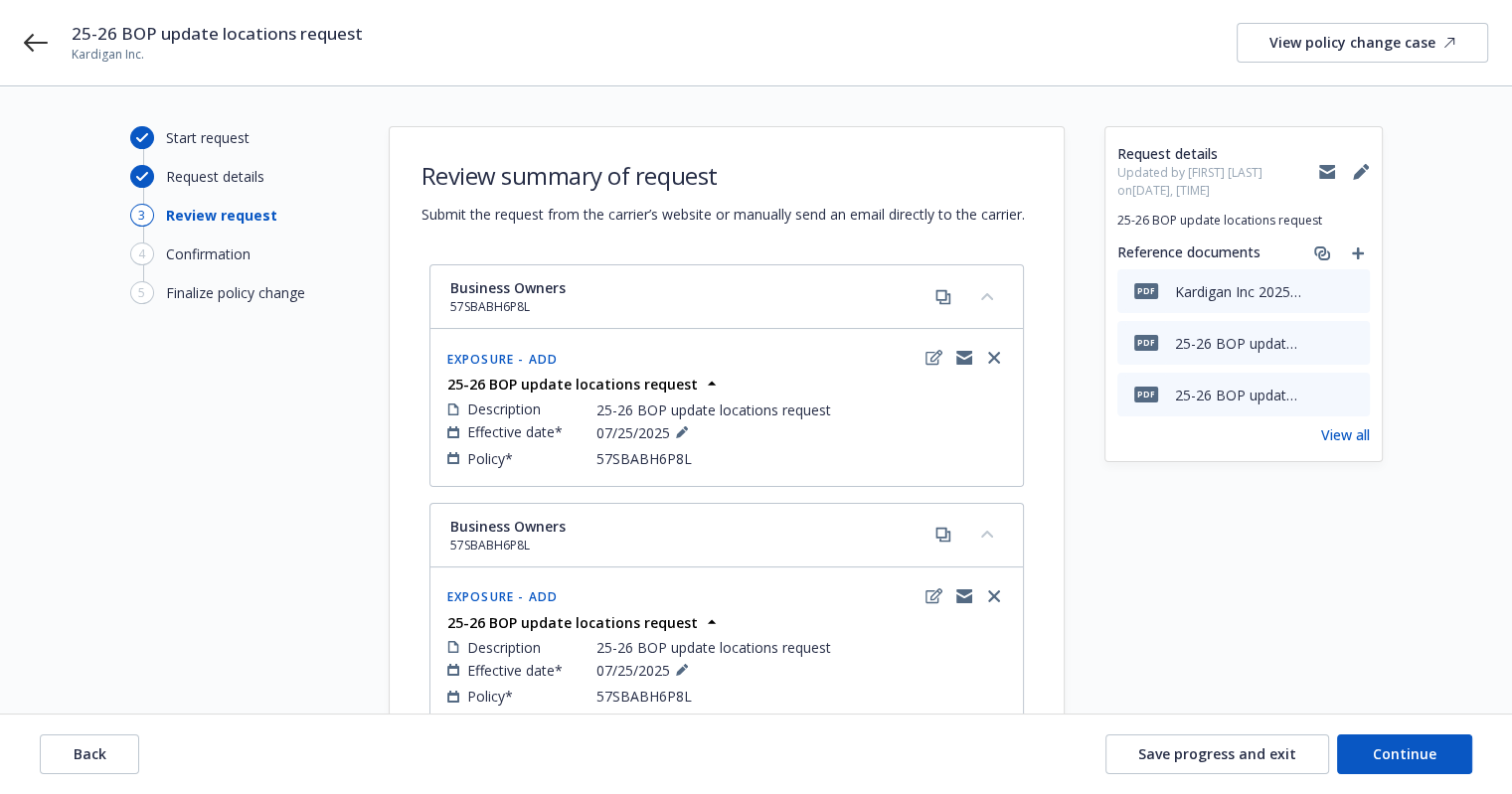 click 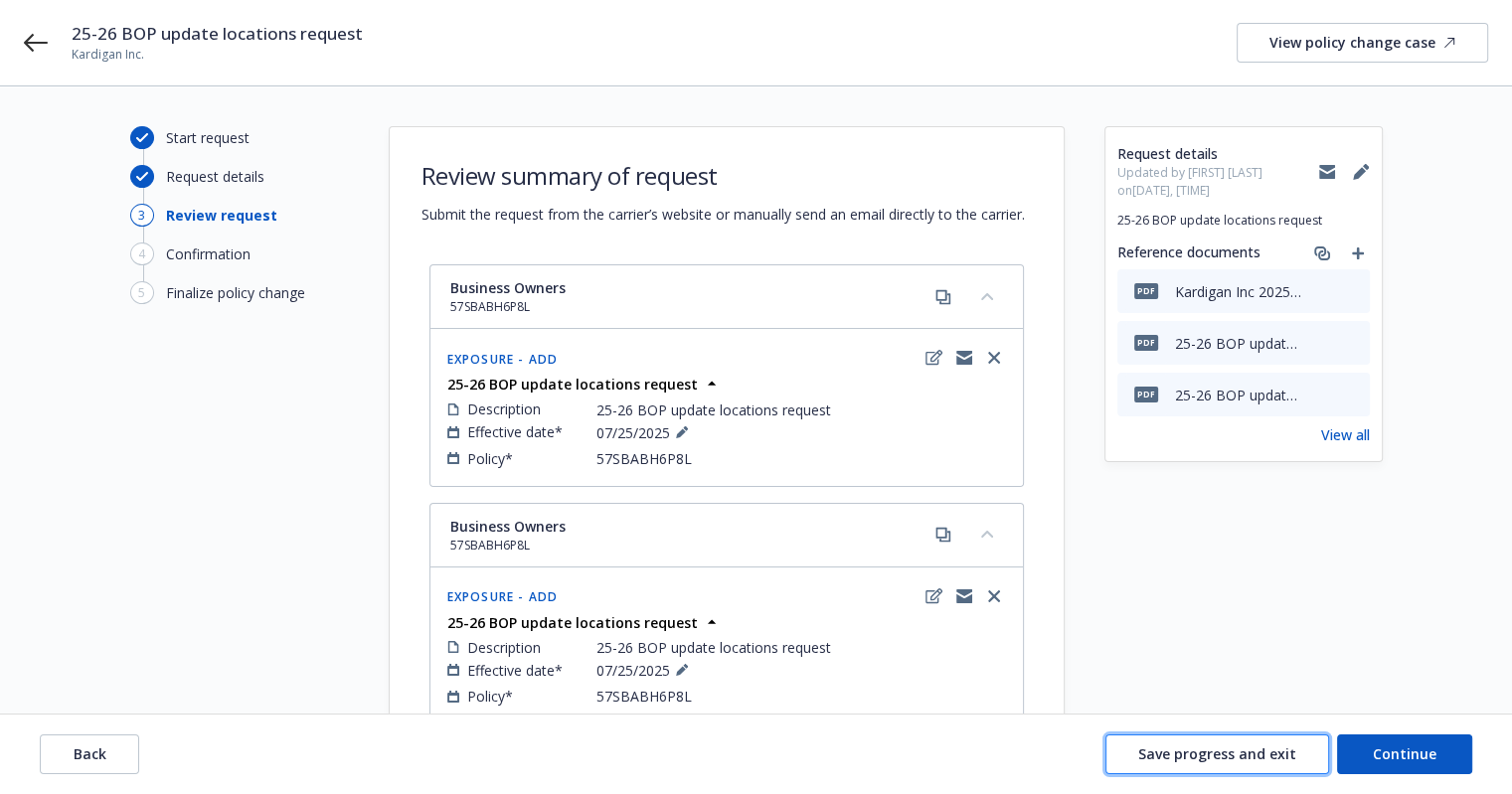 click on "Save progress and exit" at bounding box center [1217, 754] 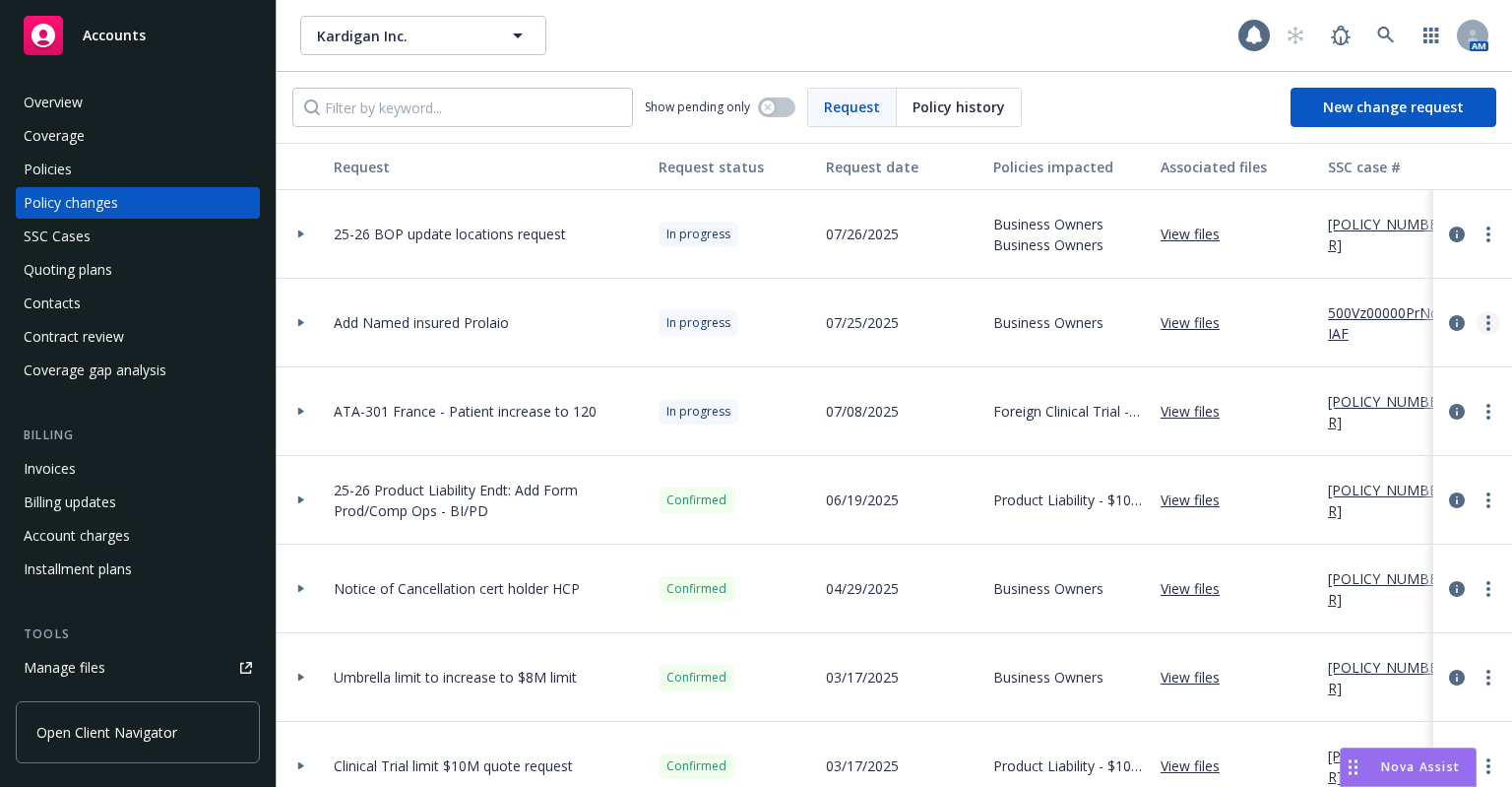 click 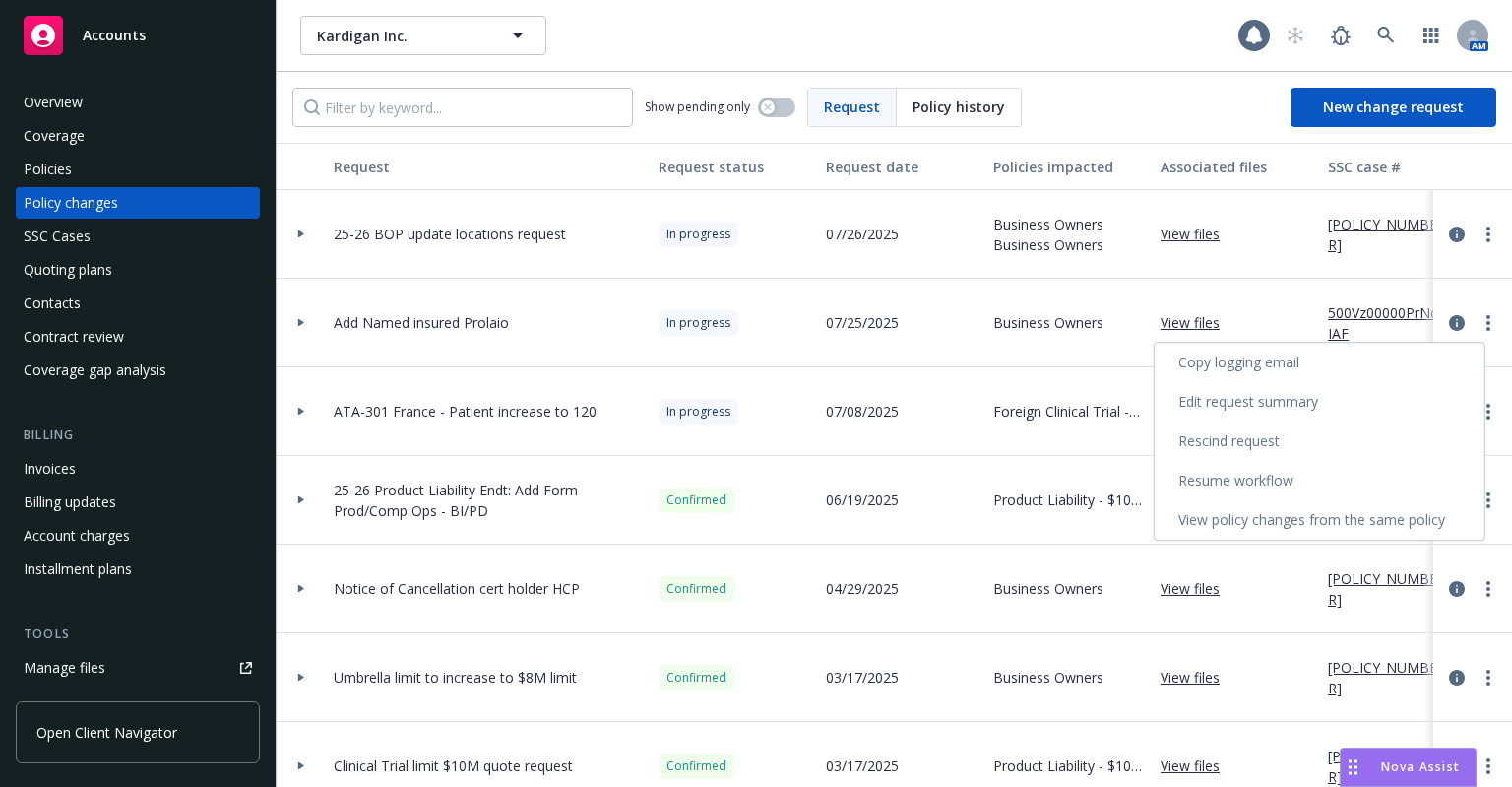 click on "Resume workflow" at bounding box center [1319, 481] 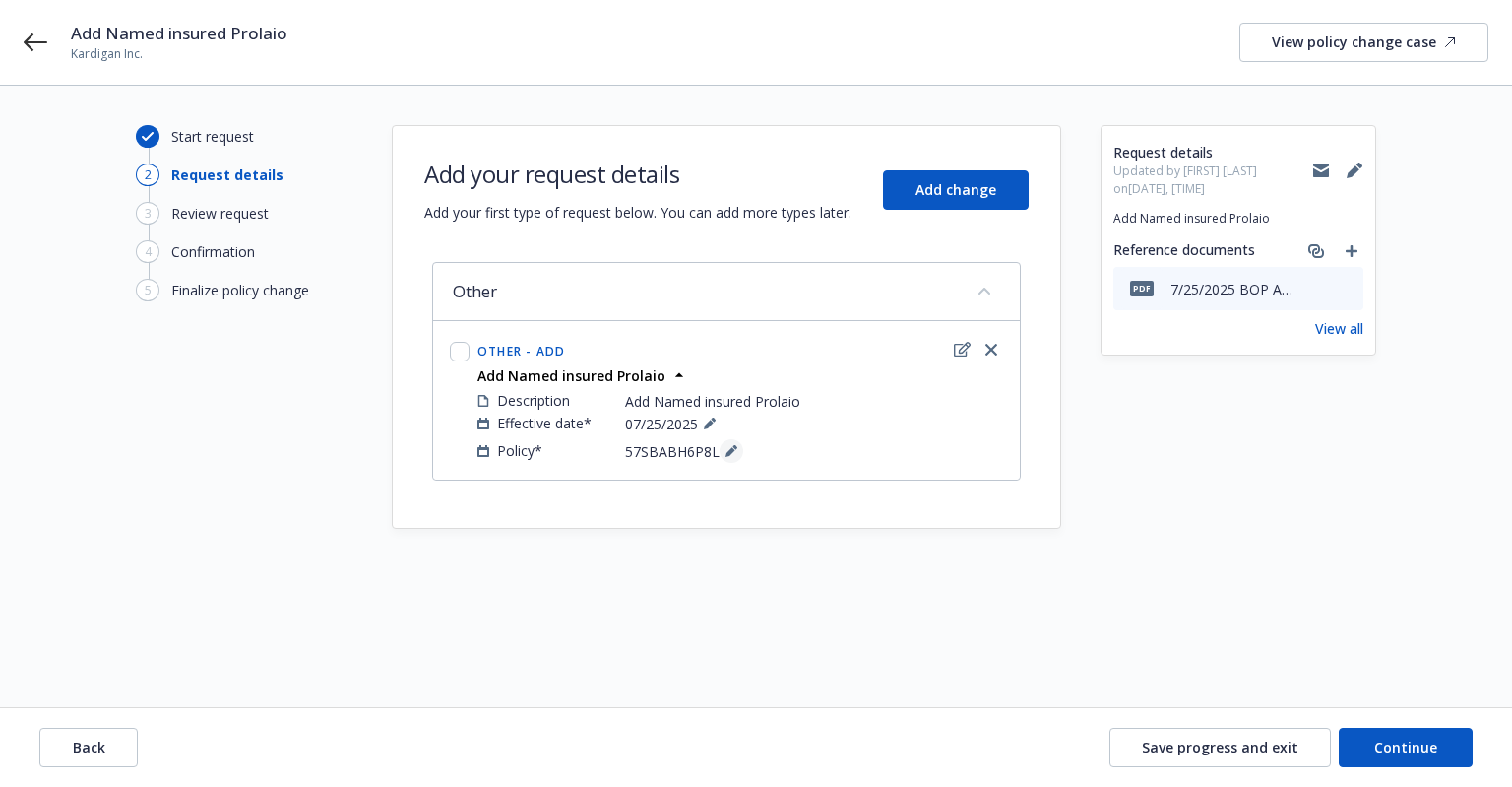 click 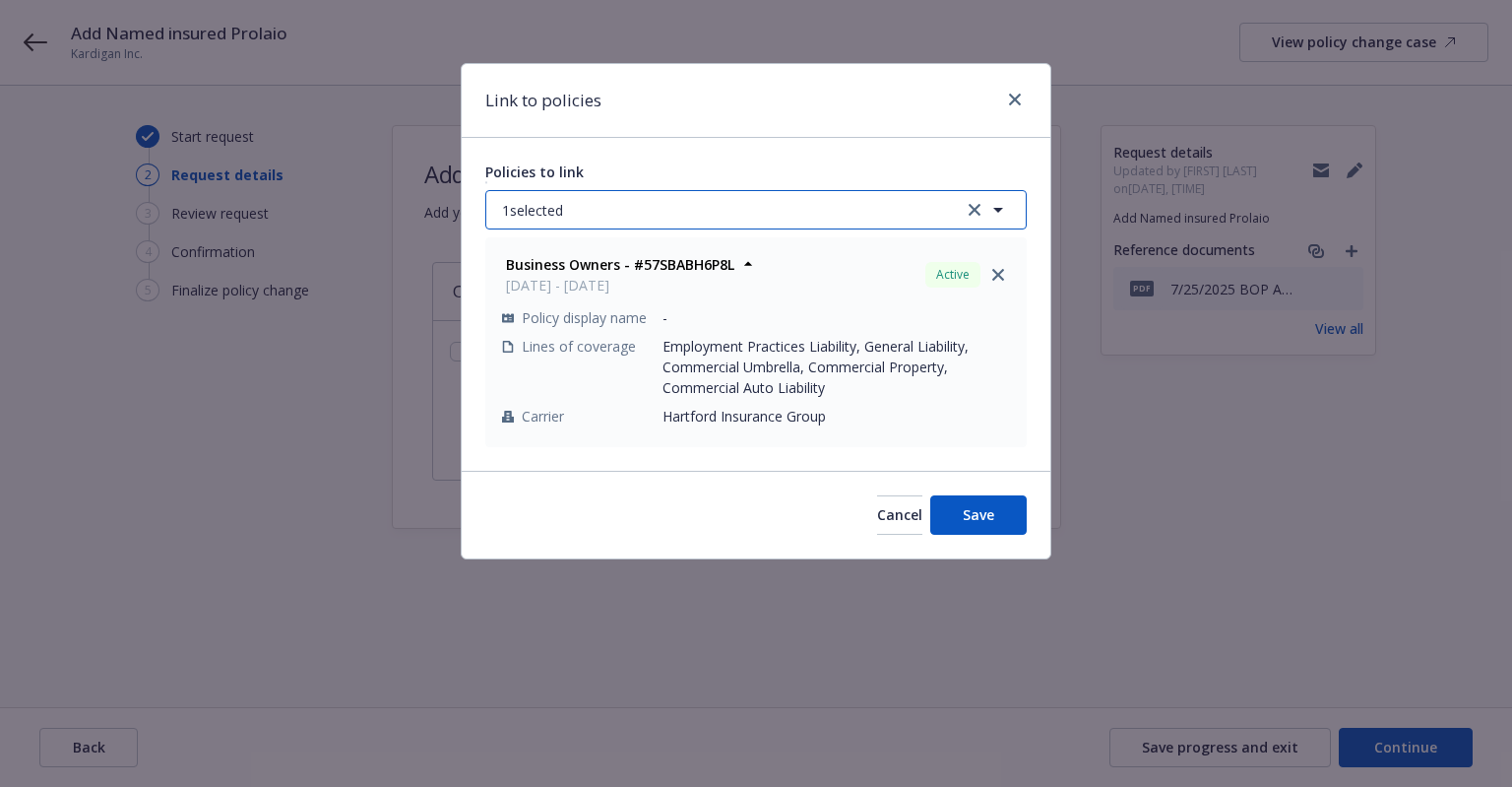 click on "1  selected" at bounding box center [756, 210] 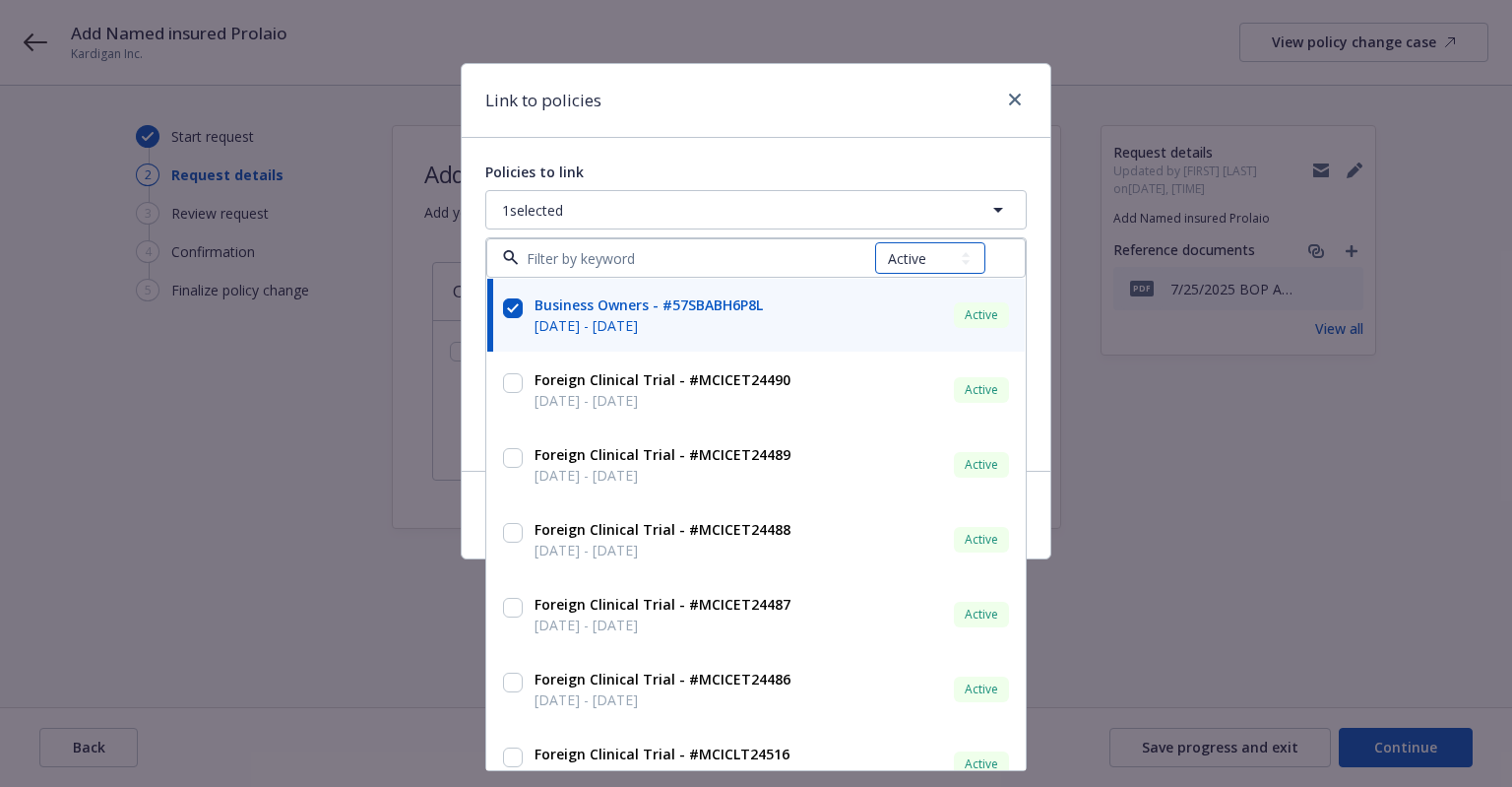 click on "All Active Upcoming Expired Cancelled" at bounding box center (930, 258) 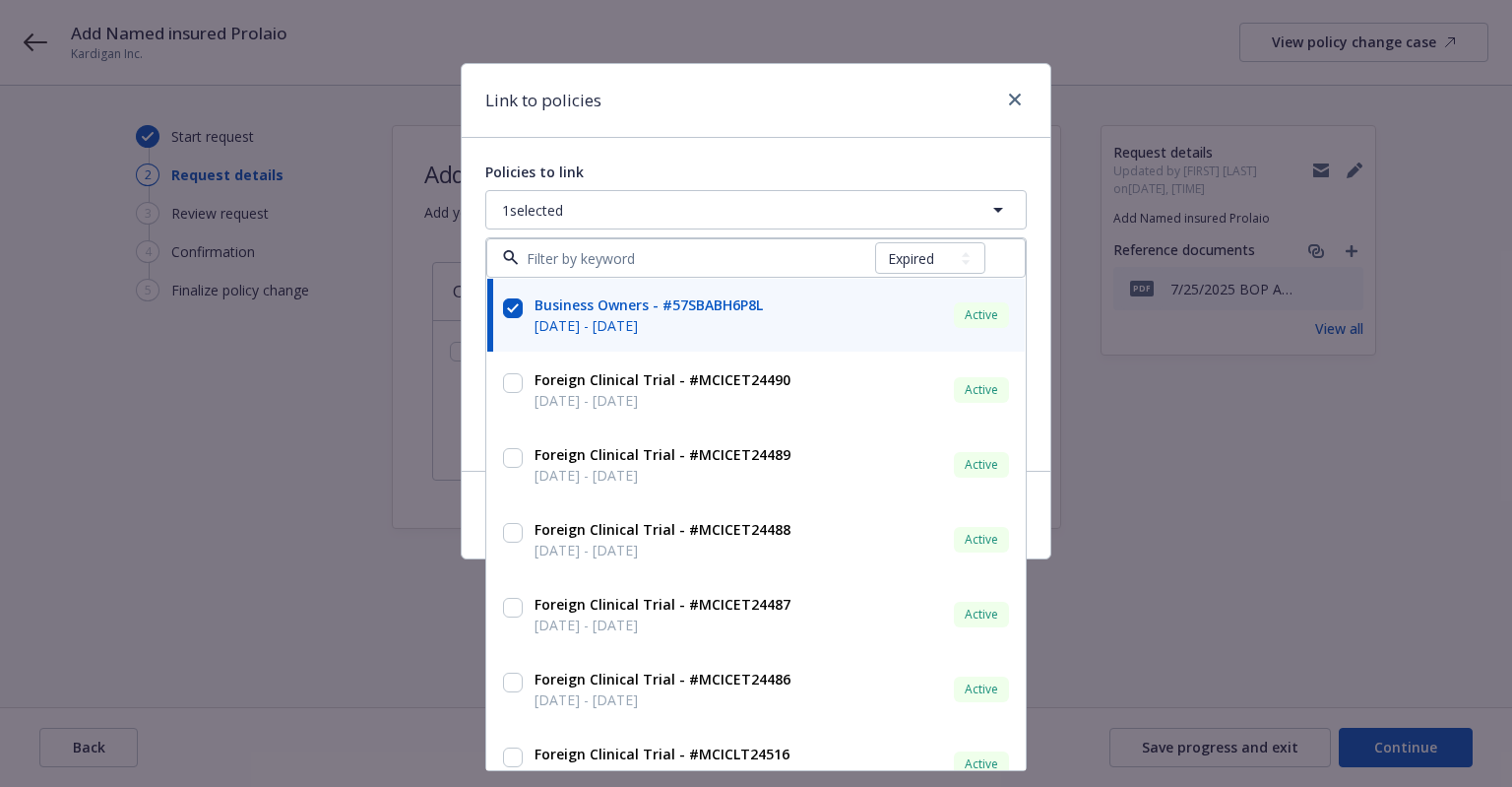 click on "All Active Upcoming Expired Cancelled" at bounding box center [930, 258] 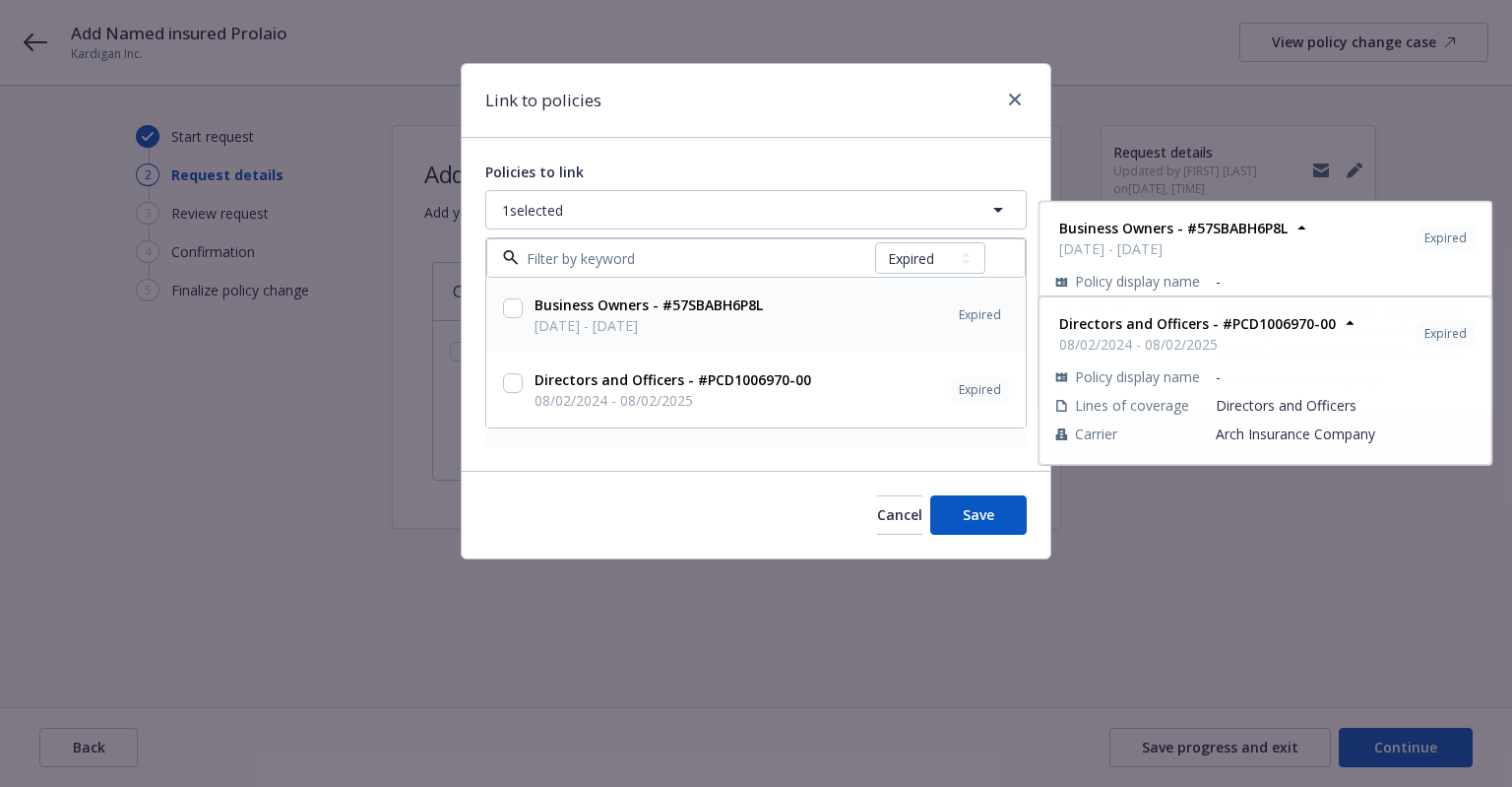 click at bounding box center (513, 308) 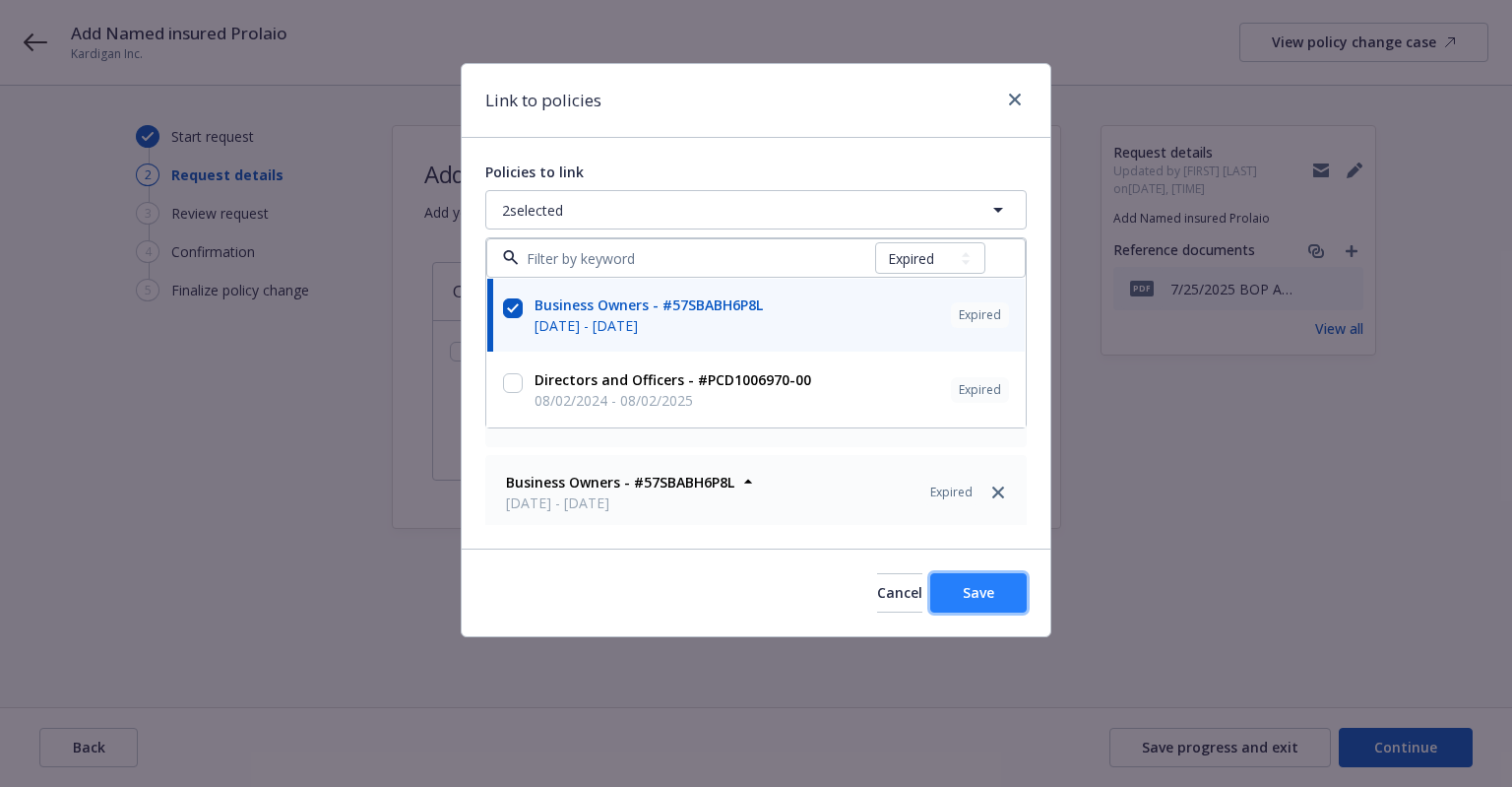 click on "Save" at bounding box center [978, 592] 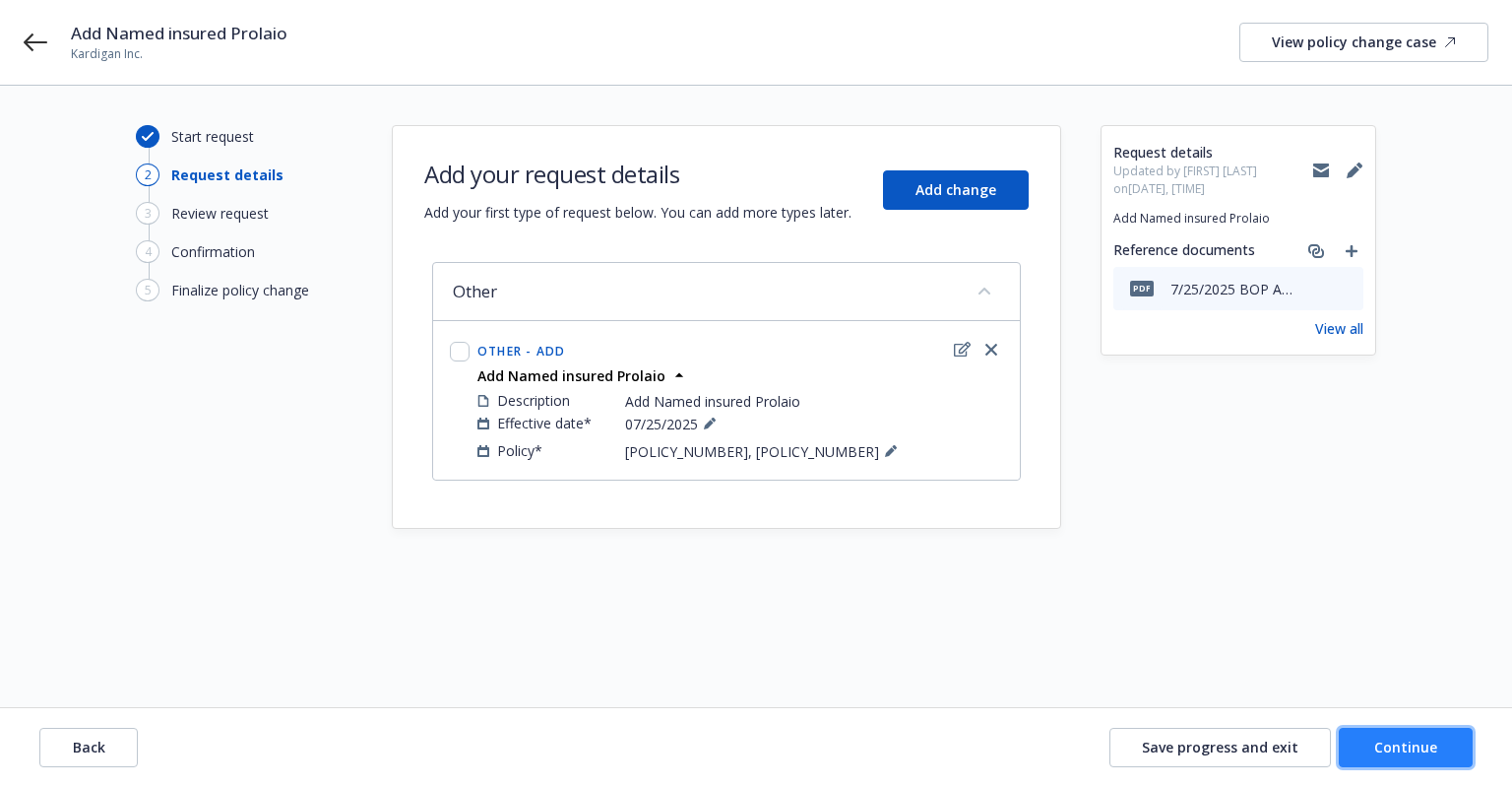 click on "Continue" at bounding box center [1406, 748] 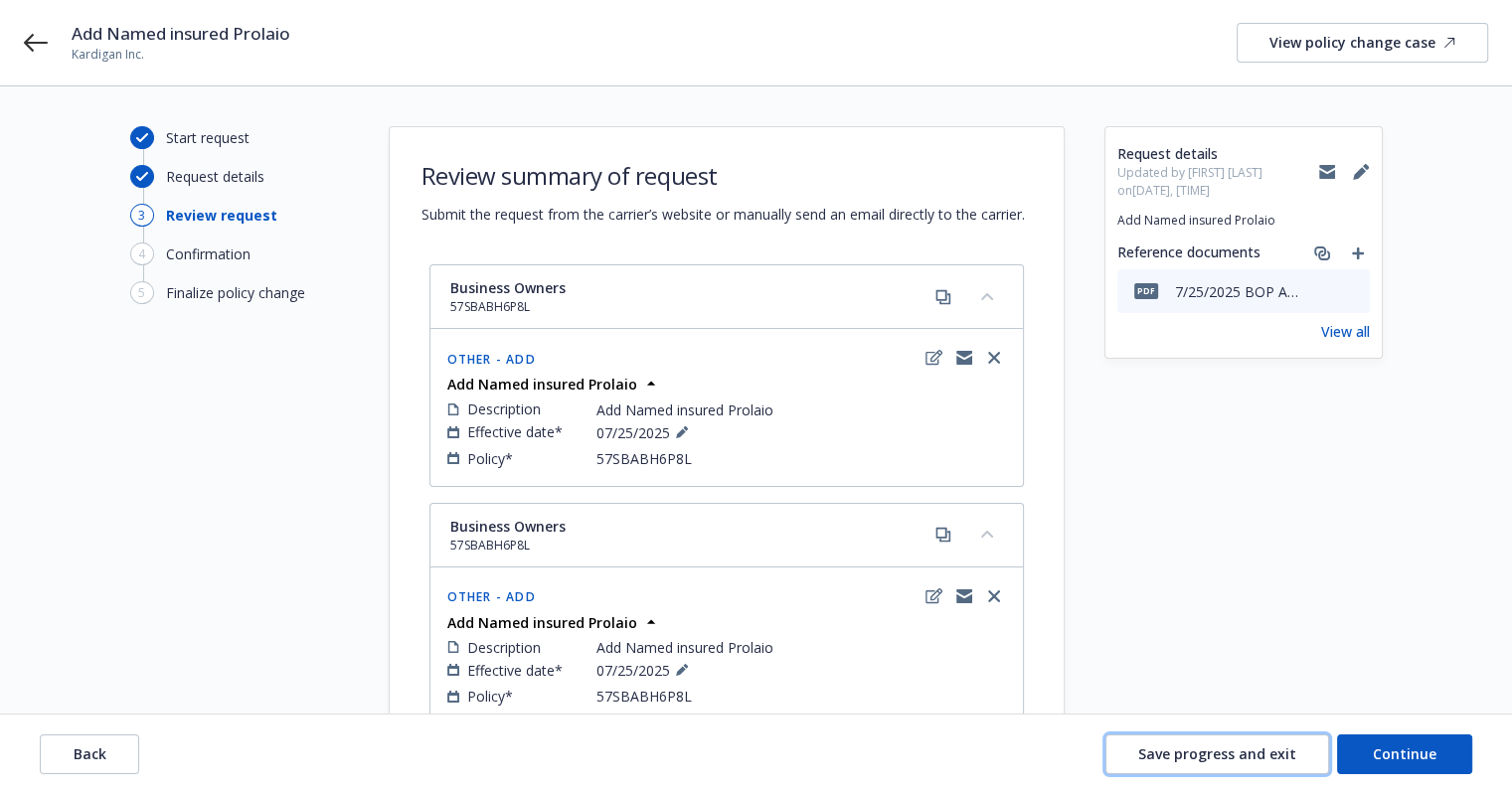 click on "Save progress and exit" at bounding box center (1217, 753) 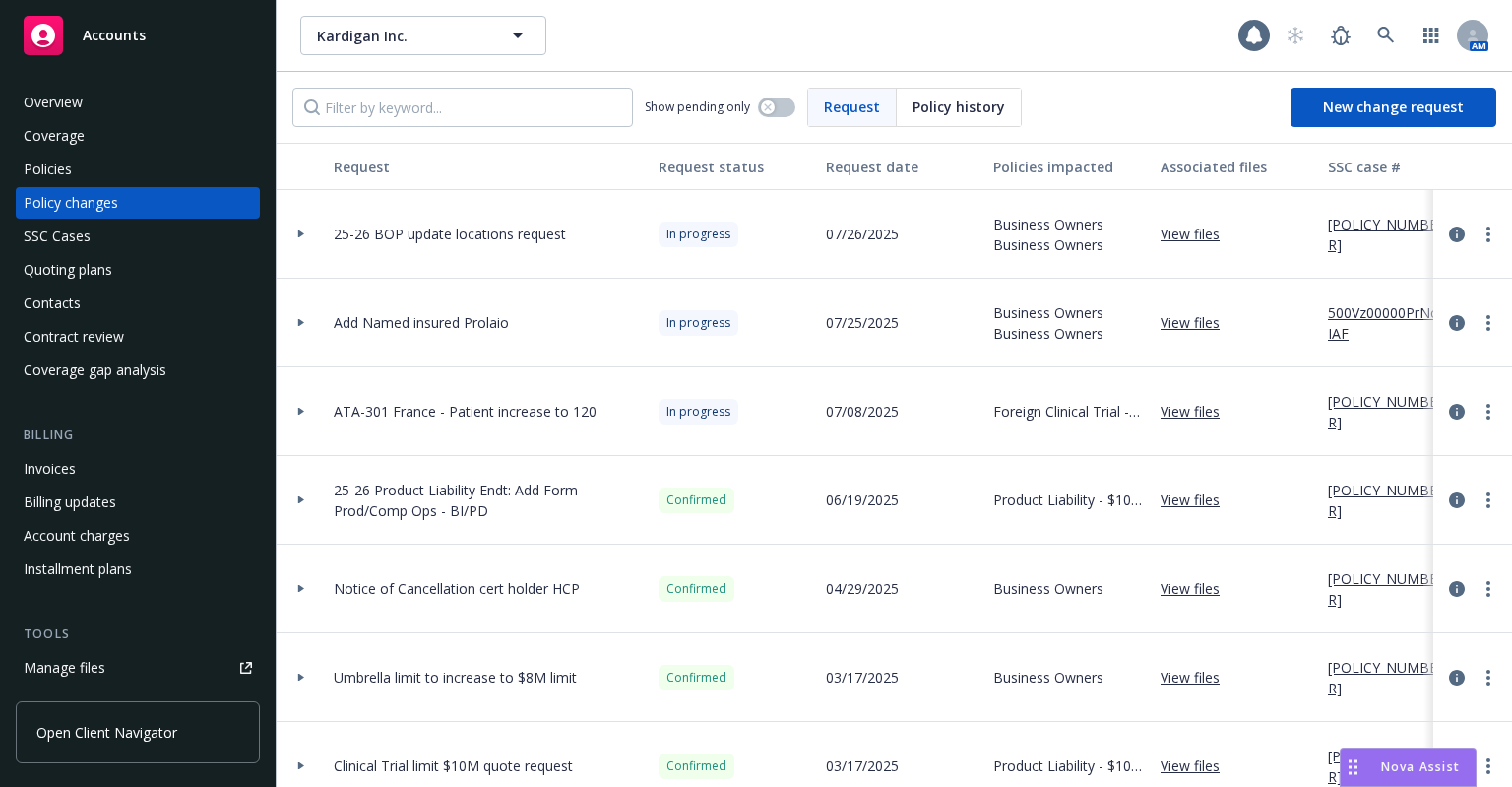 click on "Policies" at bounding box center [138, 169] 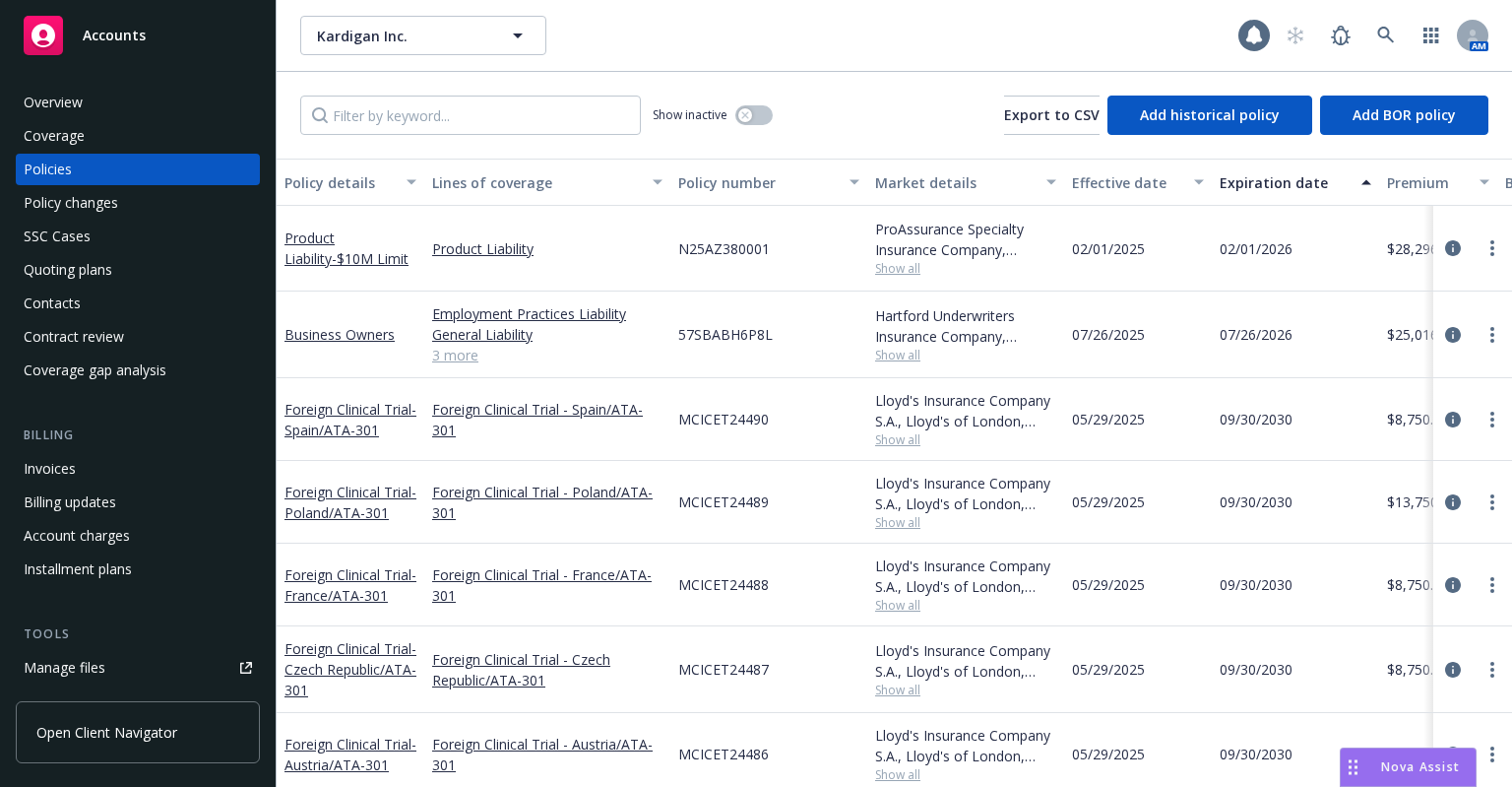 click on "Overview" at bounding box center [53, 102] 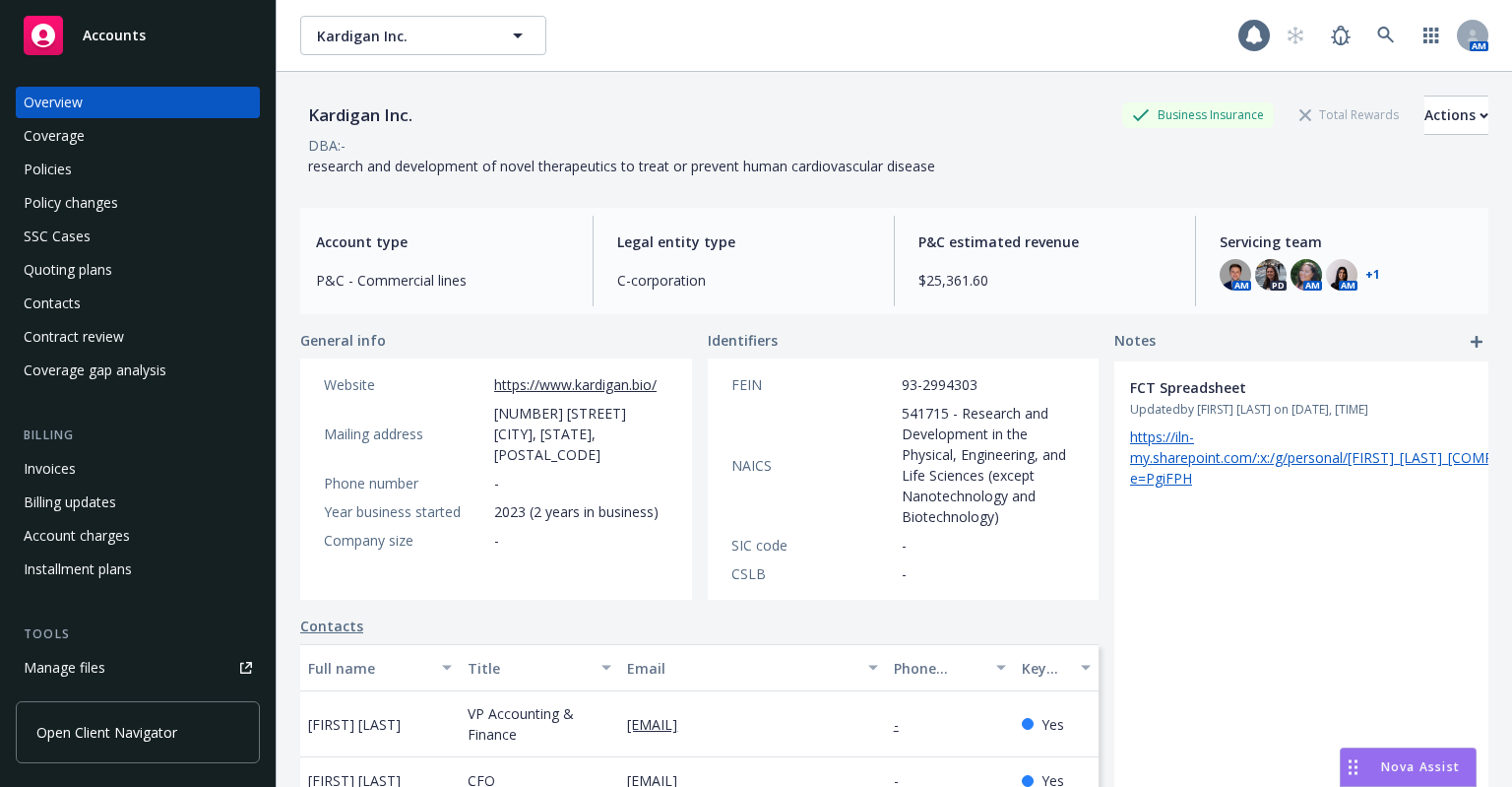 click on "Policies" at bounding box center [47, 169] 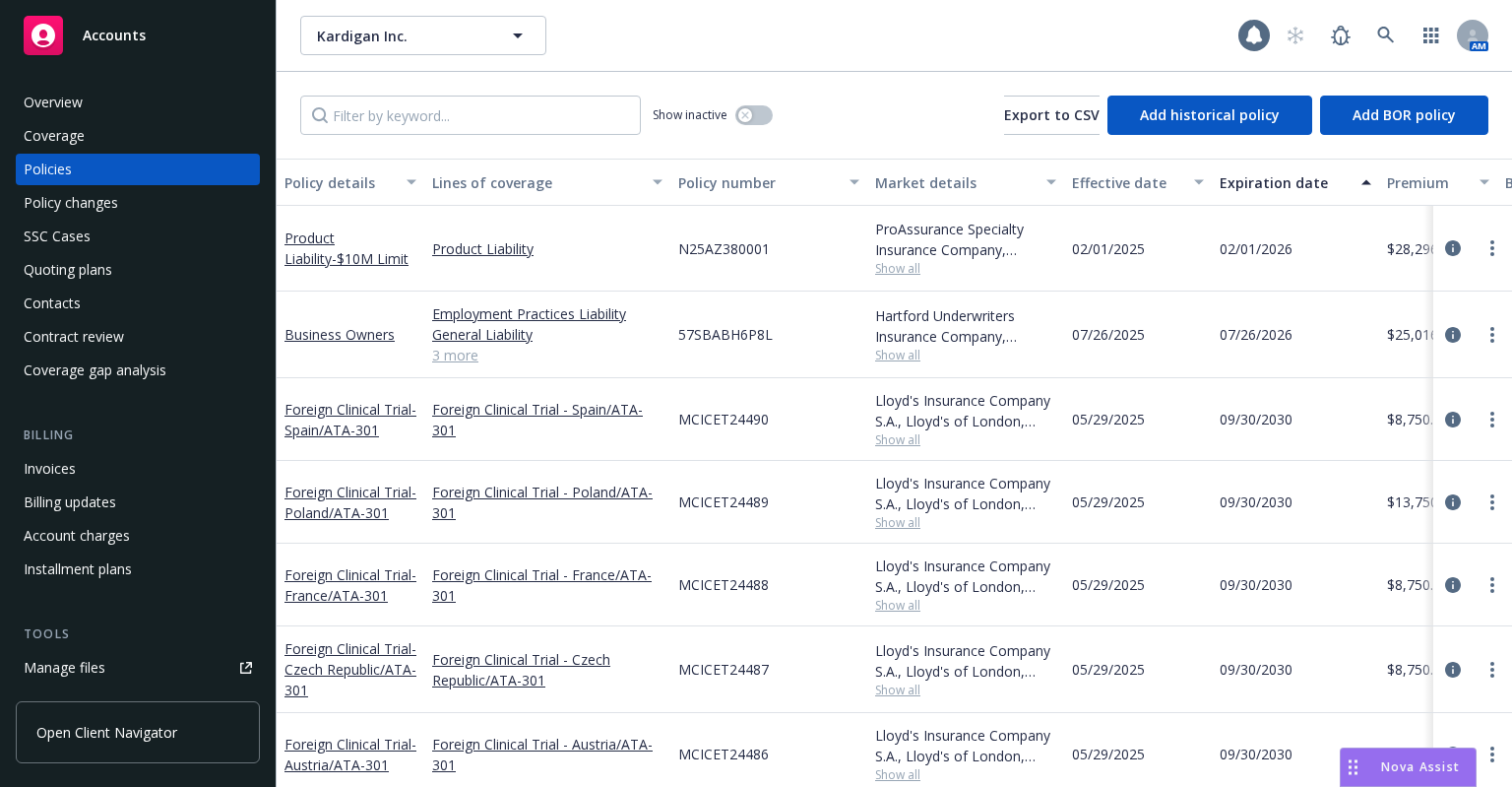 click on "57SBABH6P8L" at bounding box center (725, 334) 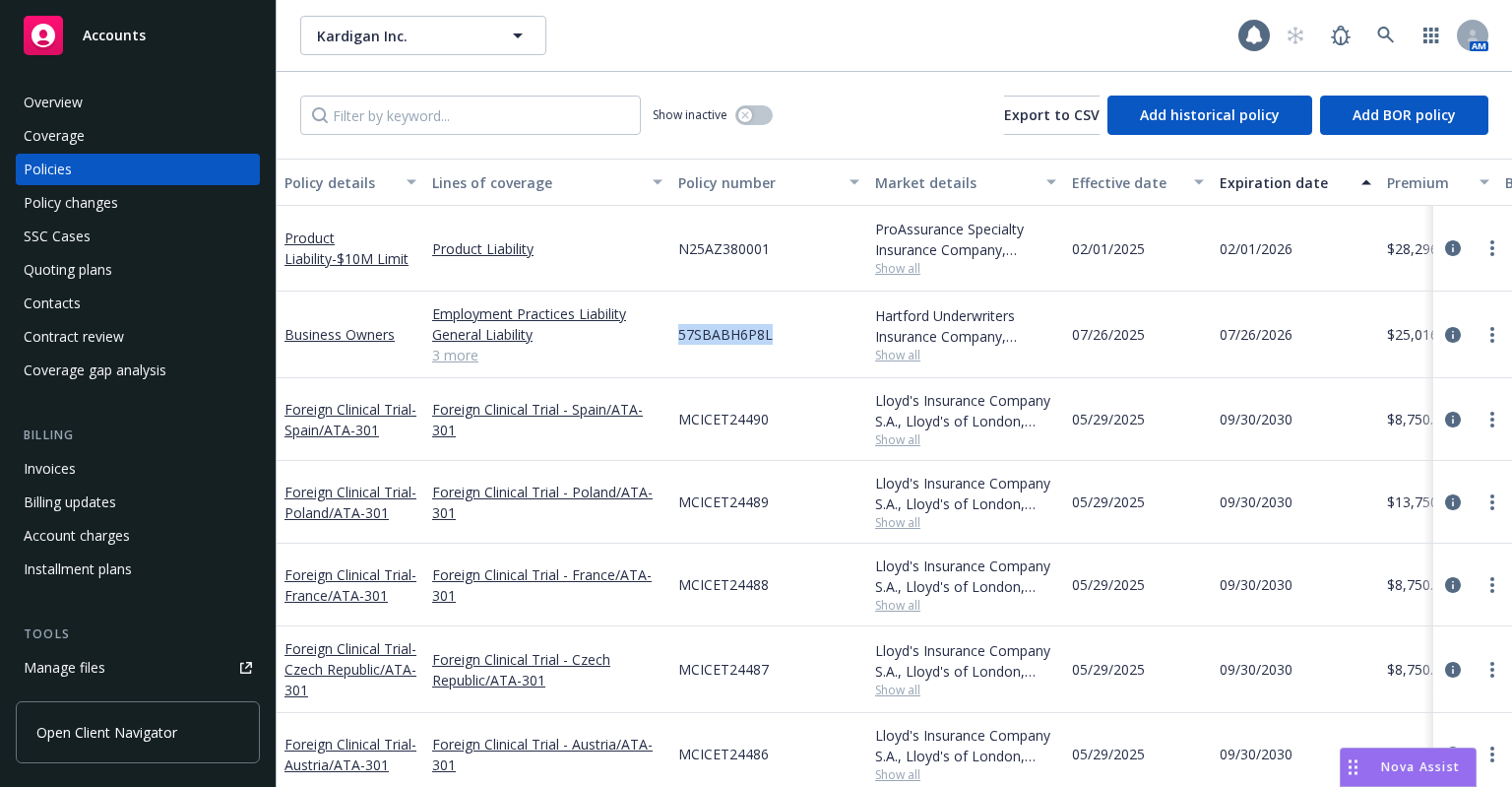 click on "57SBABH6P8L" at bounding box center (725, 334) 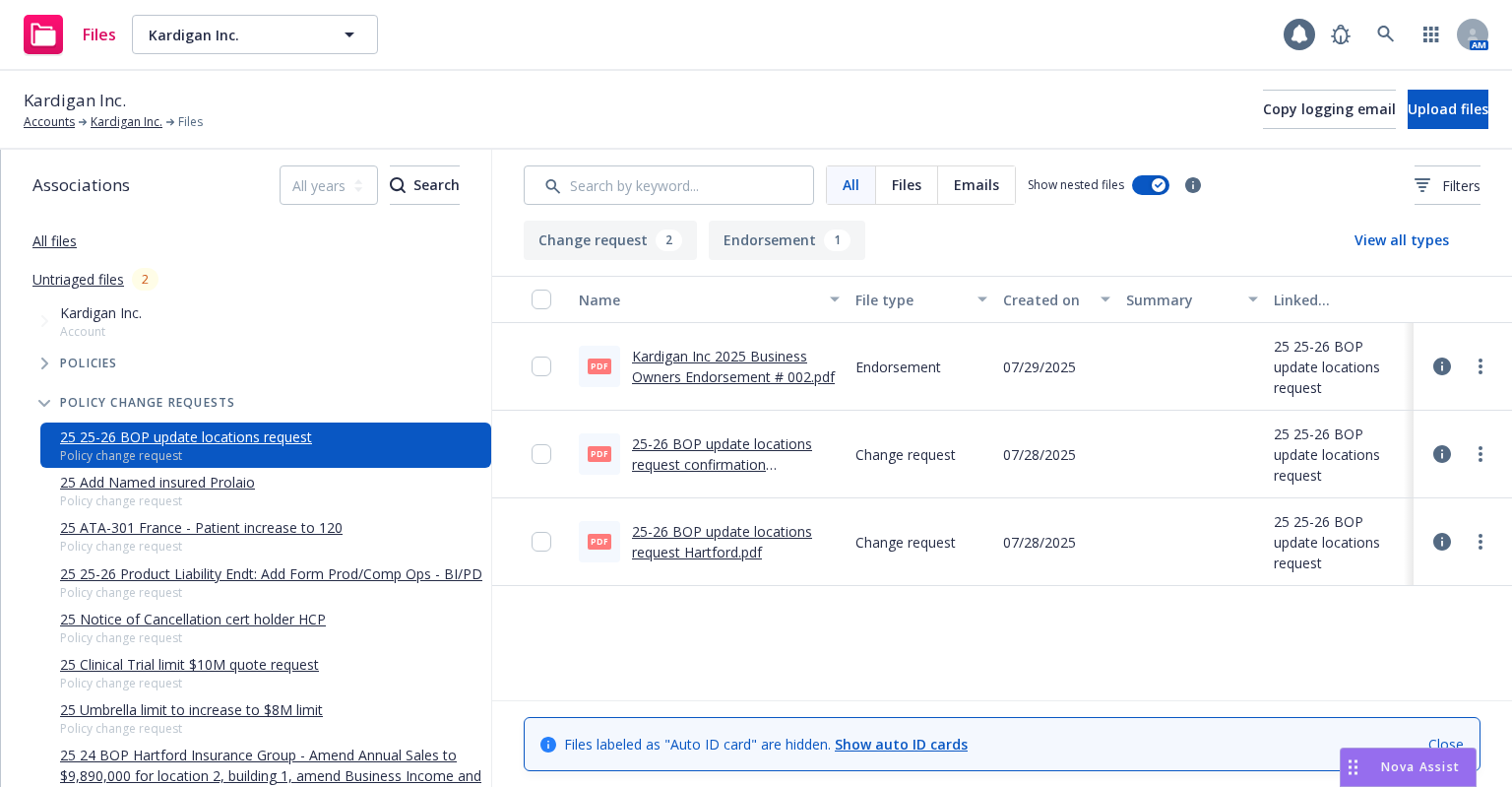 scroll, scrollTop: 0, scrollLeft: 0, axis: both 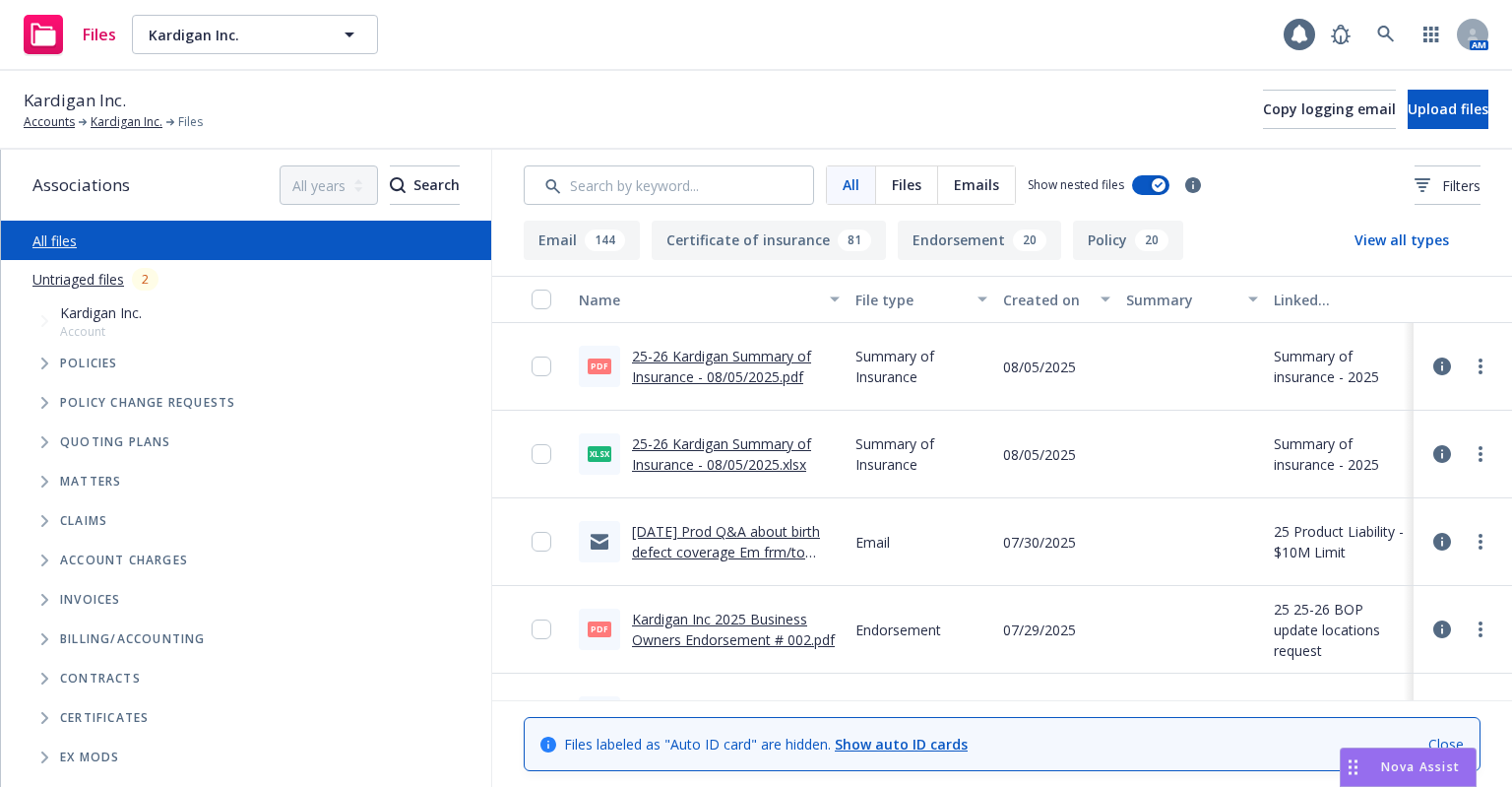 click on "Untriaged files 2" at bounding box center (246, 279) 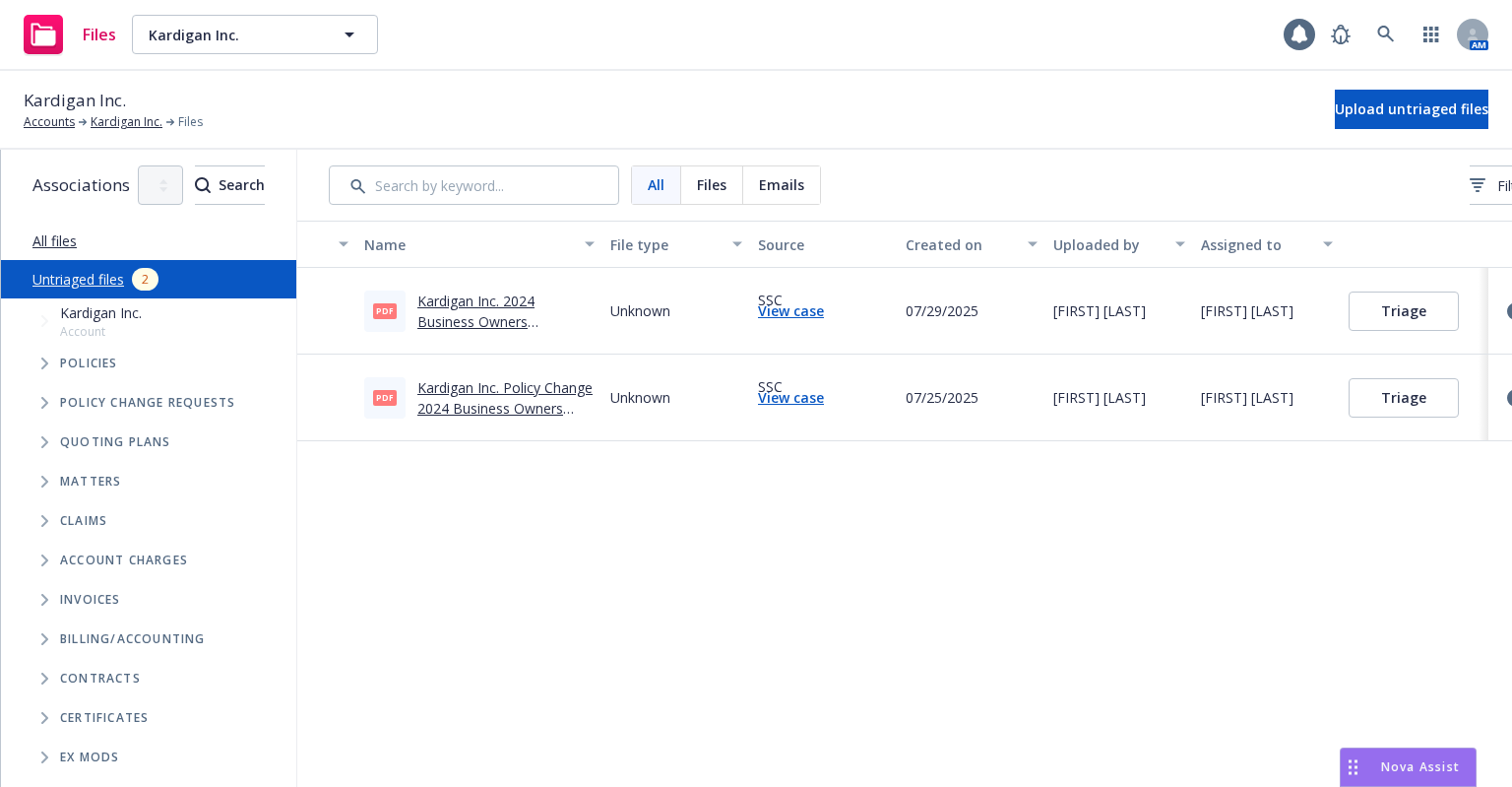 click on "Kardigan Inc. 2024 Business Owners Endorsement # 010.pdf" at bounding box center (492, 321) 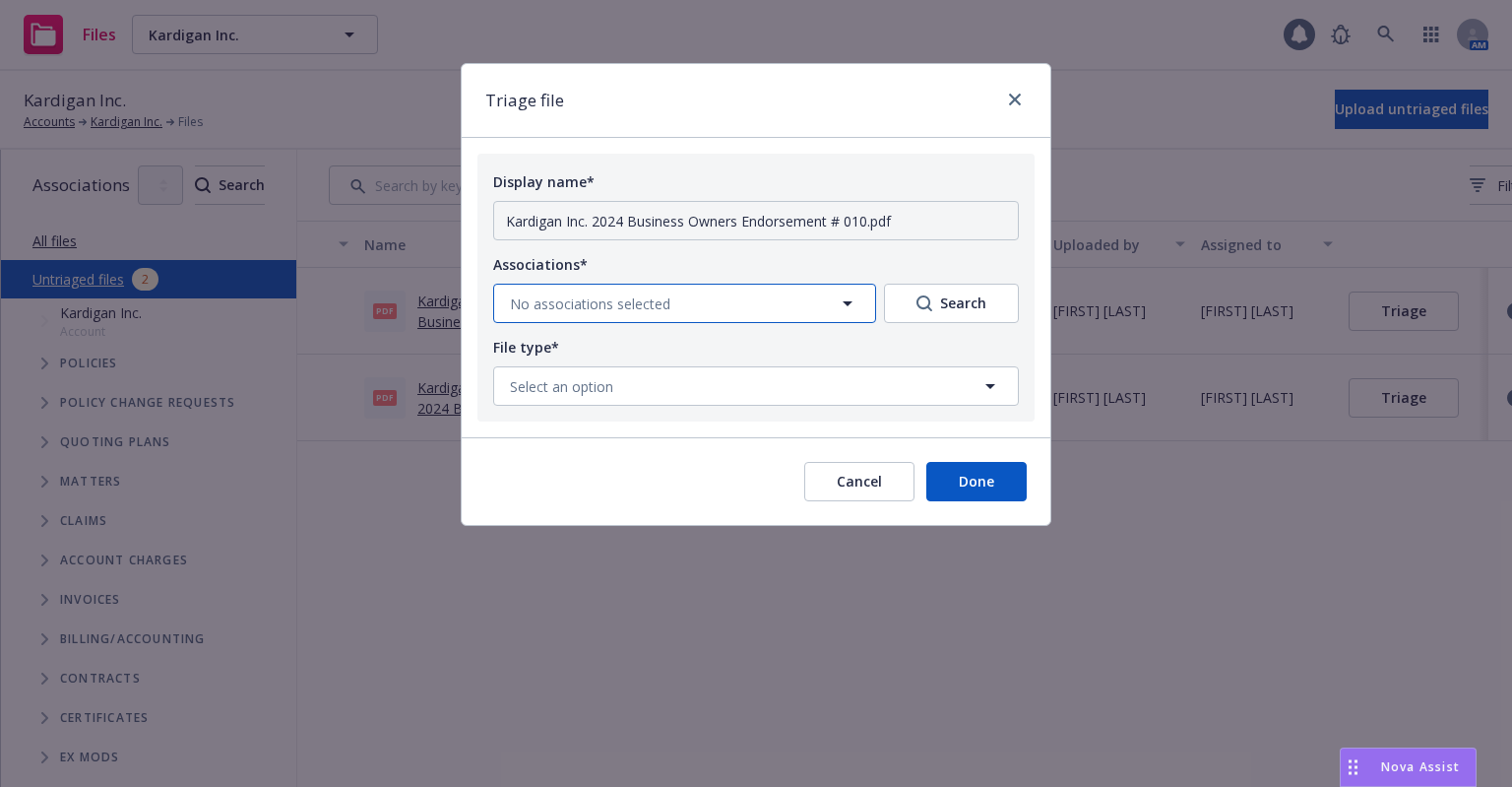 click on "No associations selected" at bounding box center [590, 303] 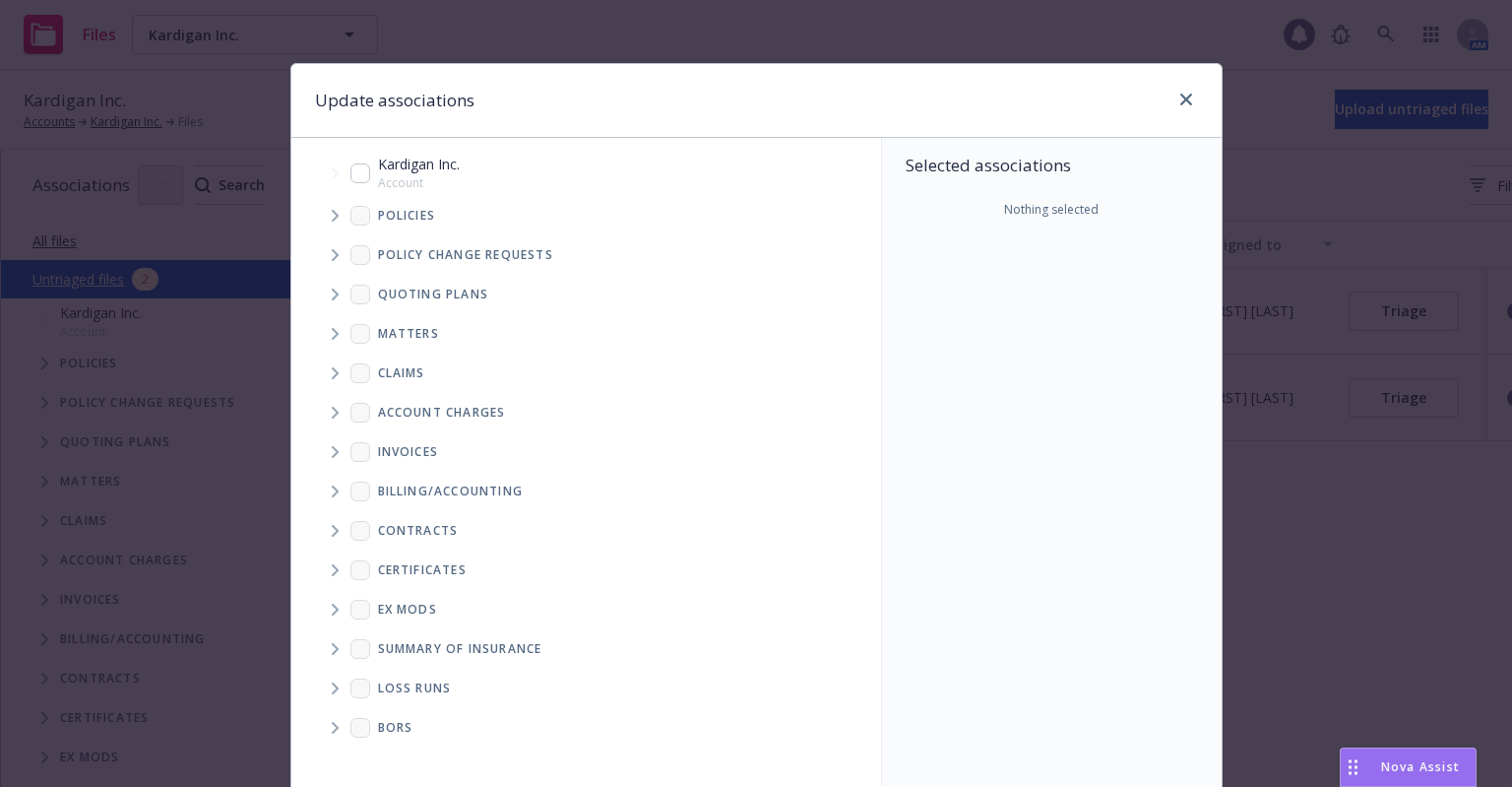 click 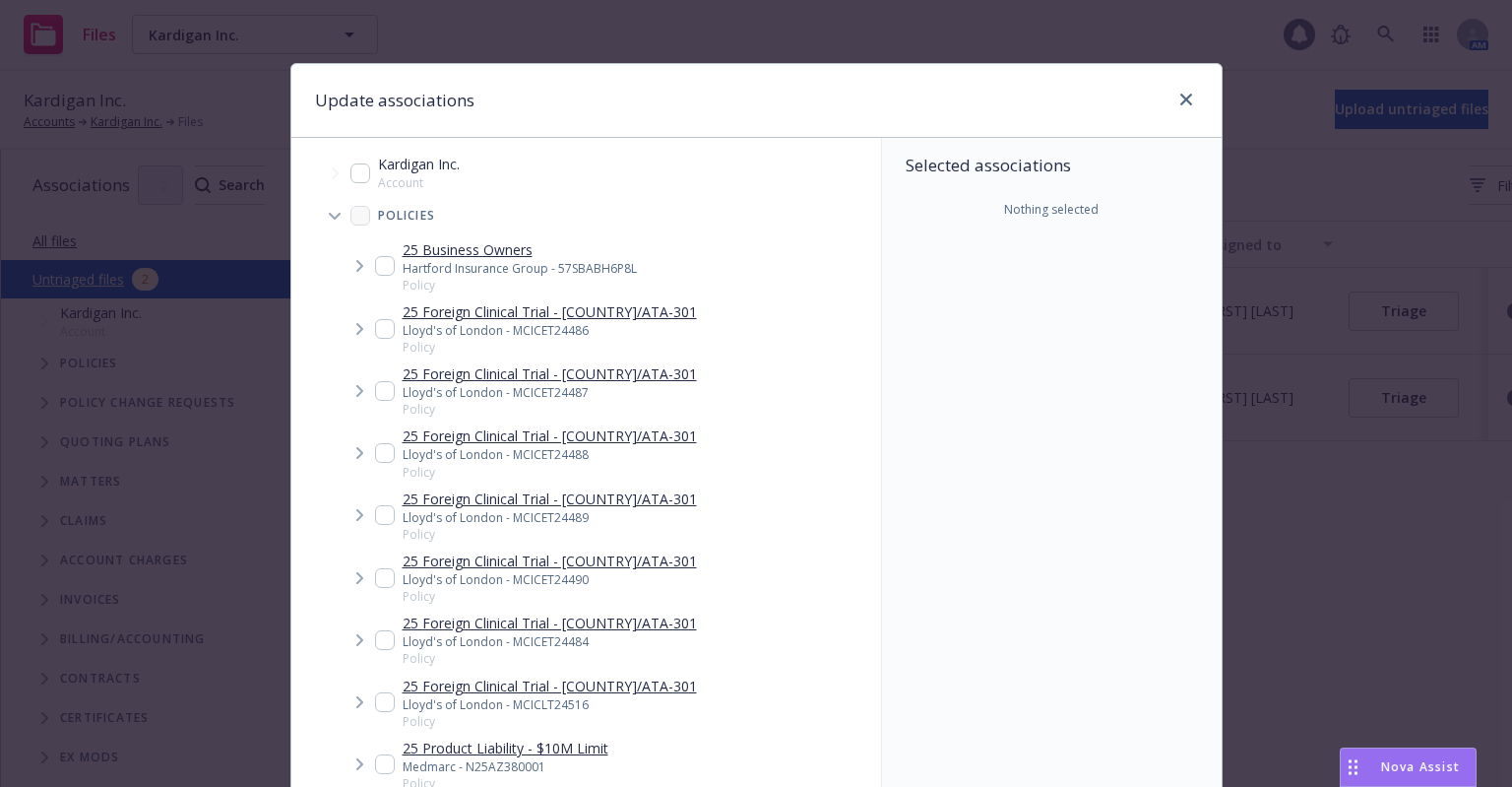 click 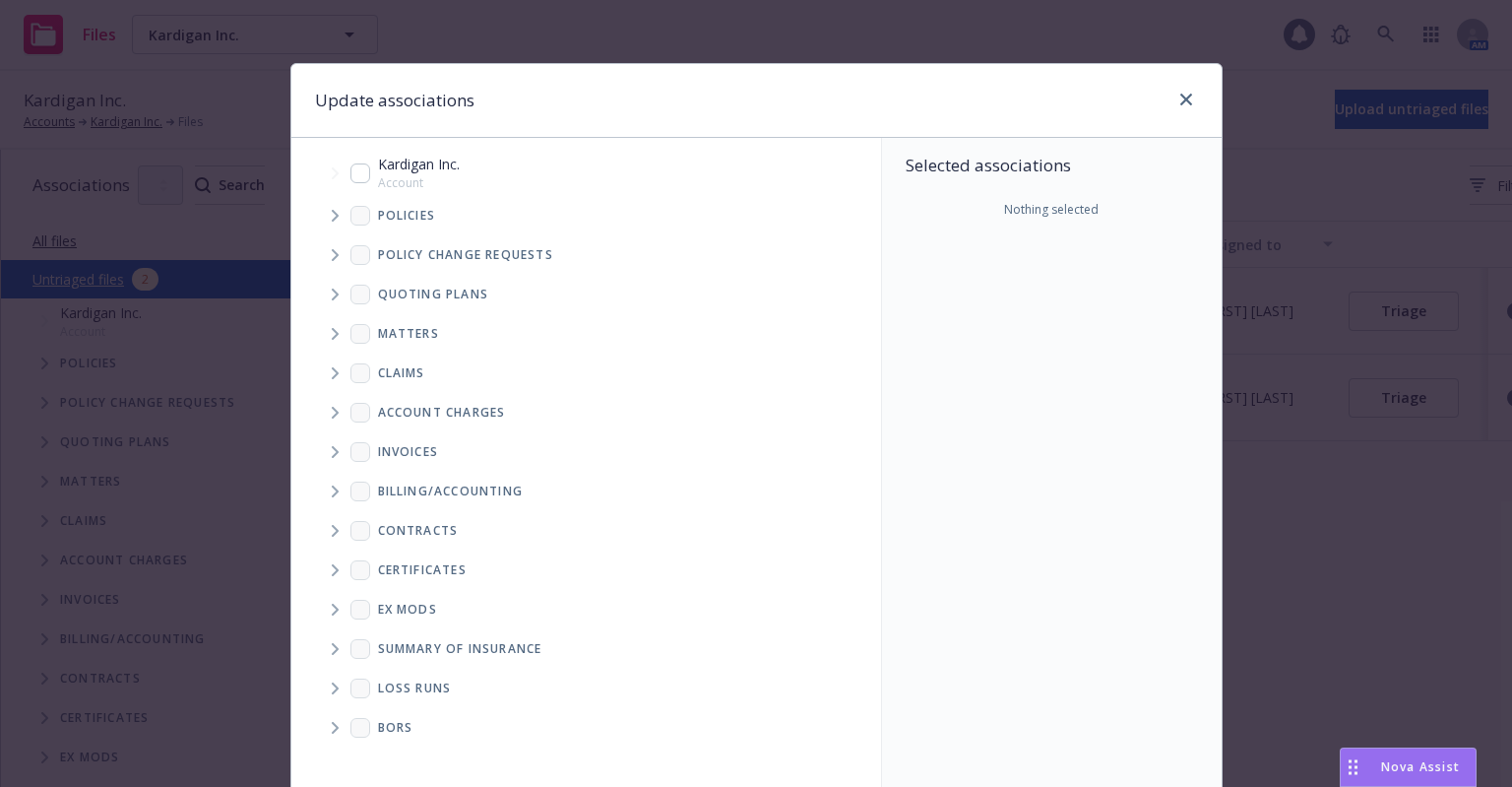 click 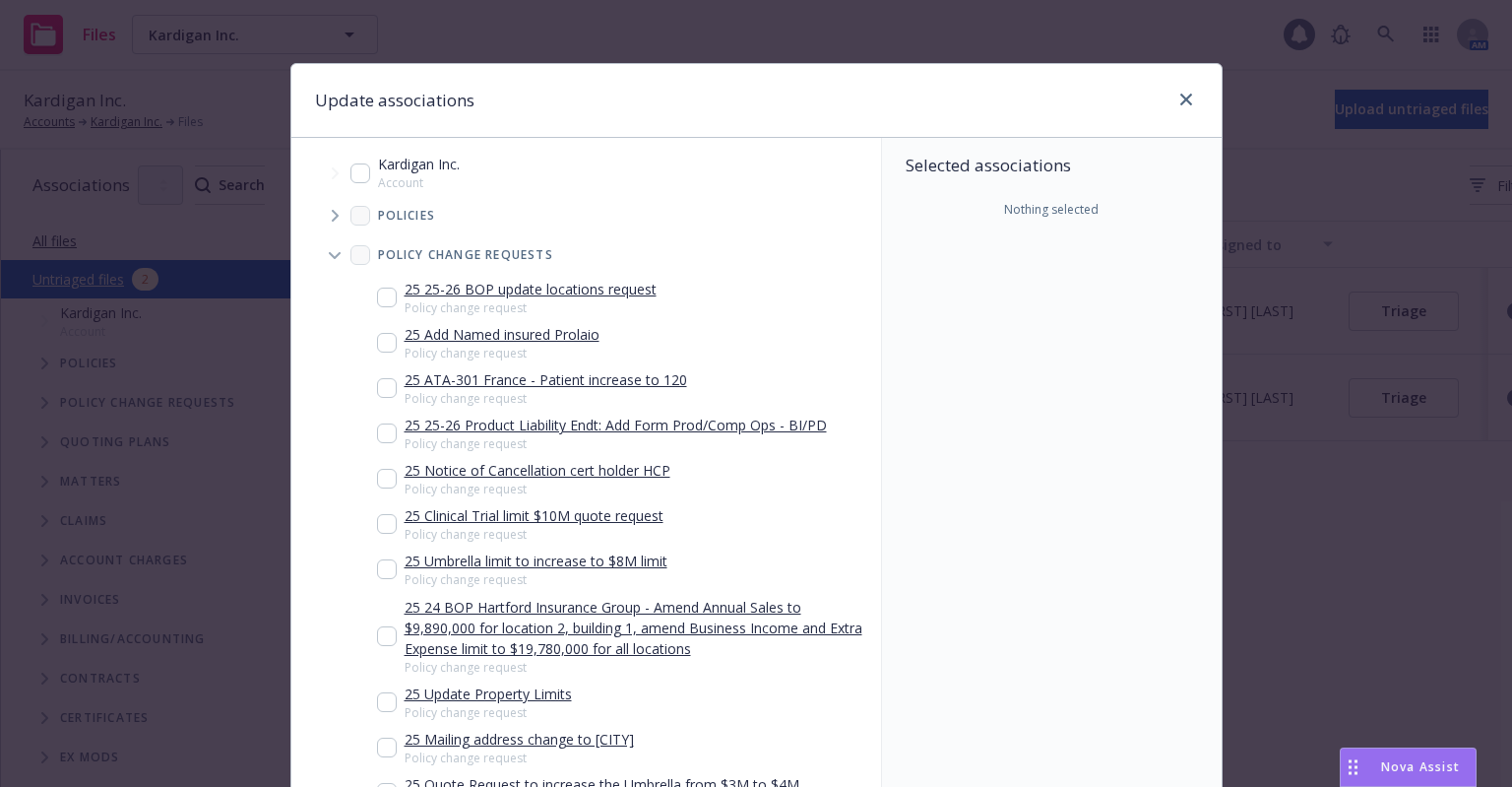 click at bounding box center (387, 297) 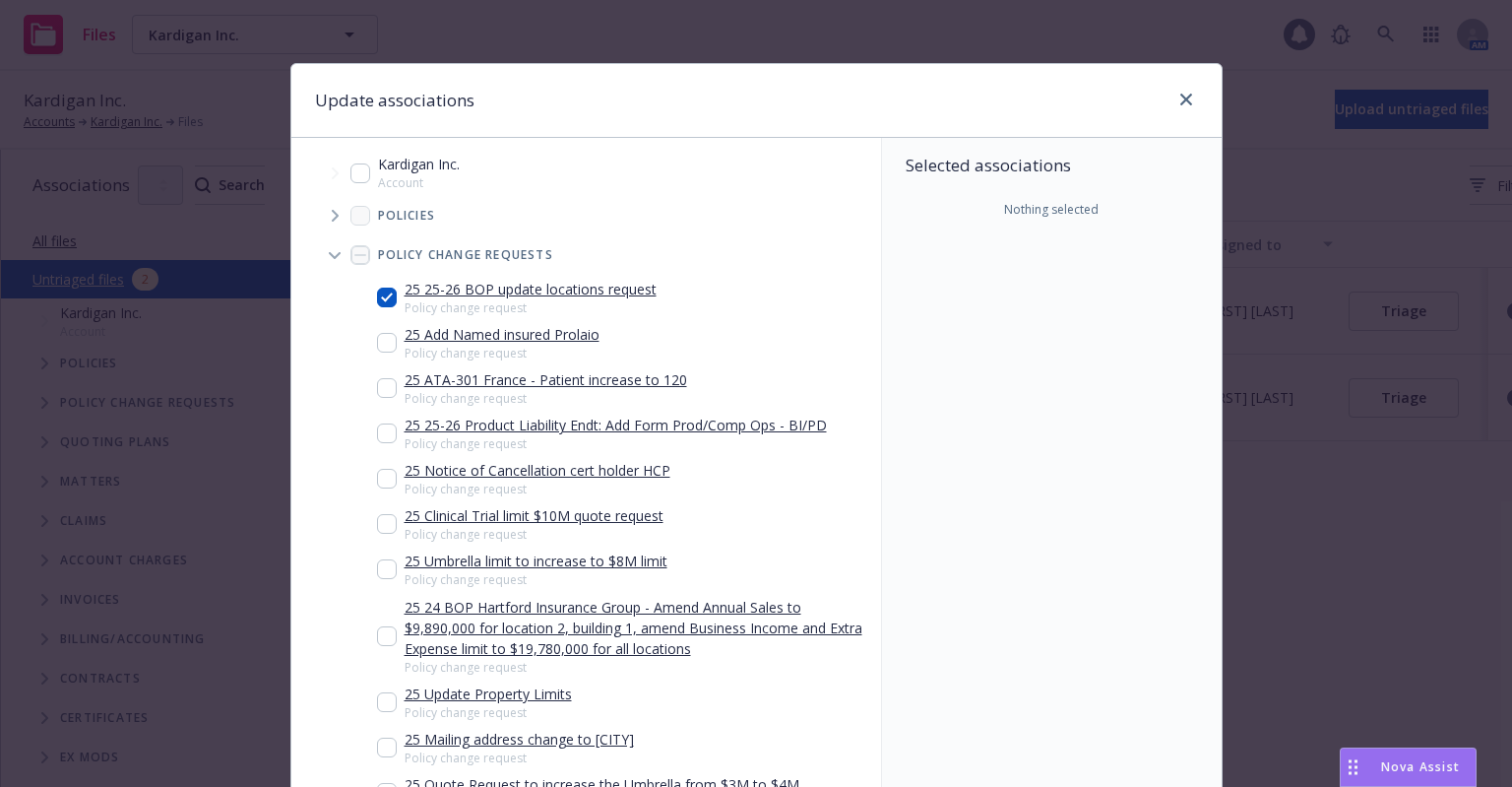 checkbox on "true" 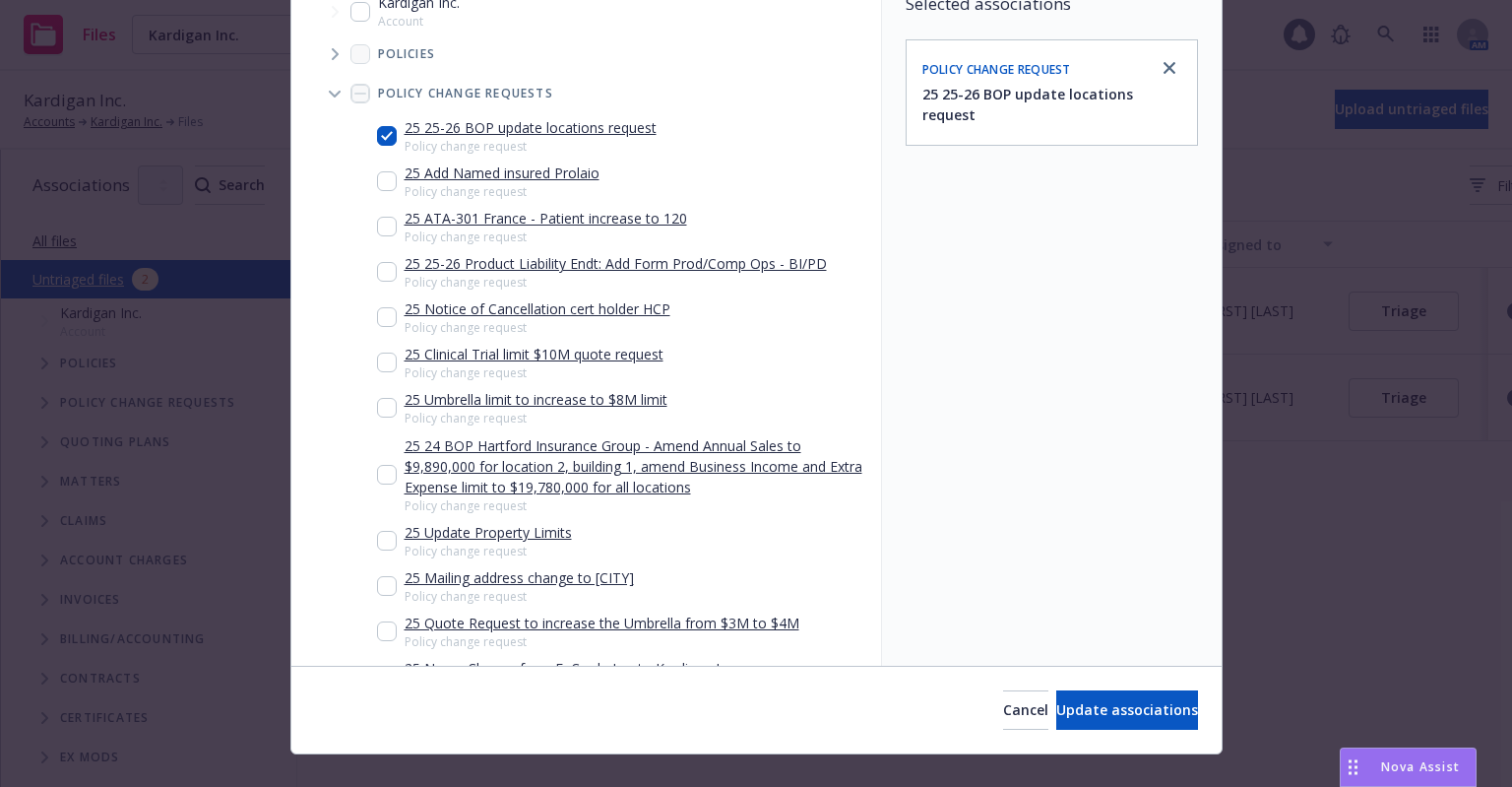 scroll, scrollTop: 191, scrollLeft: 0, axis: vertical 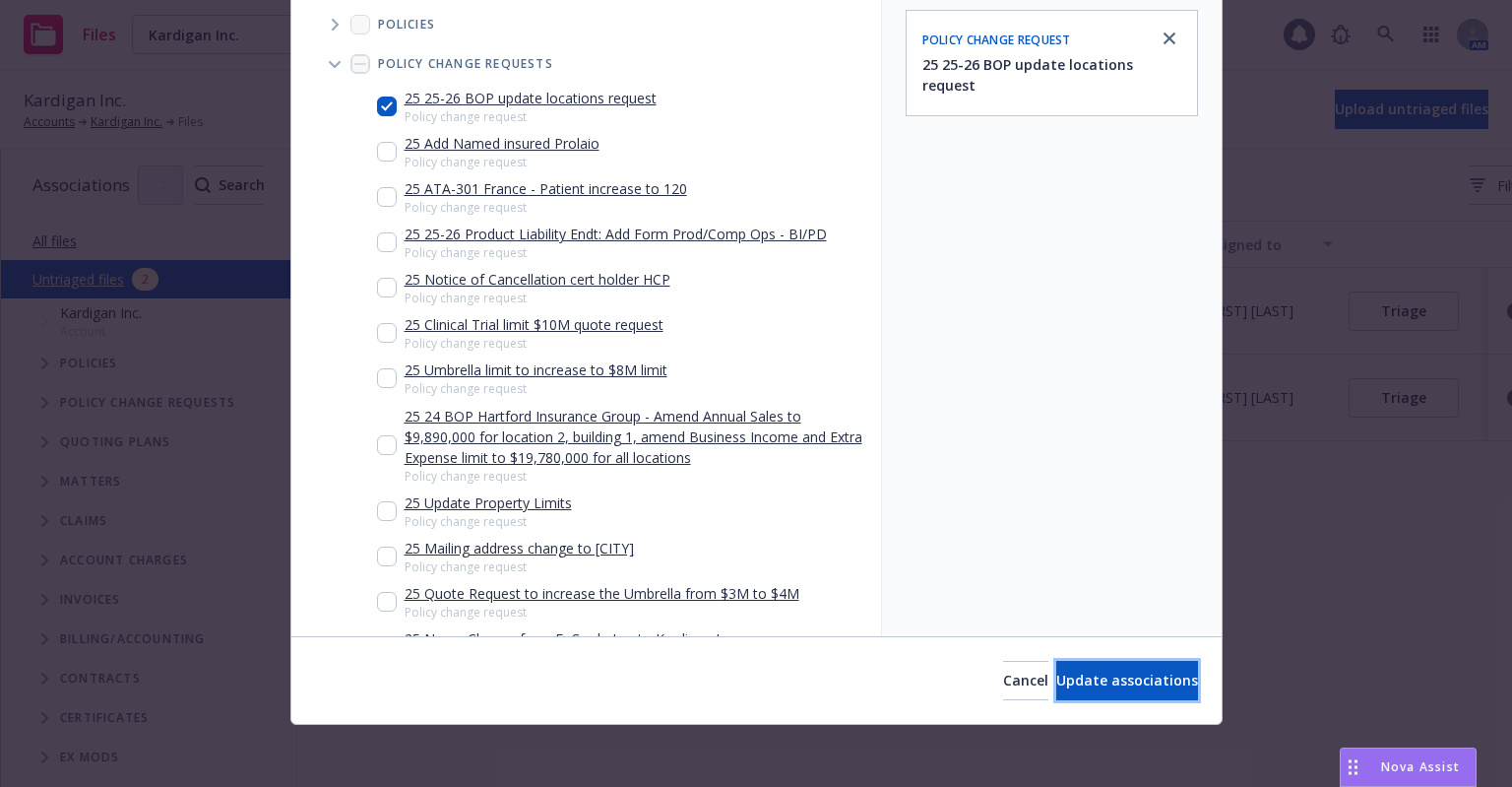 click on "Update associations" at bounding box center [1127, 681] 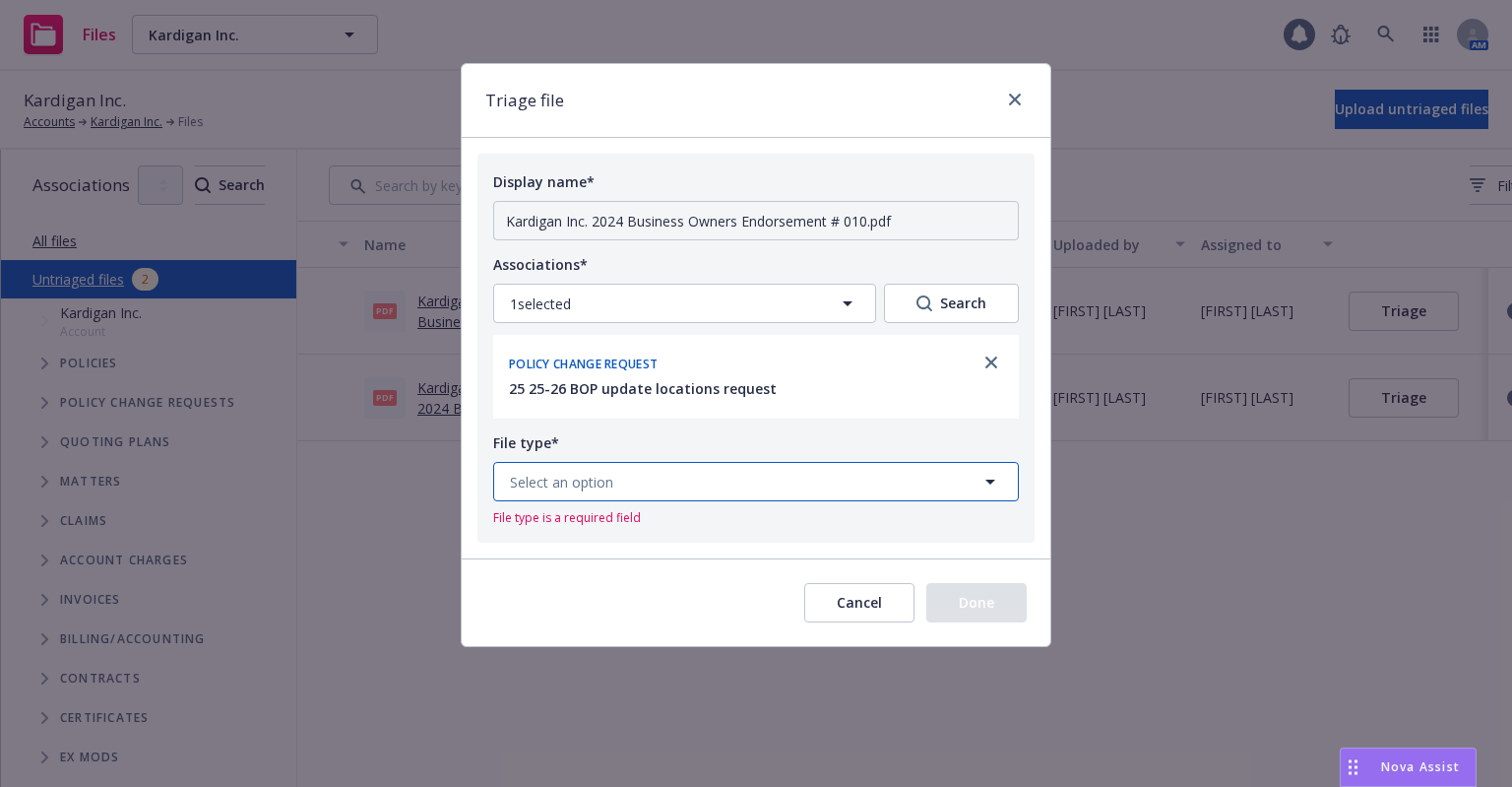 click on "Select an option" at bounding box center (756, 482) 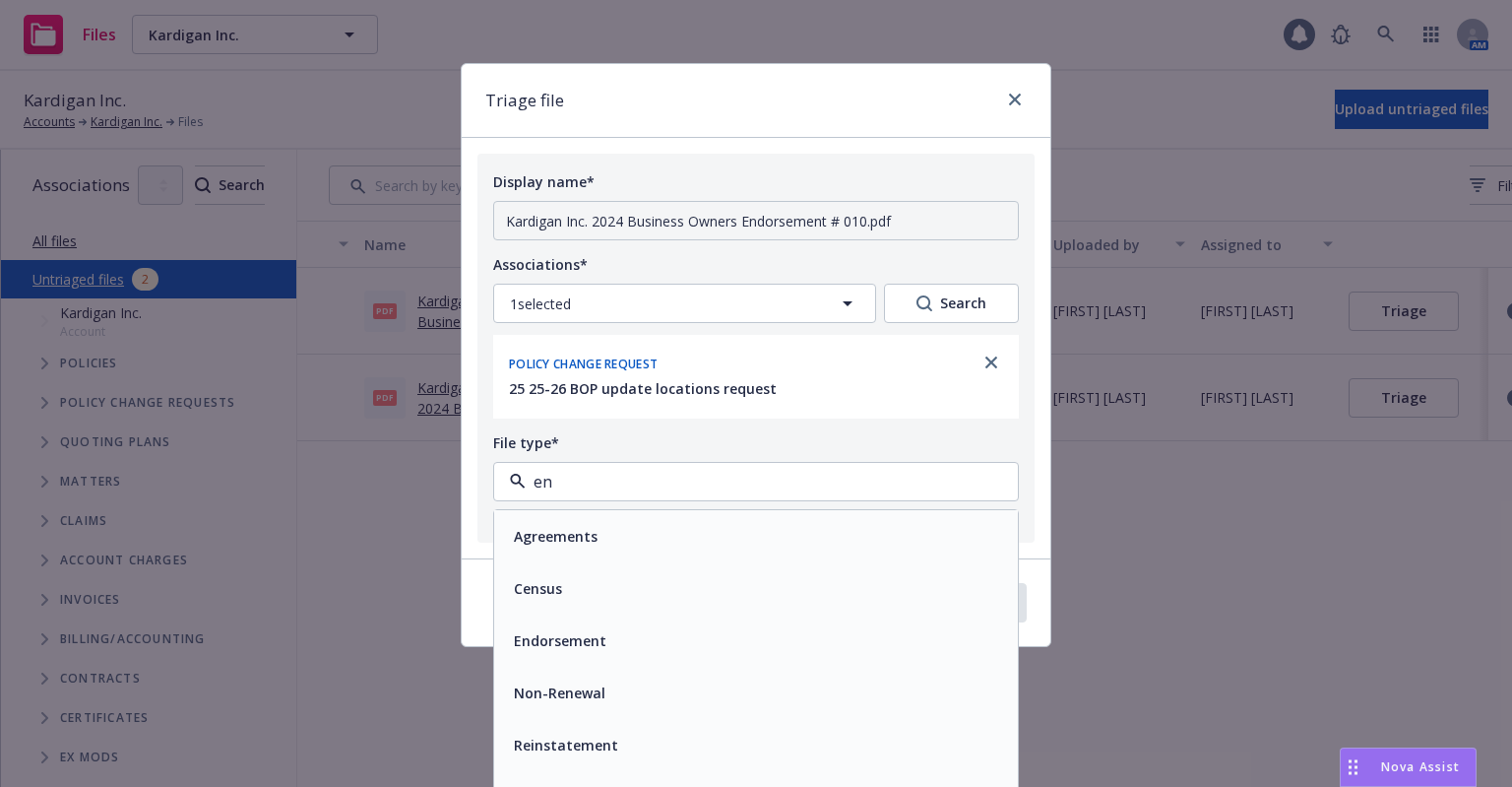 type on "end" 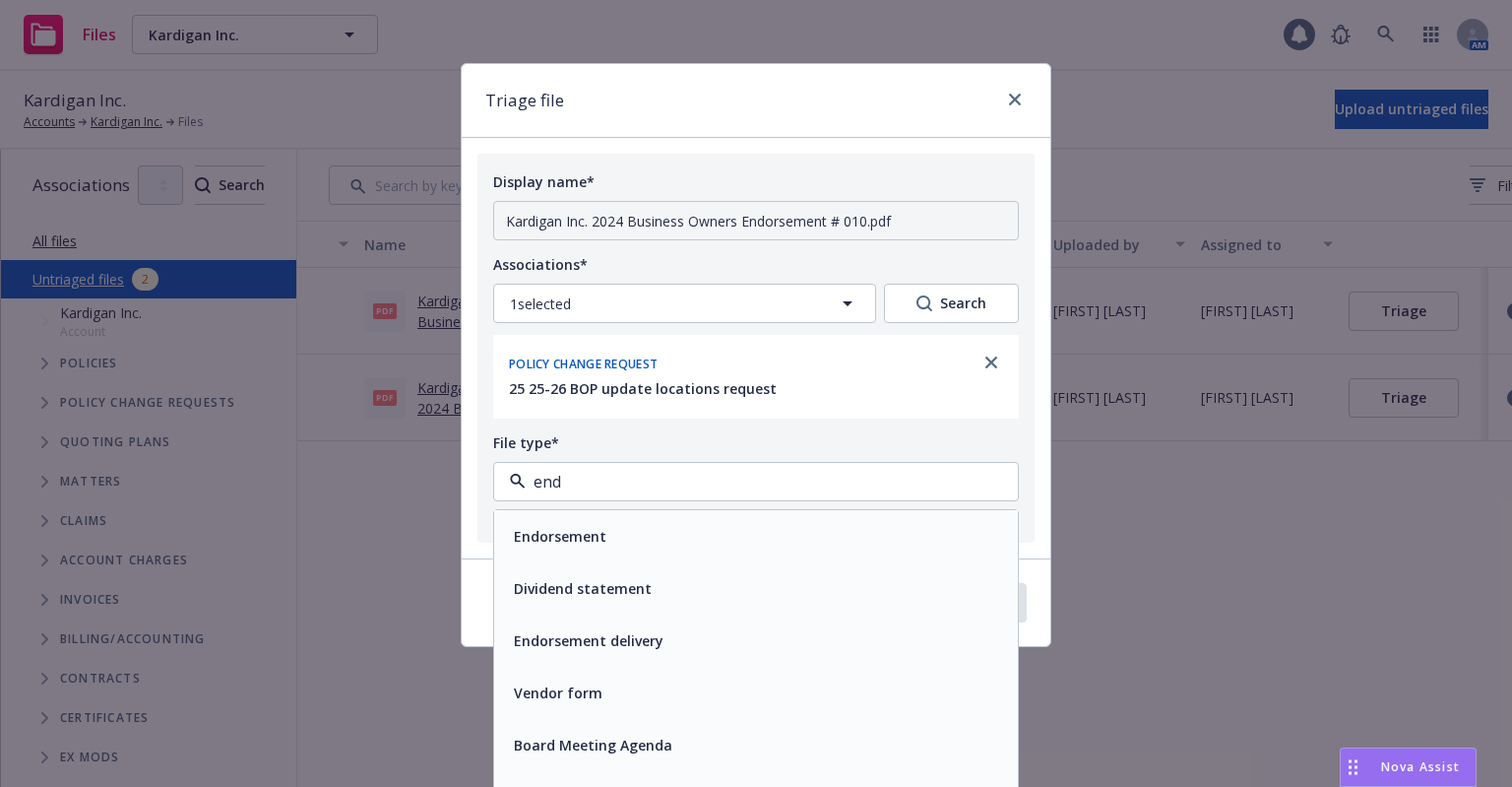 click on "Endorsement" at bounding box center (756, 536) 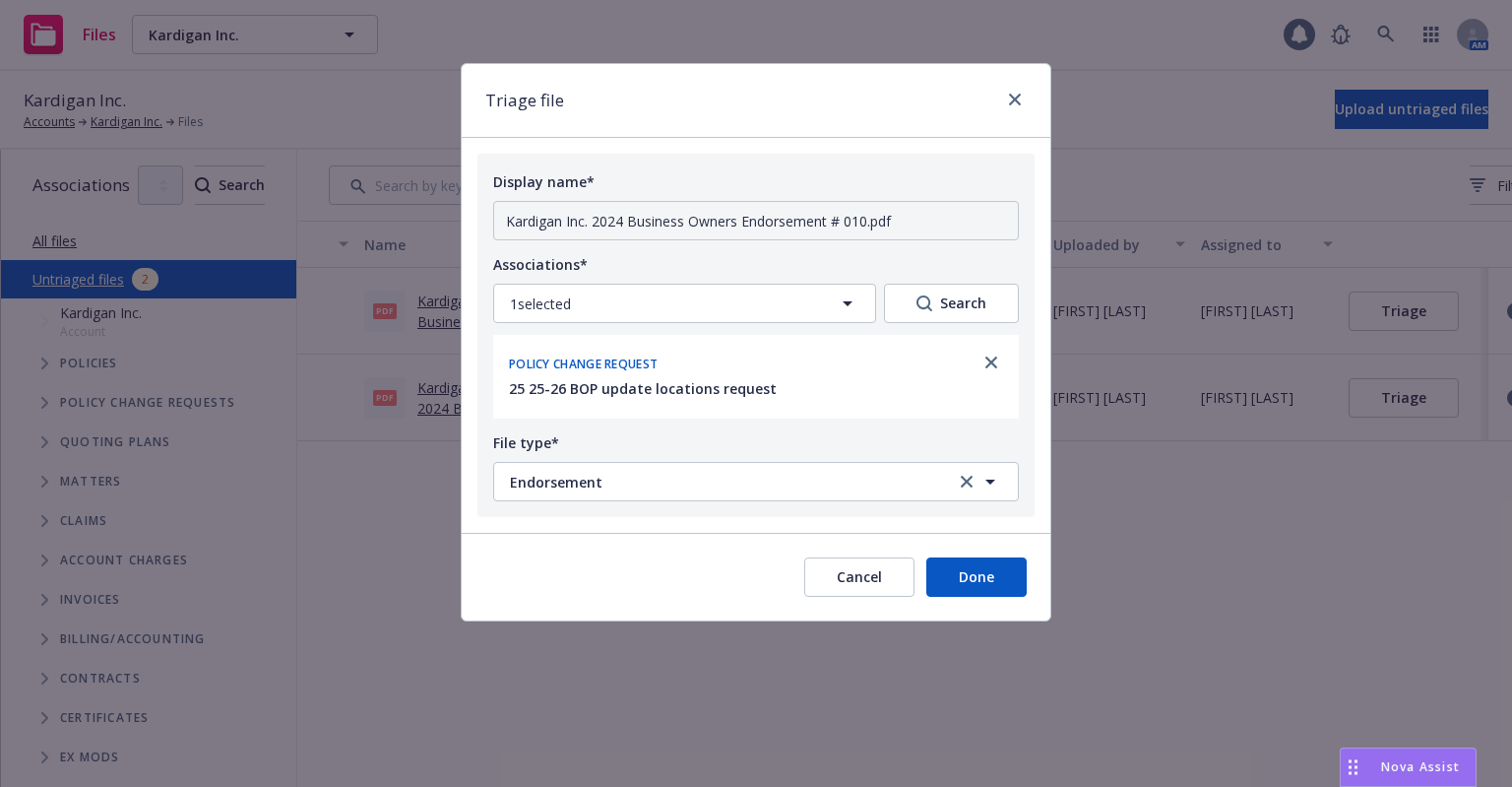 click on "Done" at bounding box center [976, 577] 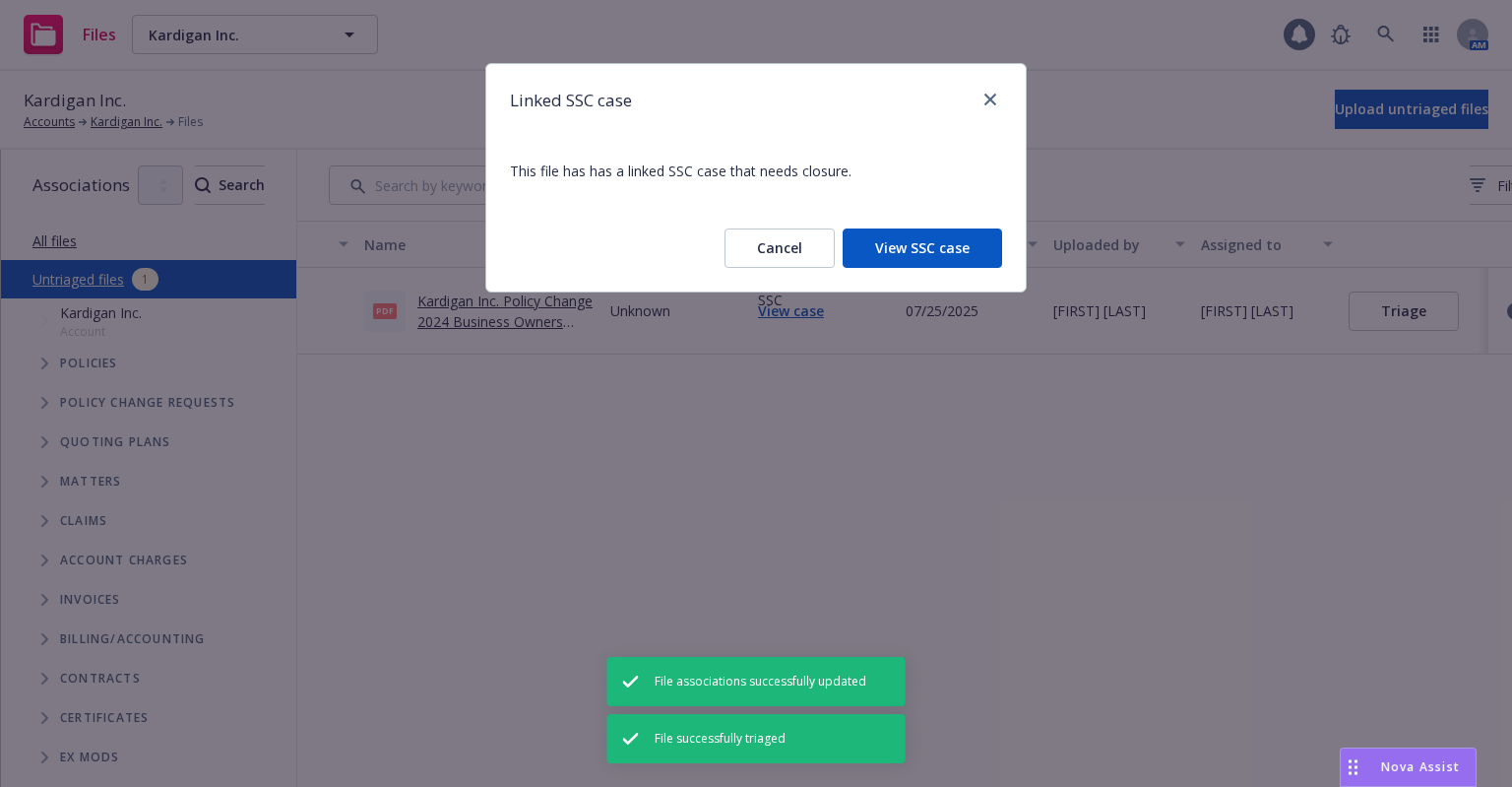 click on "Cancel" at bounding box center (780, 248) 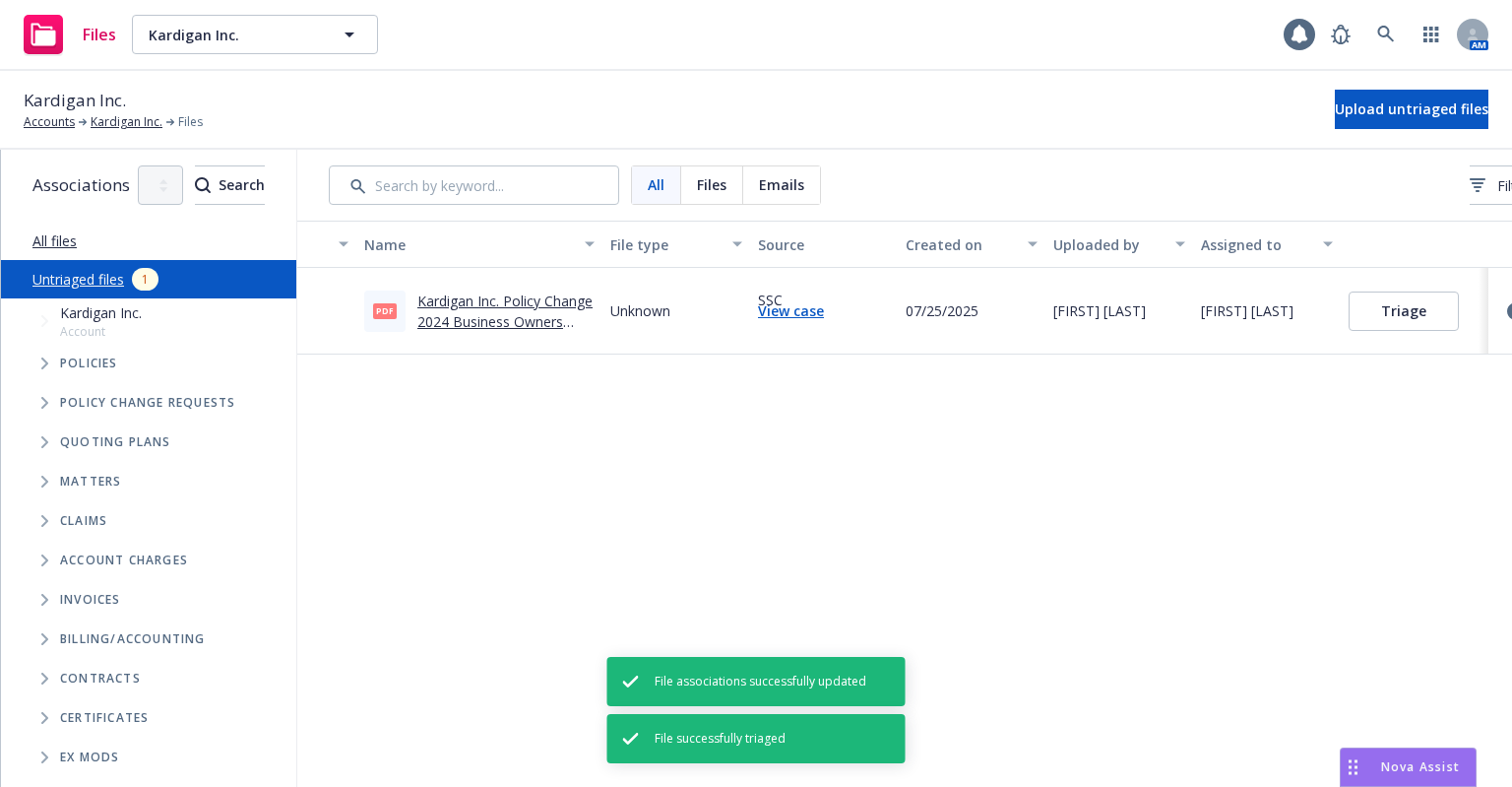 click on "Triage" at bounding box center [1404, 311] 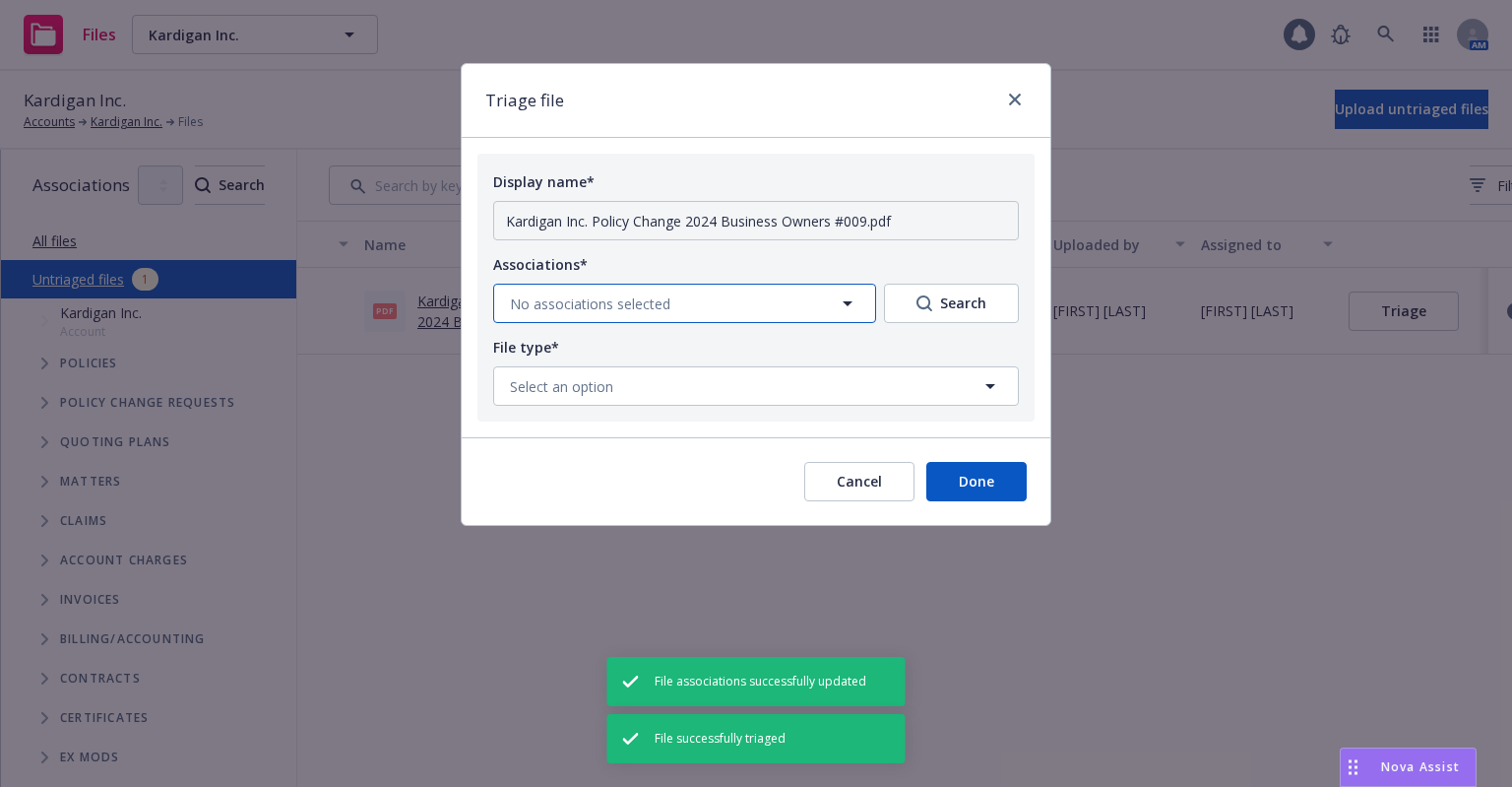 click on "No associations selected" at bounding box center [590, 303] 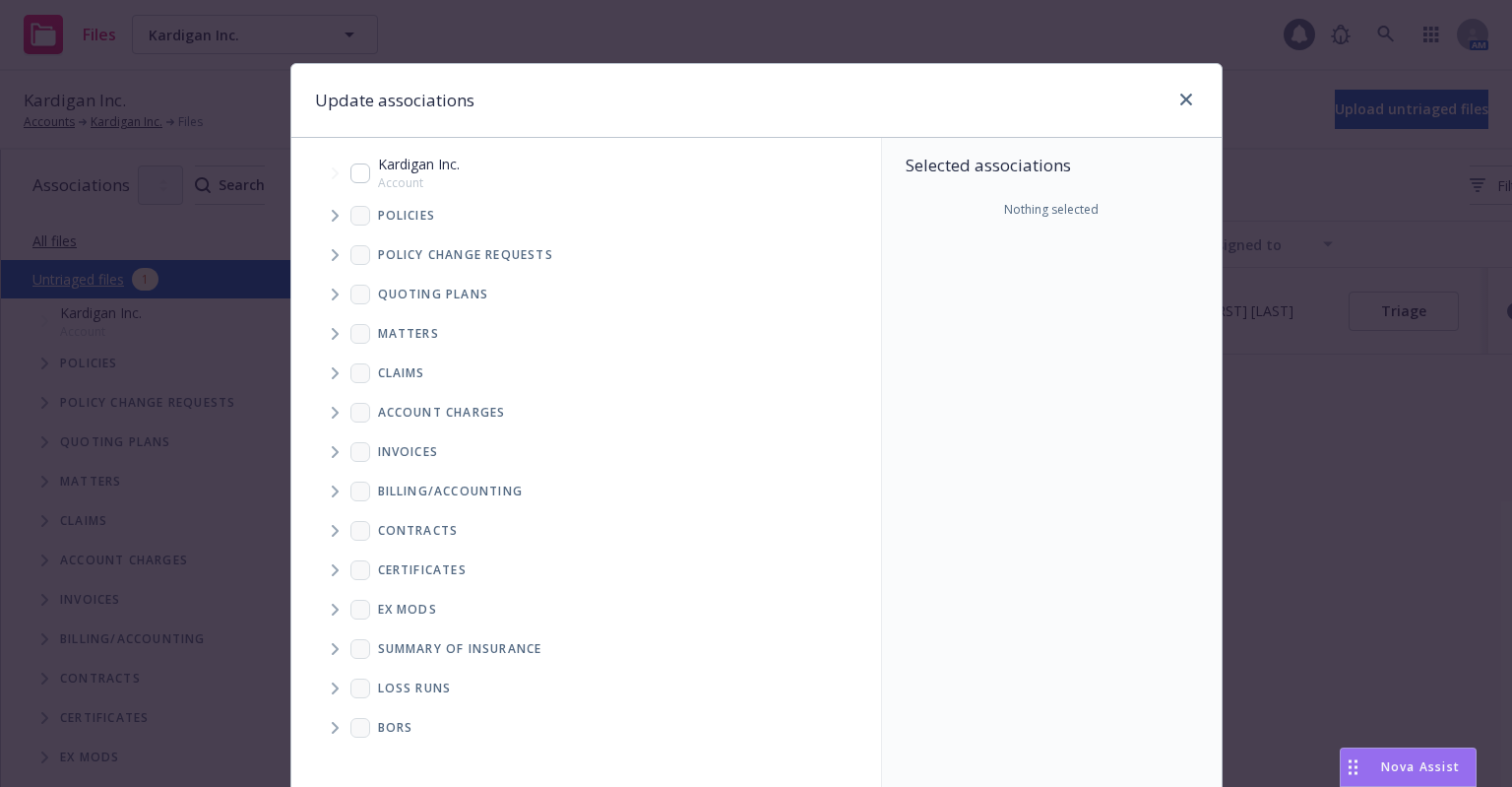 click 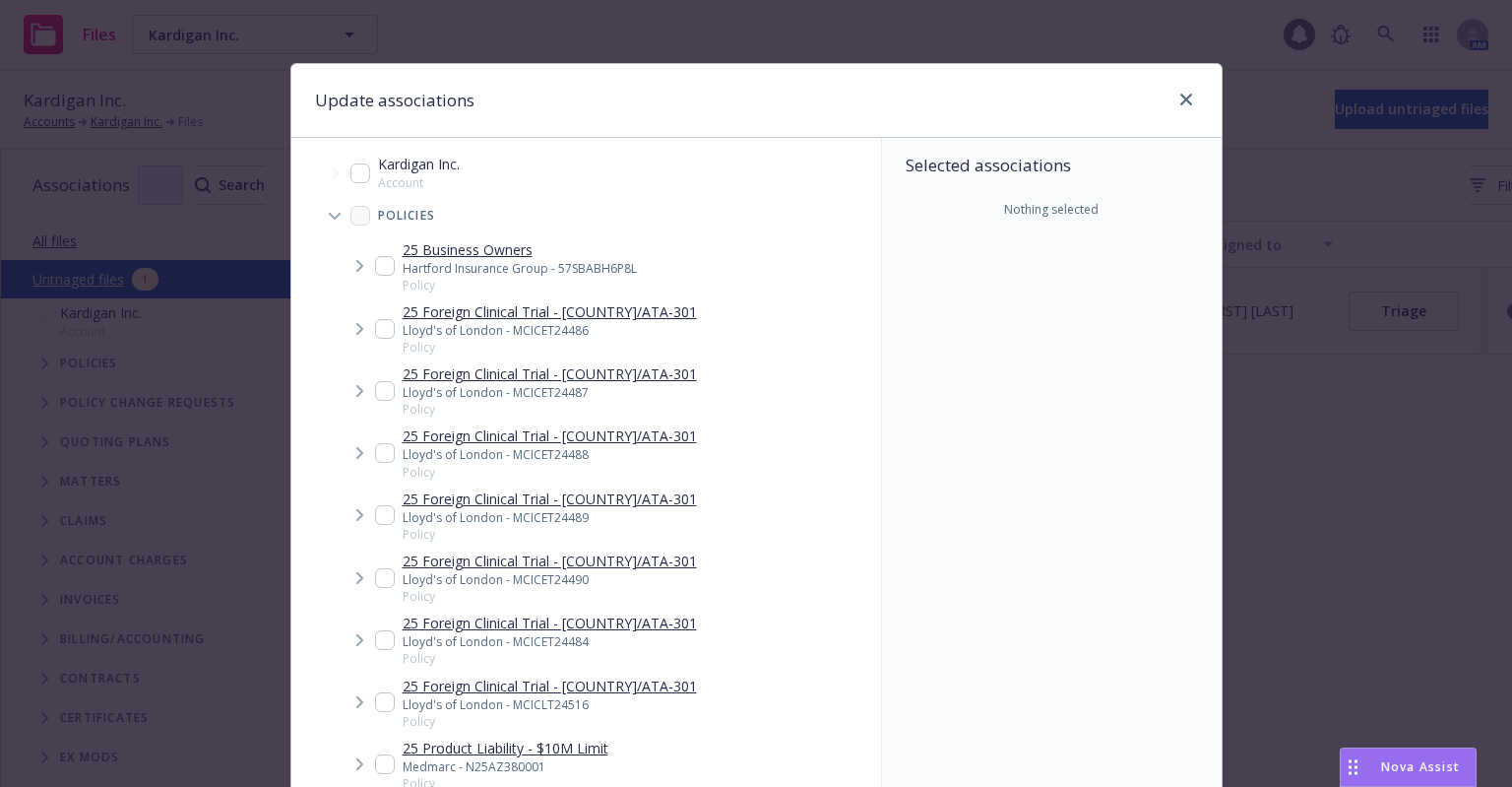 click at bounding box center (335, 216) 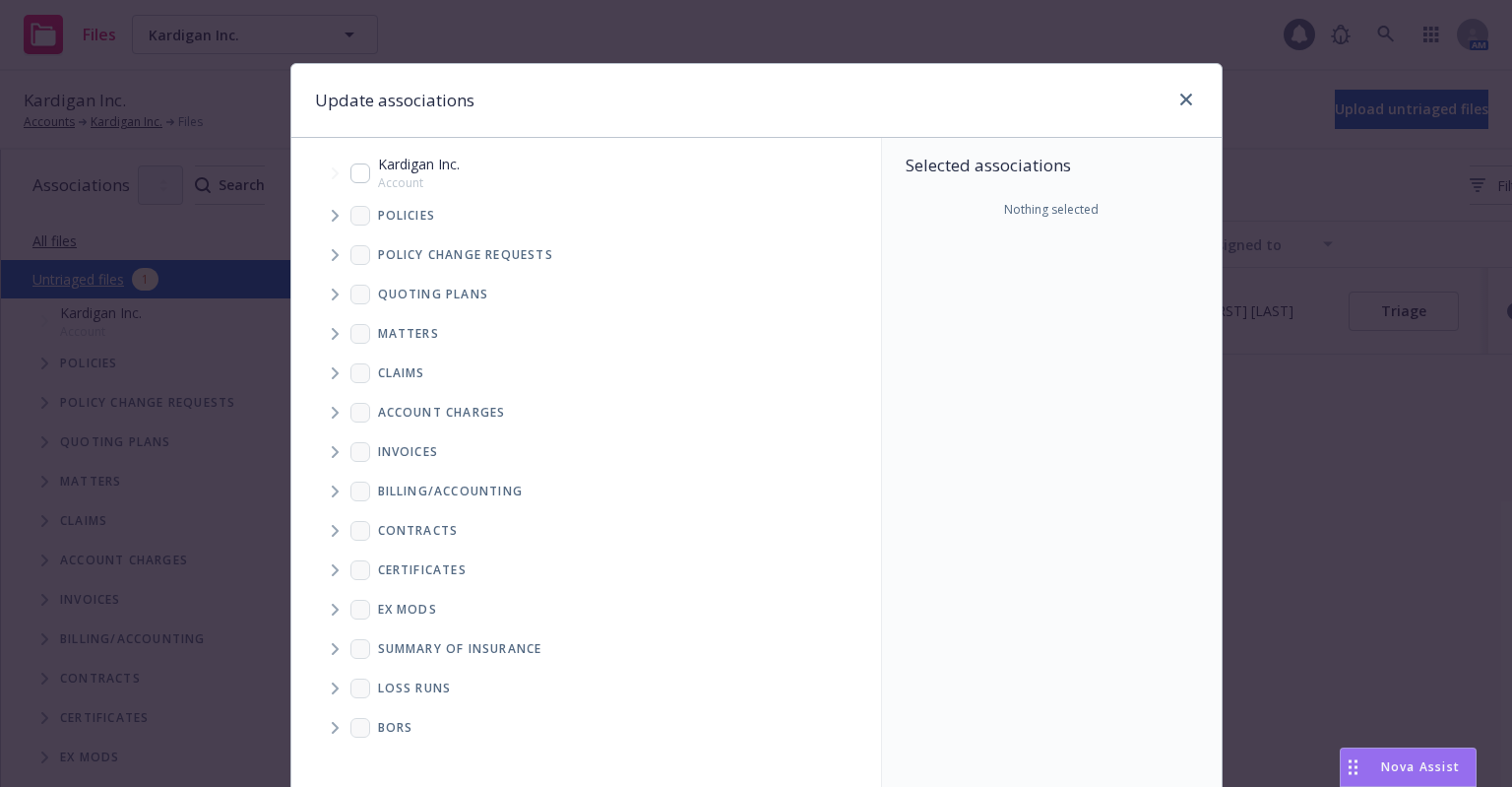 click 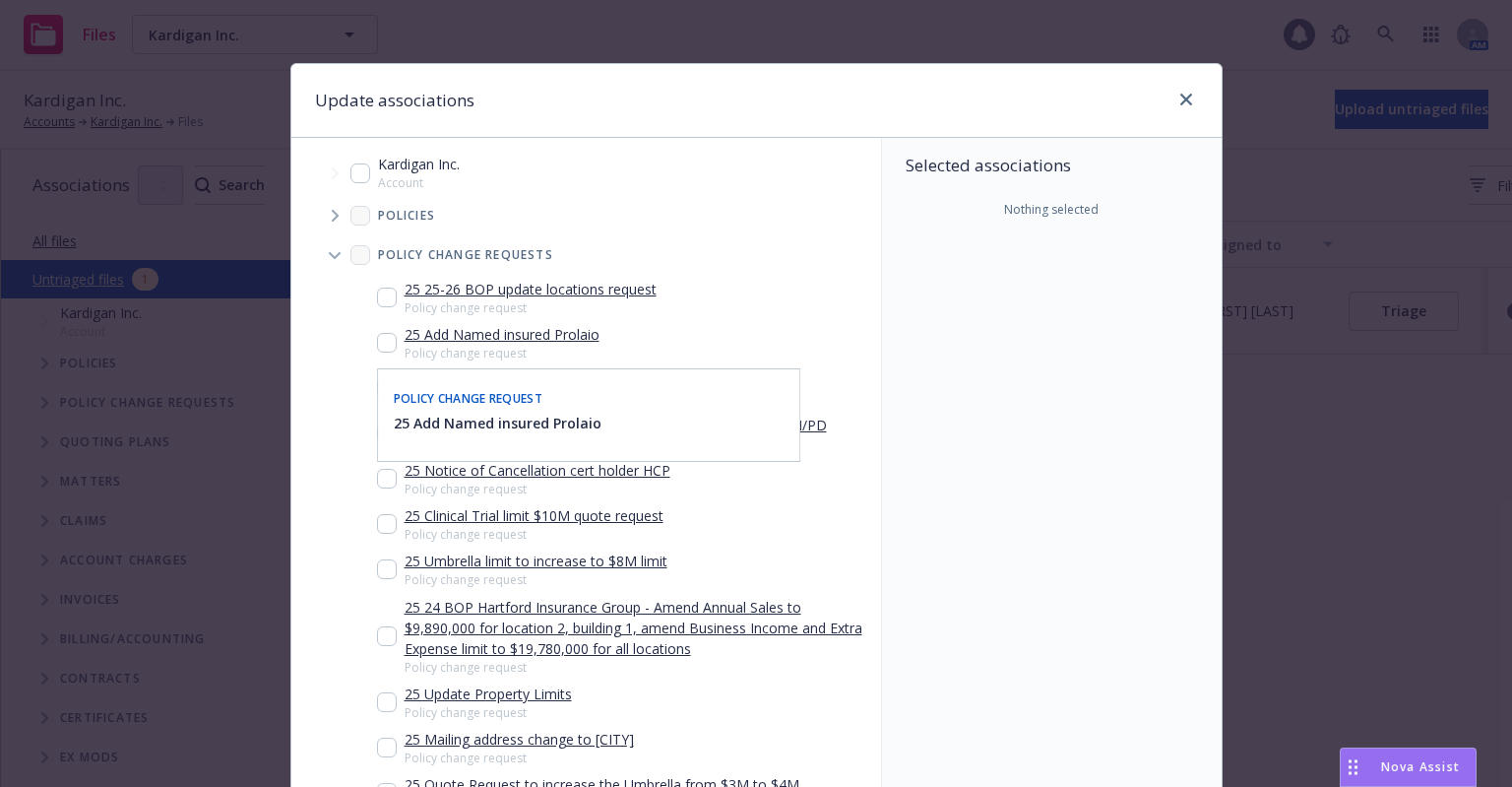 click at bounding box center (387, 343) 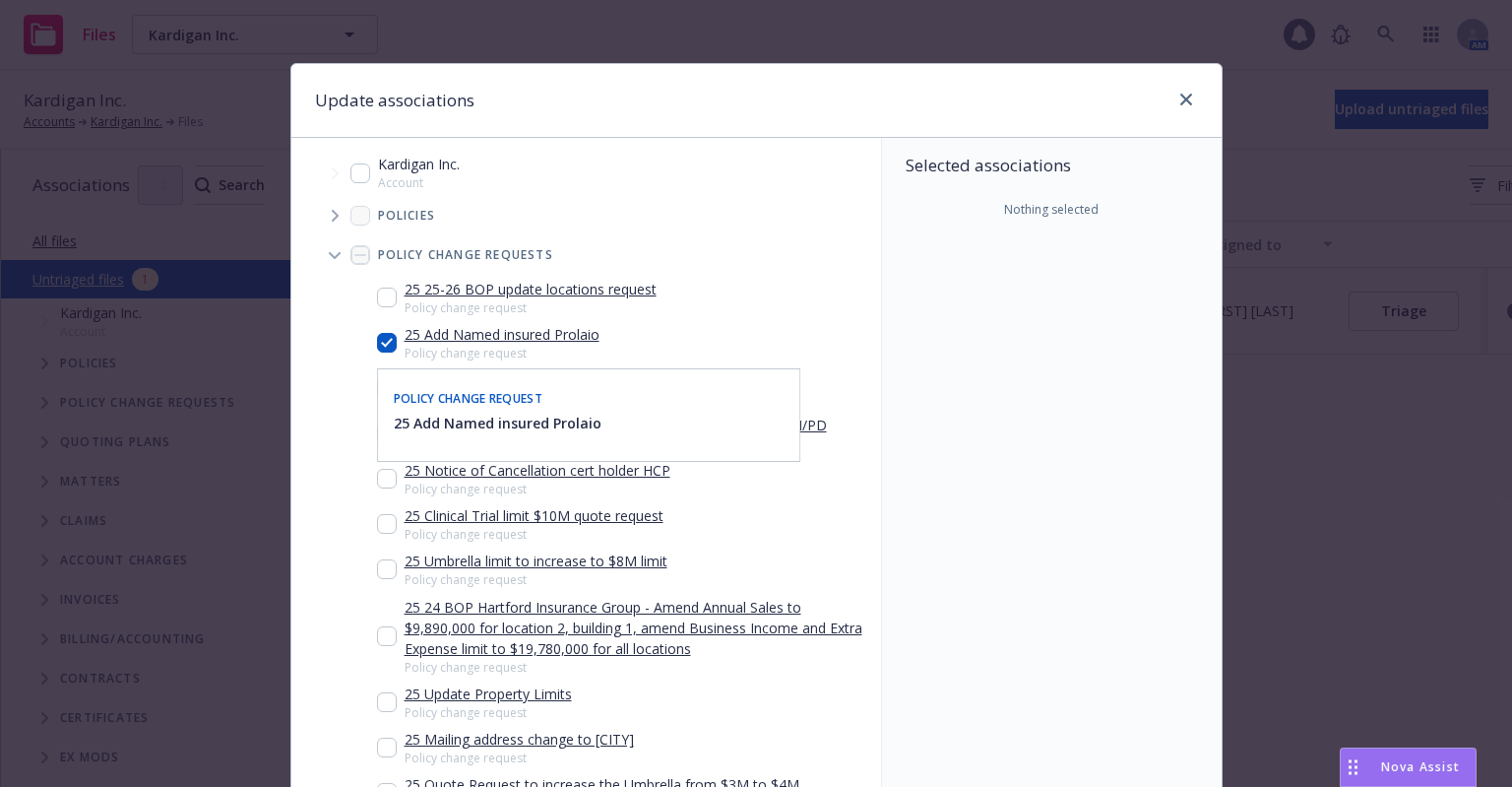 checkbox on "true" 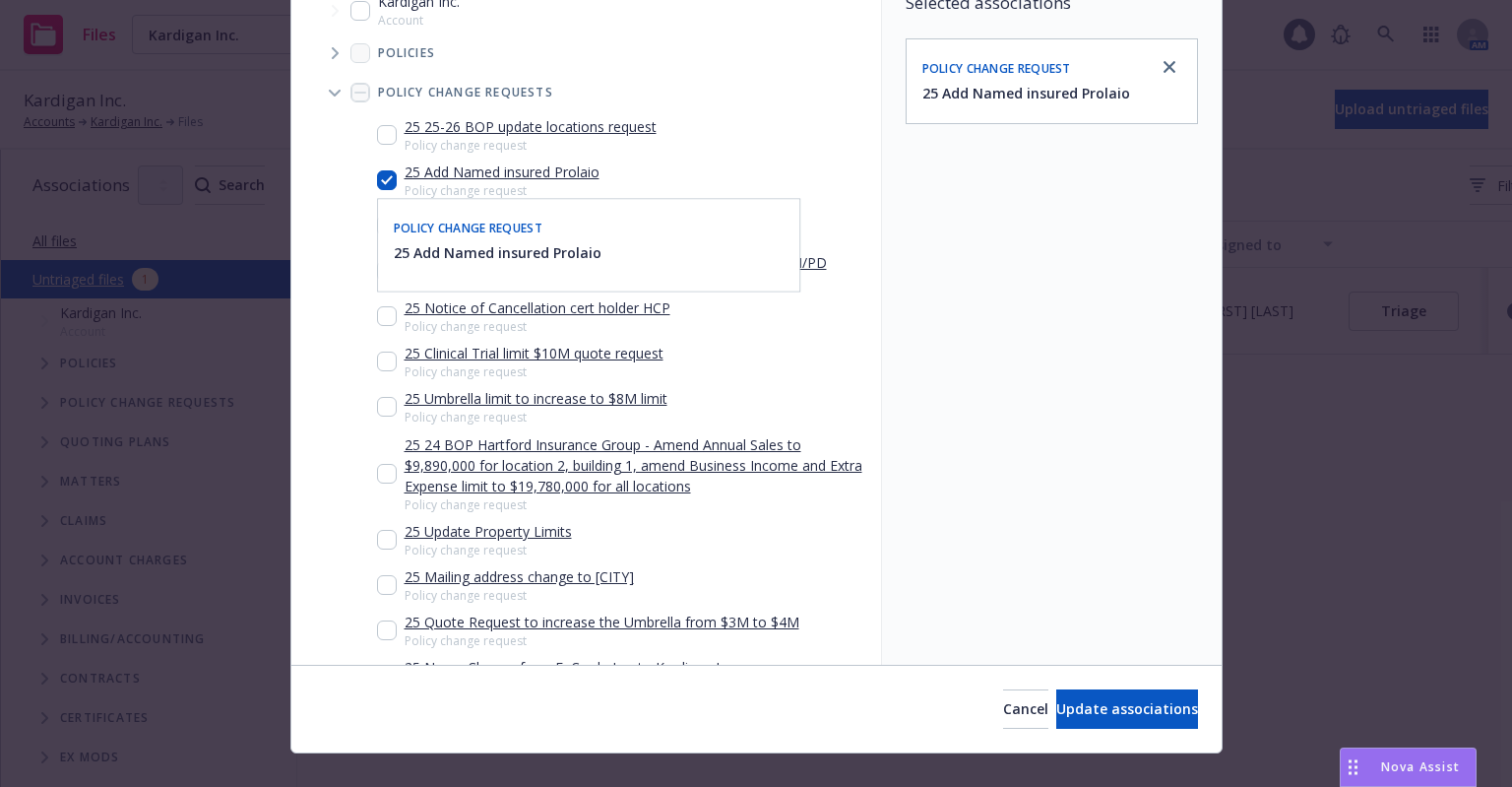scroll, scrollTop: 191, scrollLeft: 0, axis: vertical 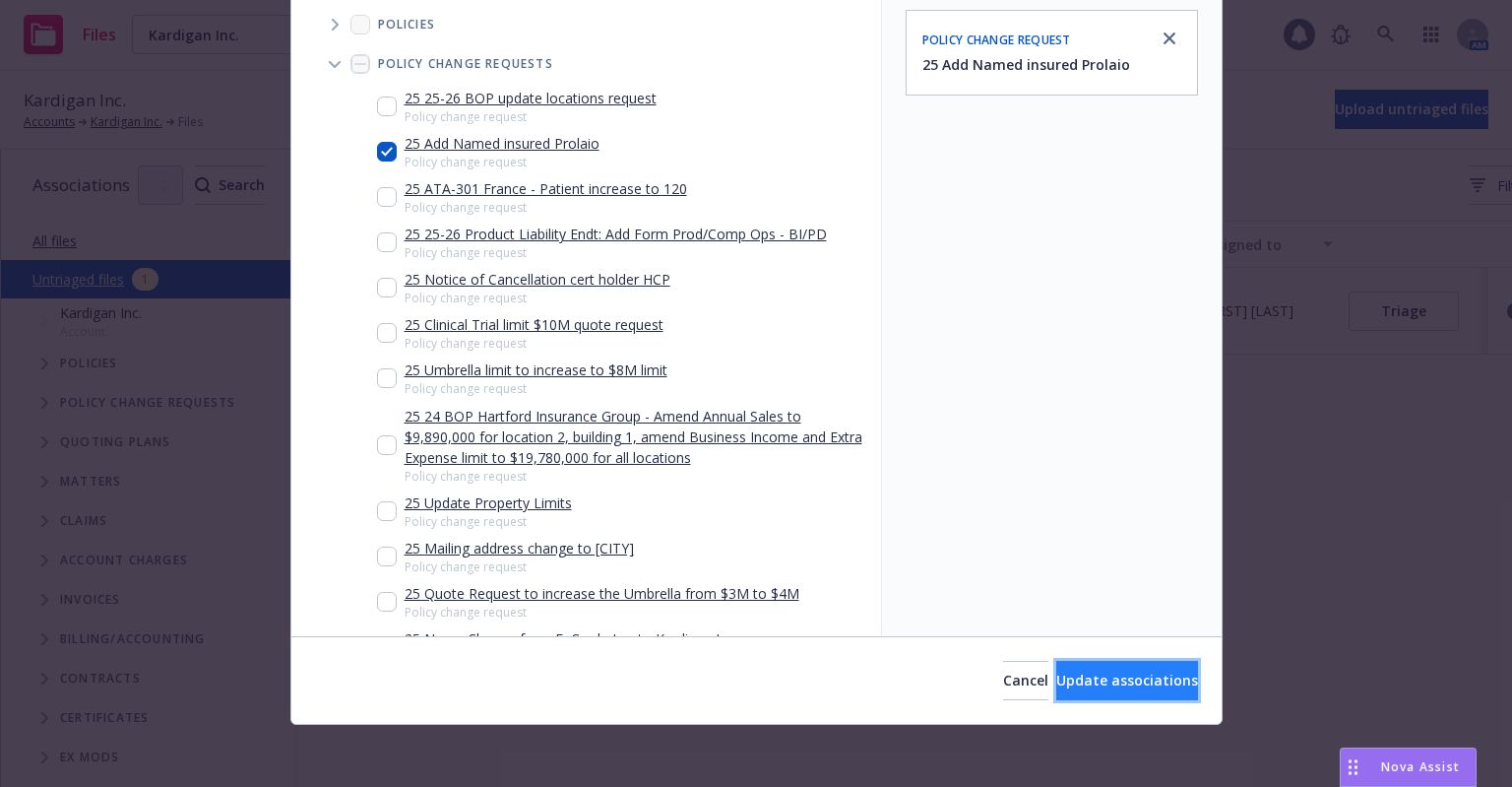 click on "Update associations" at bounding box center [1127, 680] 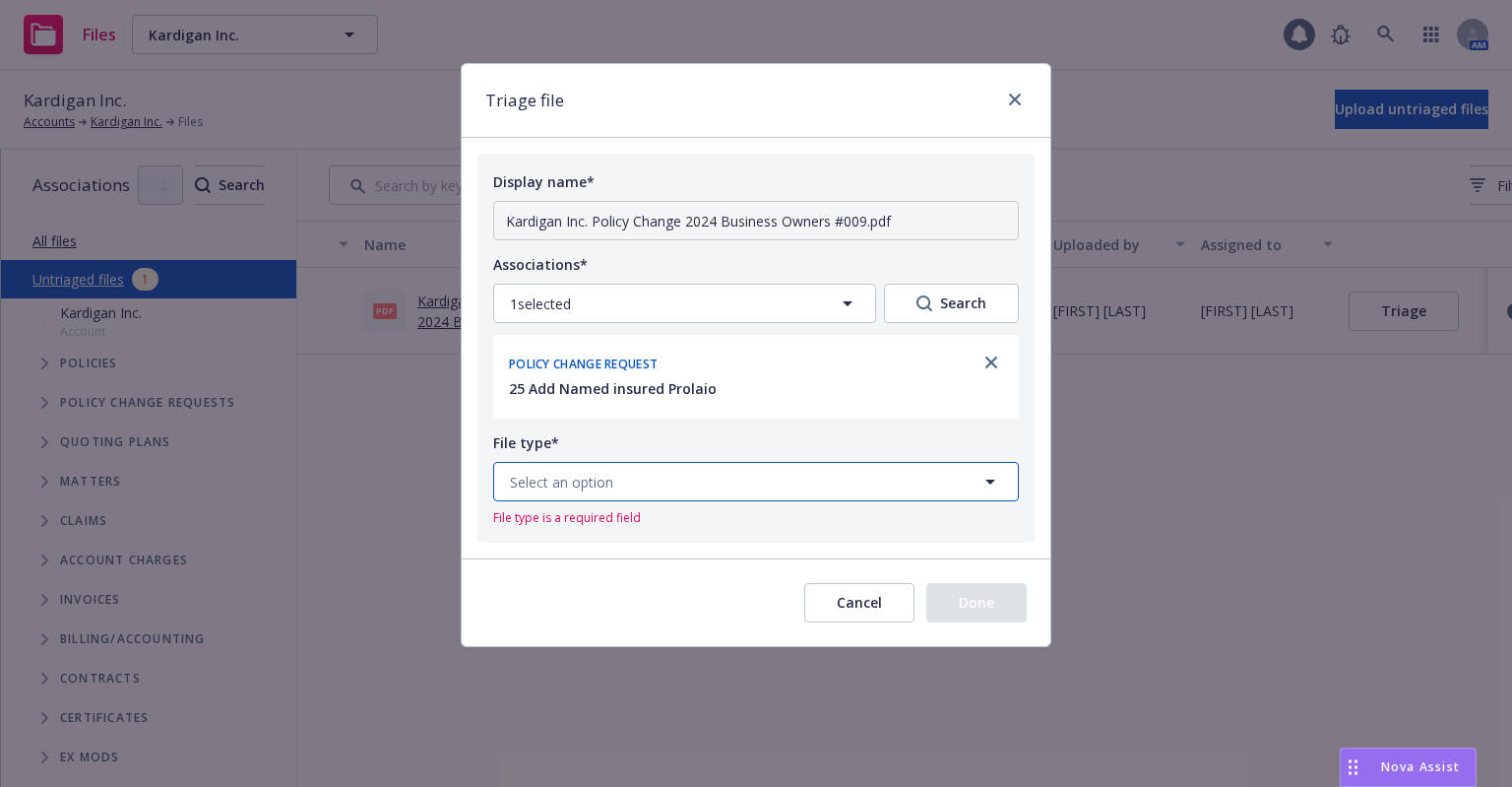 click on "Select an option" at bounding box center (756, 482) 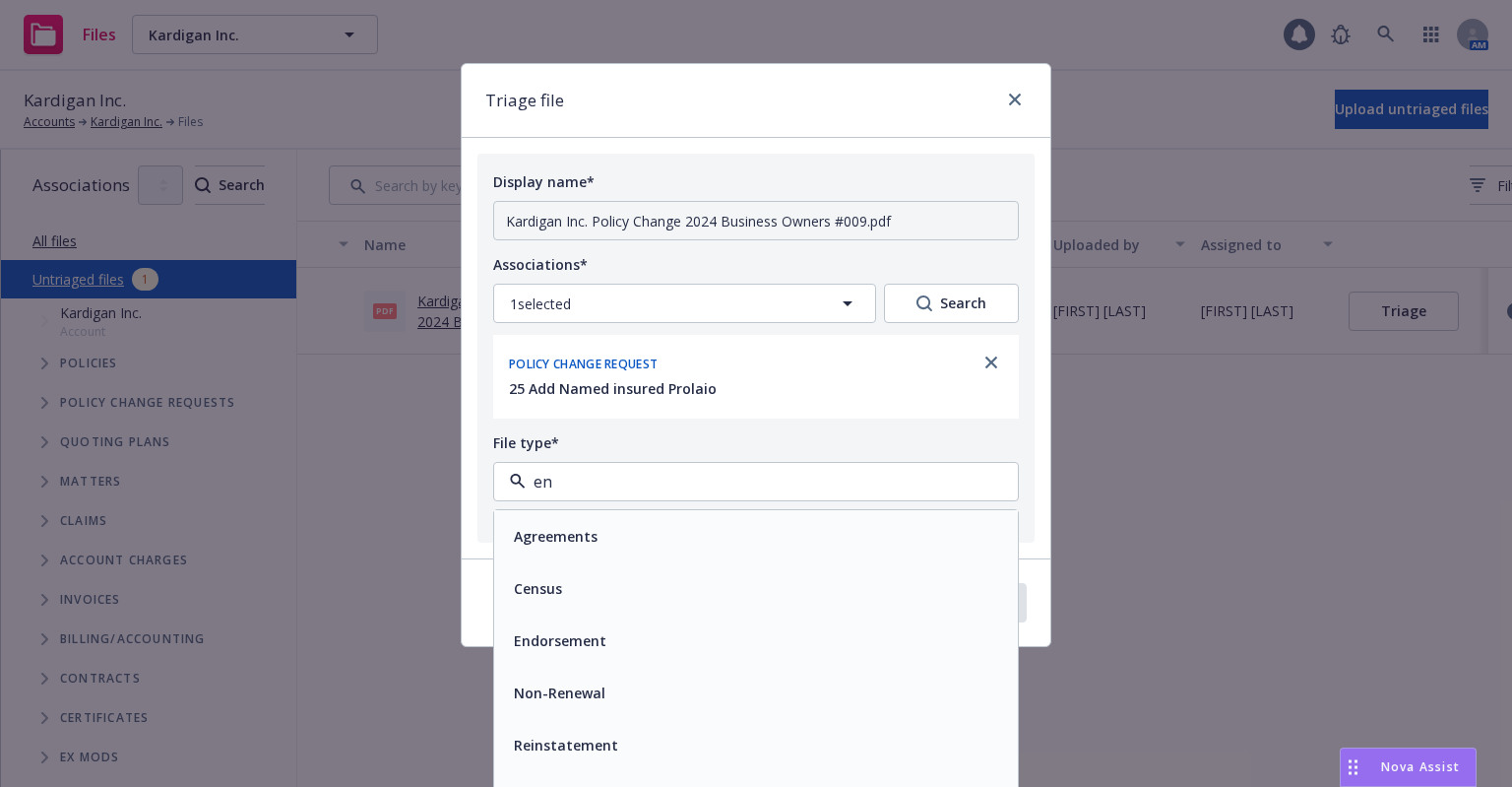 type on "end" 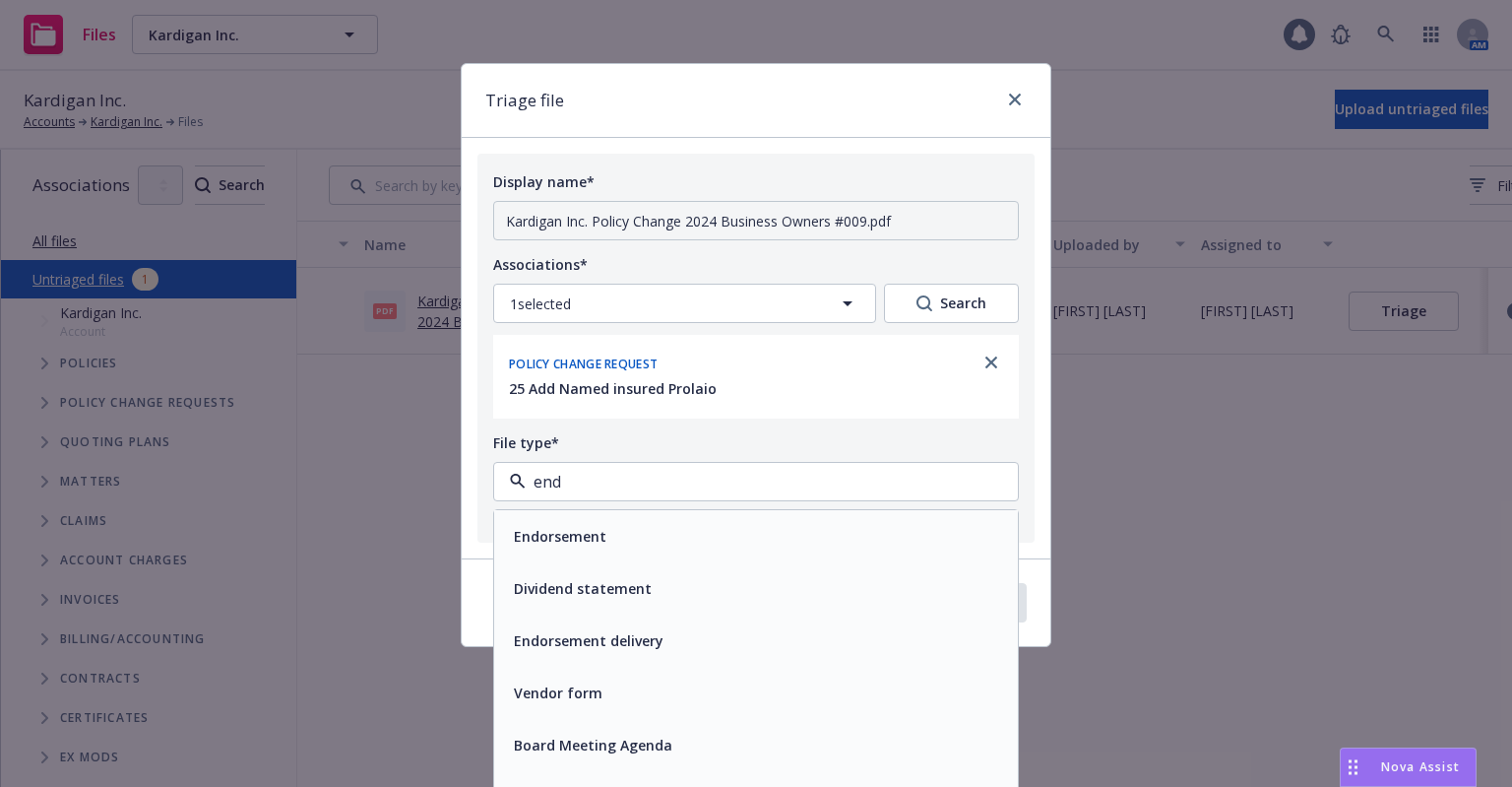 click on "Endorsement" at bounding box center [756, 536] 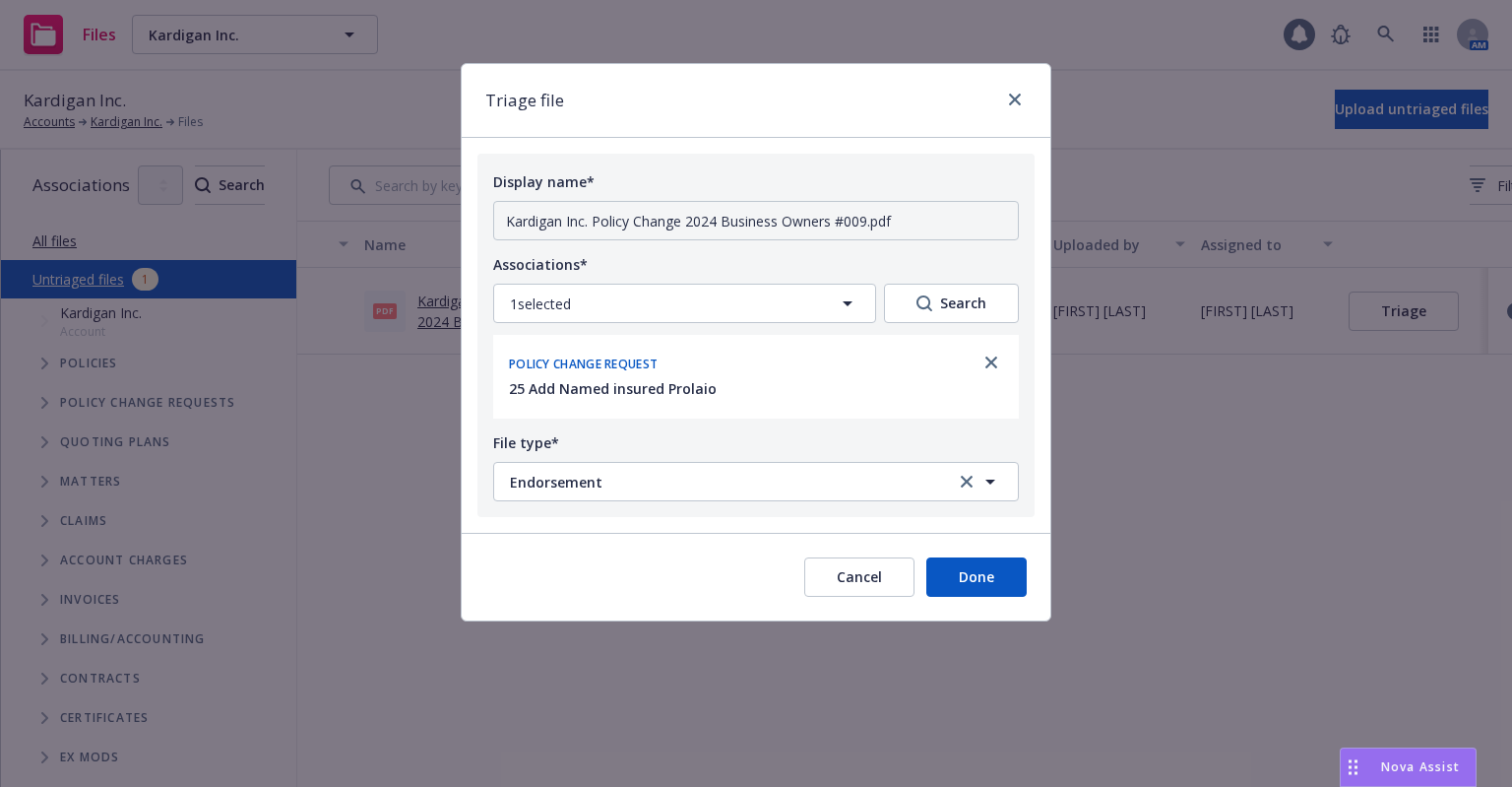 click on "Done" at bounding box center [976, 577] 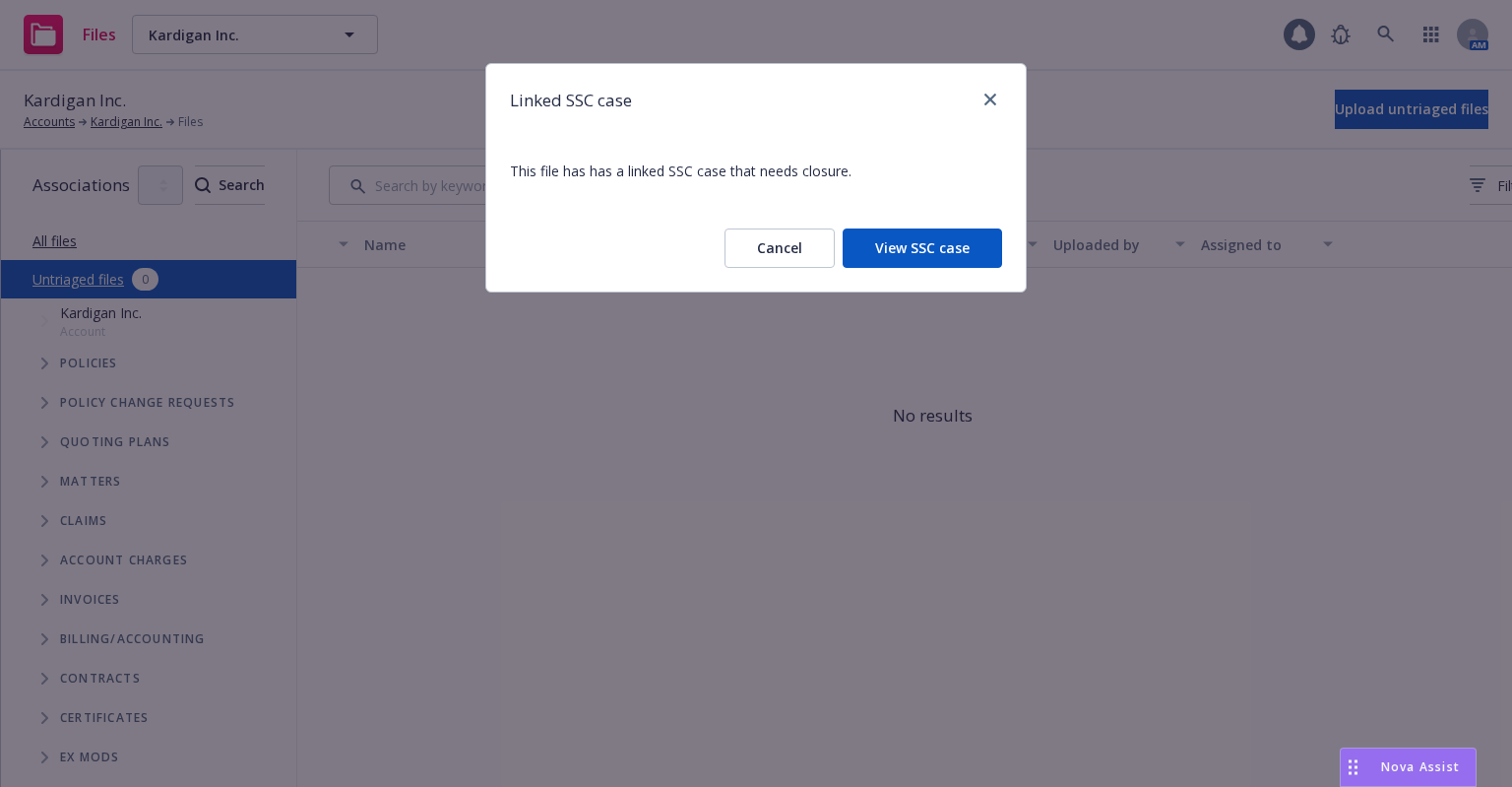 click on "Cancel" at bounding box center (780, 248) 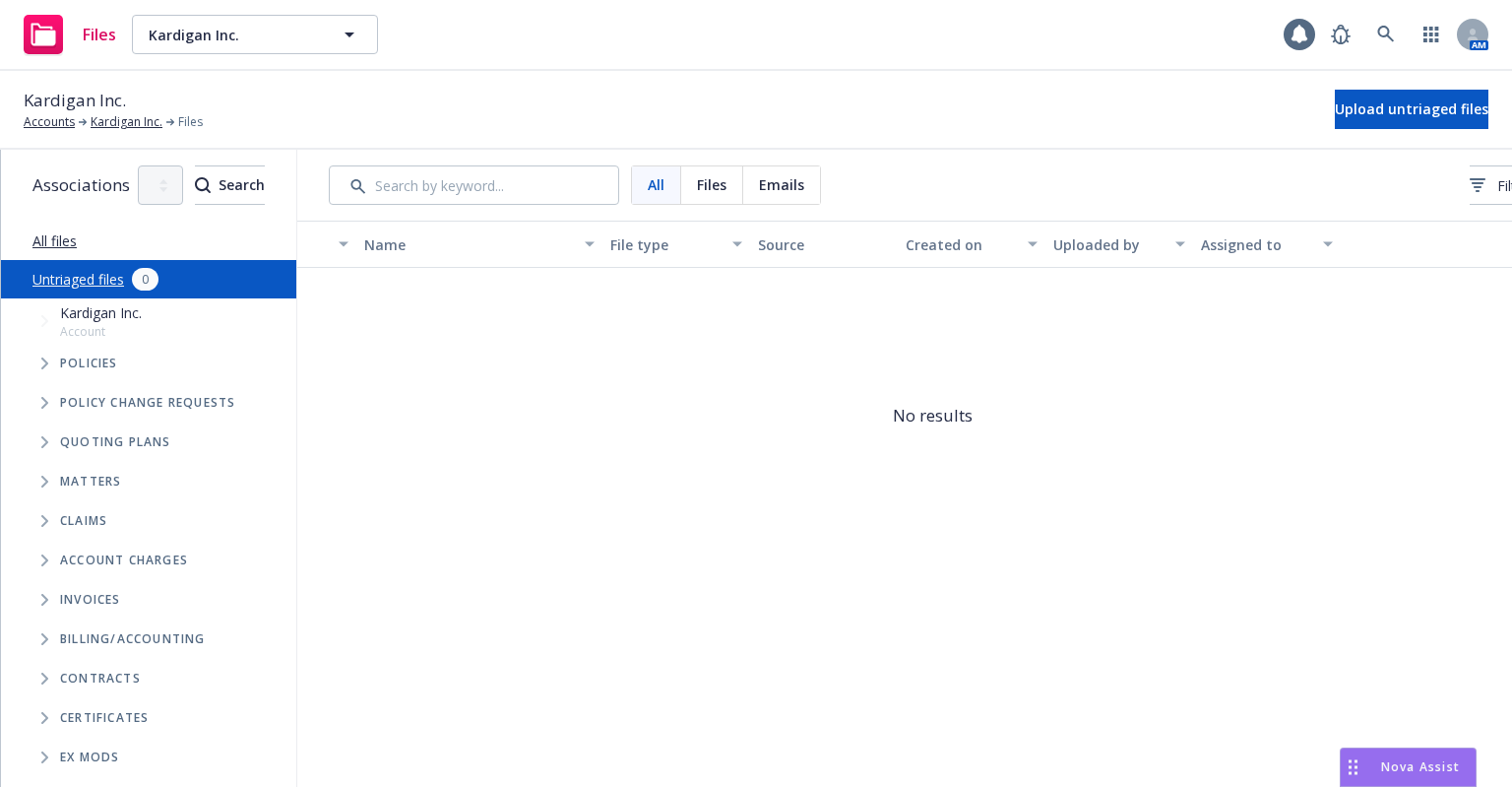 click 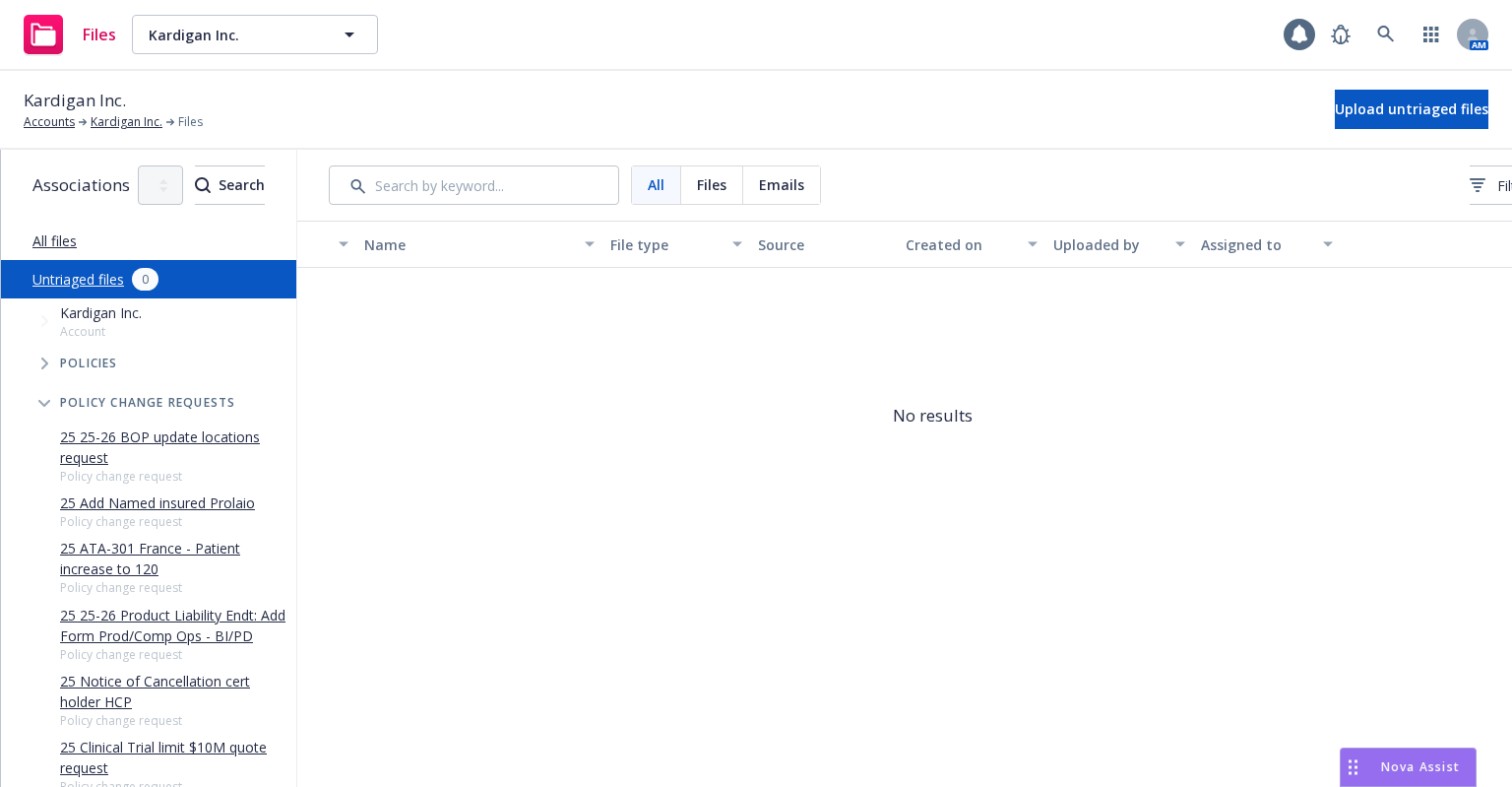 click on "25 25-26 BOP update locations request Policy change request 25 Add Named insured Prolaio Policy change request 25 ATA-301 France - Patient increase to 120 Policy change request 25 25-26 Product Liability Endt: Add Form Prod/Comp Ops - BI/PD Policy change request 25 Notice of Cancellation cert holder HCP Policy change request 25 Clinical Trial limit $10M quote request Policy change request 25 Umbrella limit to increase to $8M limit Policy change request 25 24 BOP Hartford Insurance Group - Amend Annual Sales to $9,890,000 for location 2, building 1, amend Business Income and Extra Expense limit to $19,780,000 for all locations Policy change request 25 Update Property Limits Policy change request 25 Mailing address change to San Francisco Policy change request 25 Quote Request to increase the Umbrella from $3M to $4M Policy change request 25 Name Change from EnCarda Inc. to Kardigan Inc. Policy change request 24 Add AI UChicago Argonne, LLC, the University of Chicago and the U.S. Department of Energy" at bounding box center [158, 906] 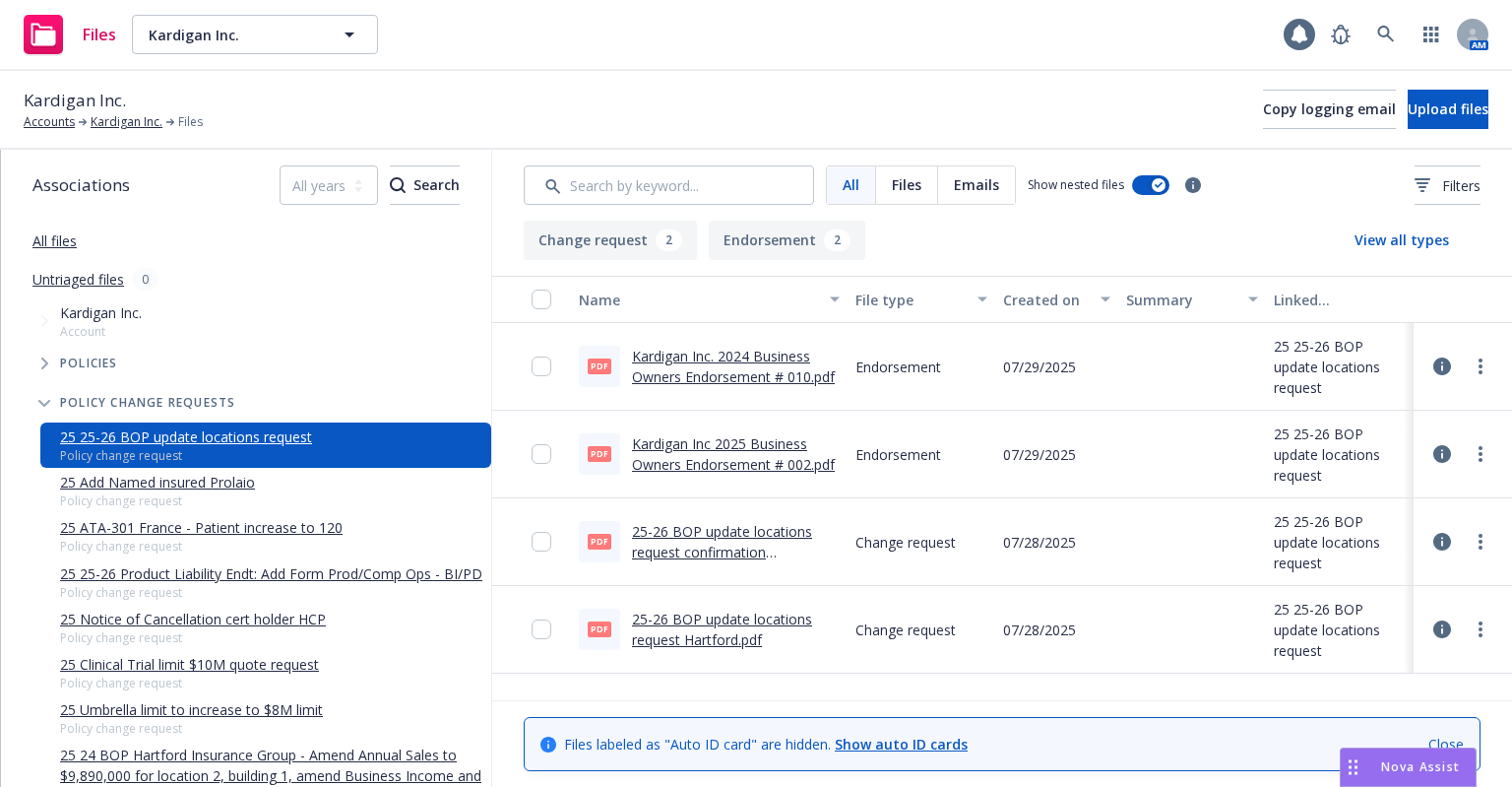 click on "25-26 BOP update locations request Hartford.pdf" at bounding box center [722, 629] 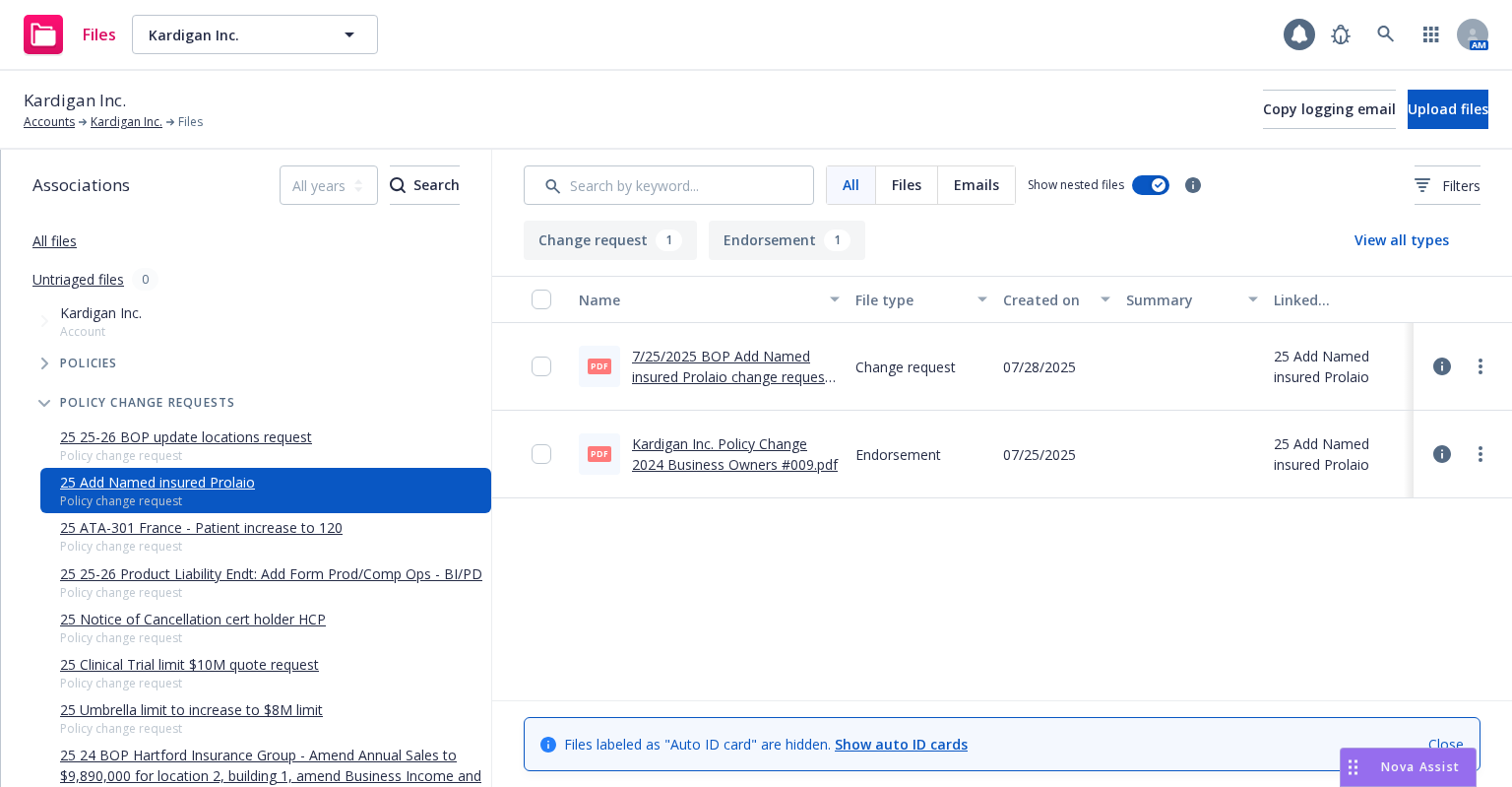 click on "7/25/2025 BOP Add Named insured Prolaio change request Hartford.pdf" at bounding box center (730, 376) 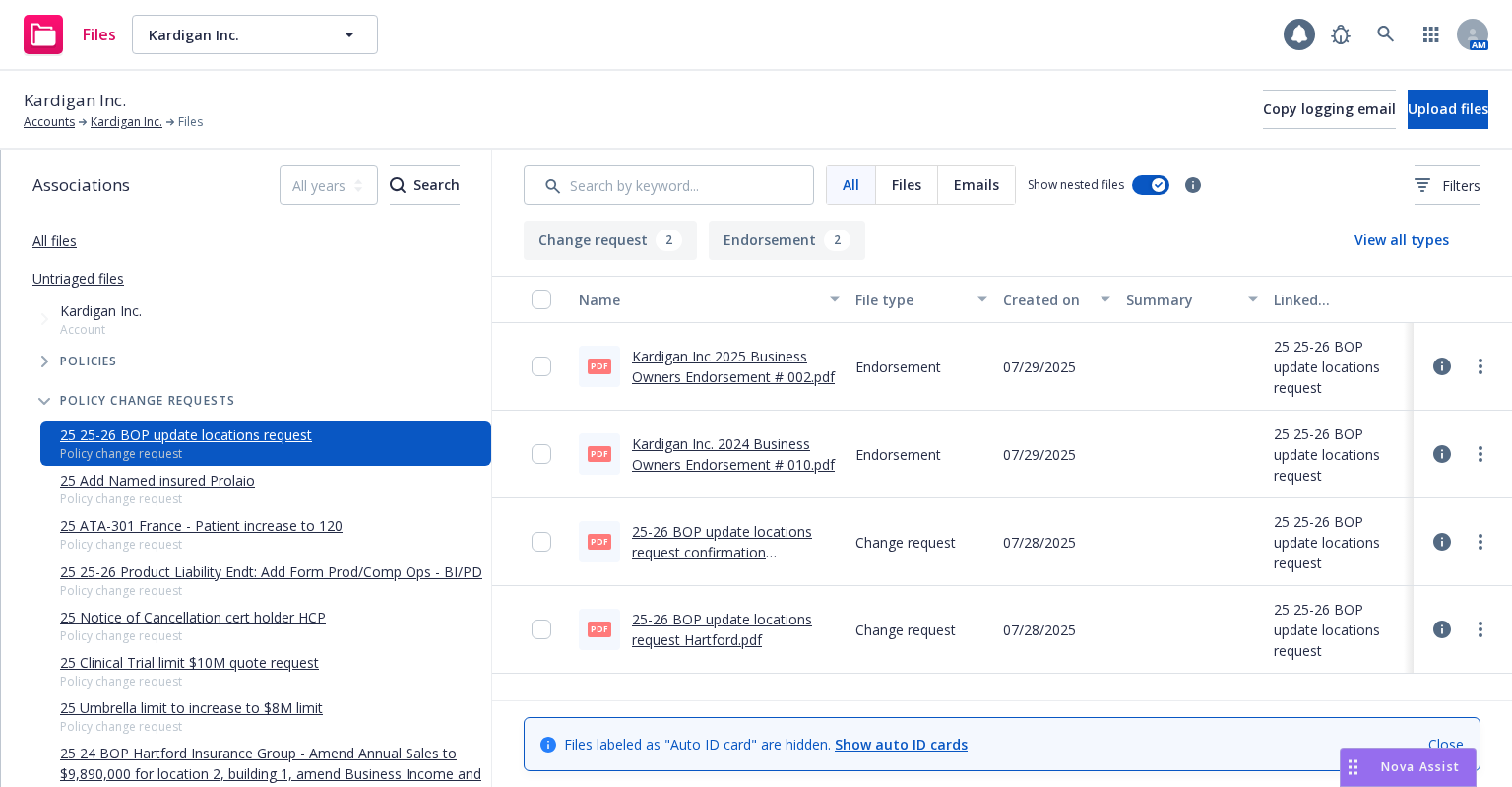 scroll, scrollTop: 0, scrollLeft: 0, axis: both 